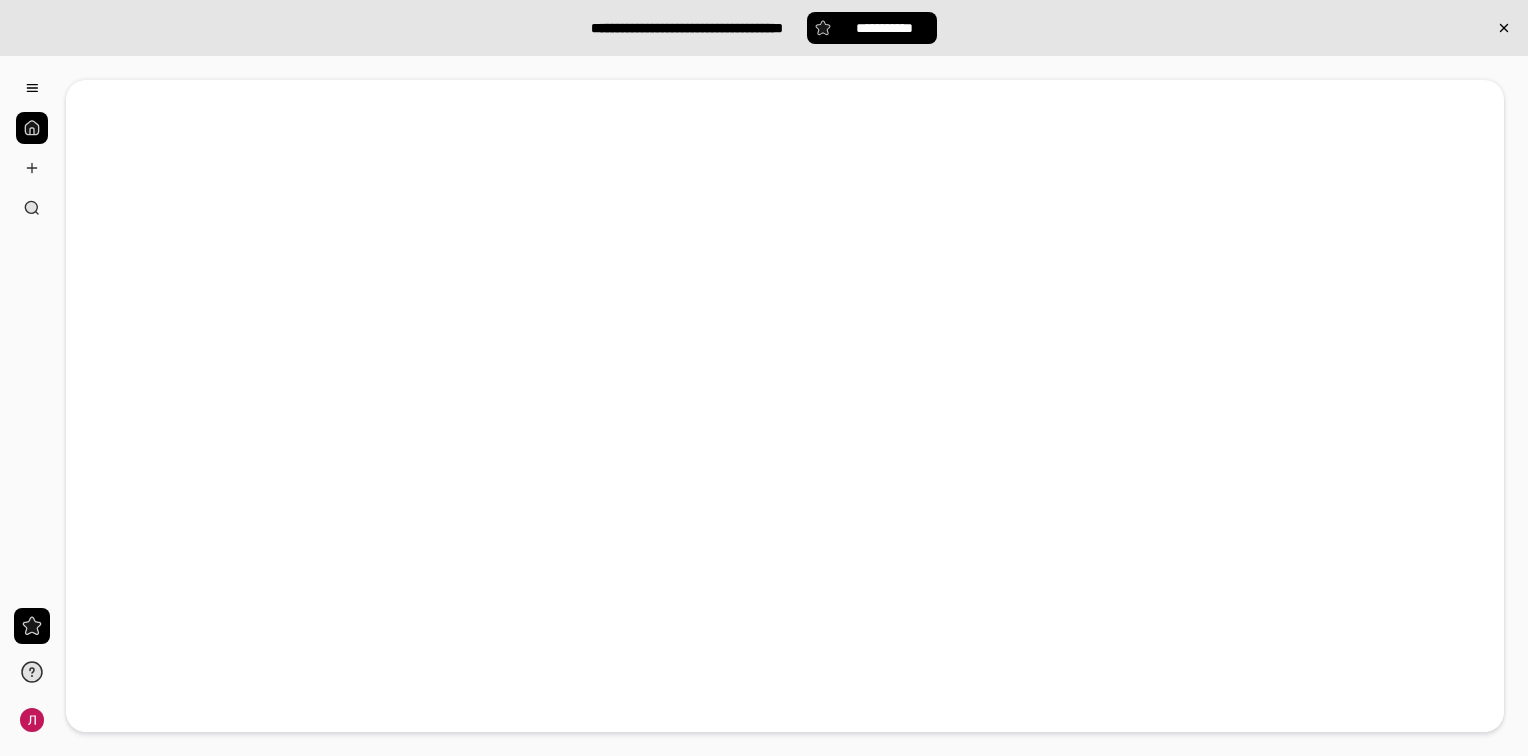 scroll, scrollTop: 0, scrollLeft: 0, axis: both 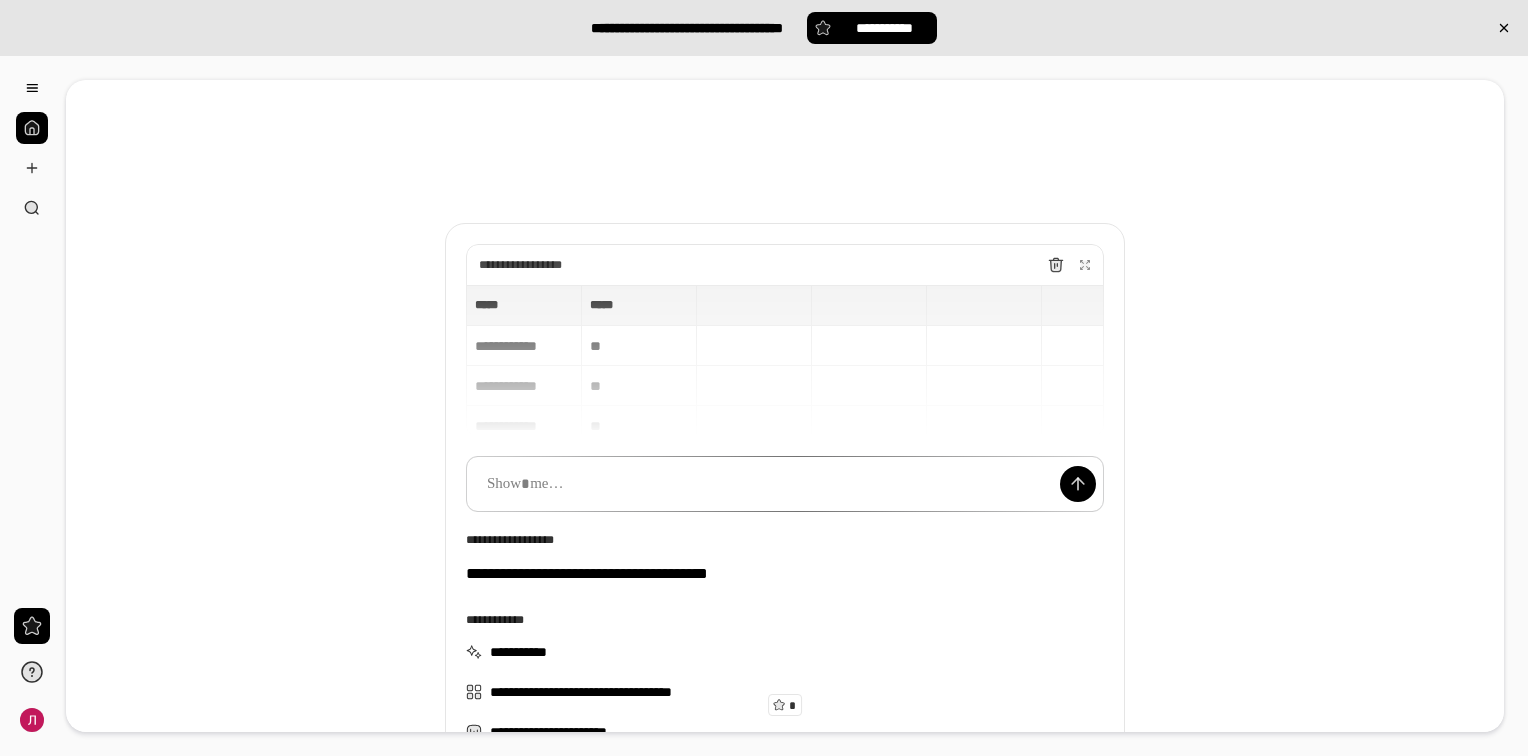 click on "[FIRST] [LAST] [CITY] [STATE] [ZIP] [COUNTRY] [COUNTRY] [COUNTRY] [COUNTRY] [COUNTRY] [COUNTRY] [COUNTRY] [COUNTRY] [COUNTRY] [COUNTRY] [COUNTRY] [COUNTRY] [COUNTRY]" at bounding box center [785, 361] 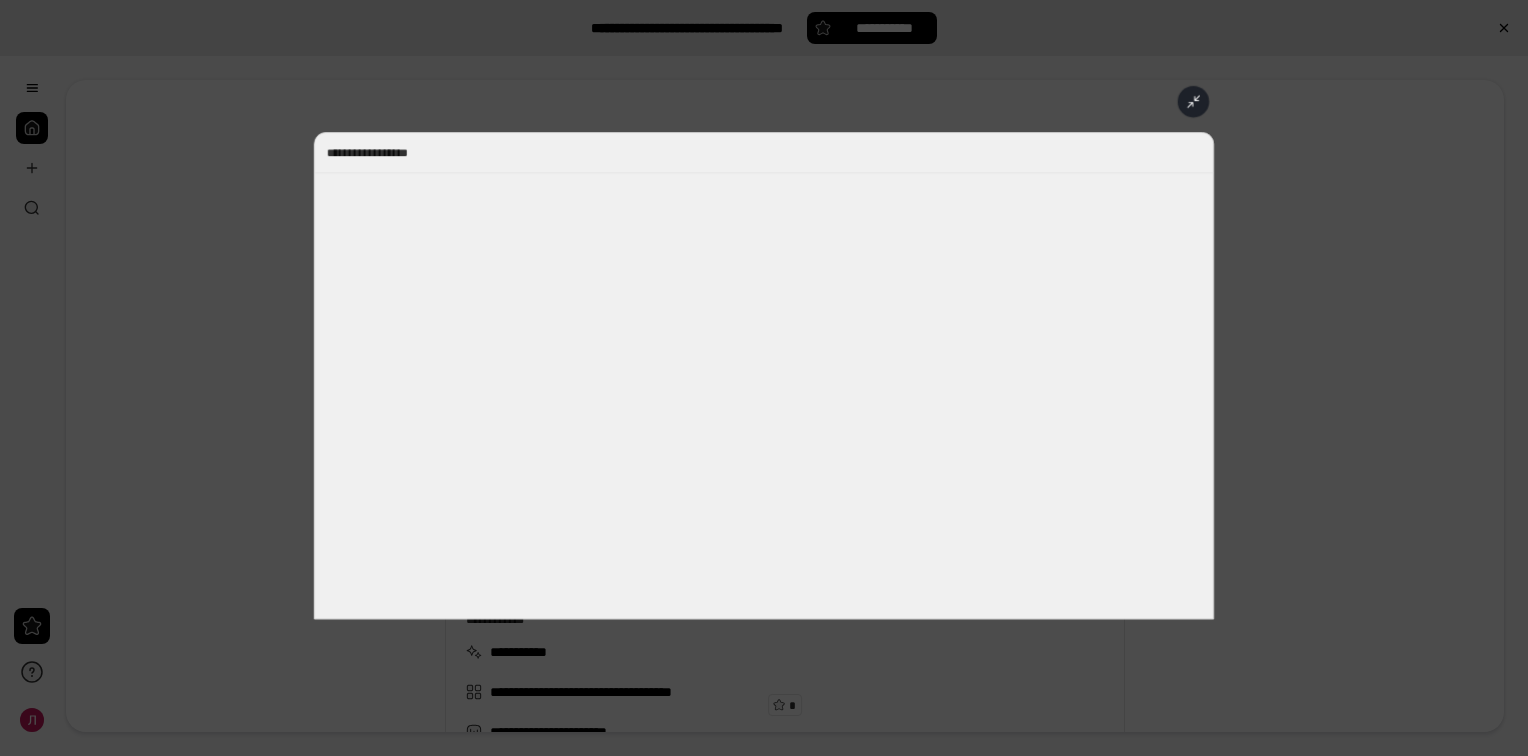 scroll, scrollTop: 15, scrollLeft: 0, axis: vertical 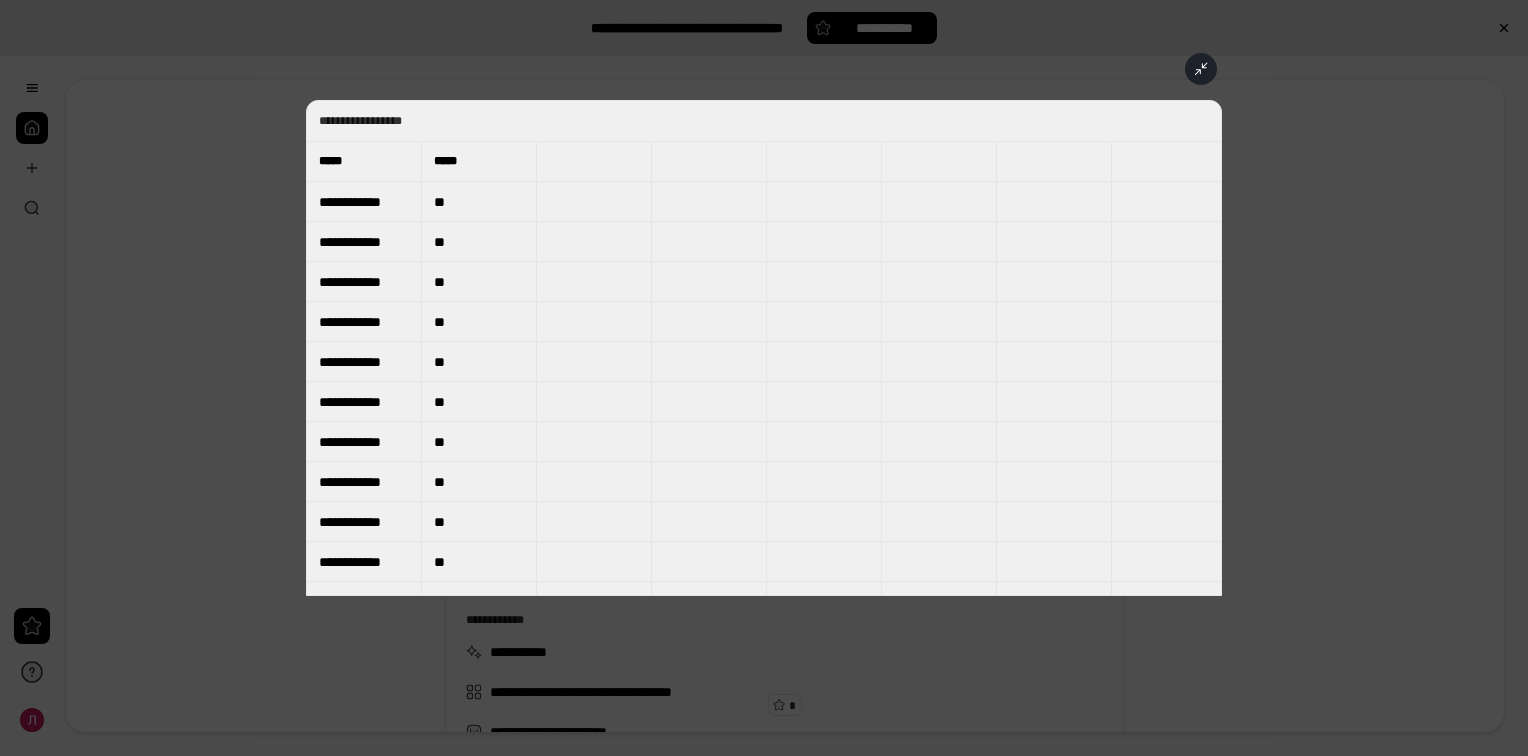click on "**********" at bounding box center [364, 202] 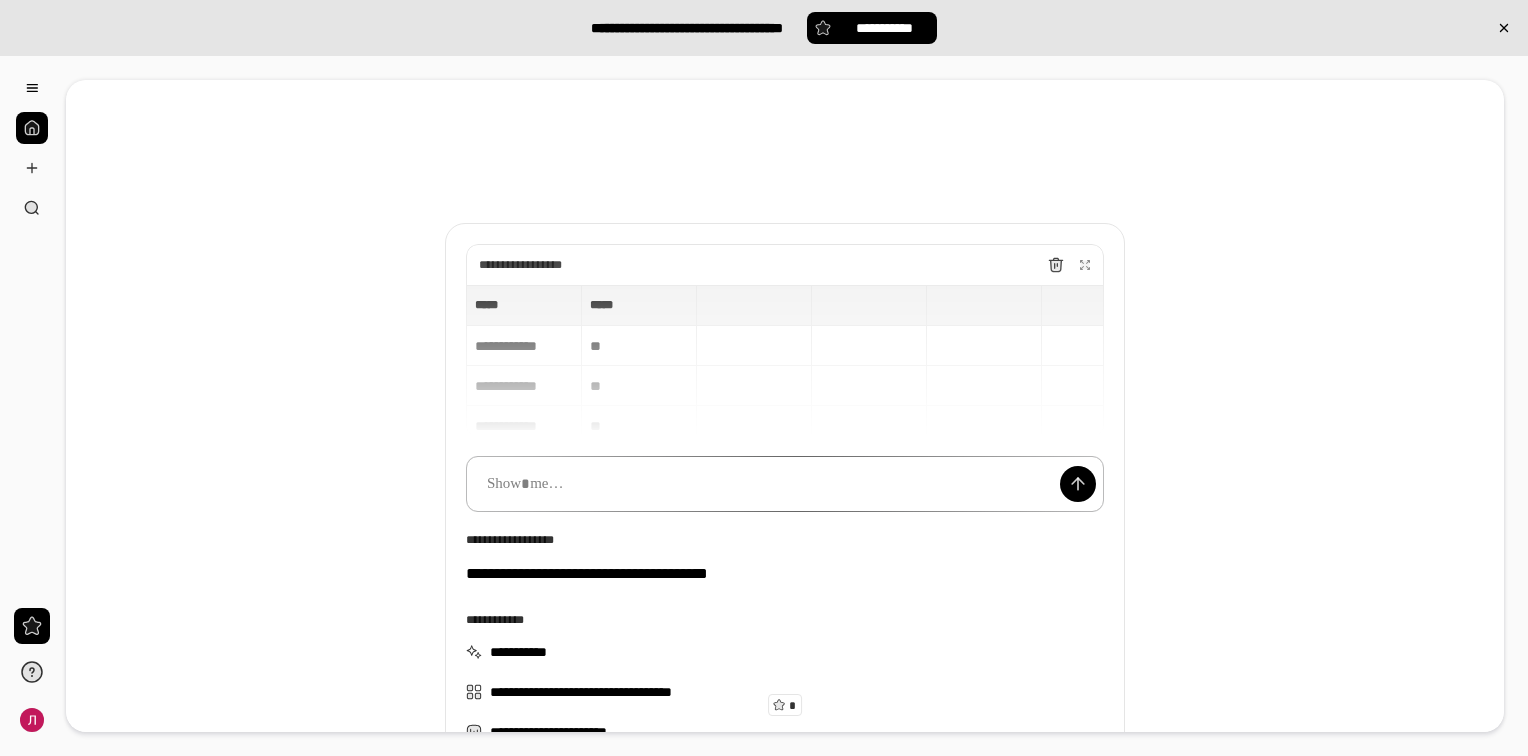 click at bounding box center [785, 484] 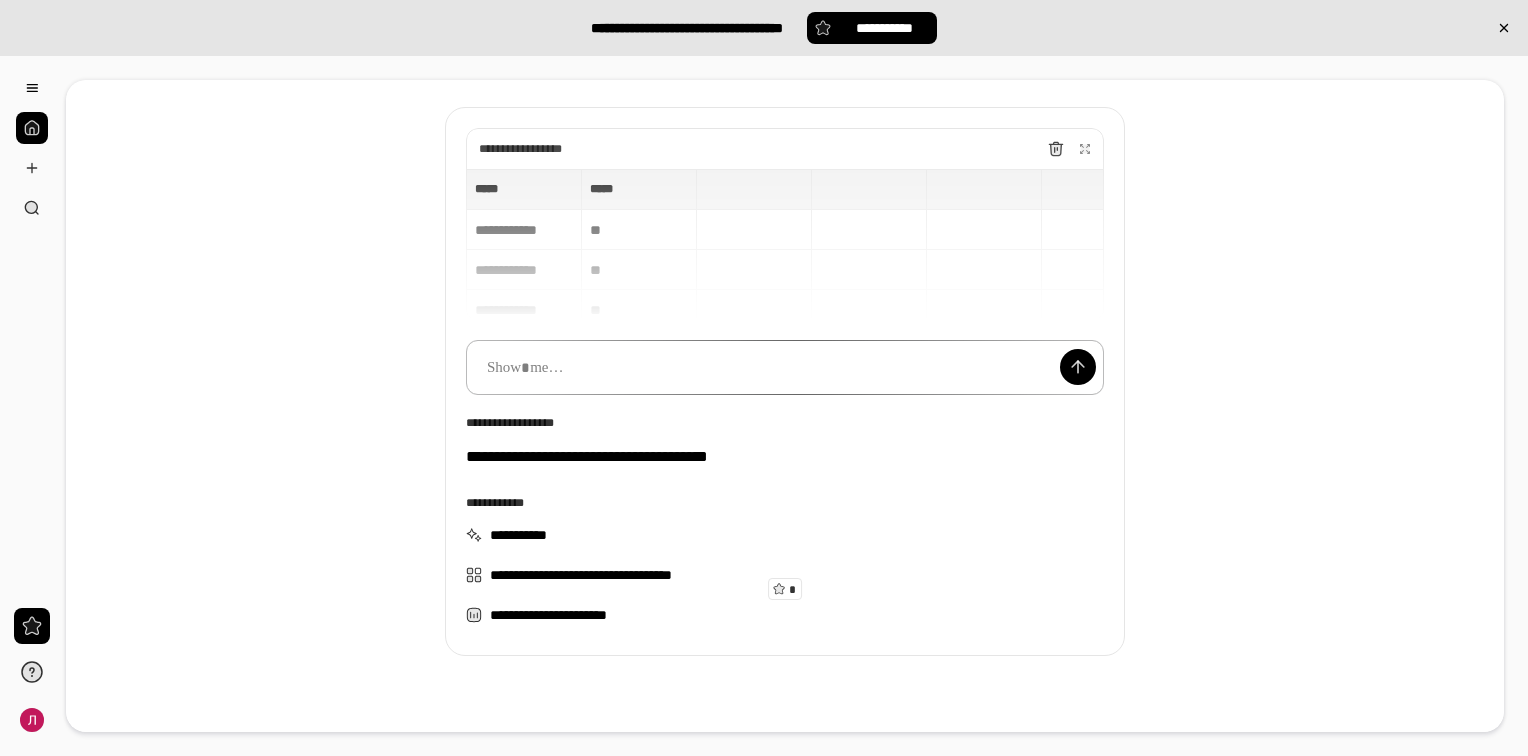 scroll, scrollTop: 160, scrollLeft: 0, axis: vertical 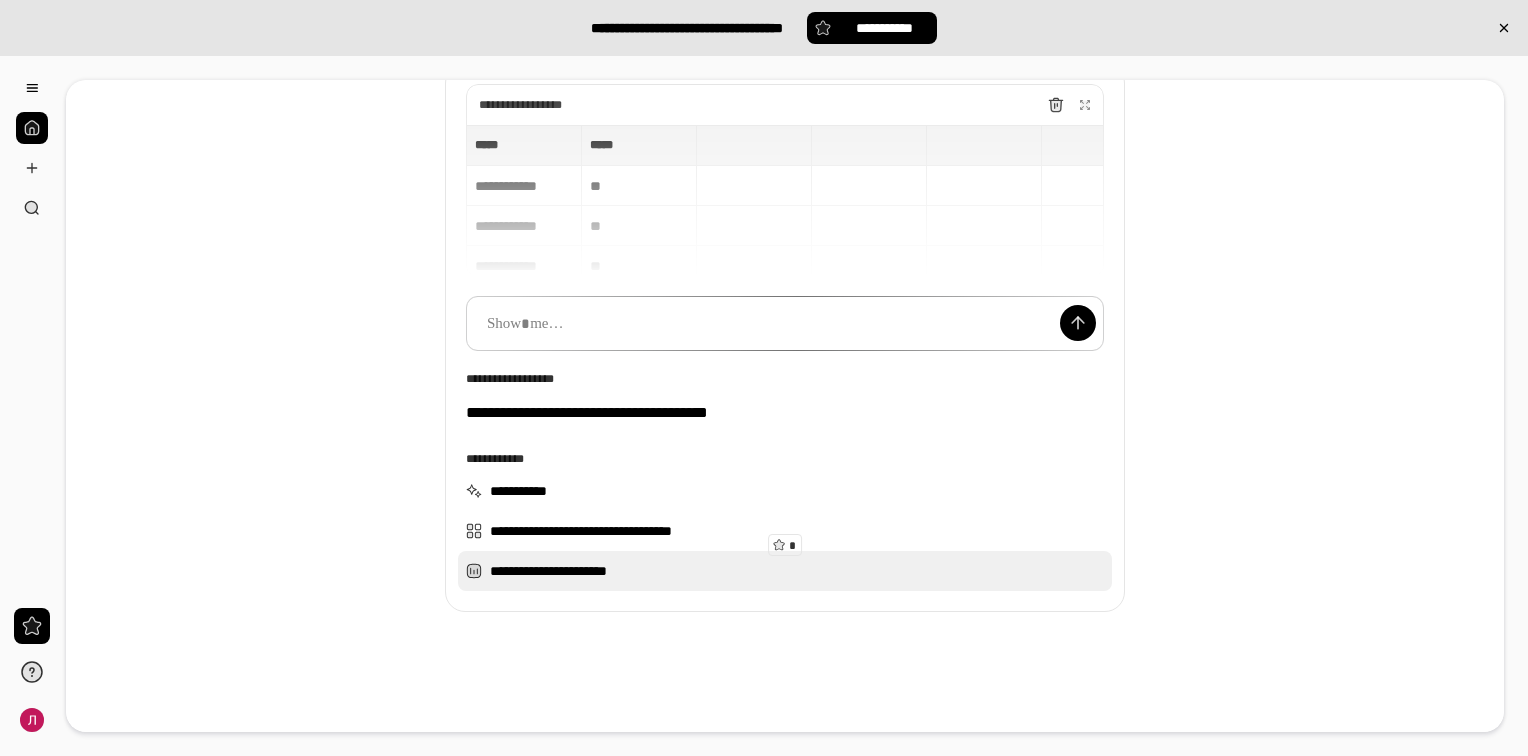click on "**********" at bounding box center [785, 571] 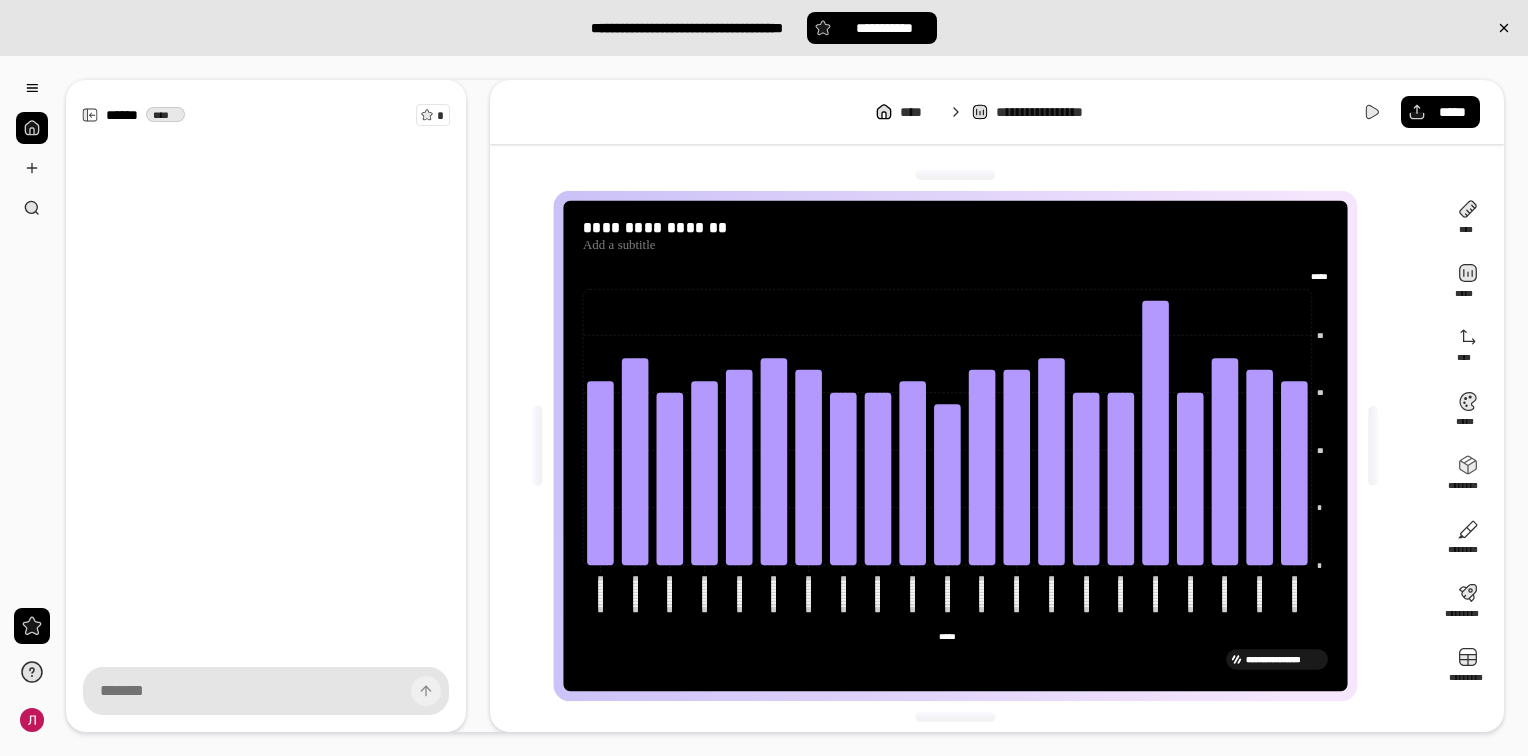 scroll, scrollTop: 4, scrollLeft: 0, axis: vertical 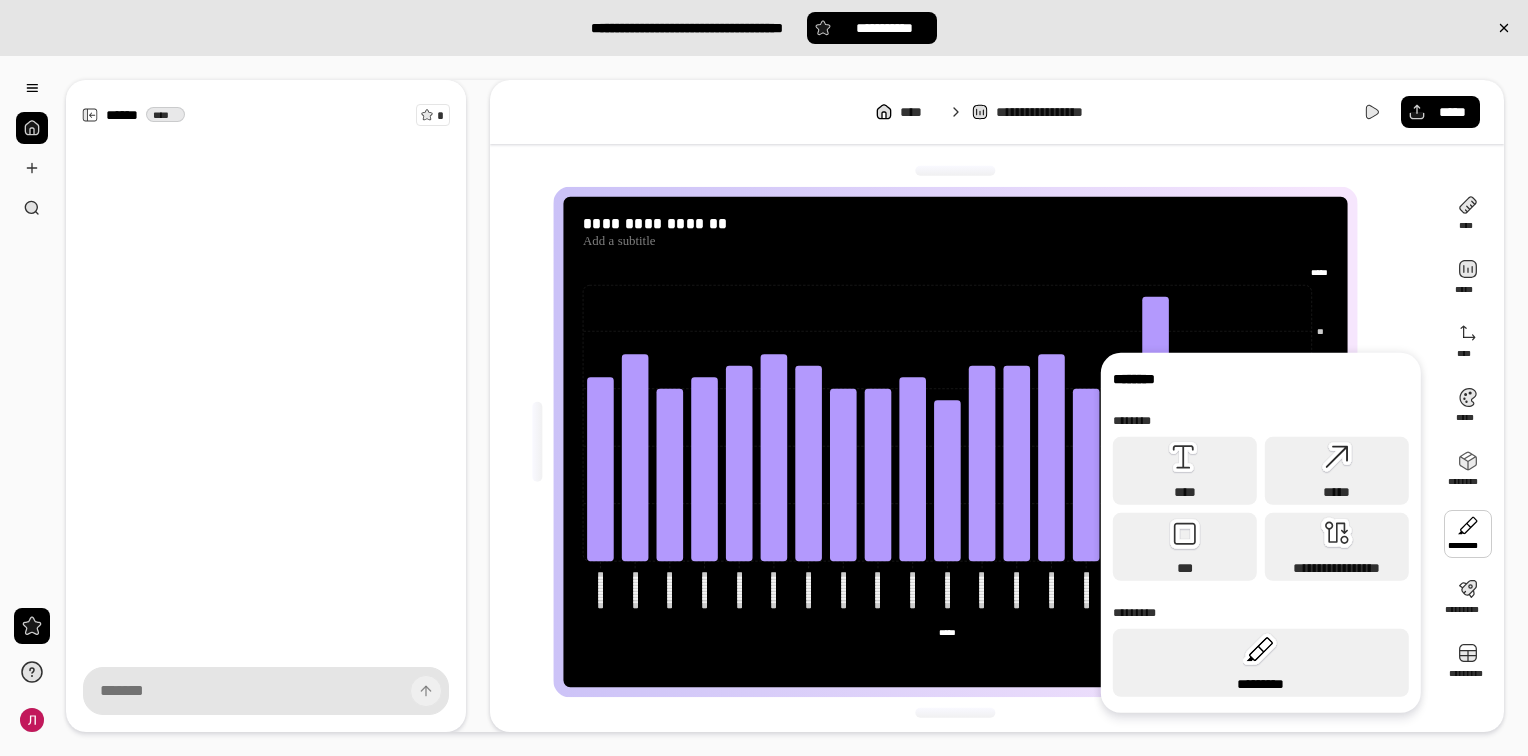 click 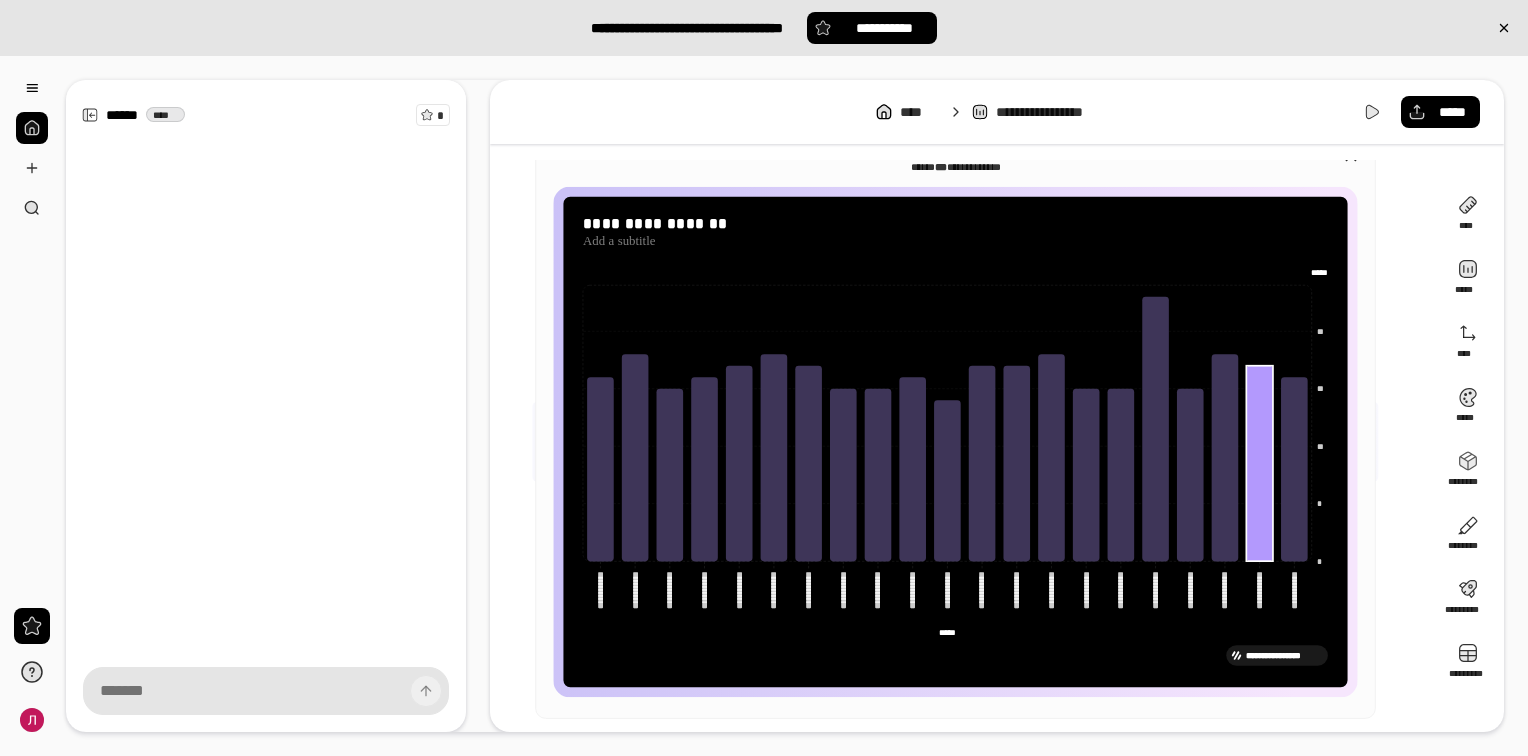 click 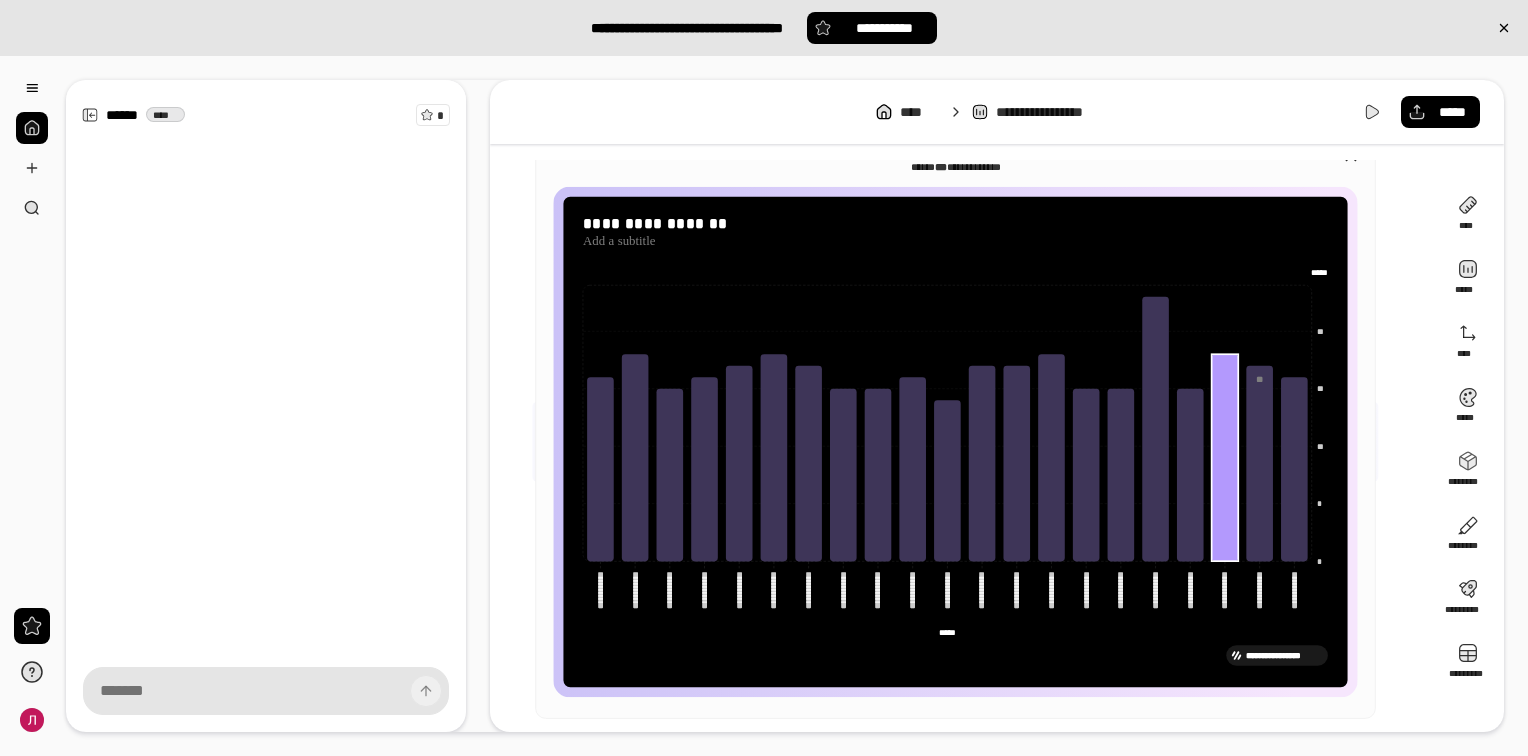 click 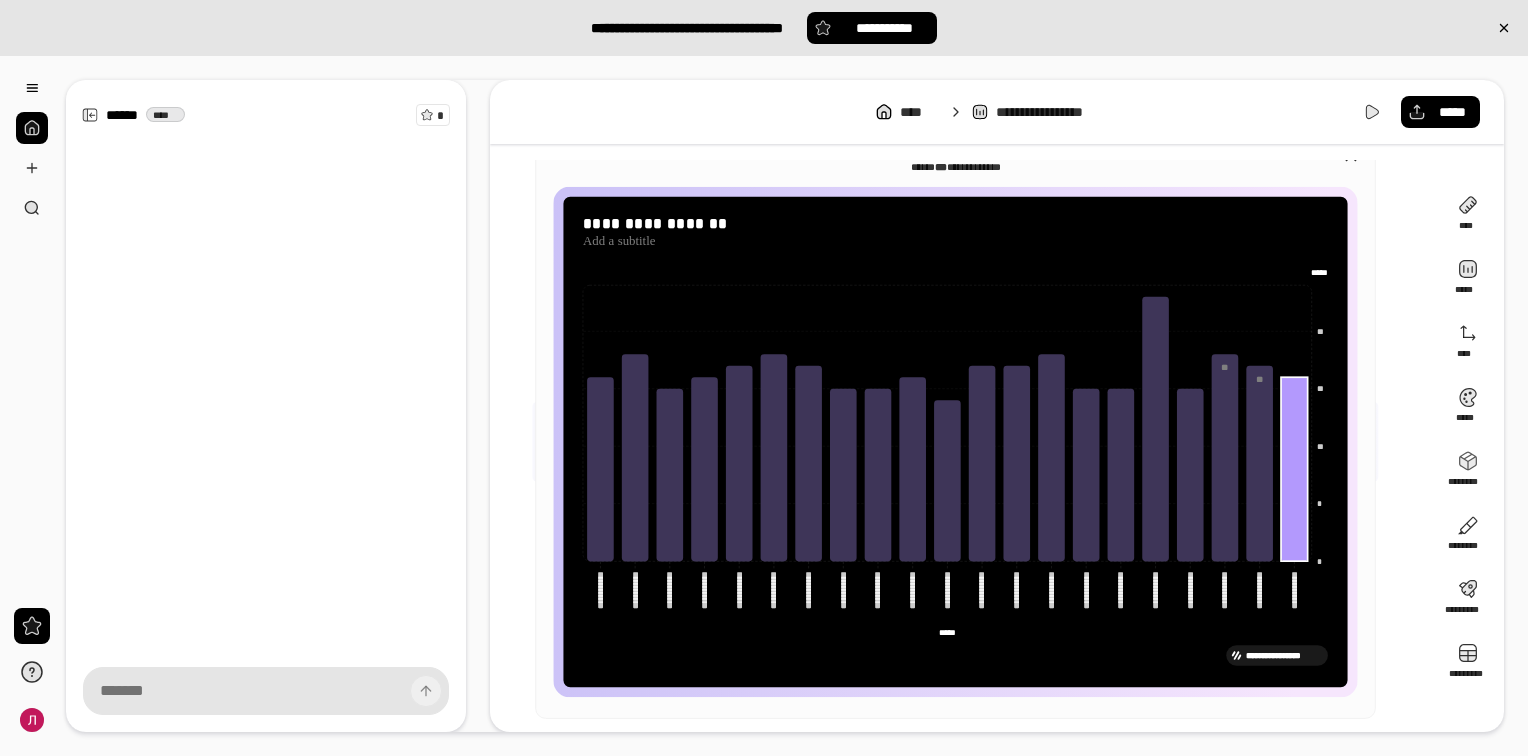 click 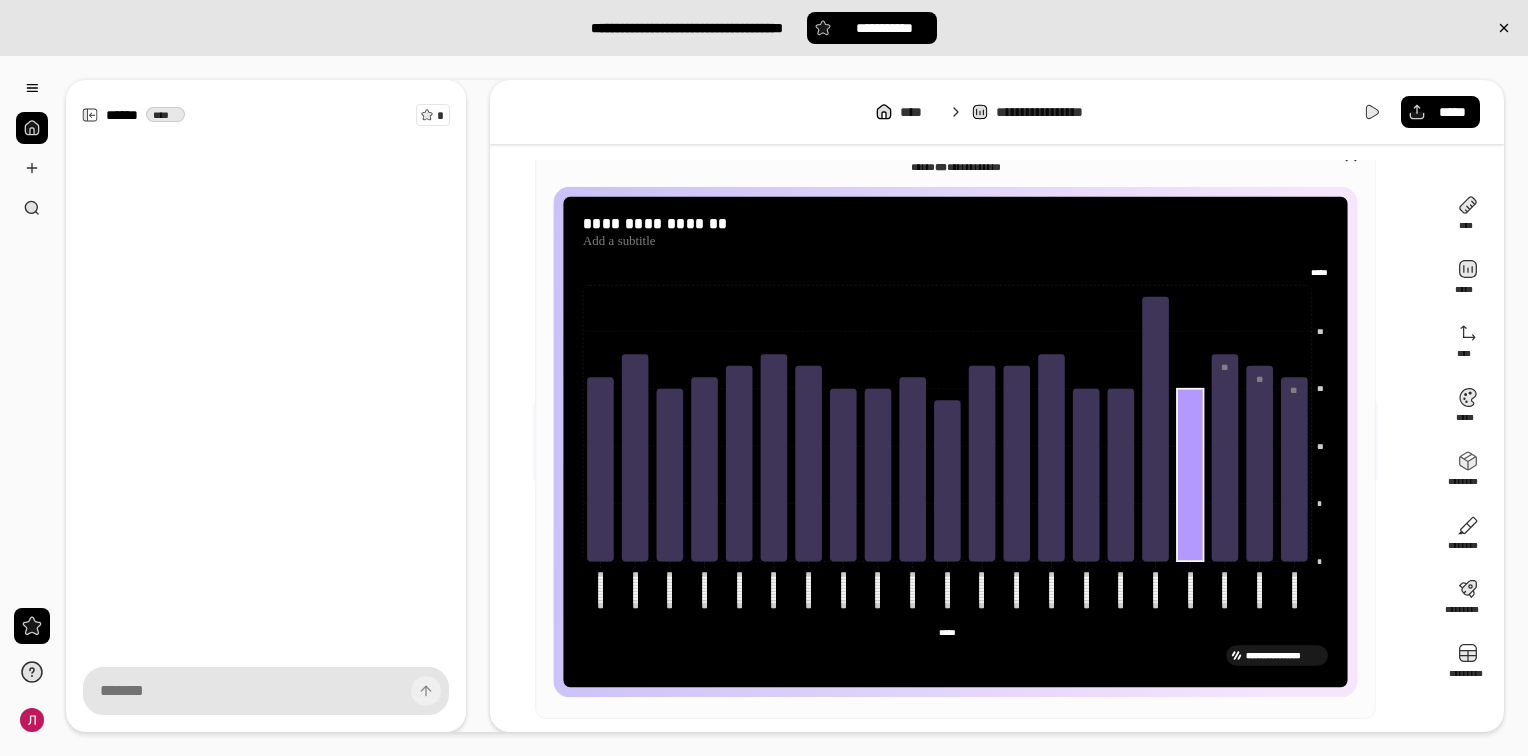 click 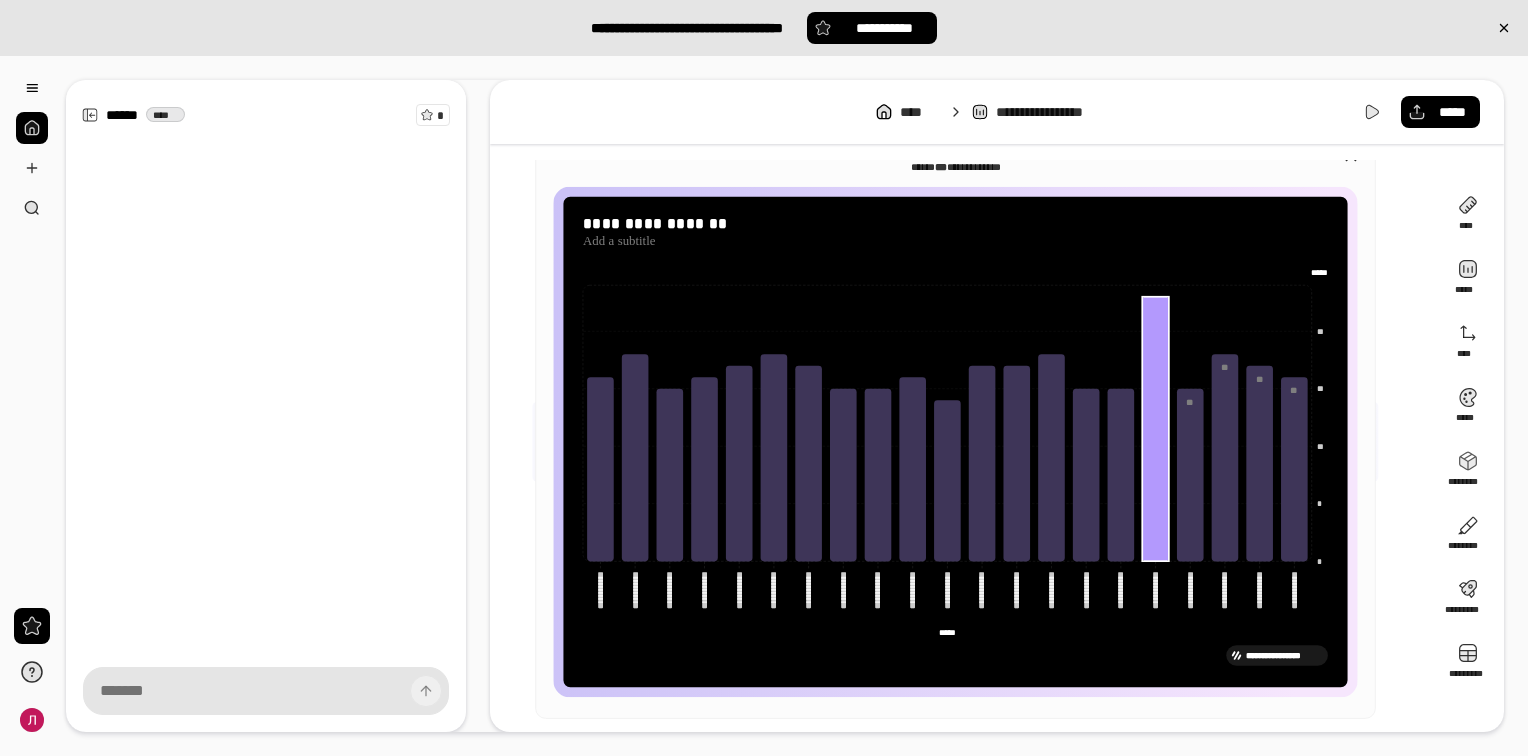 click 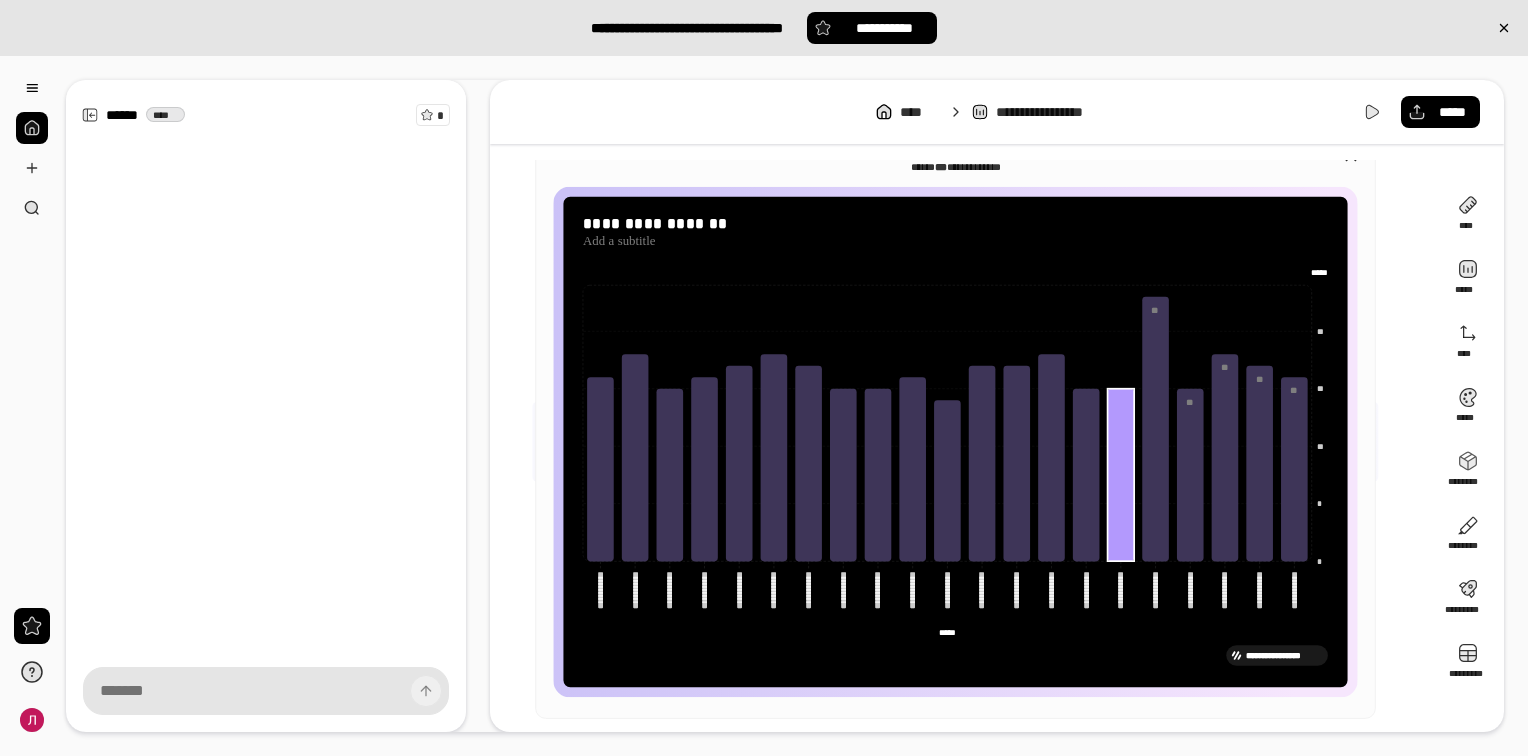 click 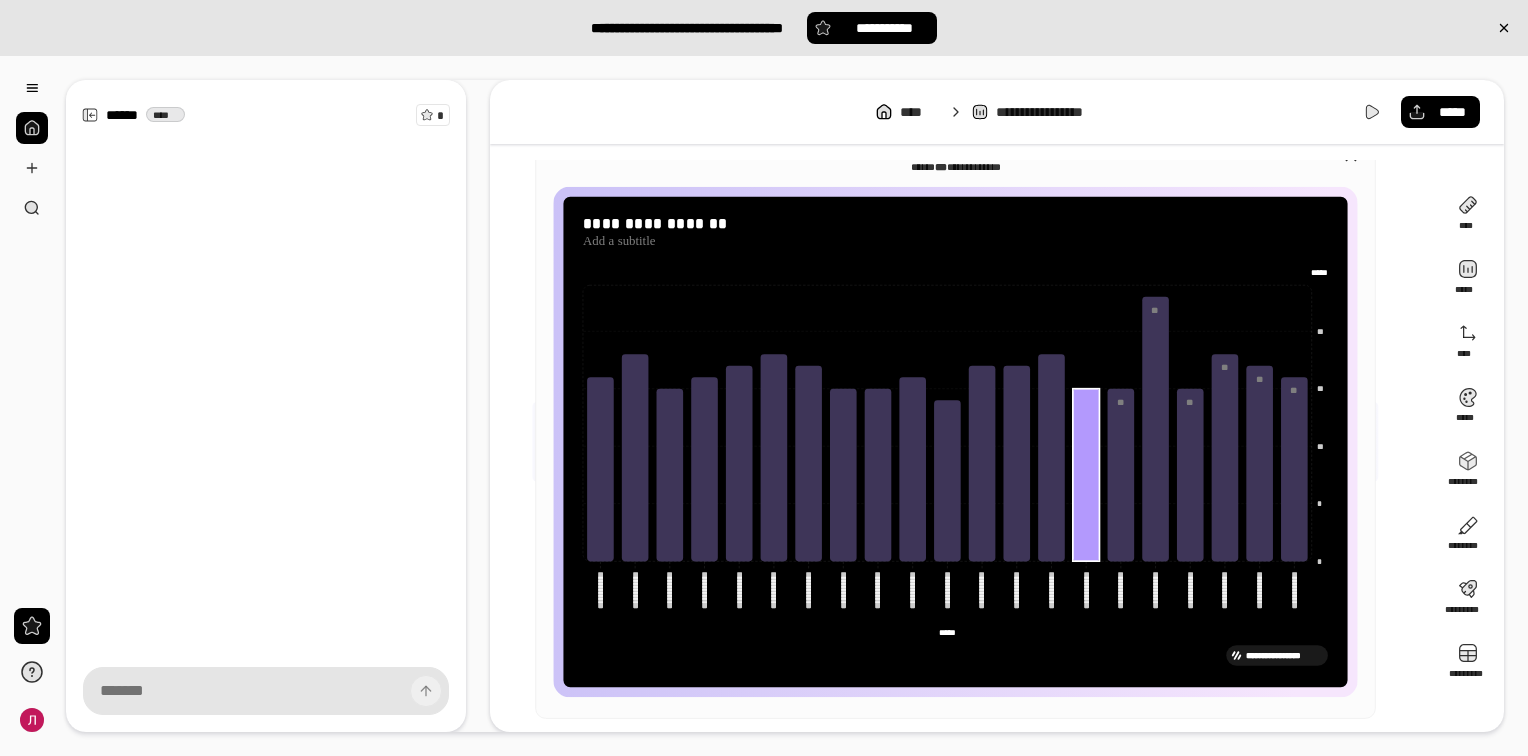 click 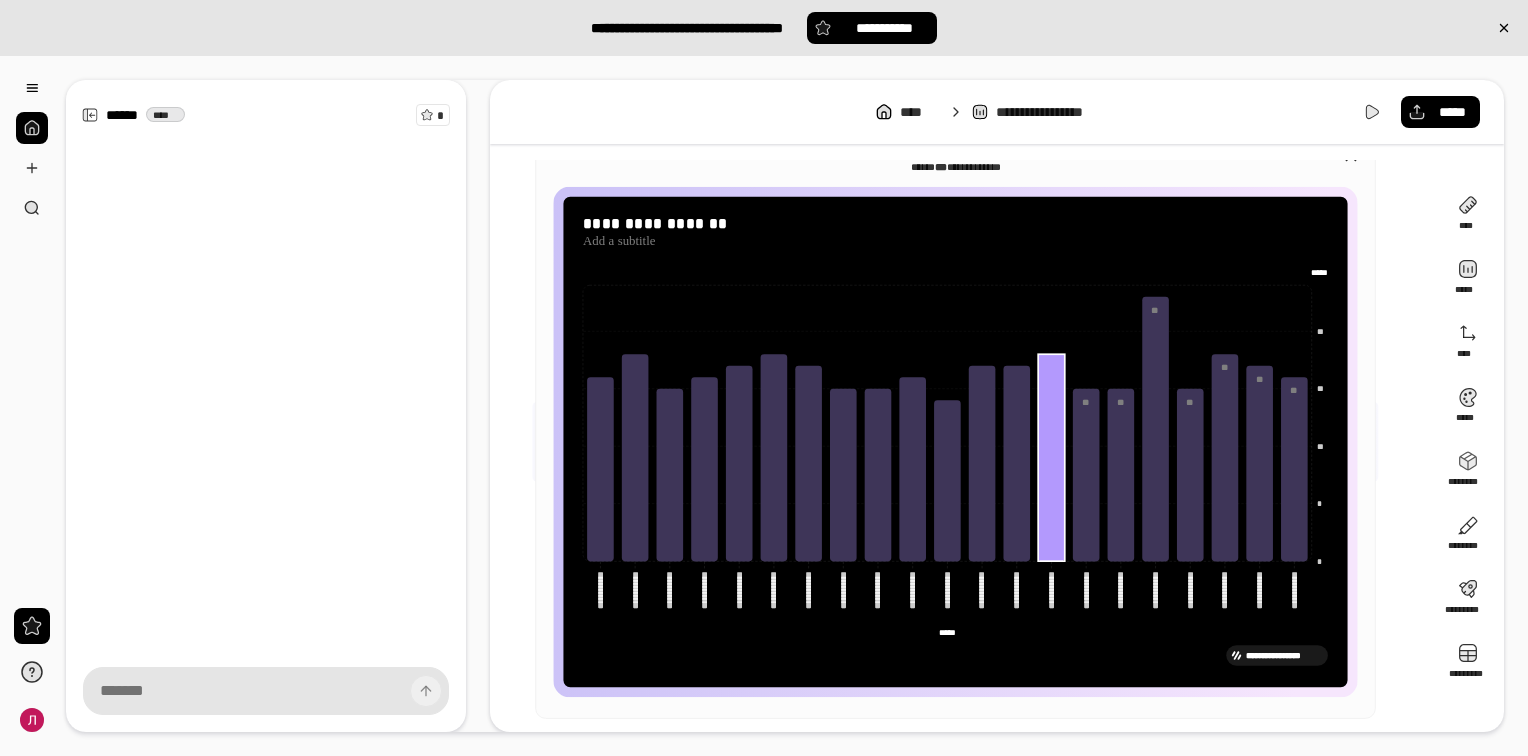 click 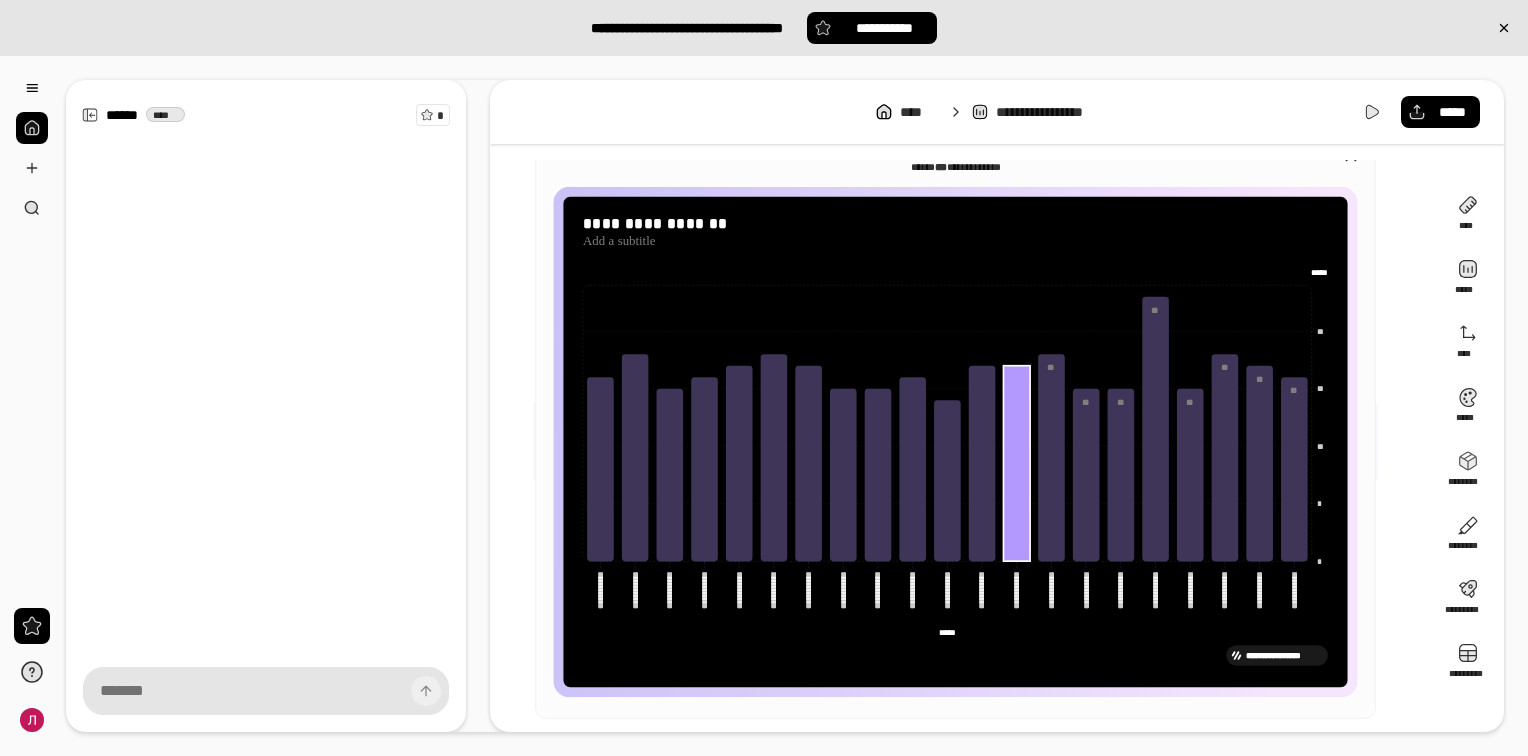 click 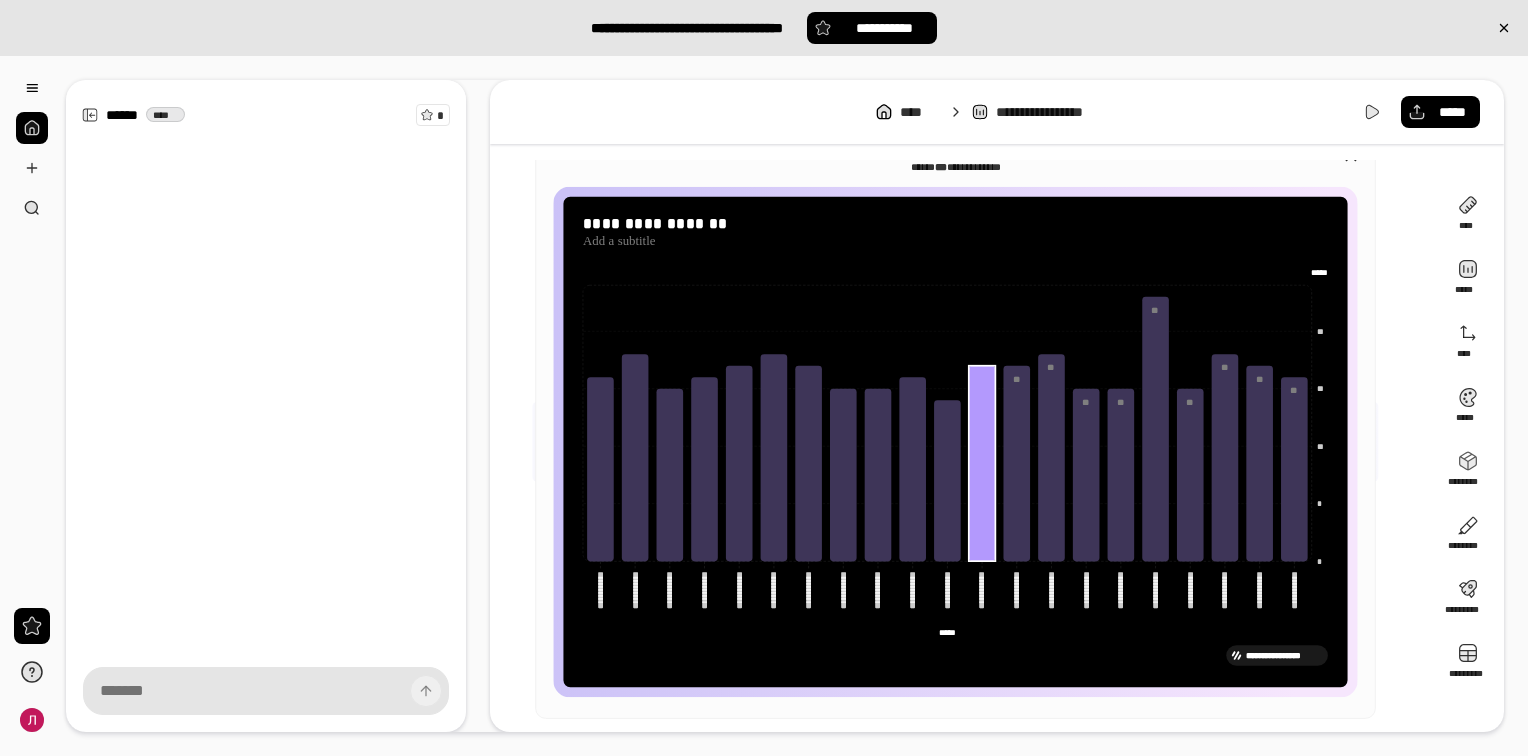 click 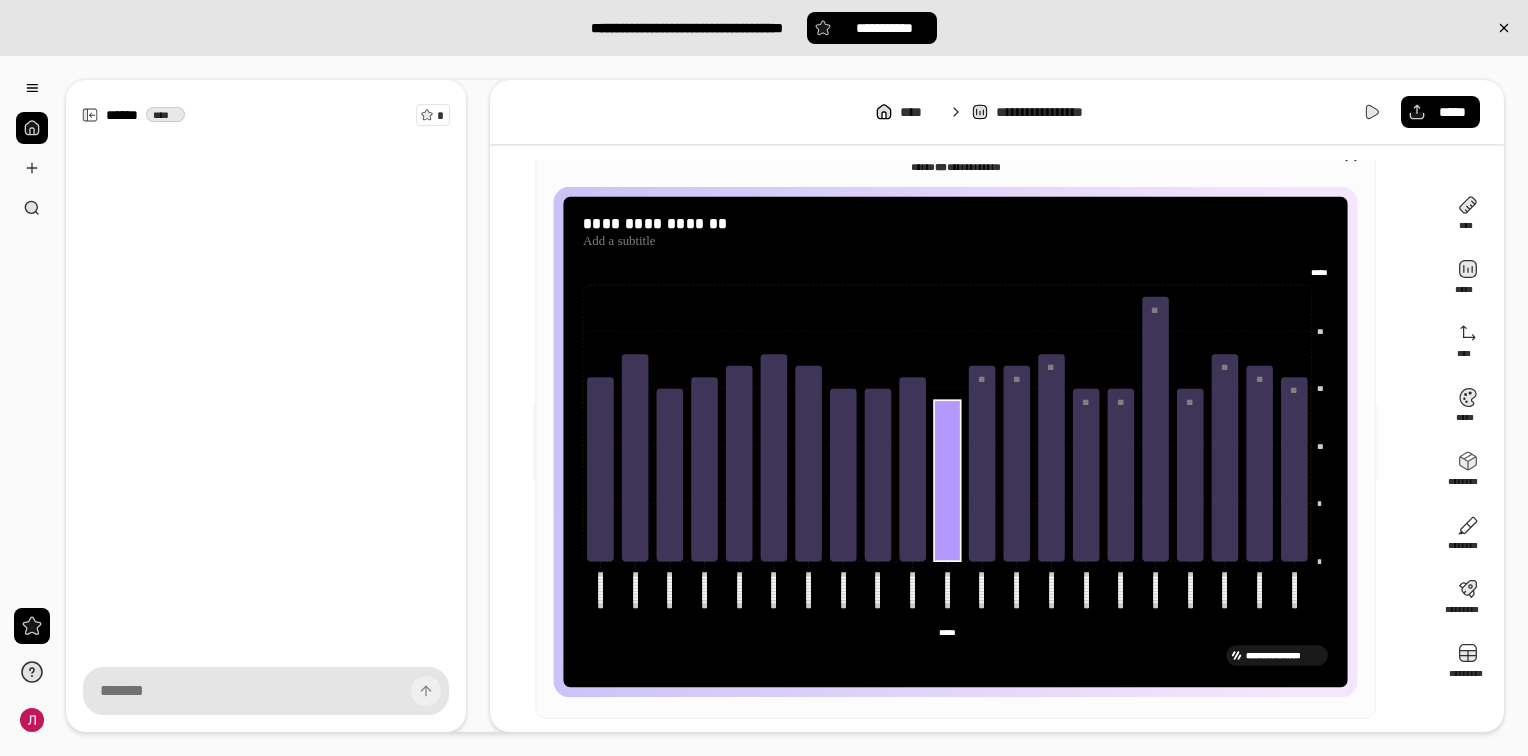 click 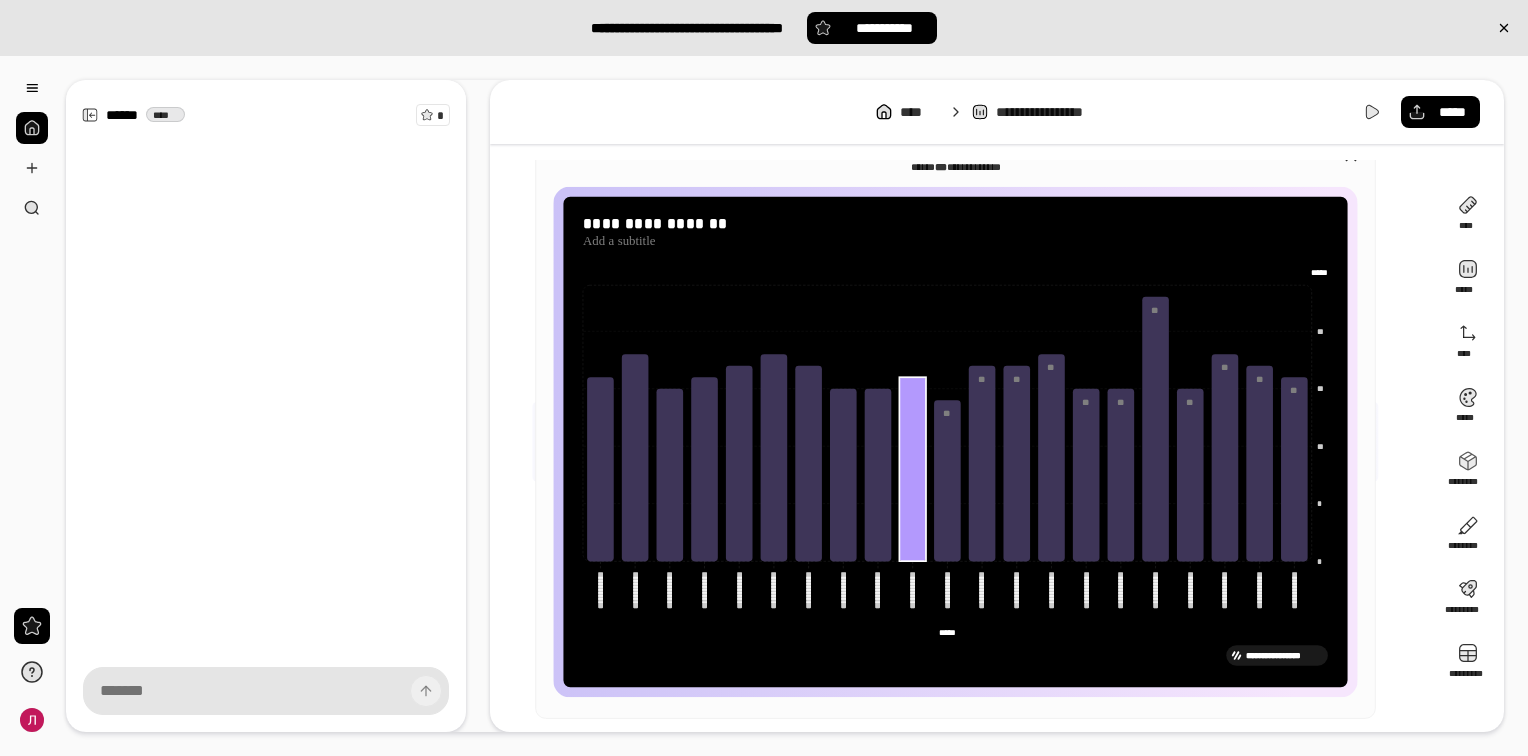 click 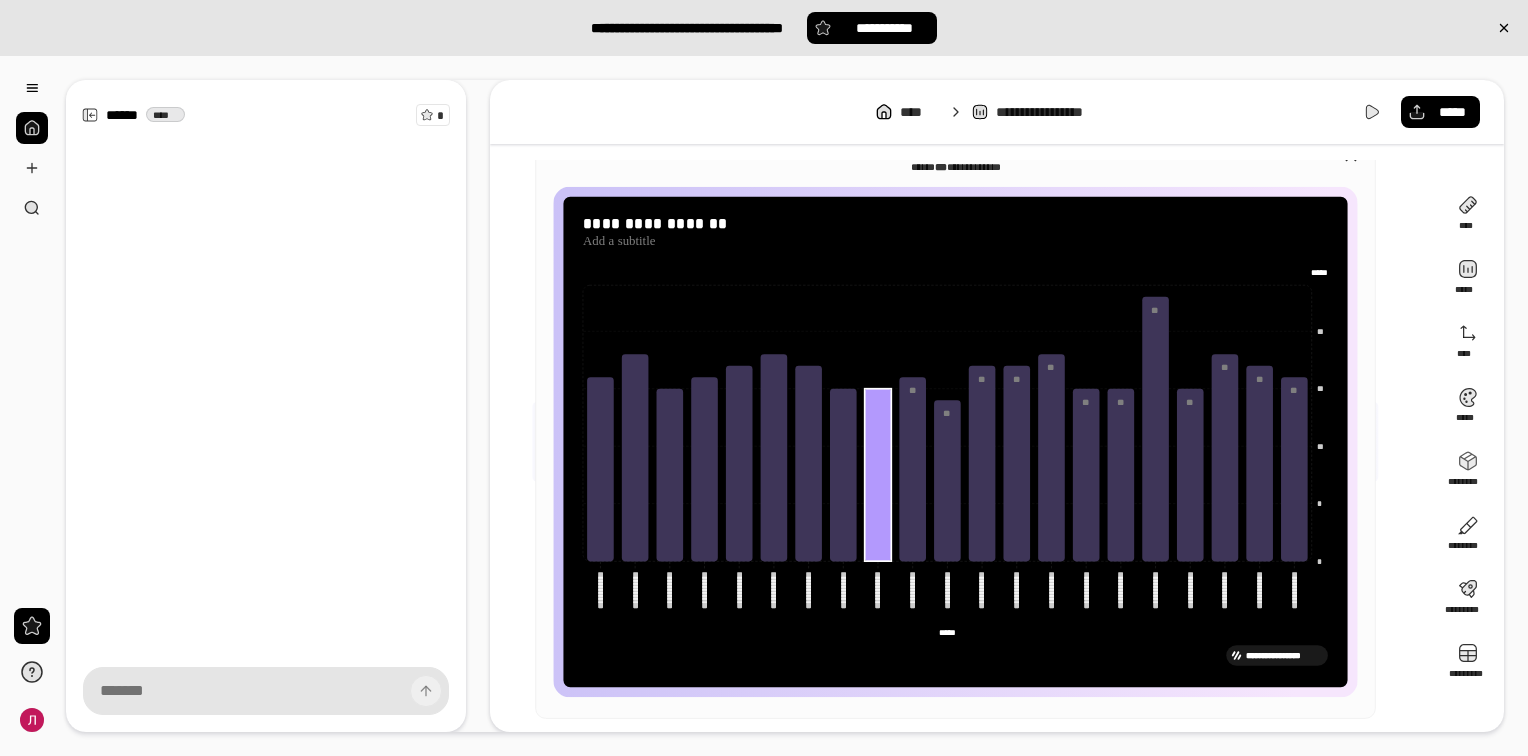 click 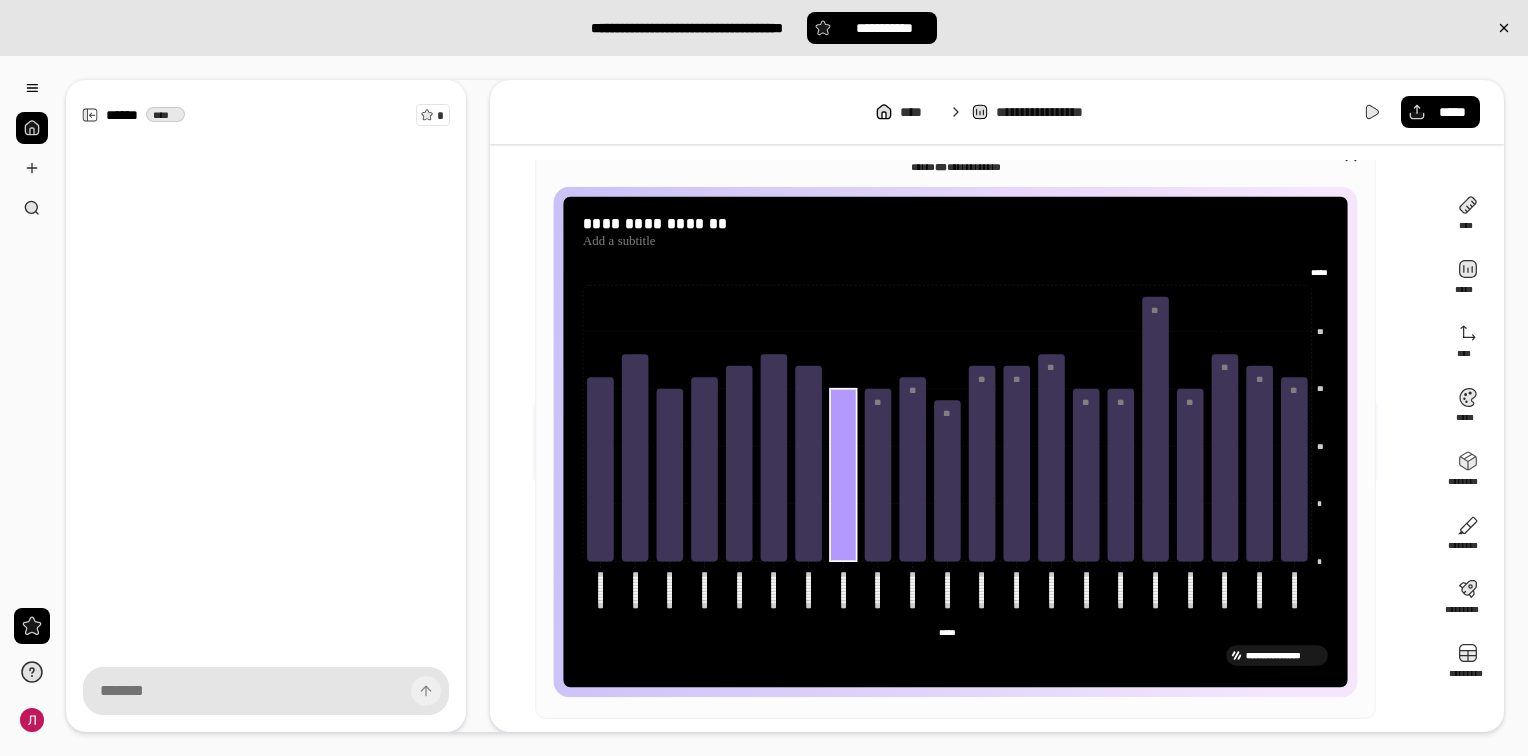 click 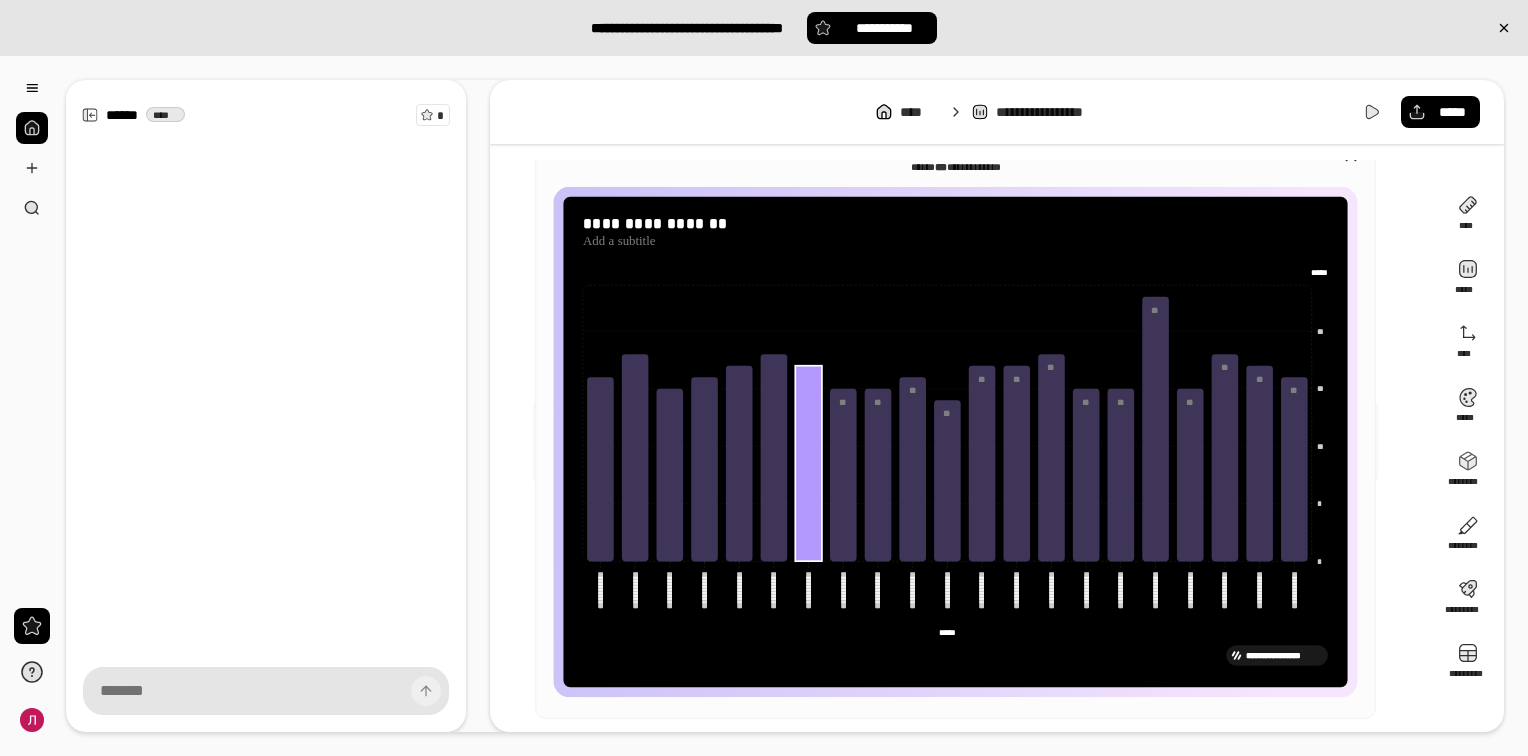 click 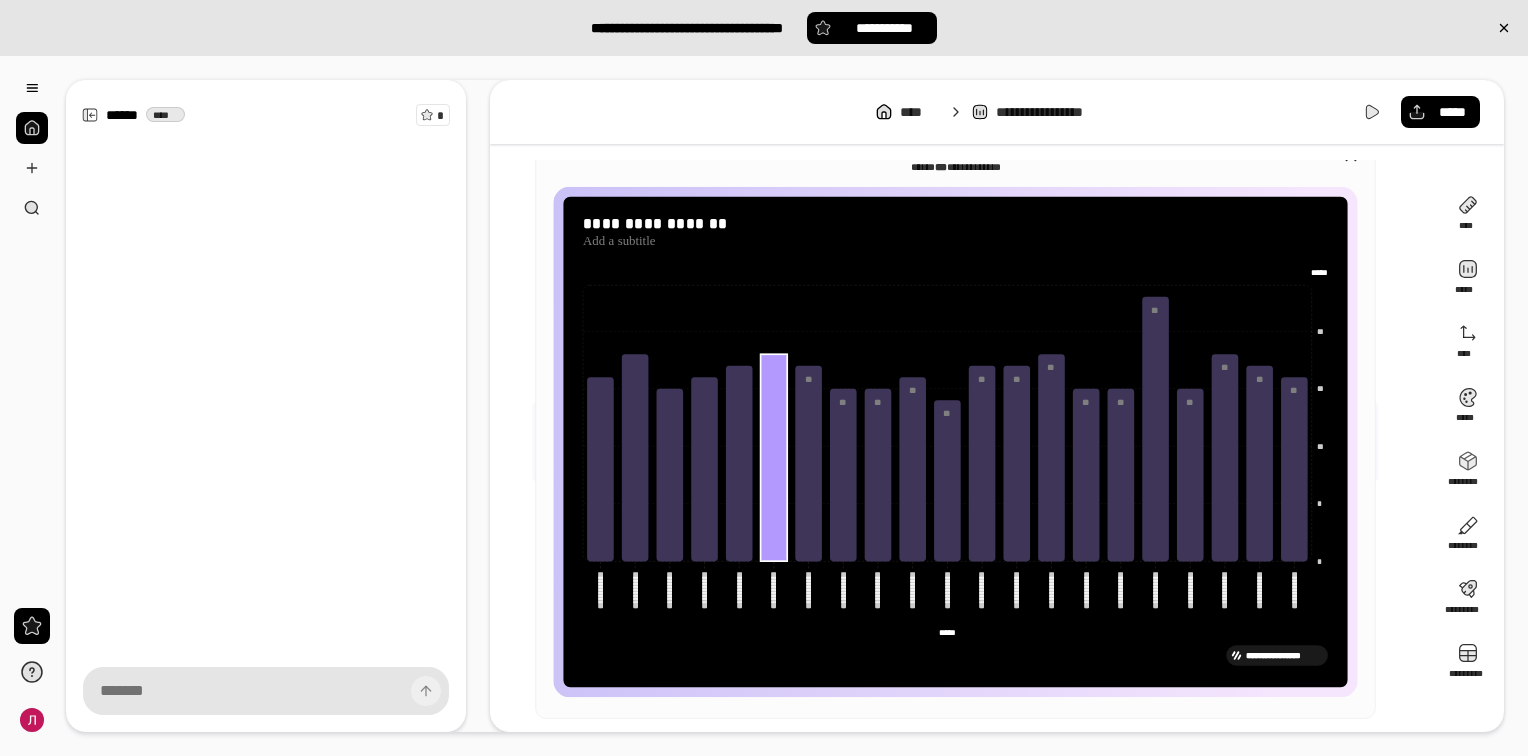 click 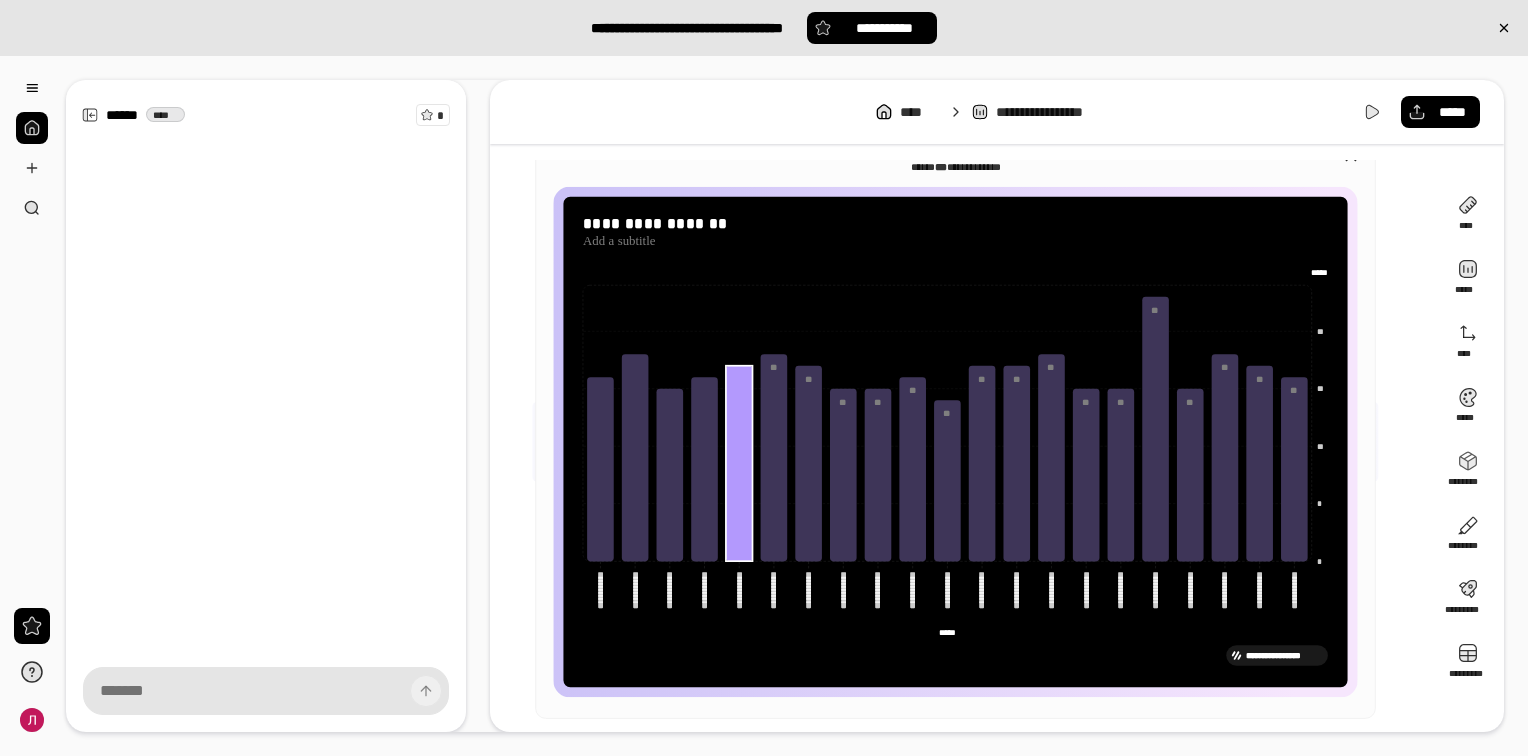 click 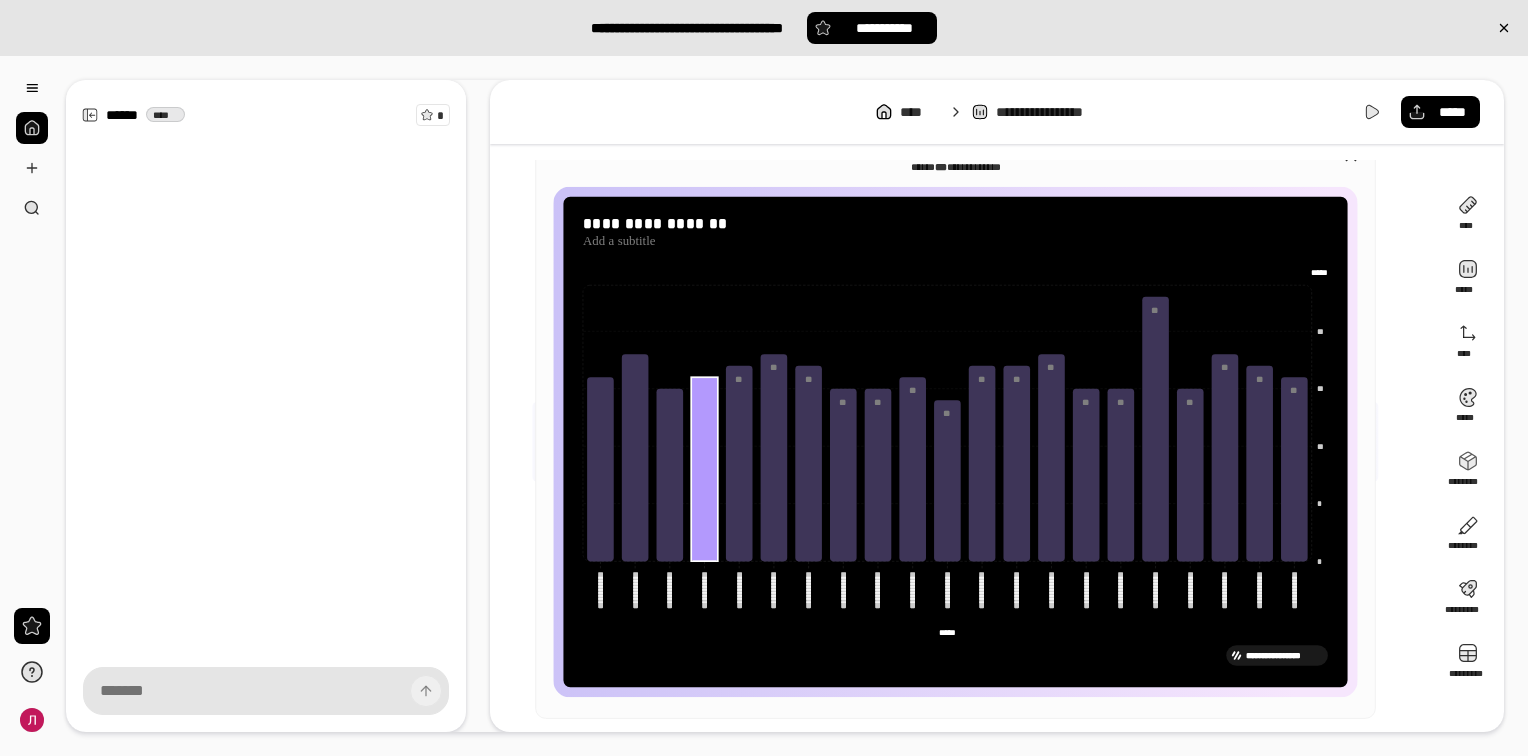 click 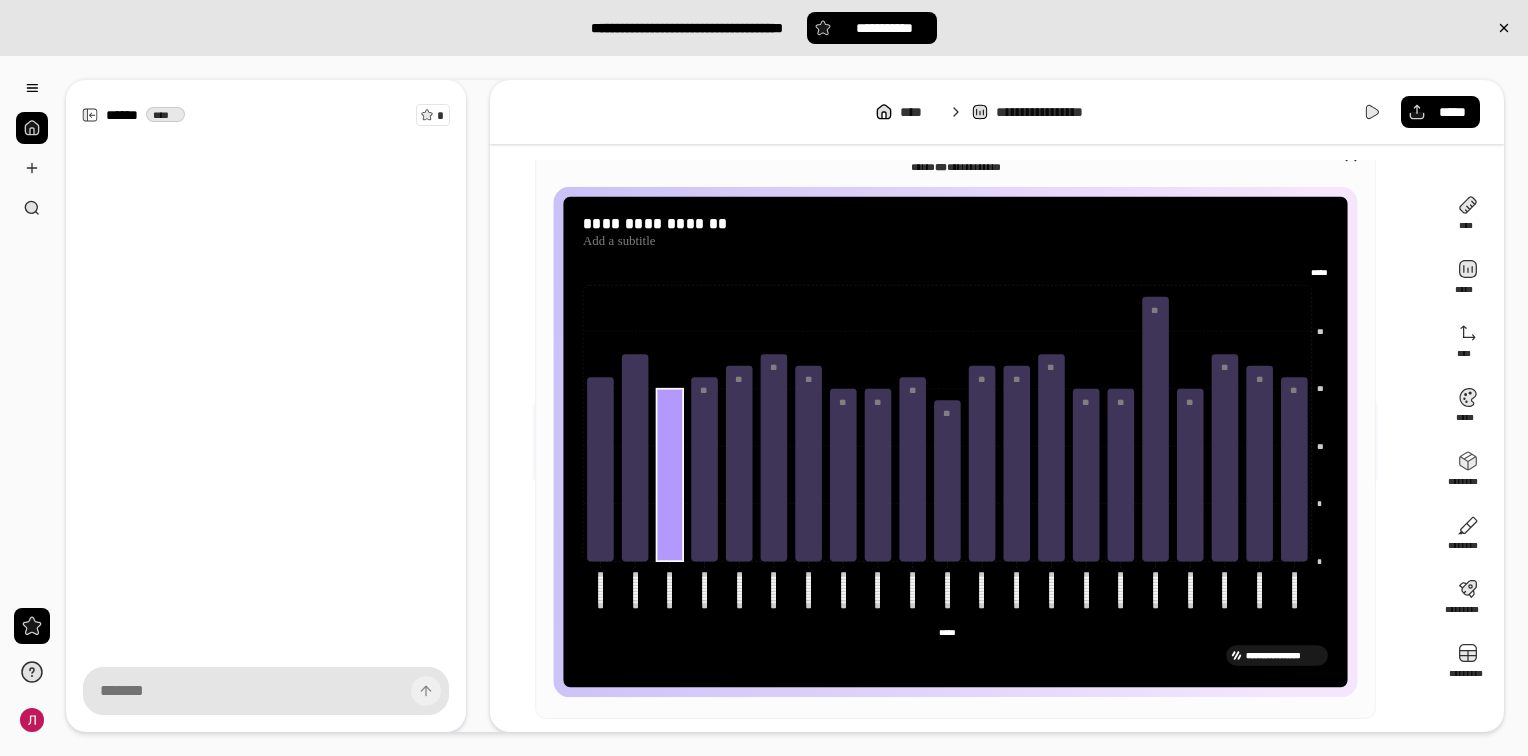 click 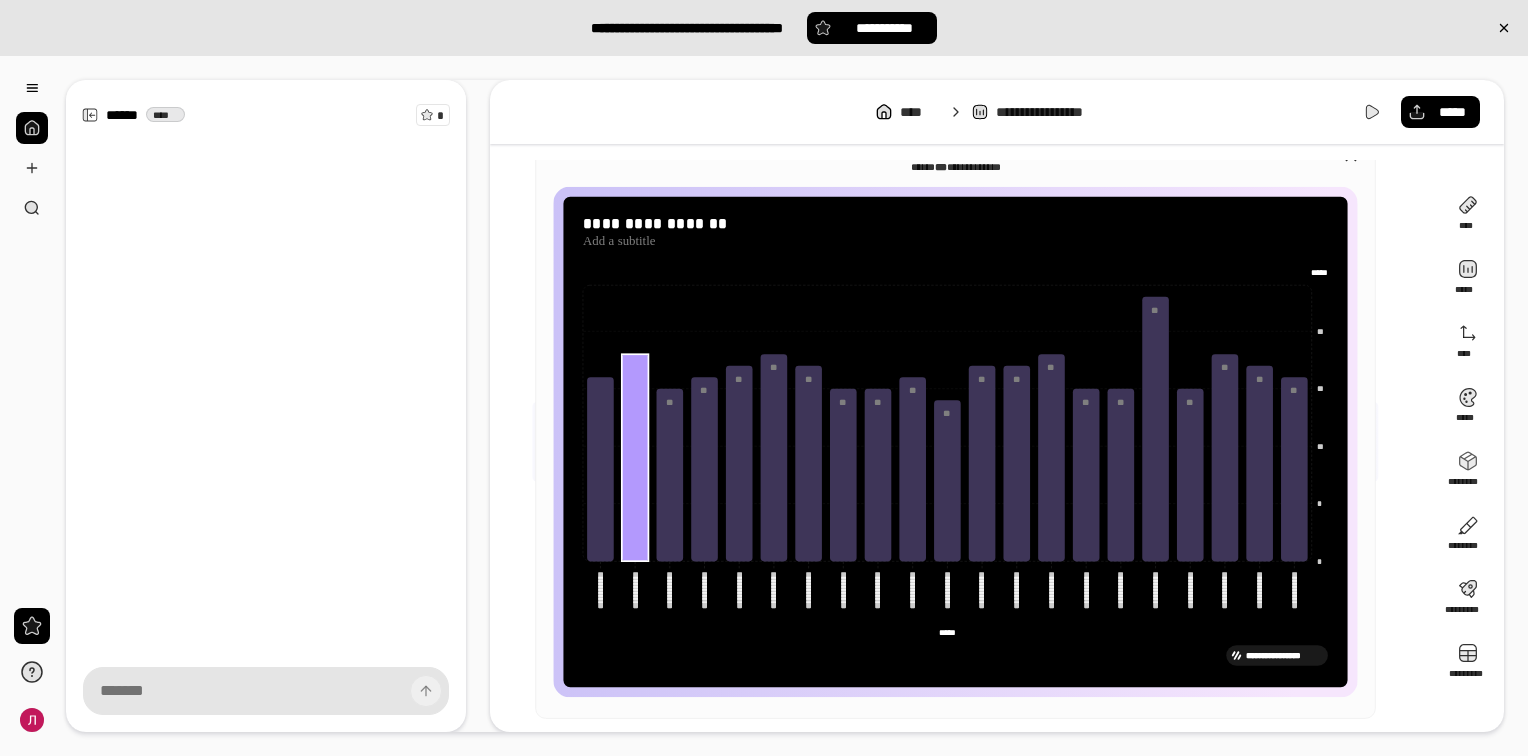 click 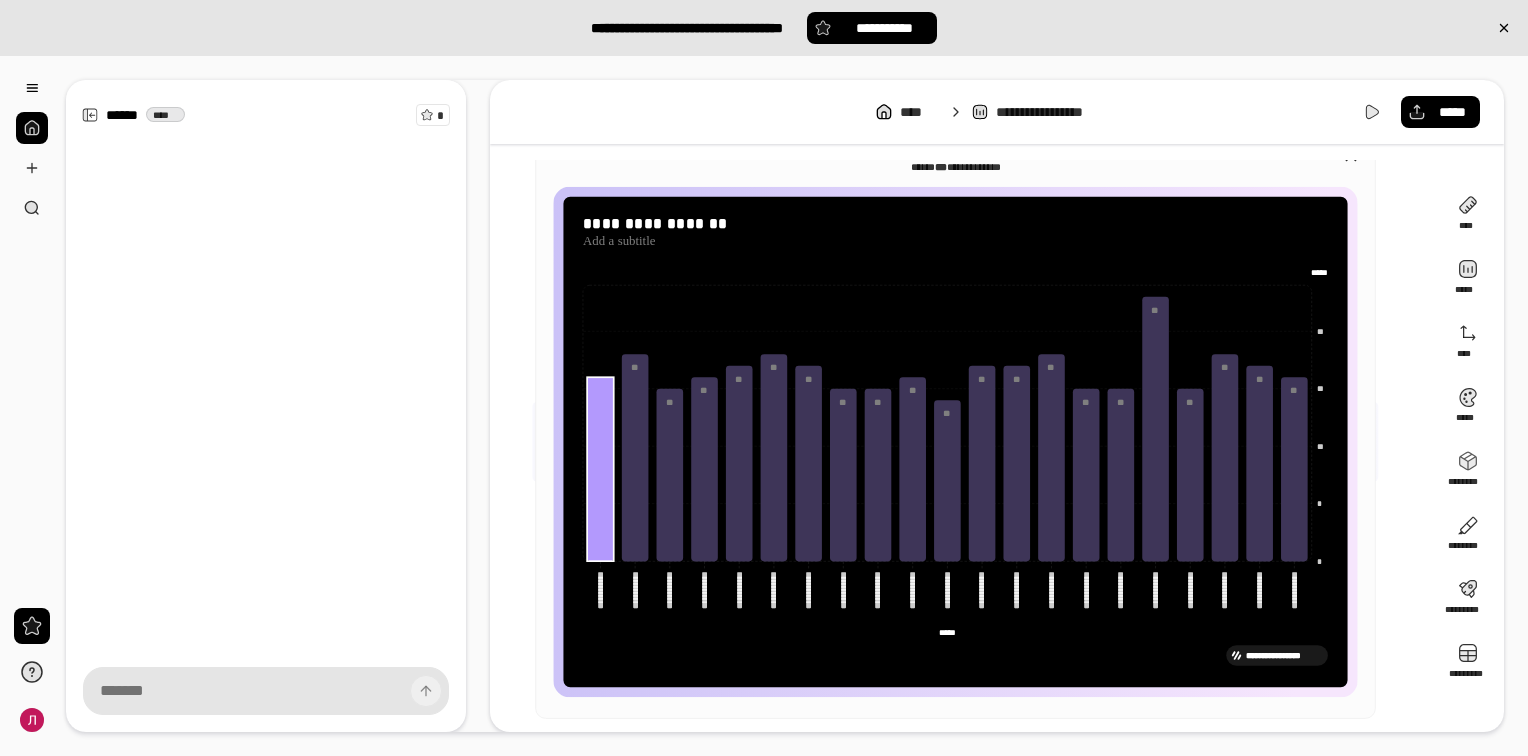 click 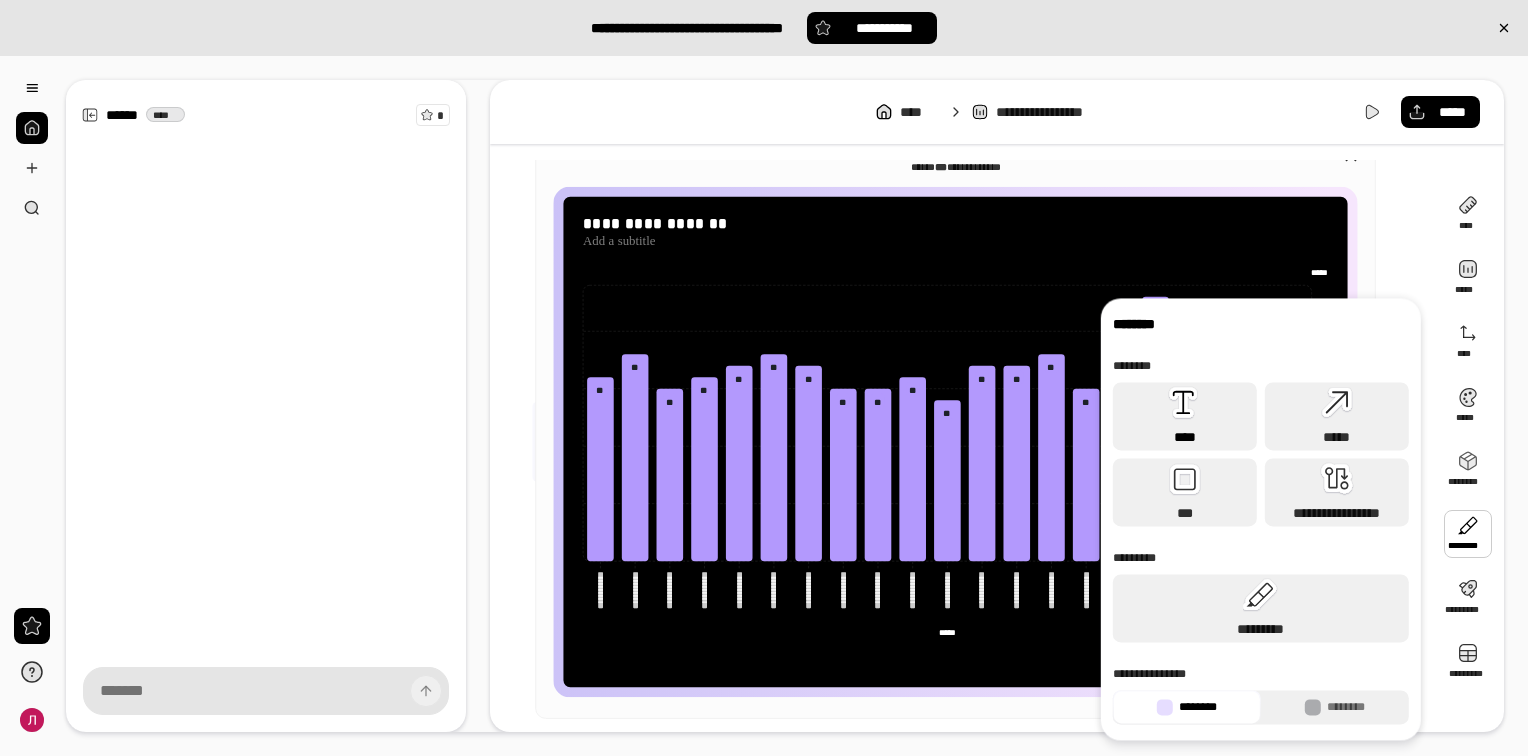 click 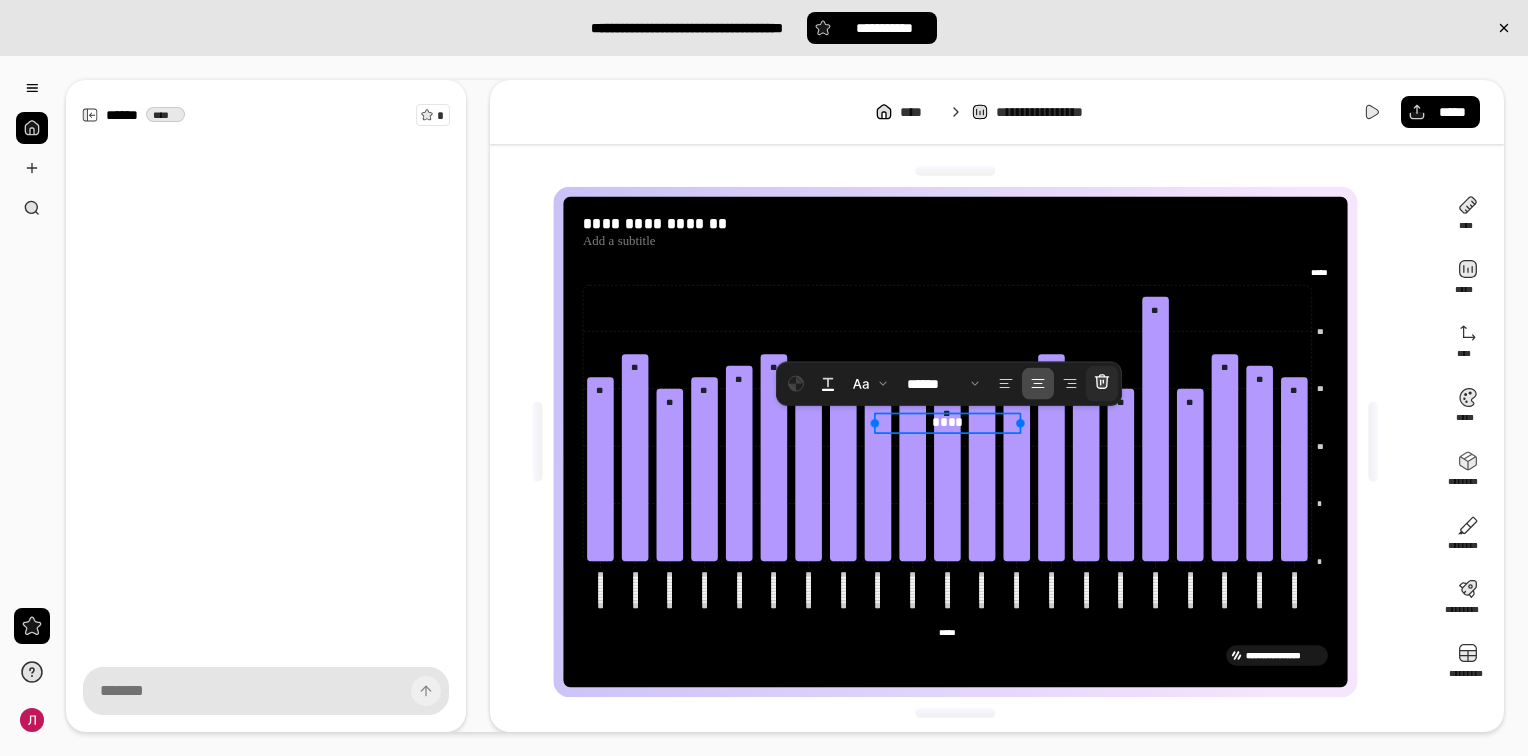 click 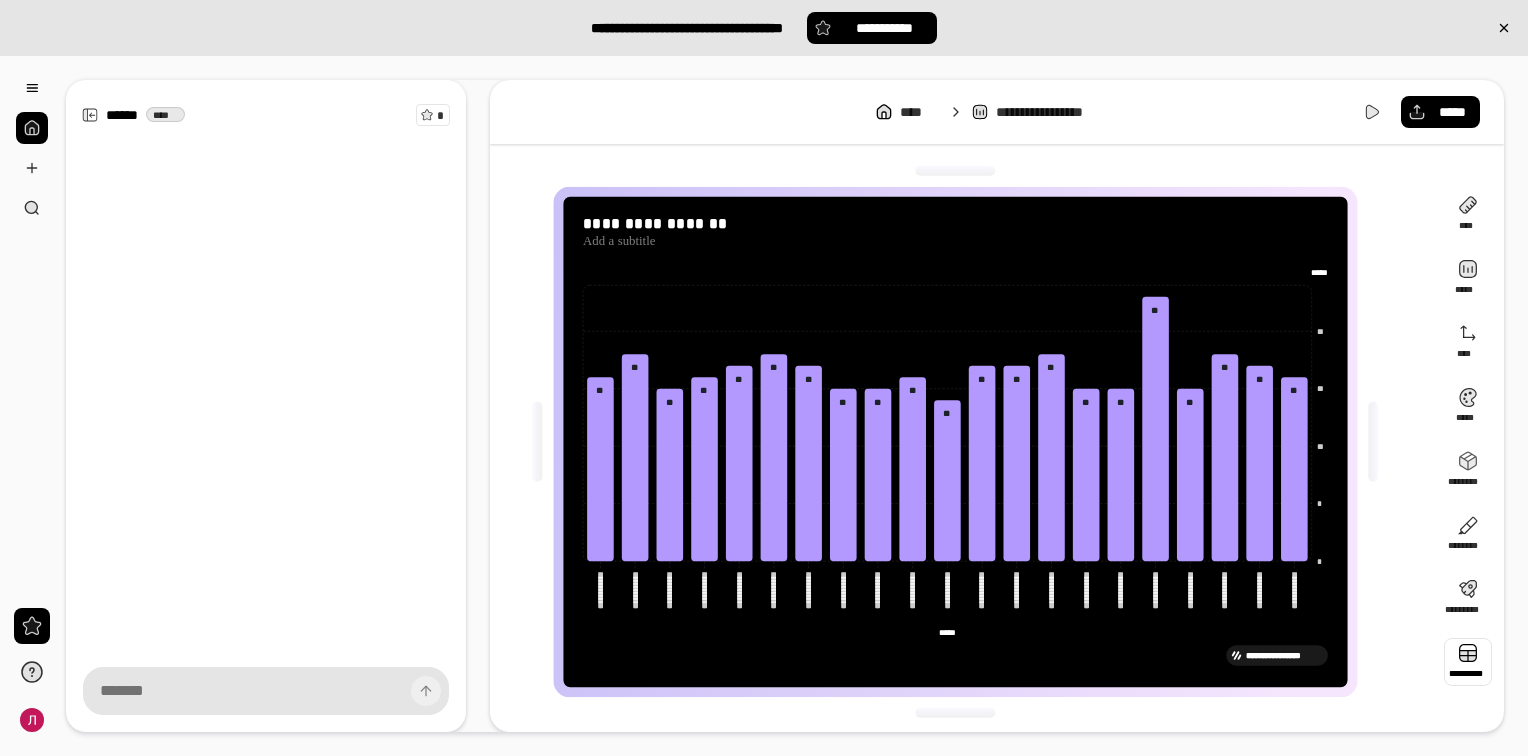 click at bounding box center [1468, 662] 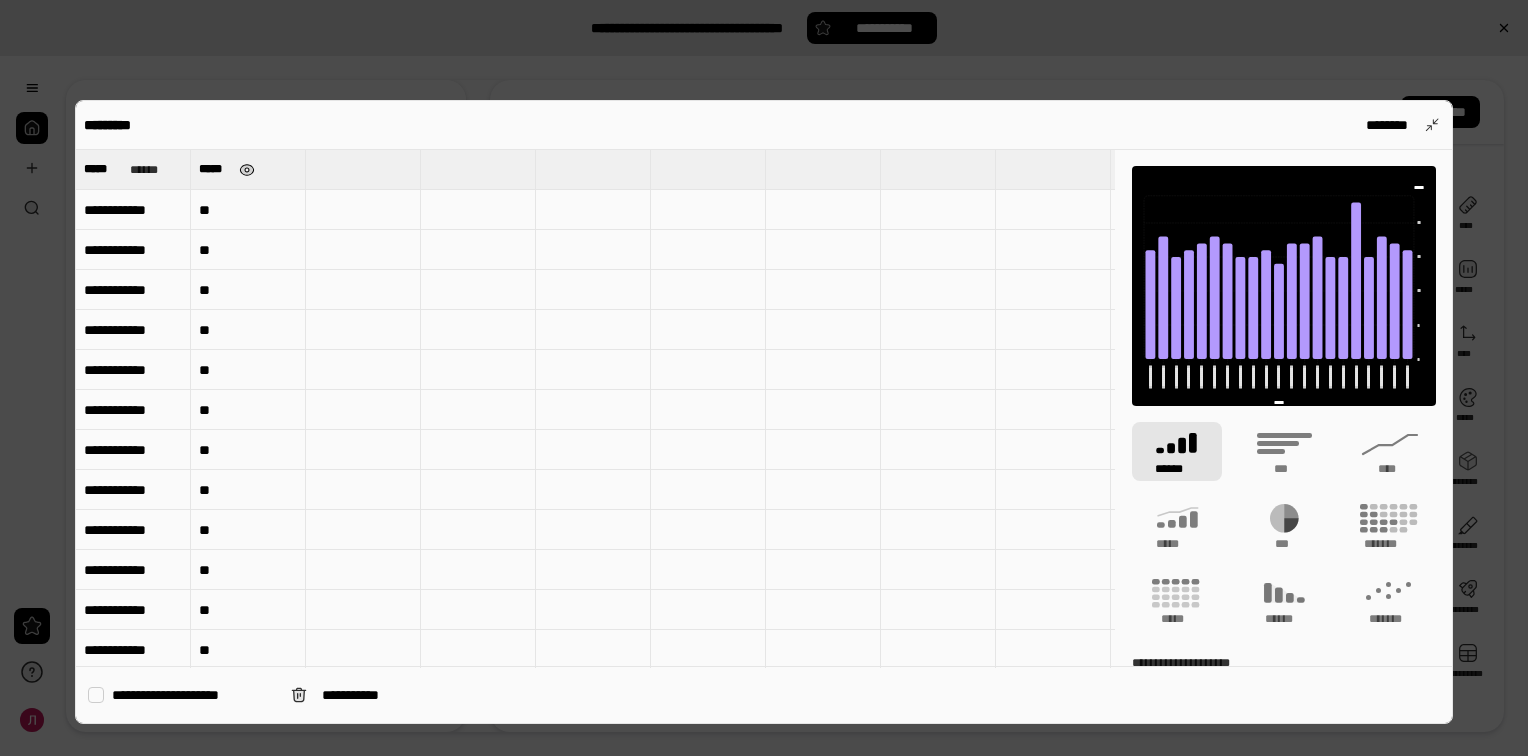 click at bounding box center [248, 170] 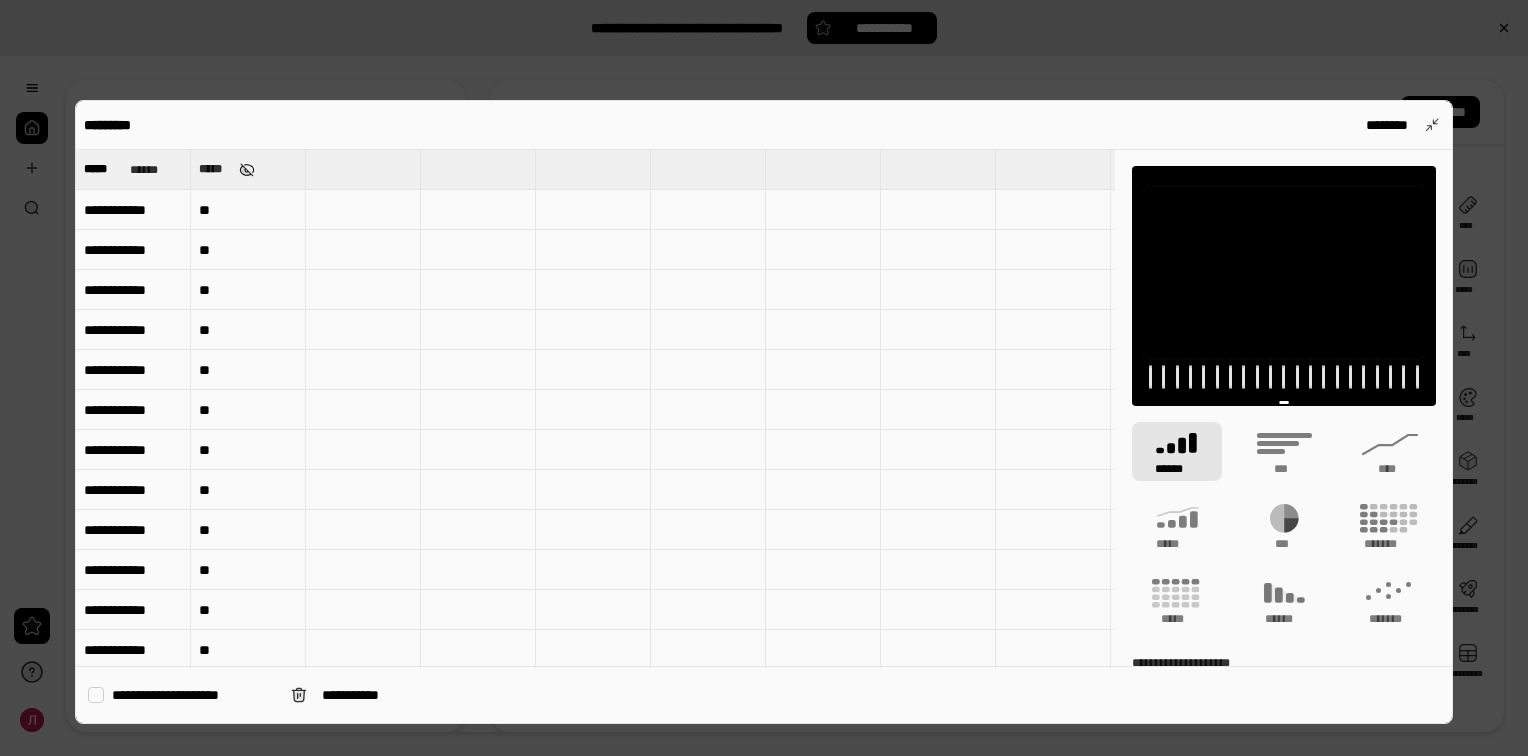click at bounding box center [248, 170] 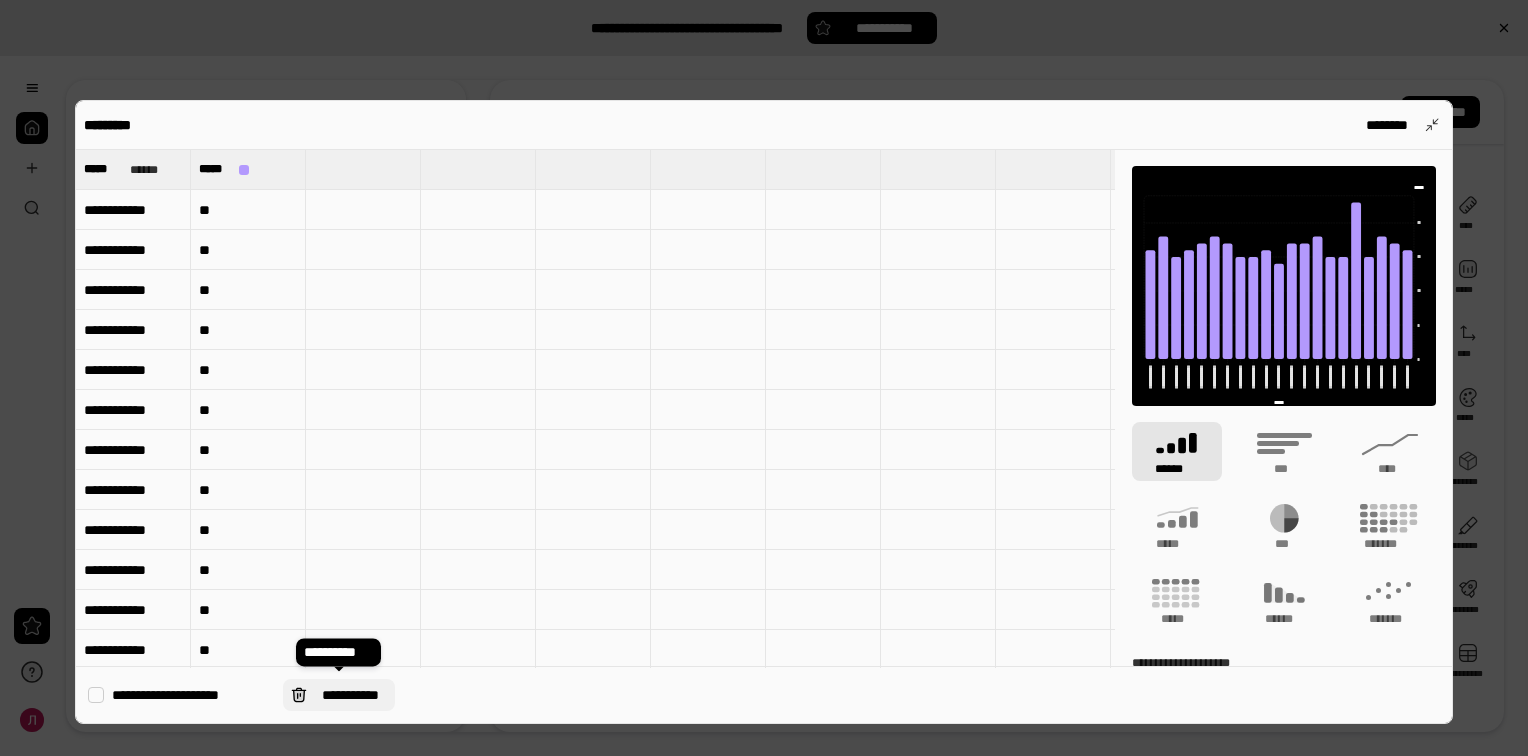click on "**********" at bounding box center [351, 695] 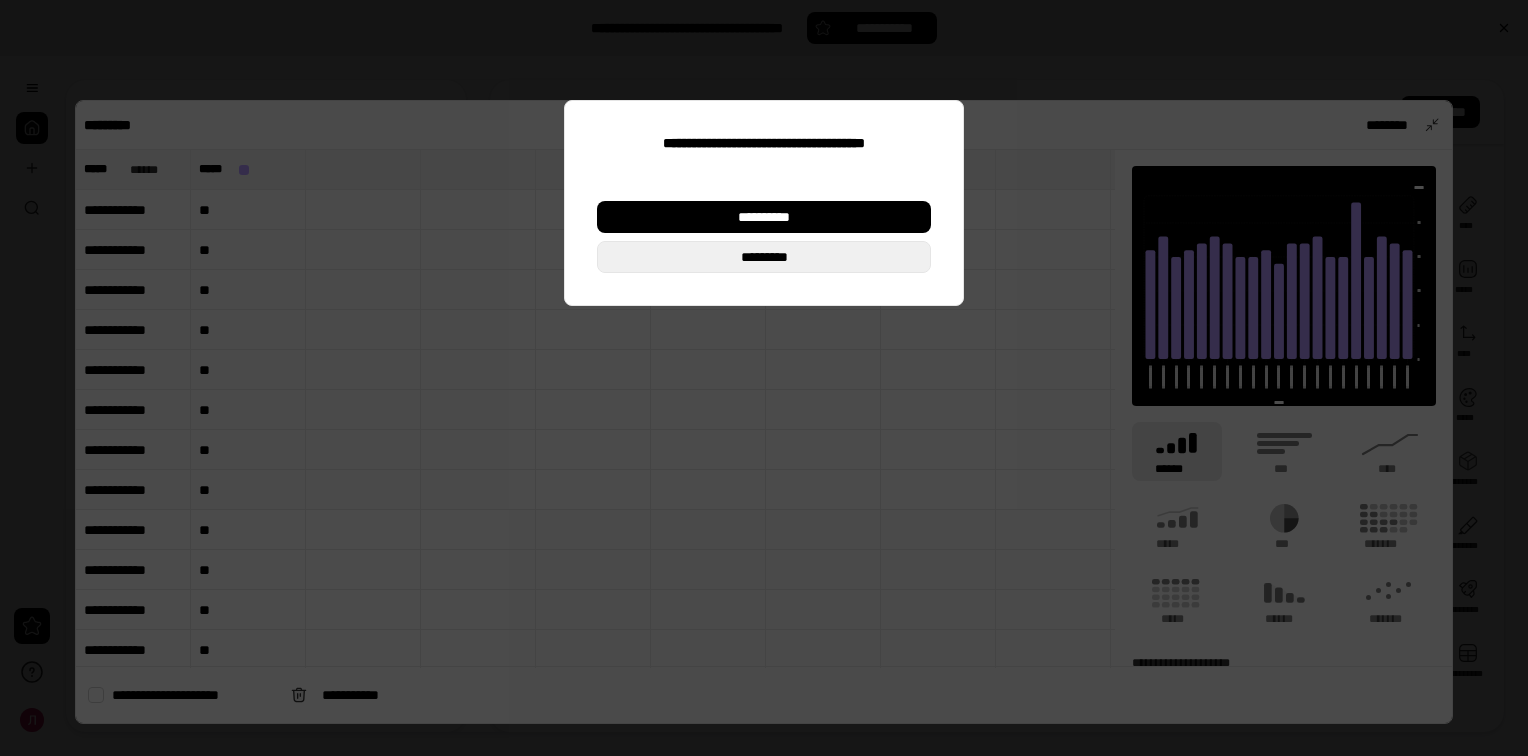 click on "*********" at bounding box center (763, 257) 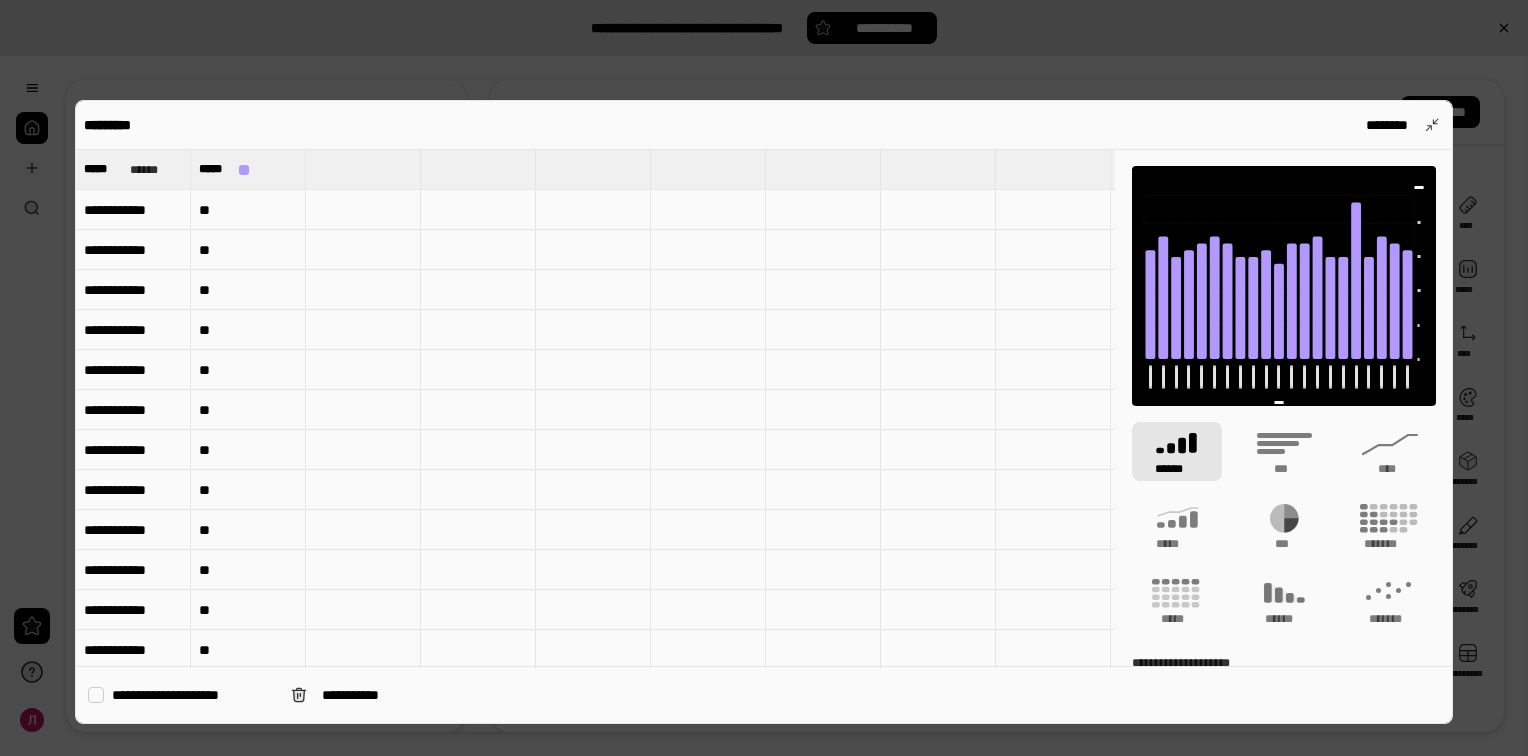 click on "**********" at bounding box center (133, 210) 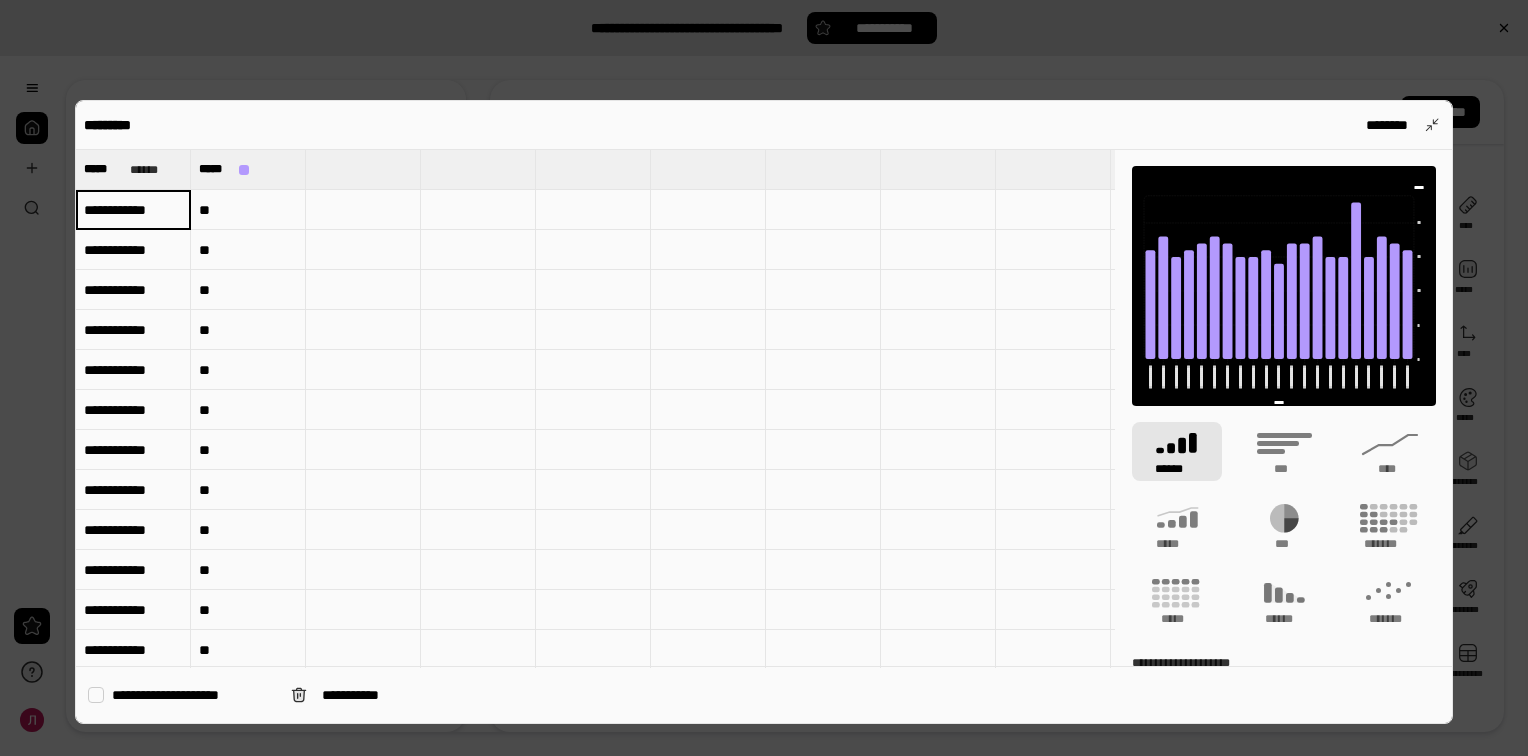 click at bounding box center [96, 695] 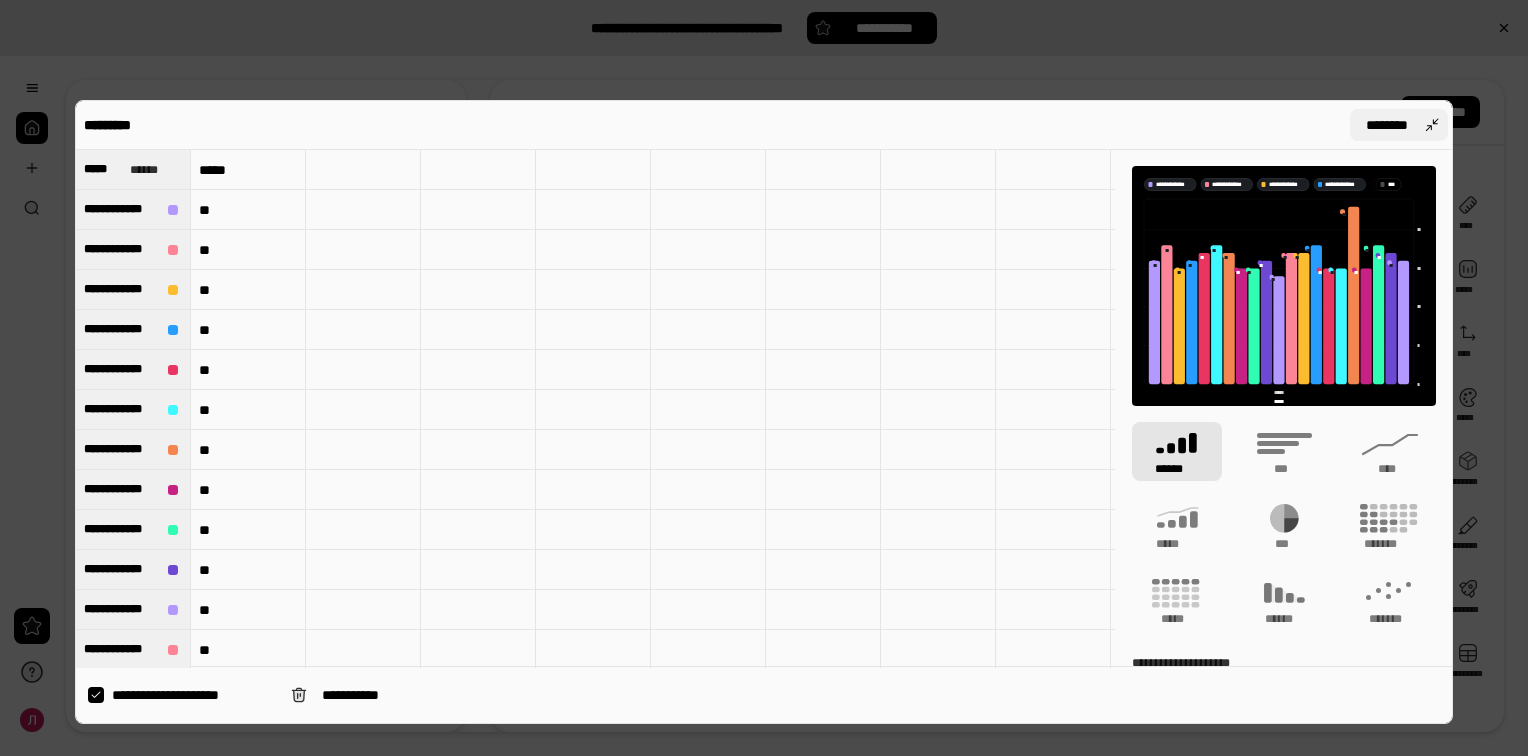 click on "********" at bounding box center (1387, 125) 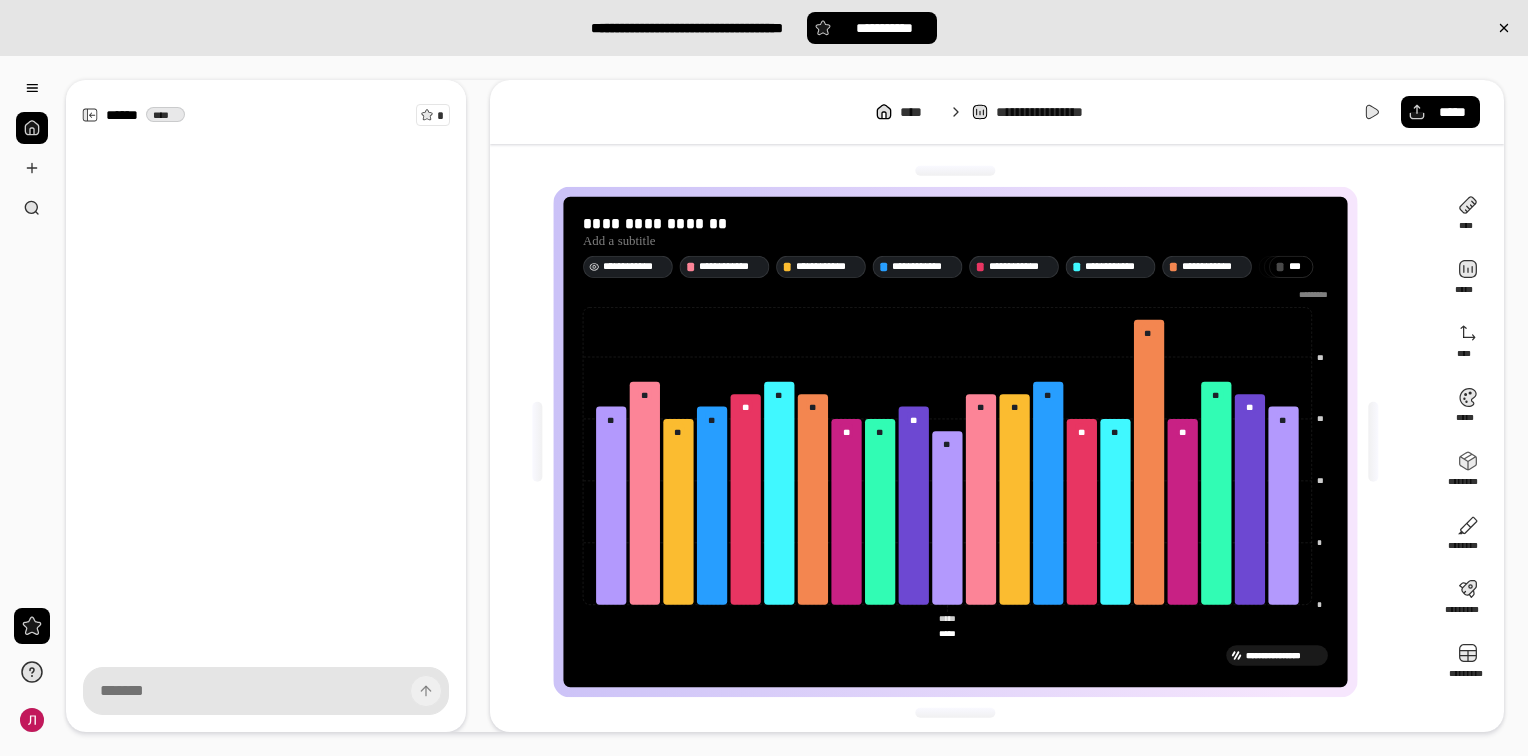 click on "**********" at bounding box center (634, 266) 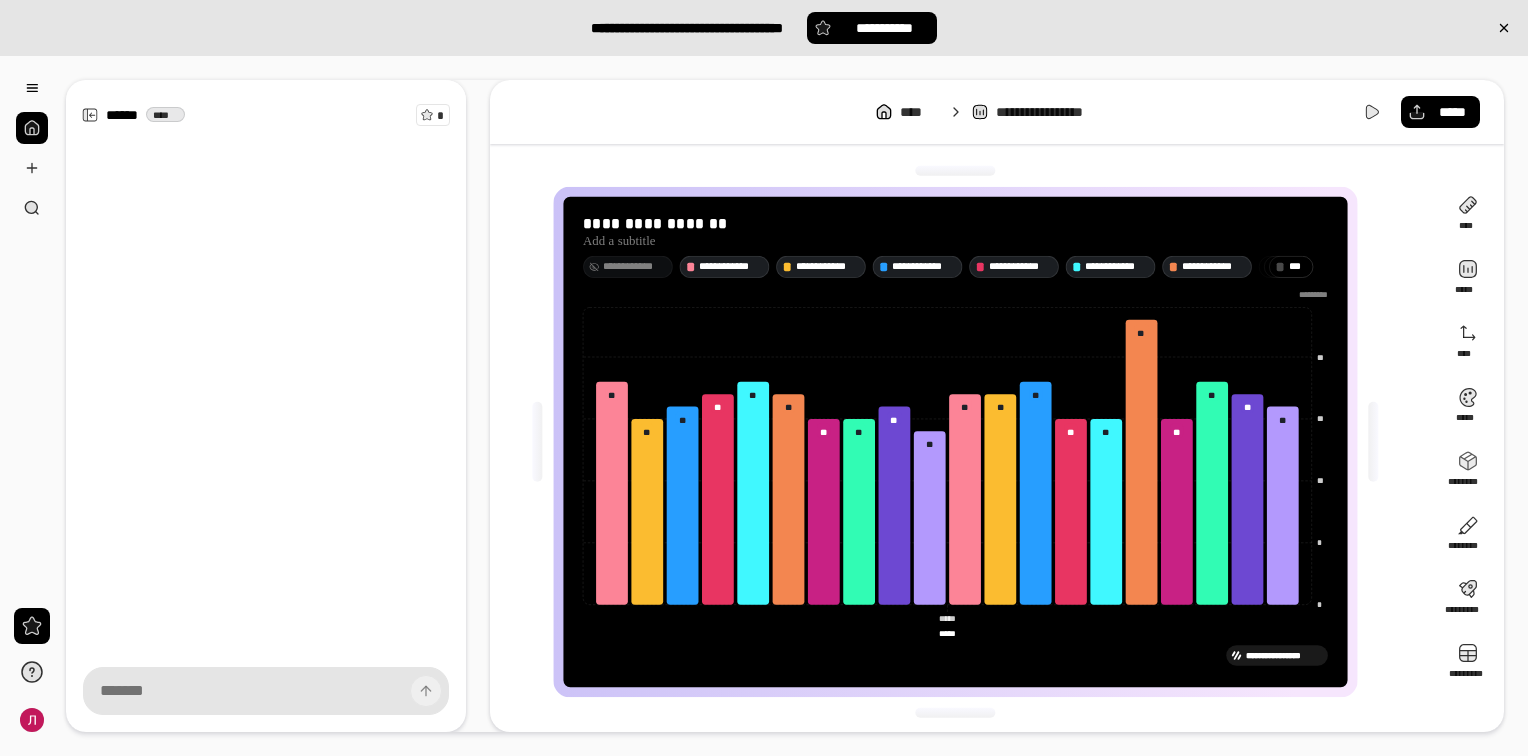 click on "**********" at bounding box center (634, 266) 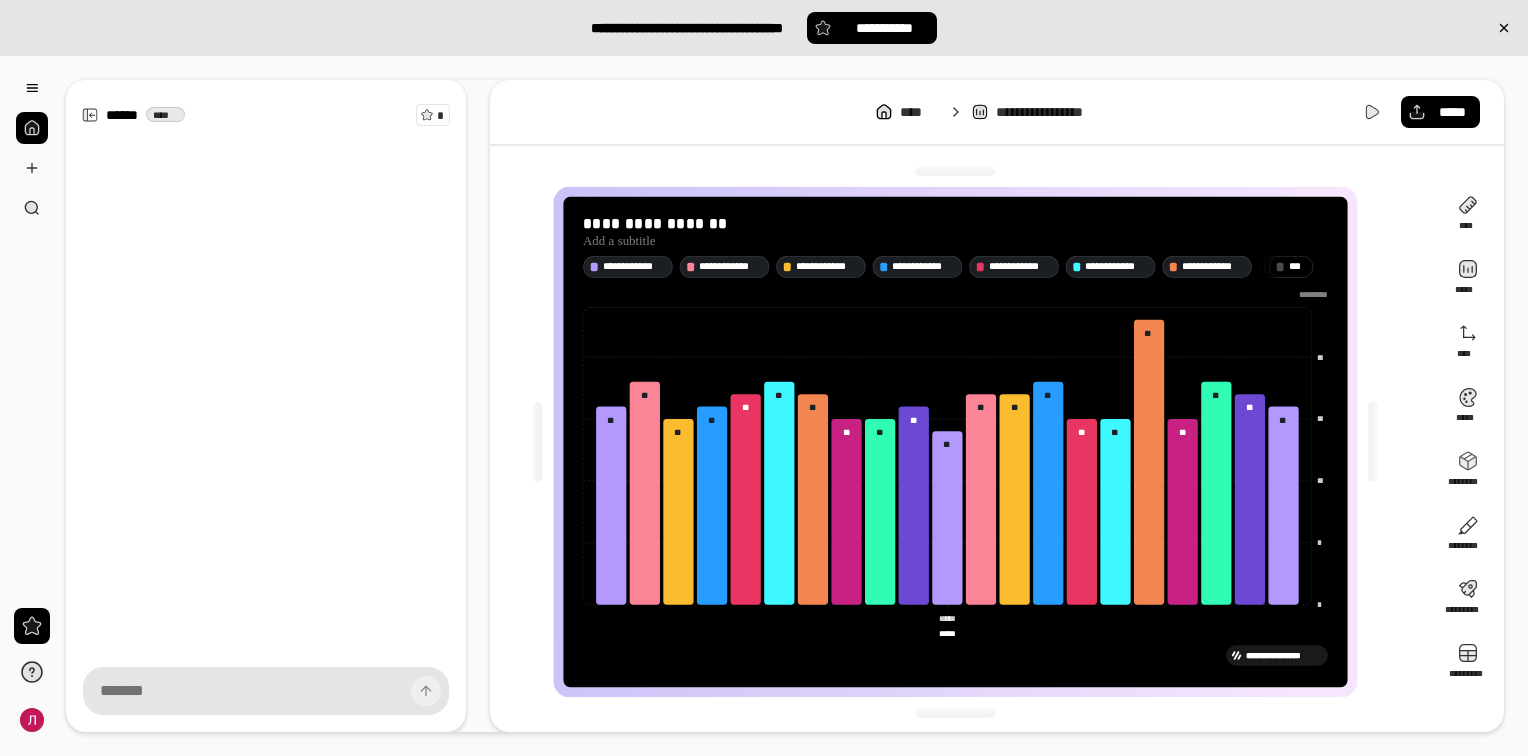click at bounding box center [1309, 293] 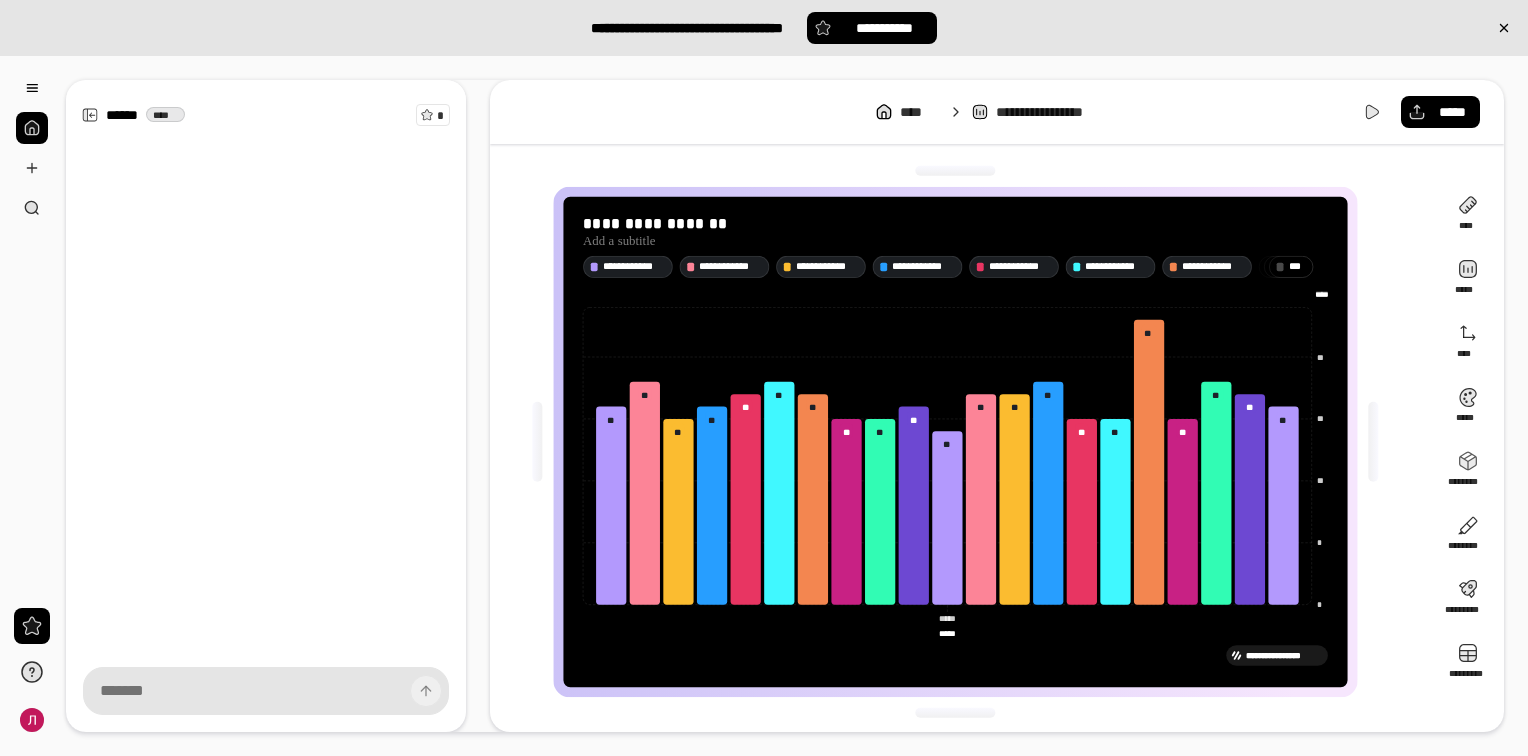 scroll, scrollTop: 0, scrollLeft: 0, axis: both 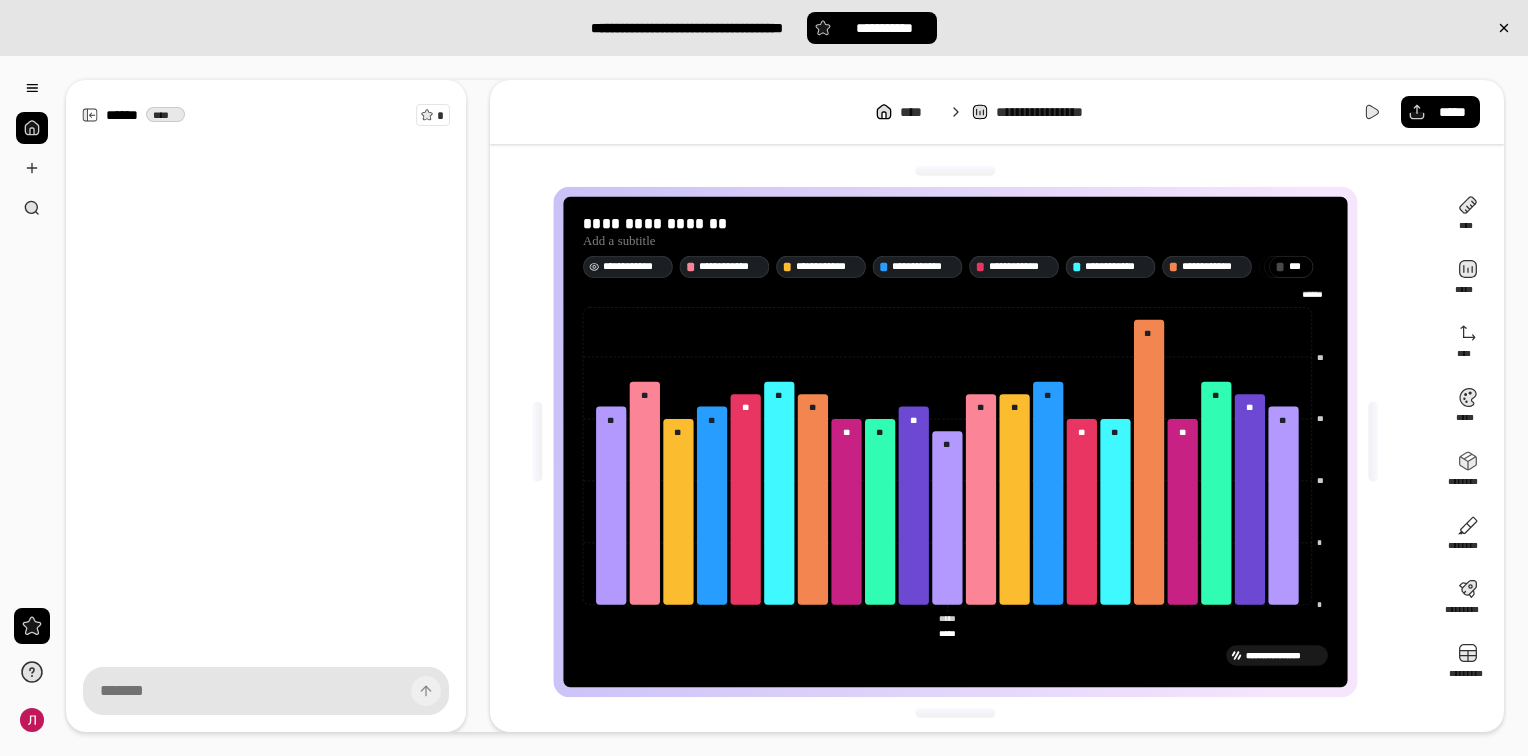 type on "******" 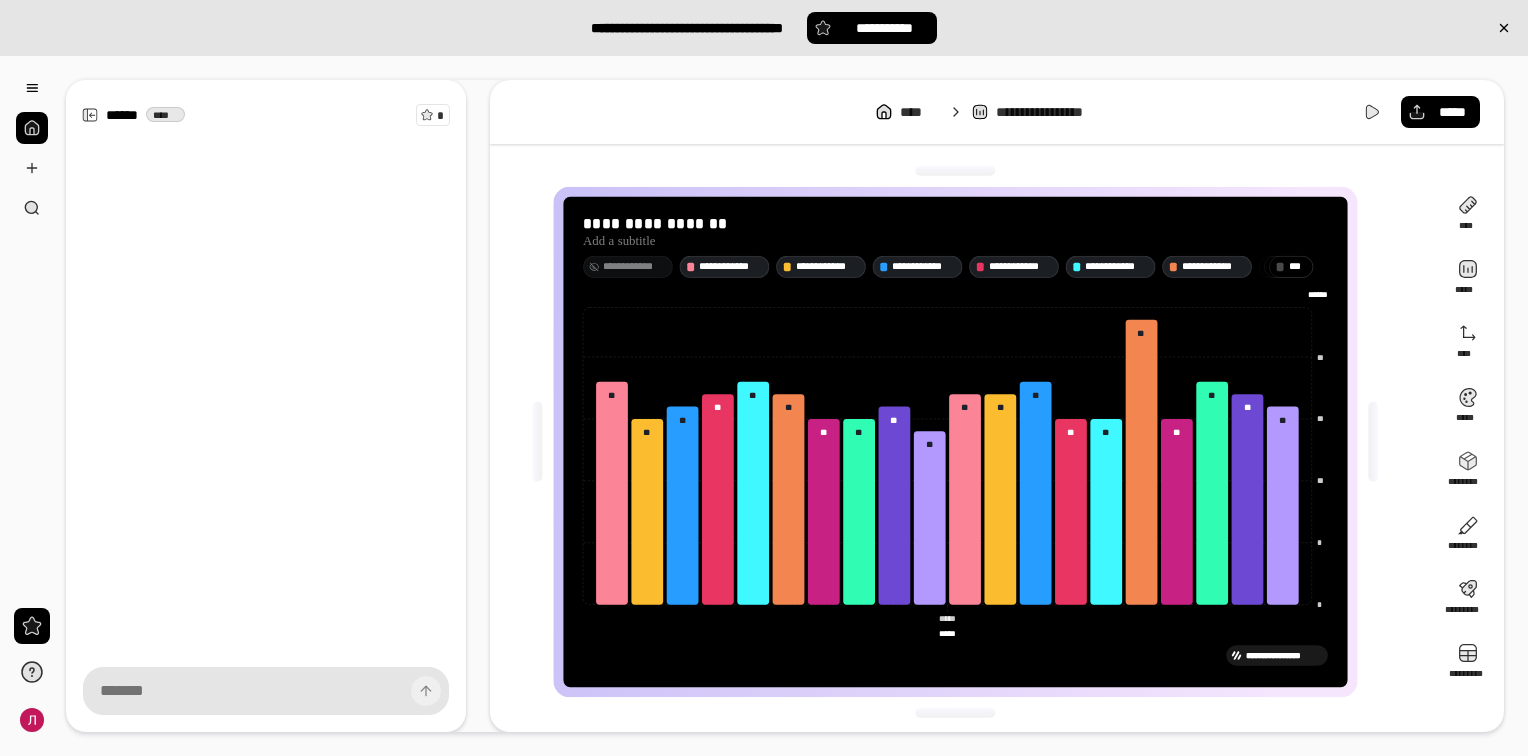 click on "**********" at bounding box center [634, 266] 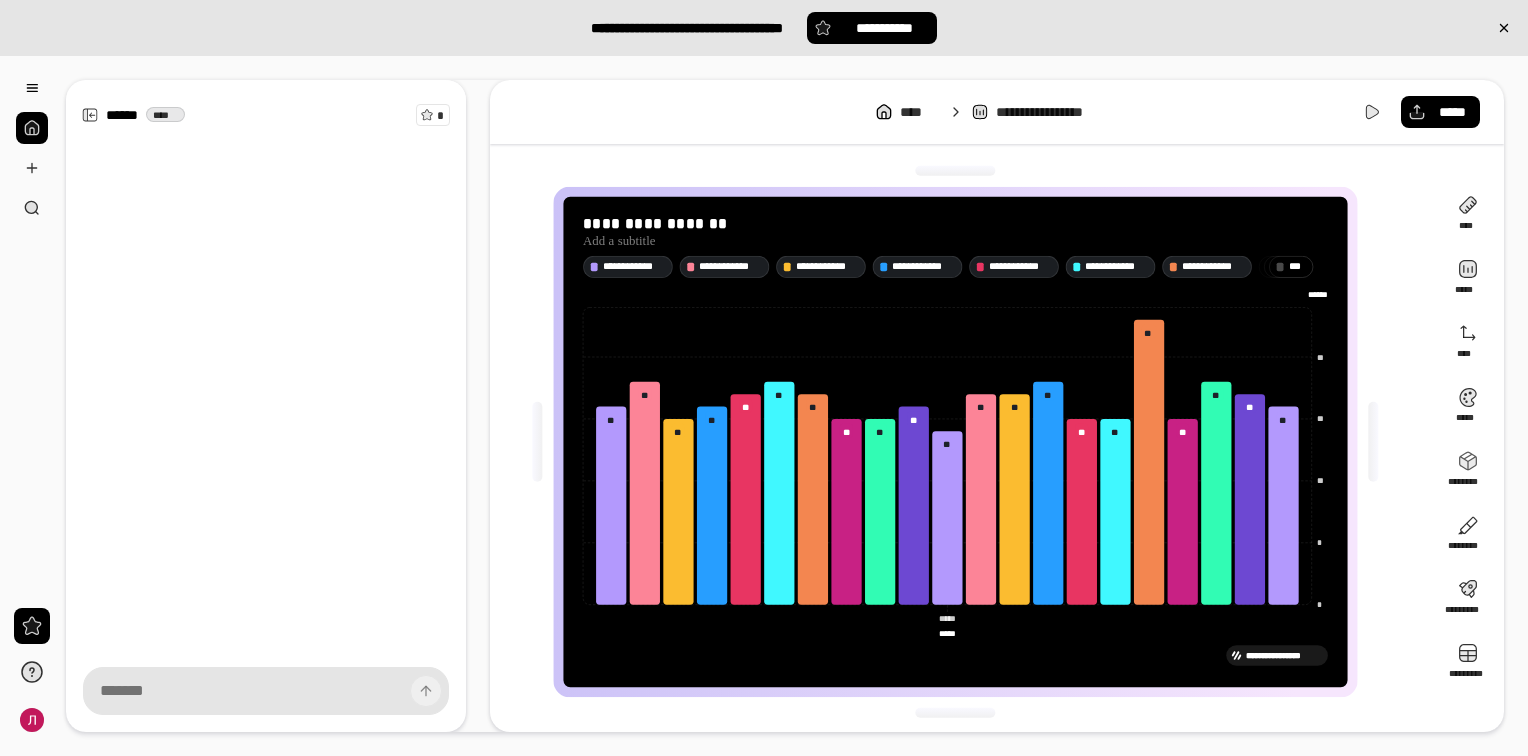 click on "* **" at bounding box center [1297, 266] 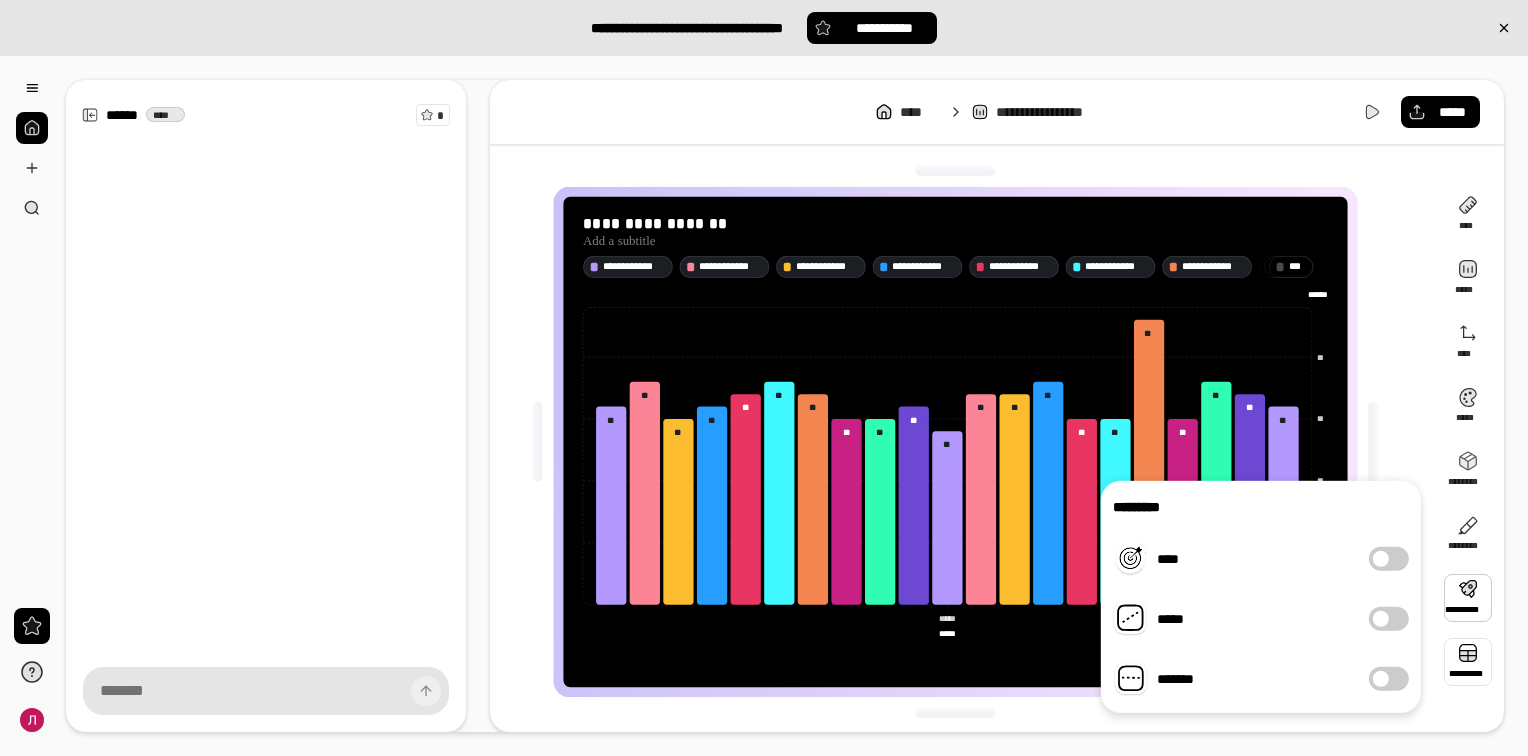 click at bounding box center [1468, 662] 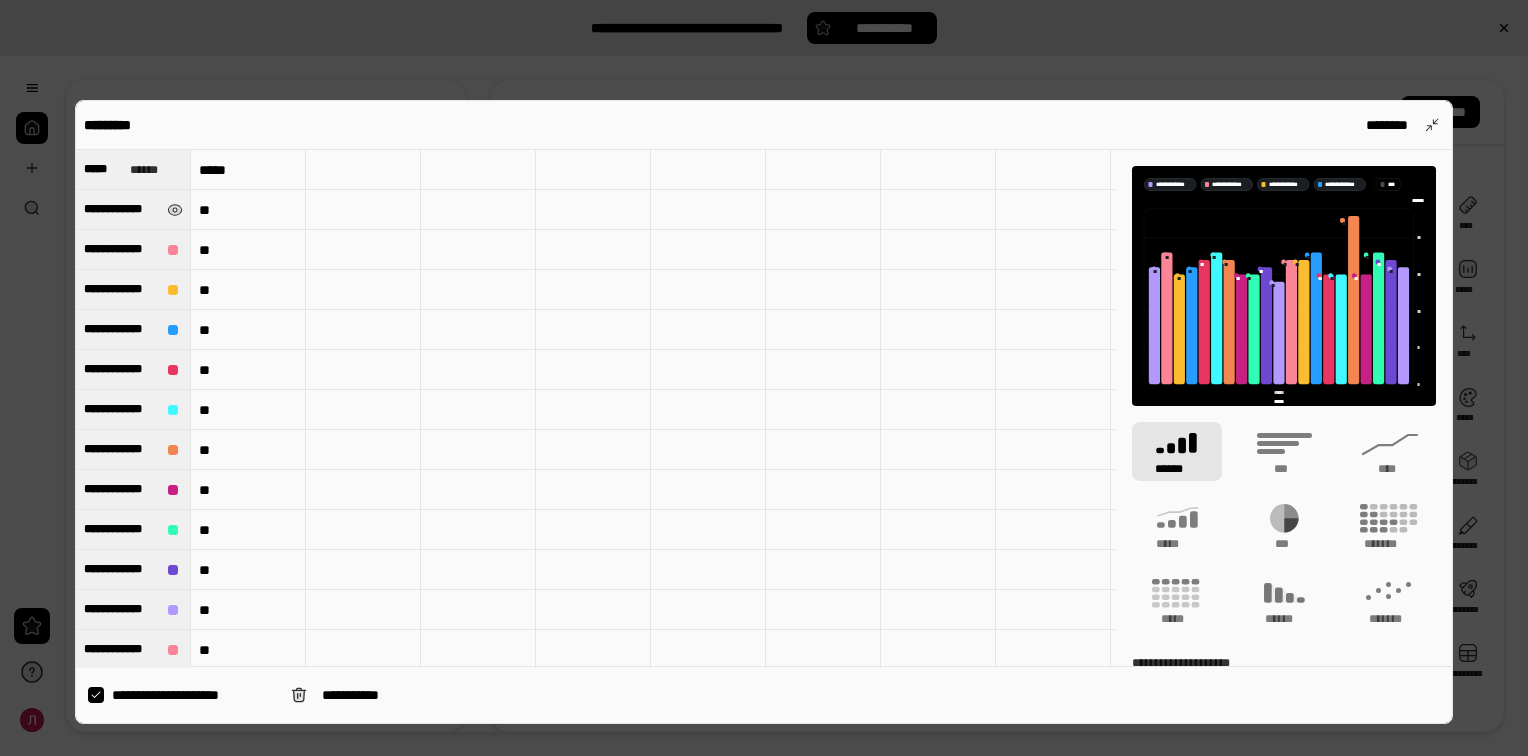 click on "**********" at bounding box center (121, 209) 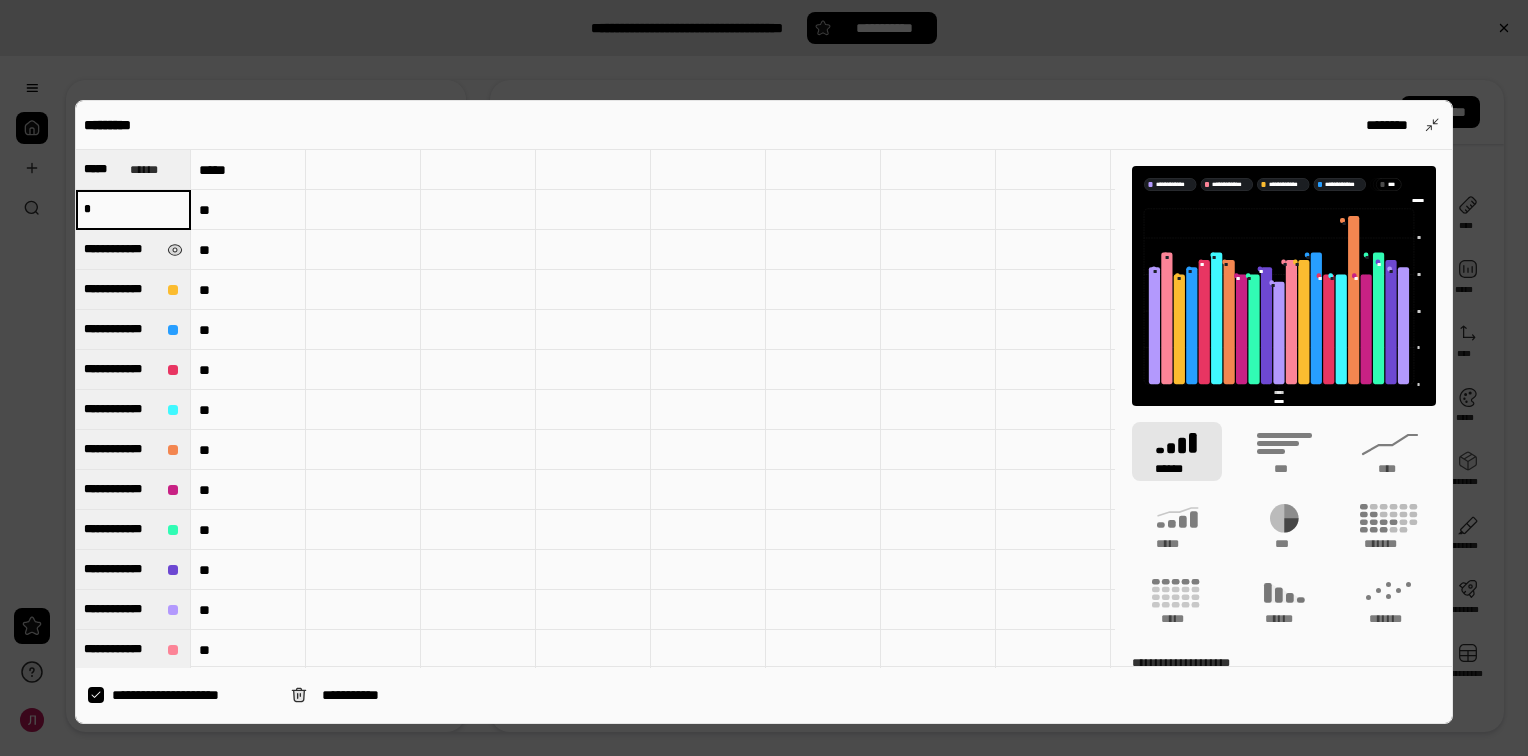 type on "*" 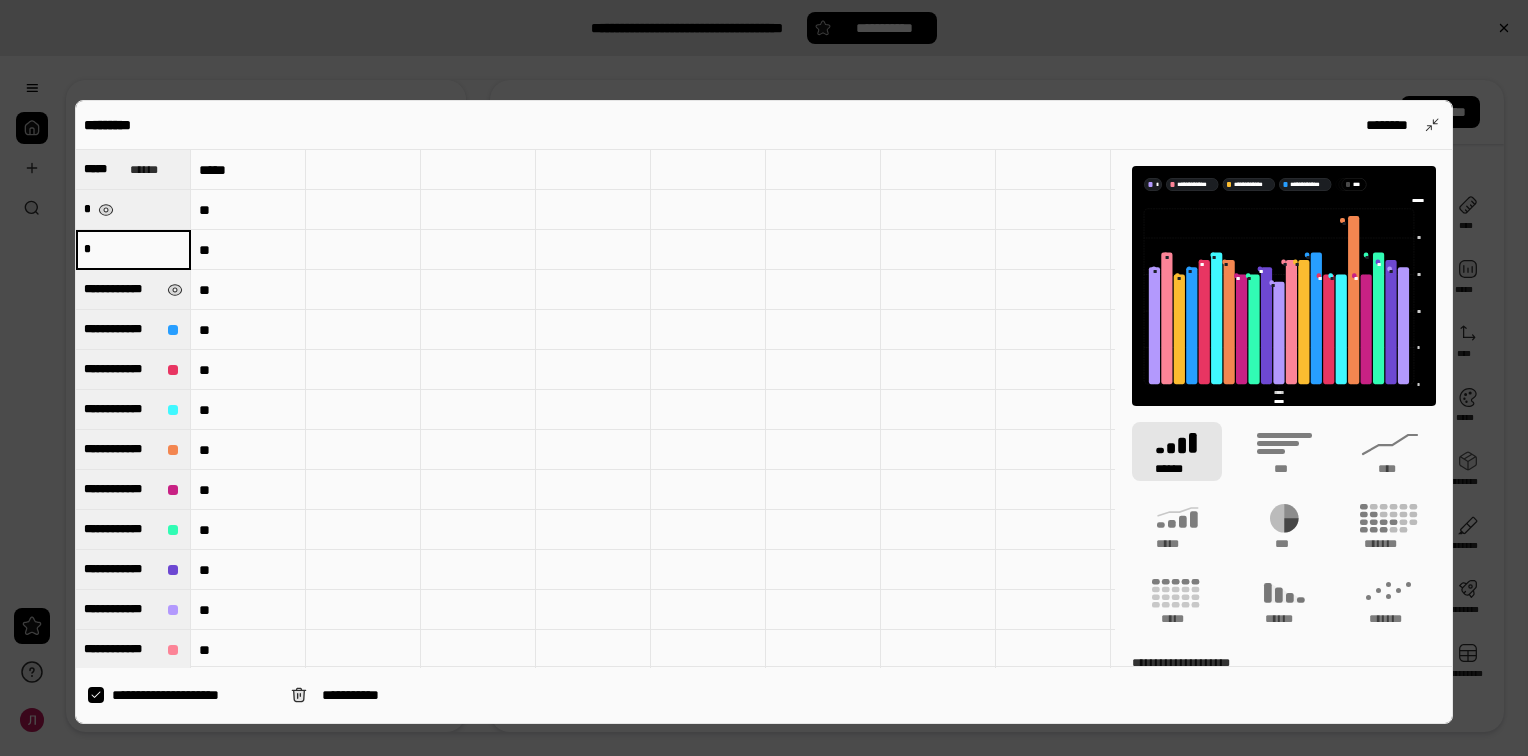 type on "*" 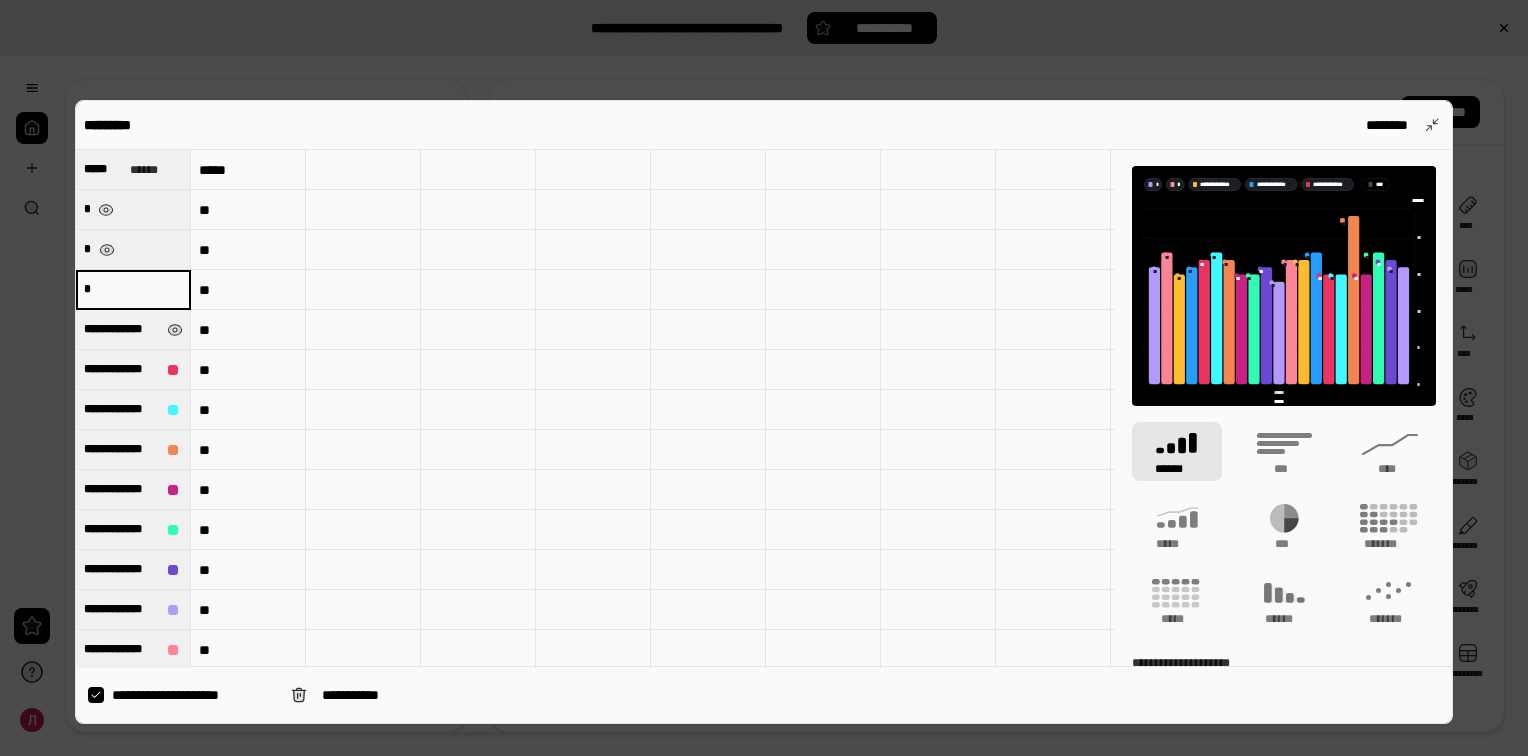 type on "*" 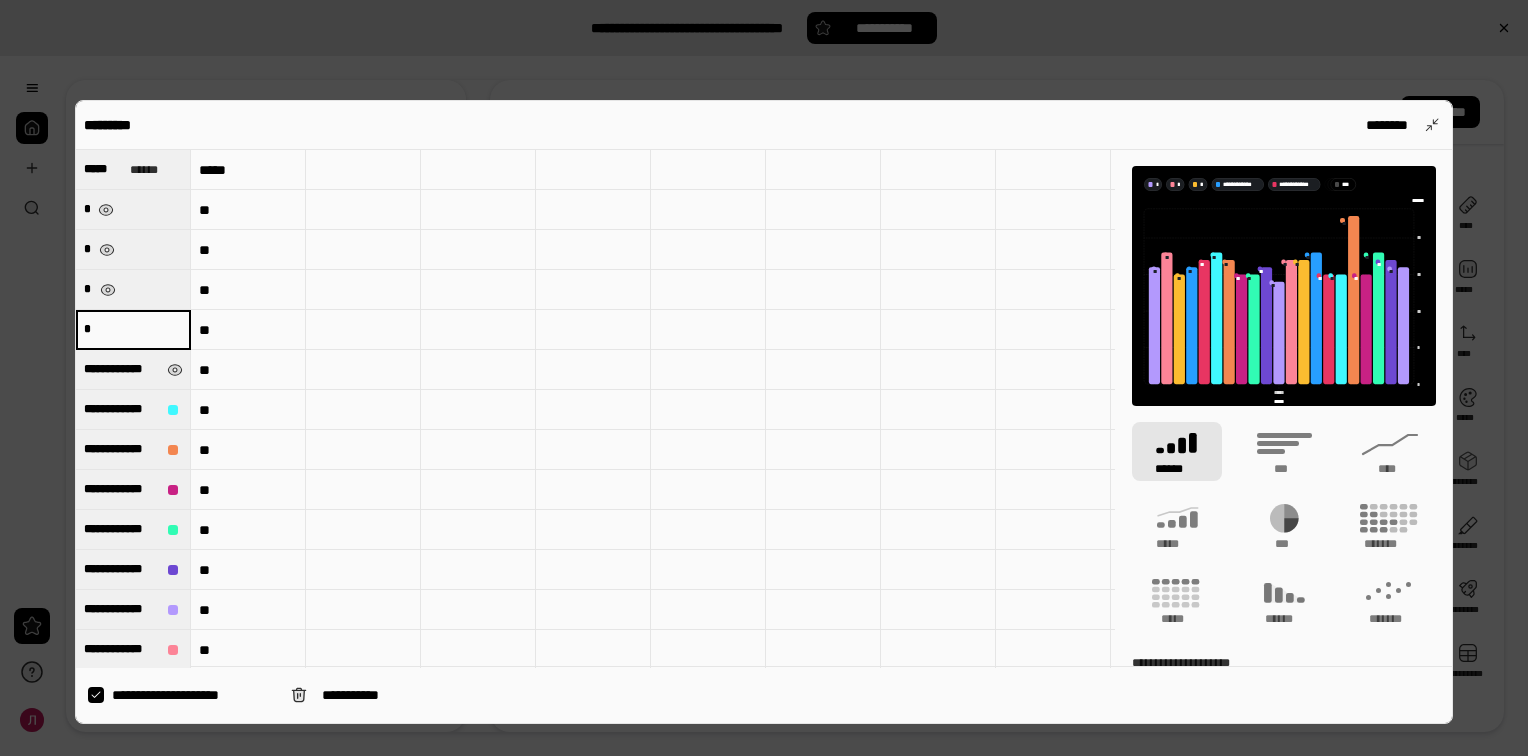 type on "*" 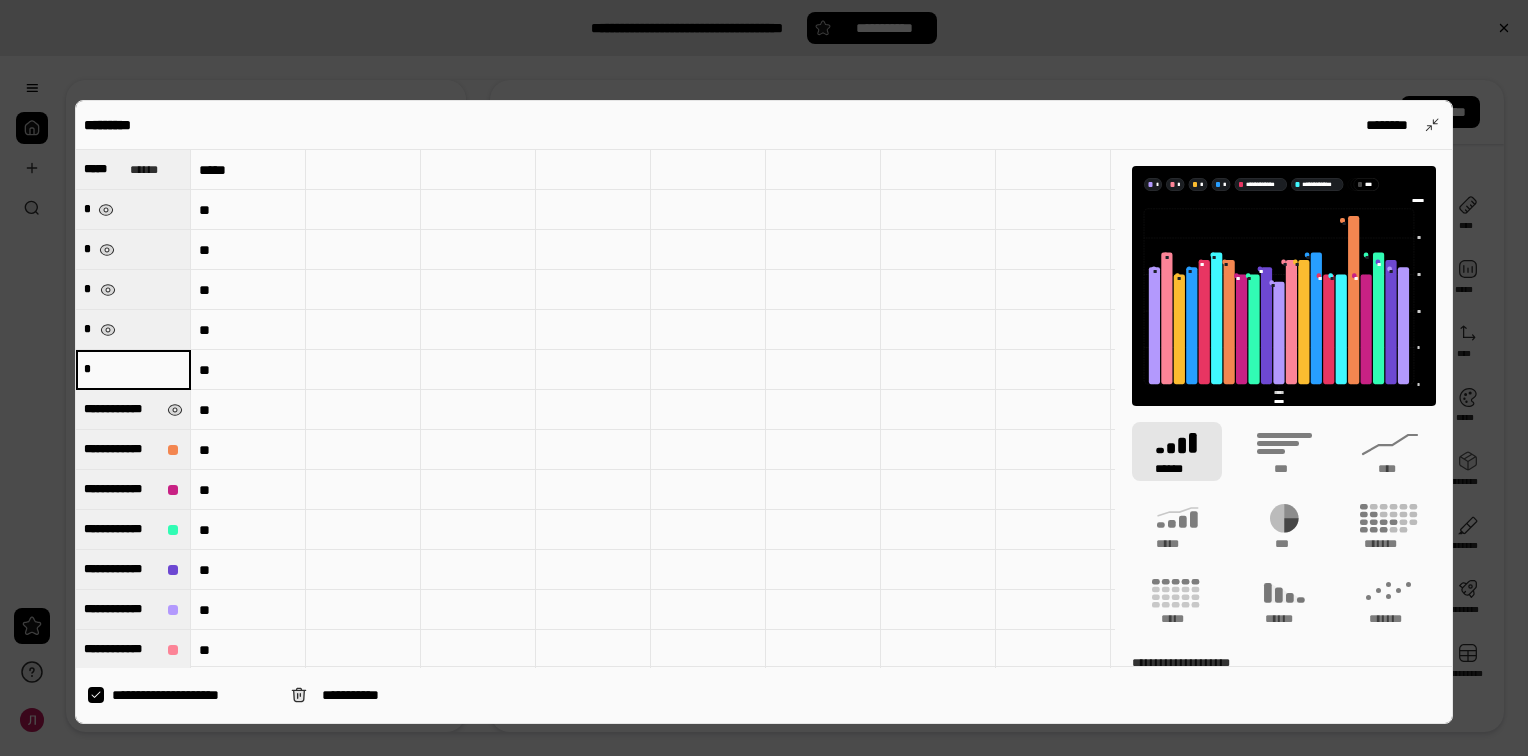 type on "*" 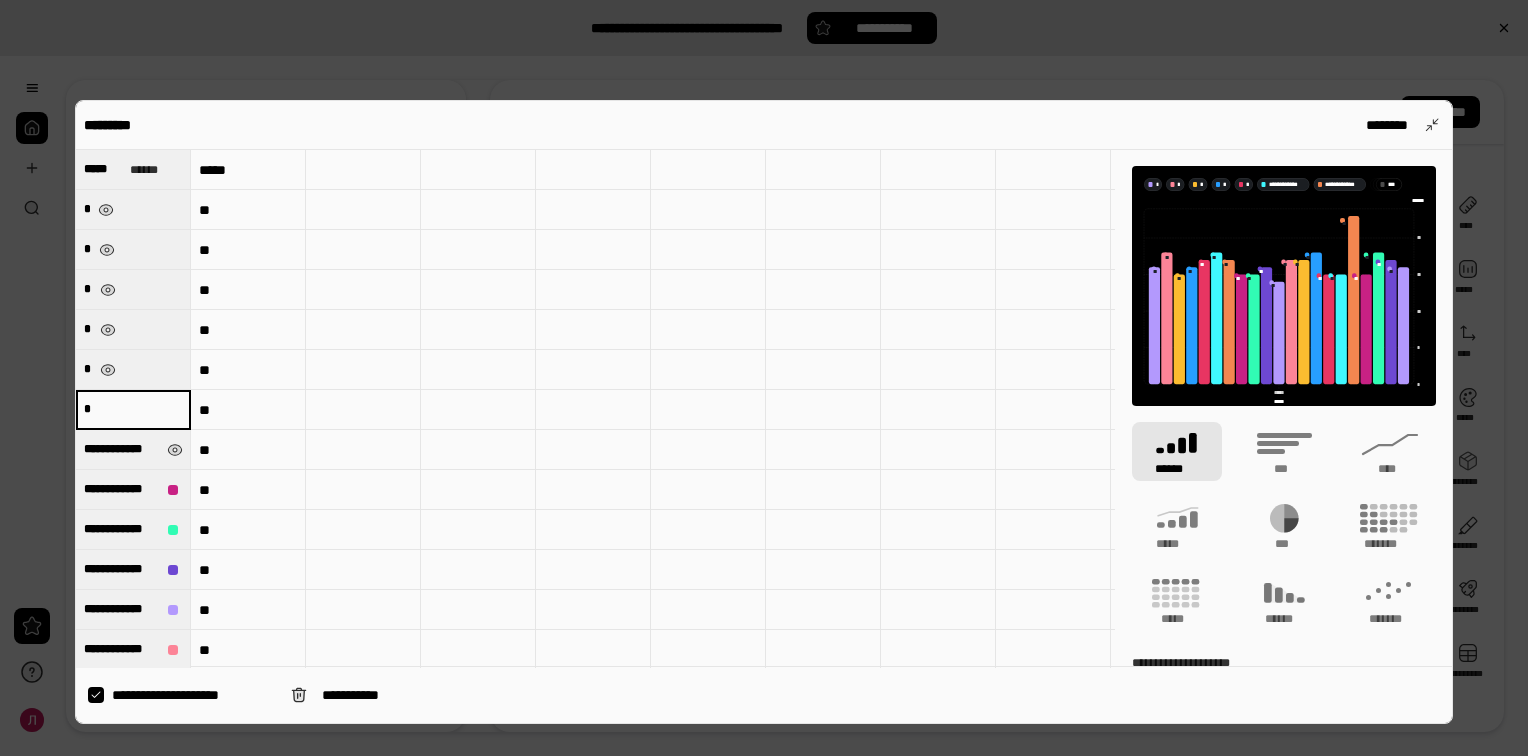 type on "*" 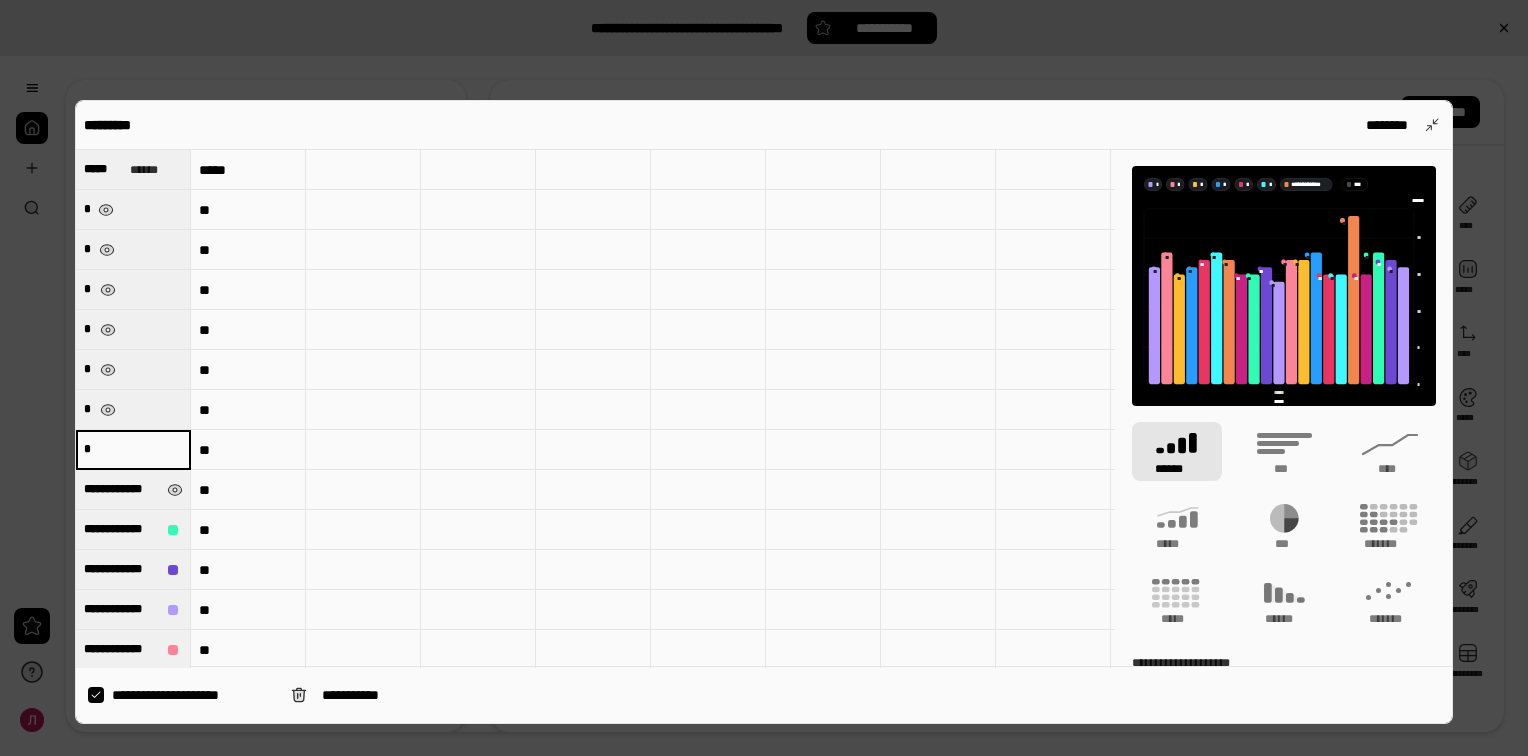 type on "*" 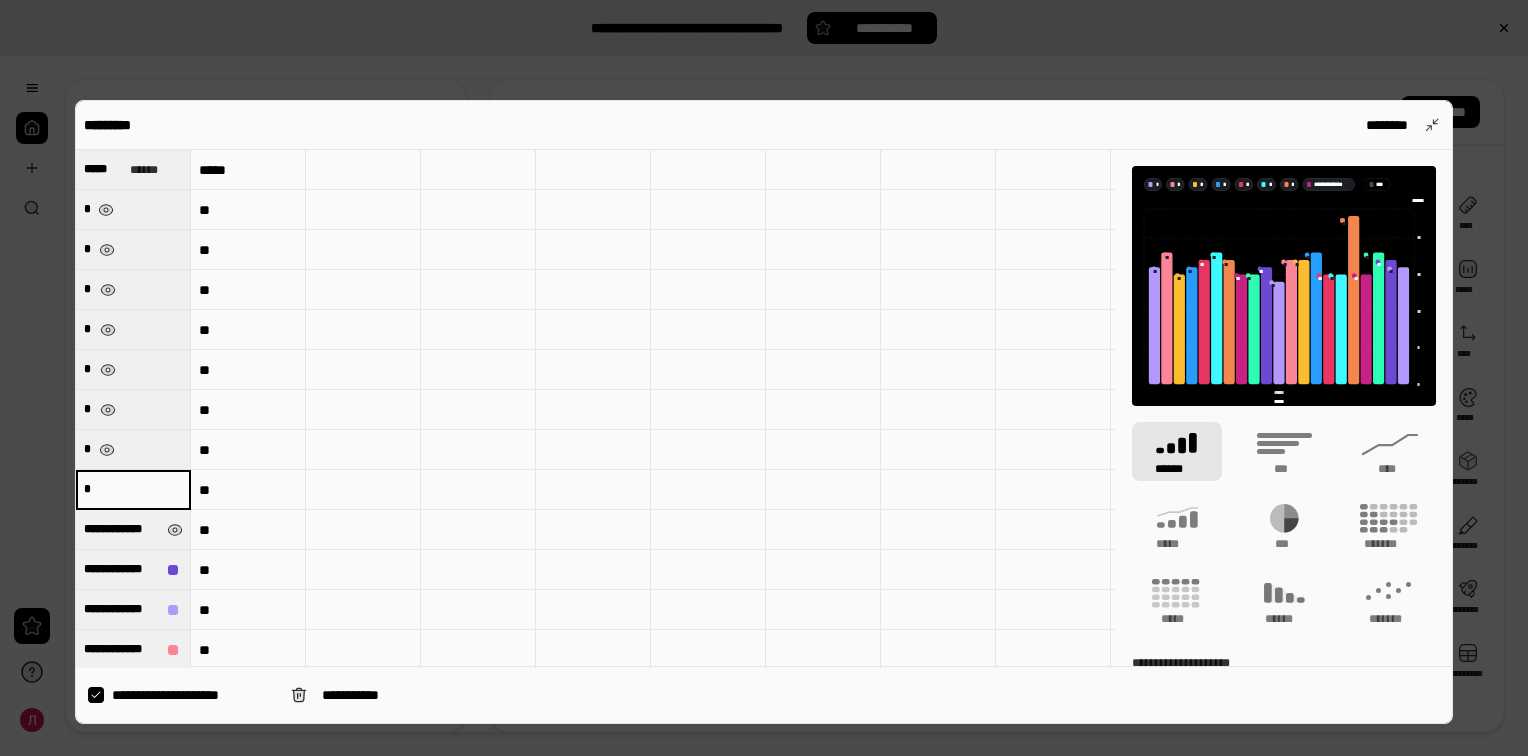 type on "*" 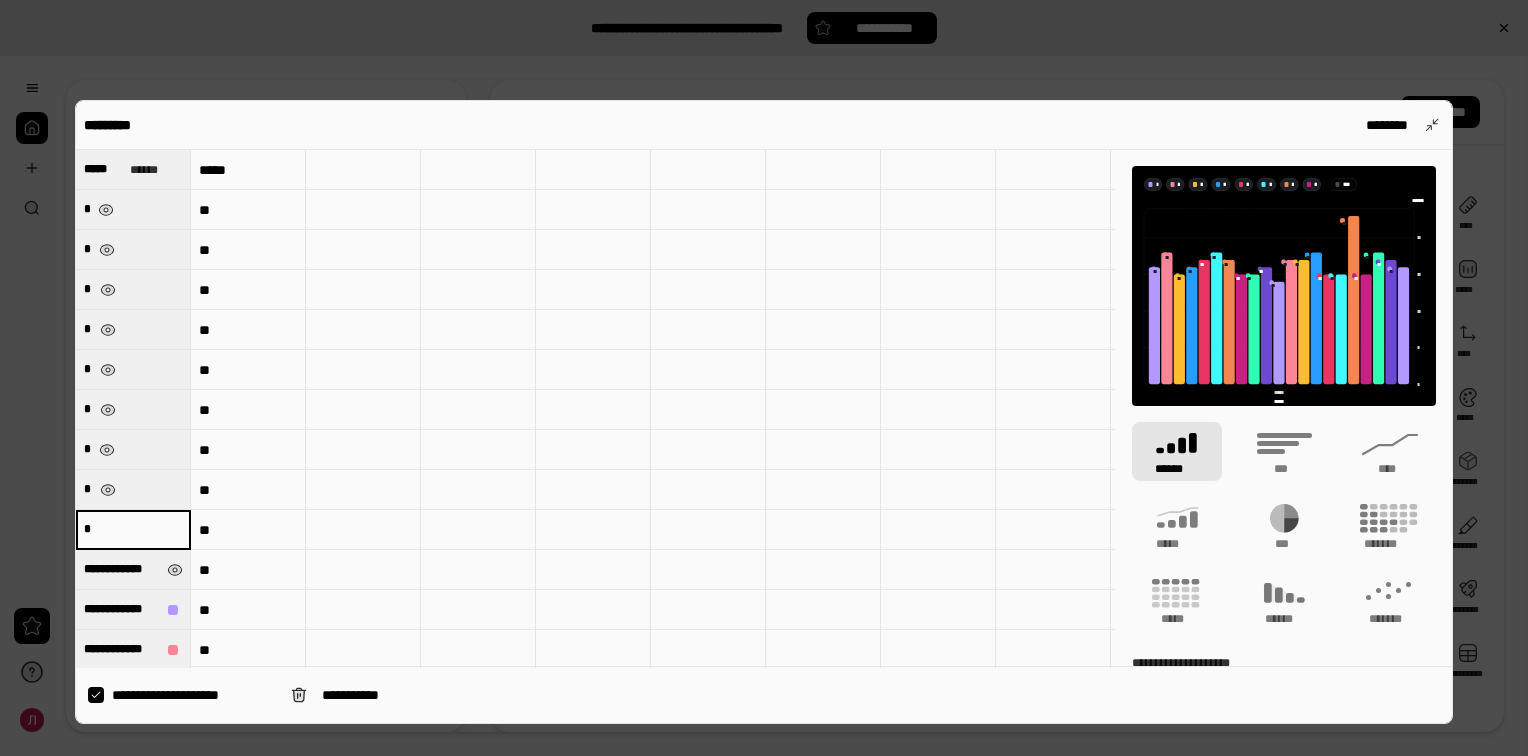 type on "*" 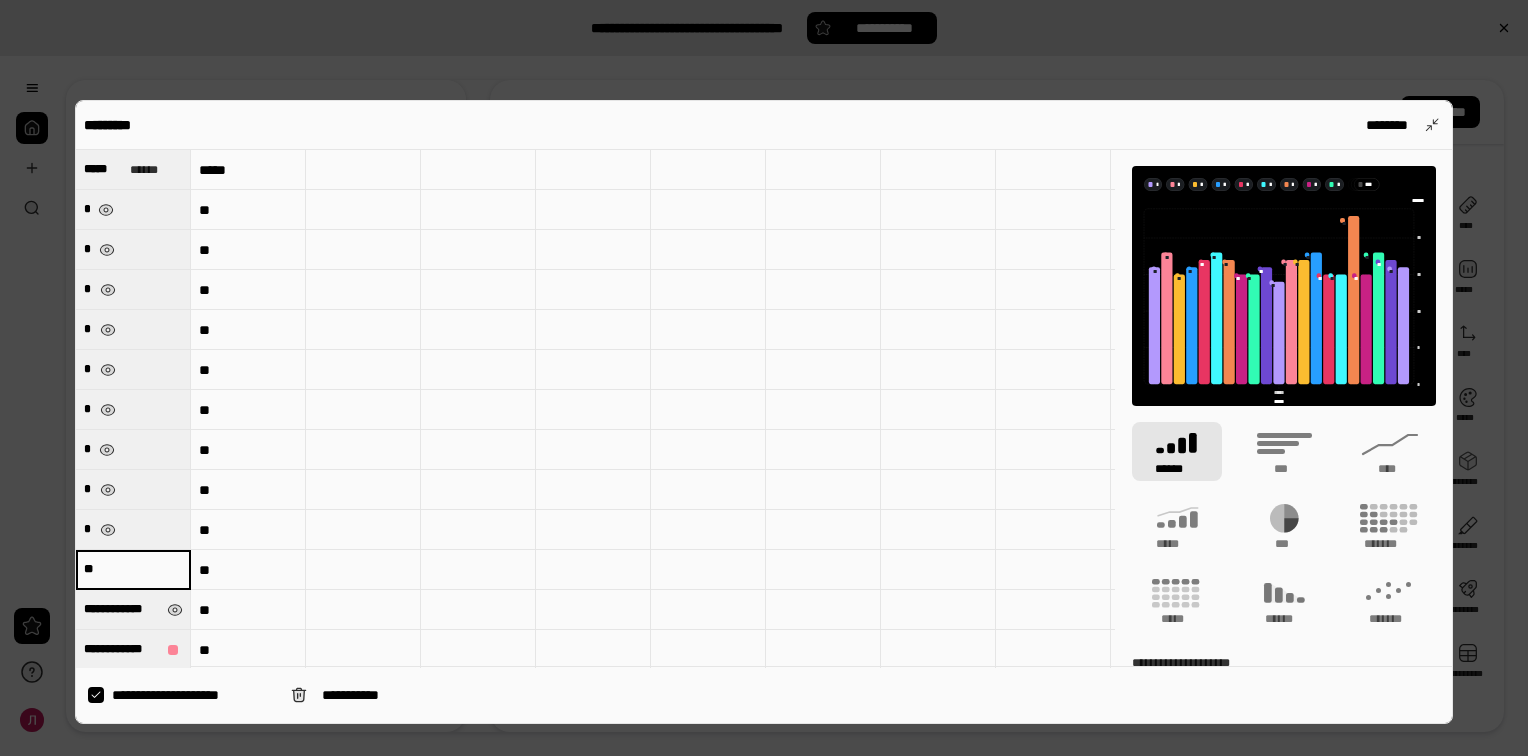 type on "**" 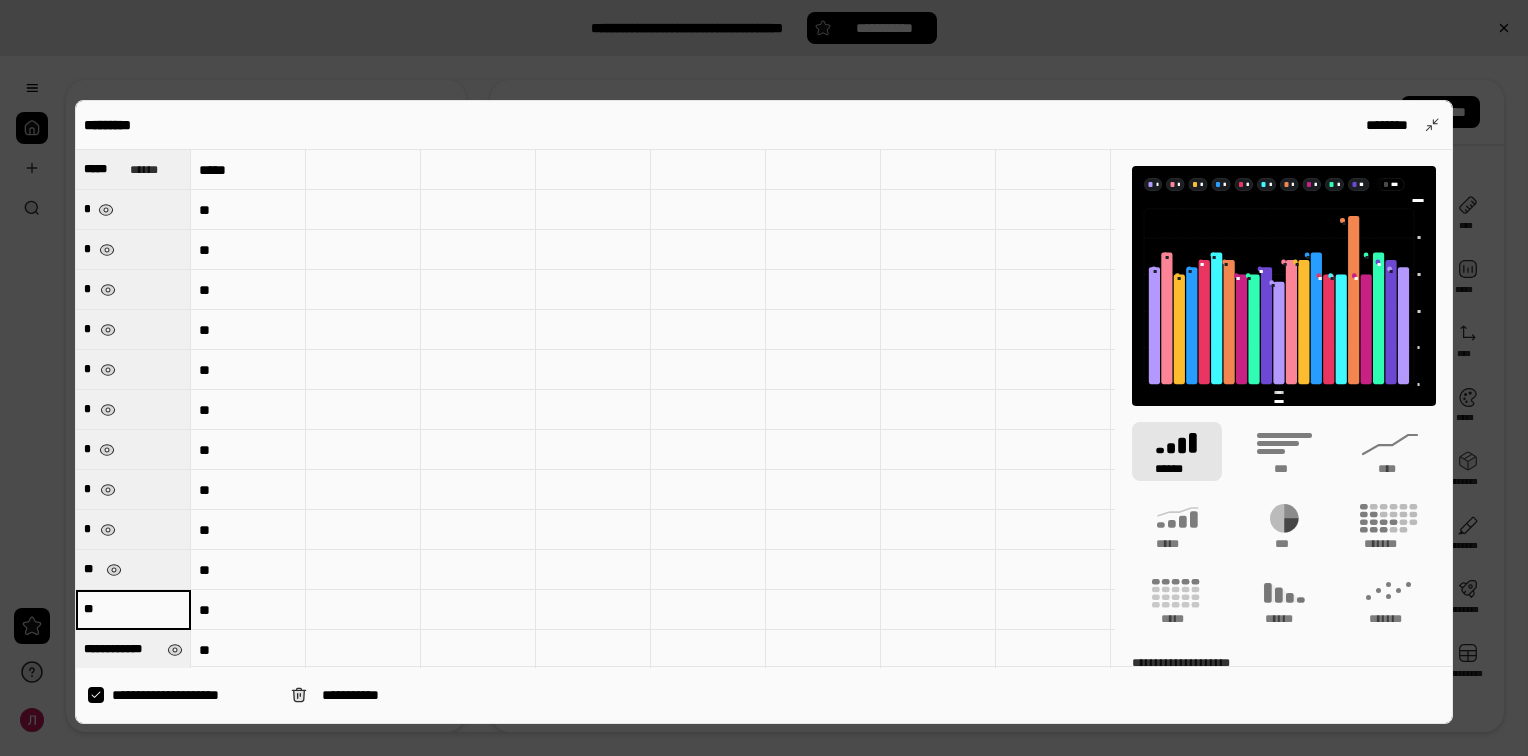 type on "**" 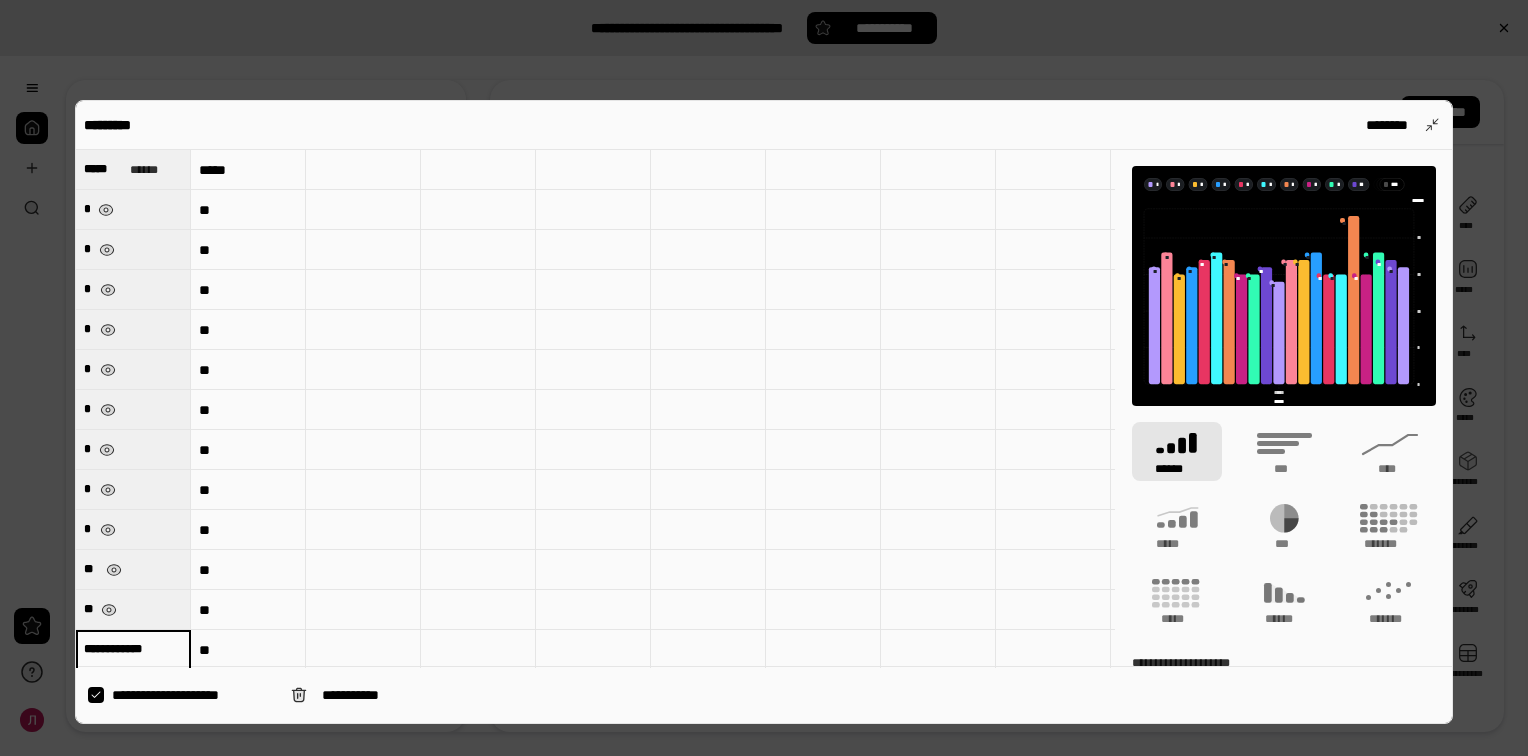 scroll, scrollTop: 16, scrollLeft: 0, axis: vertical 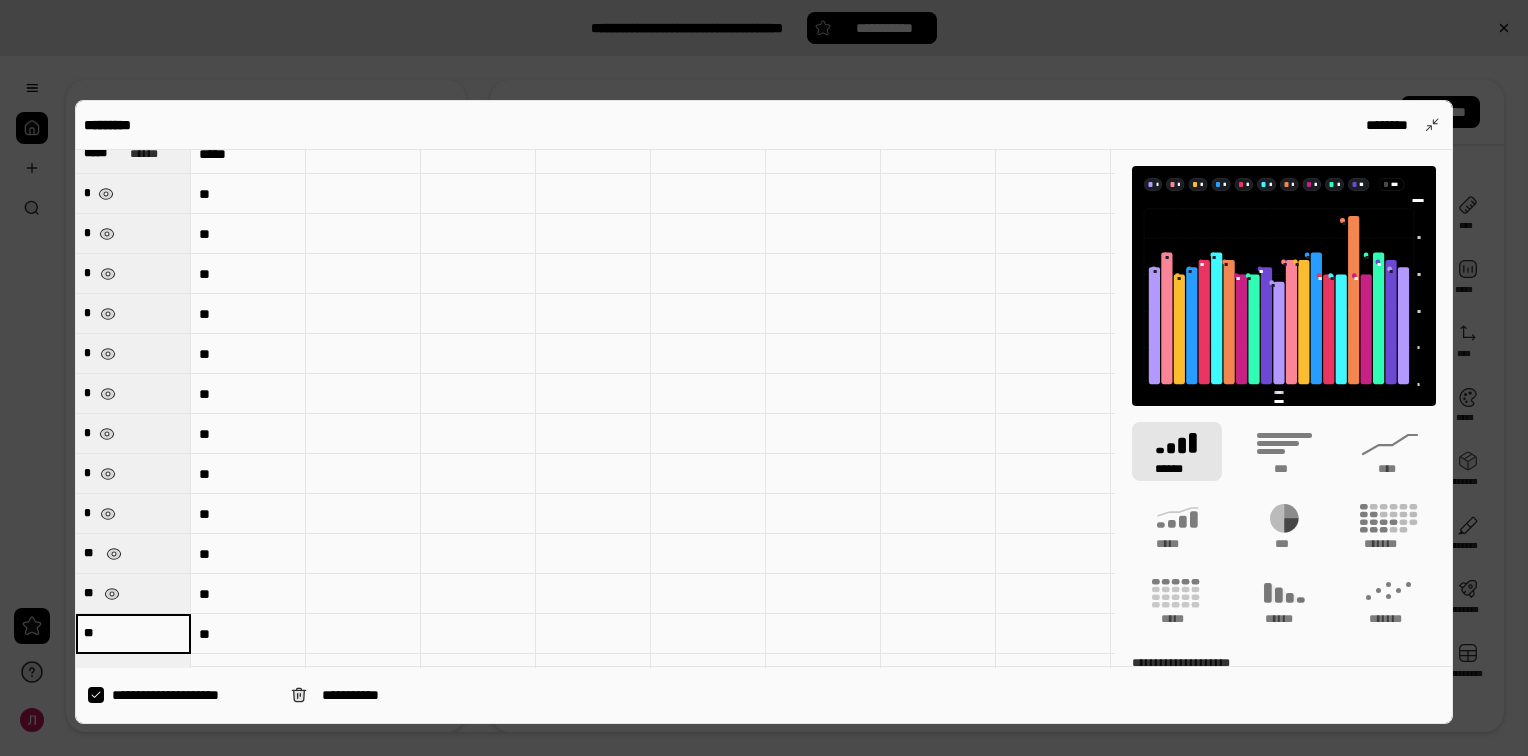type on "**" 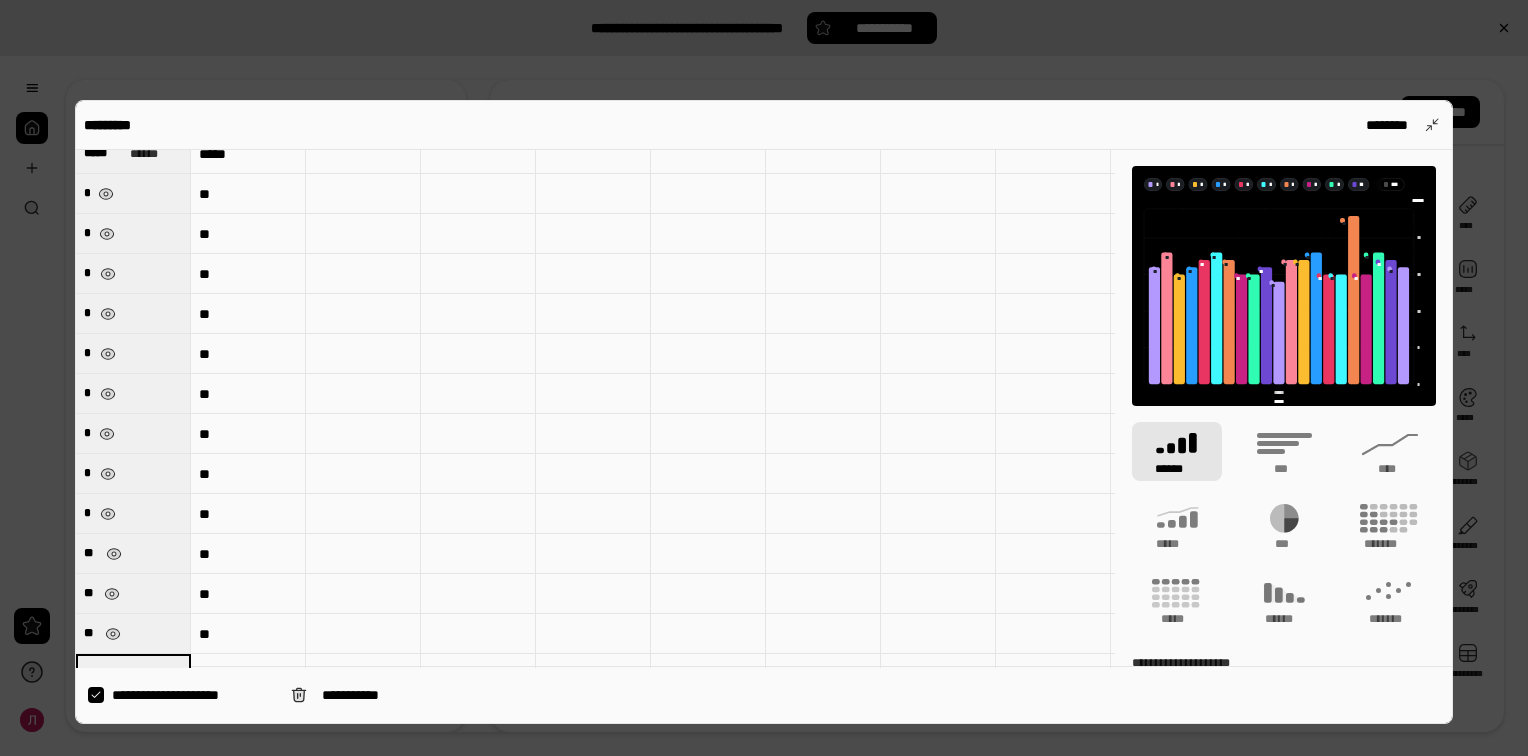 scroll, scrollTop: 56, scrollLeft: 0, axis: vertical 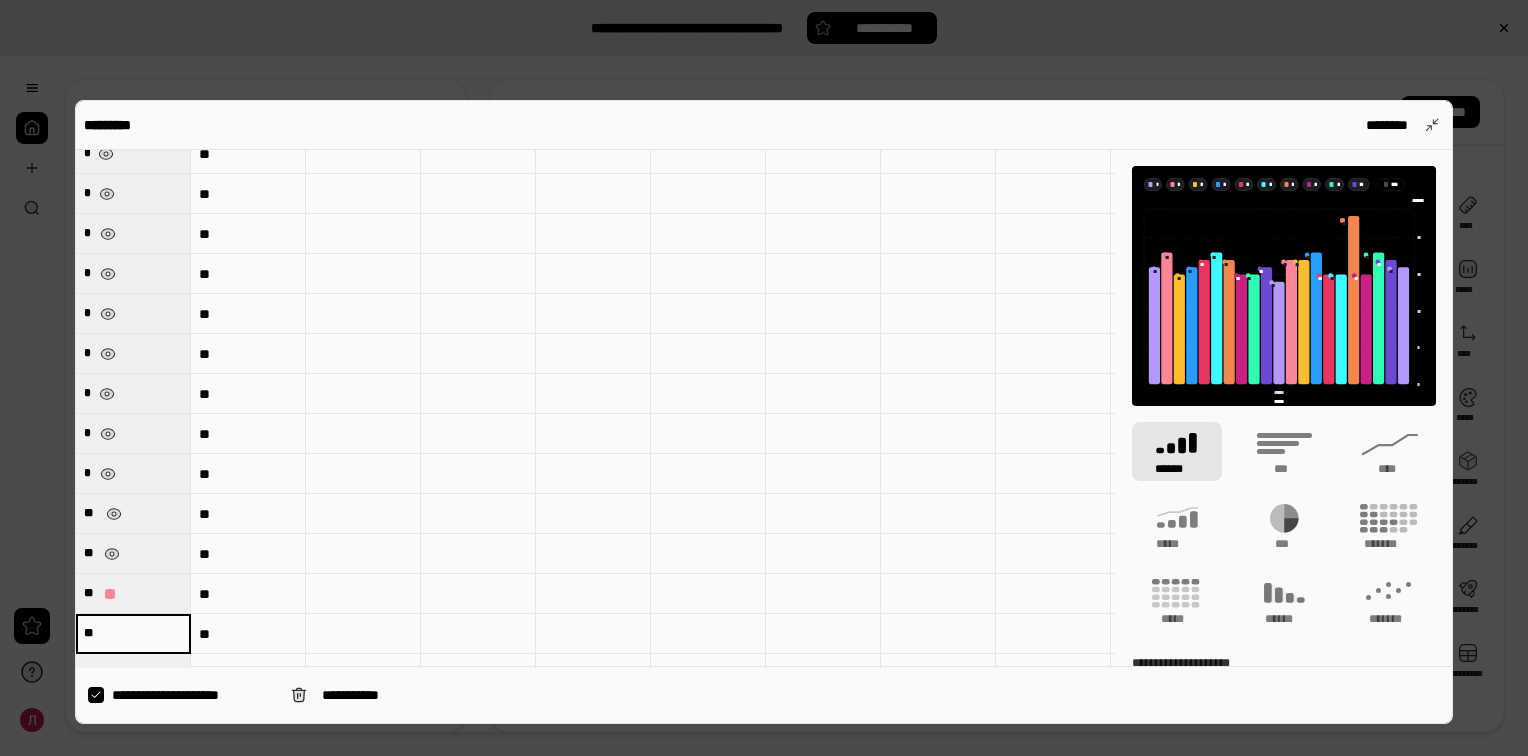 type on "**" 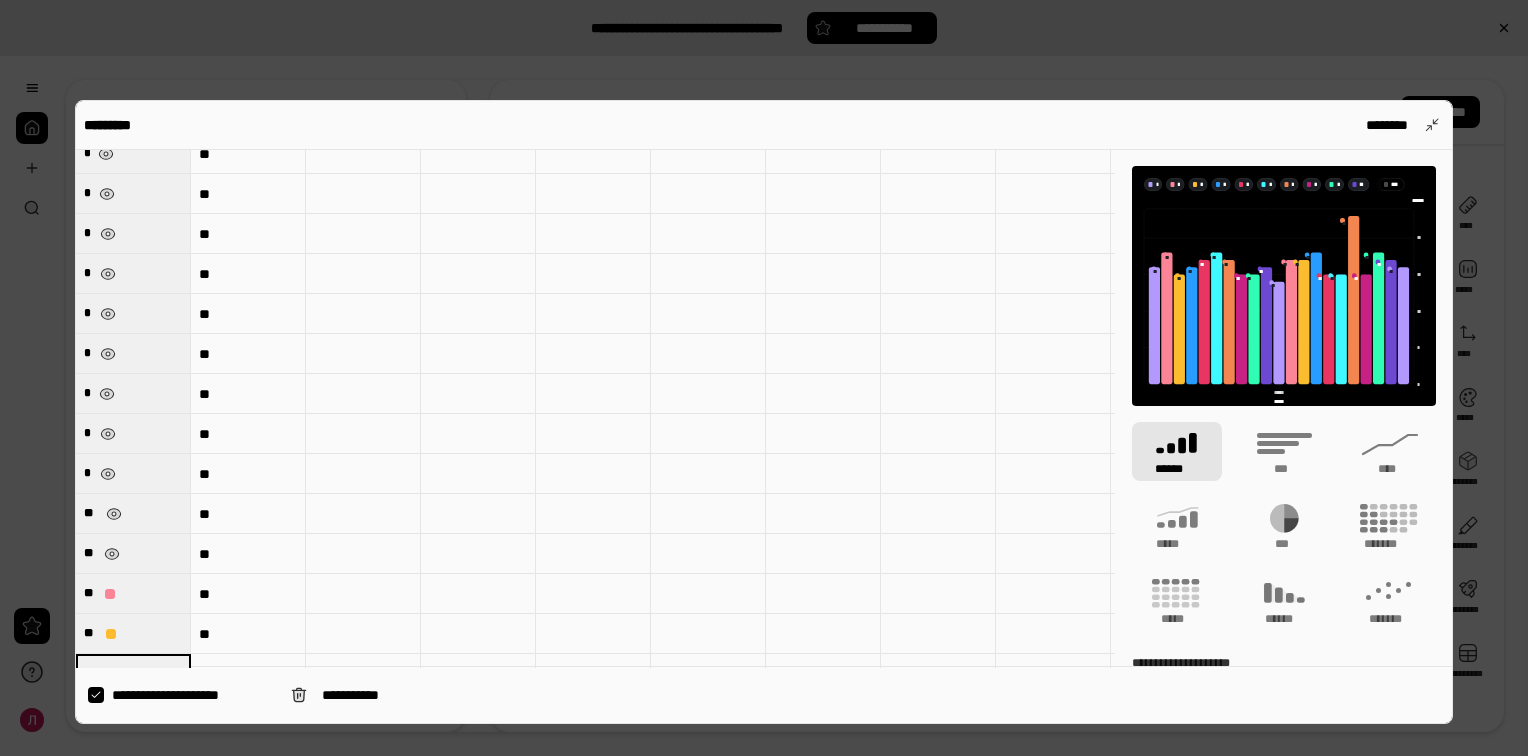 scroll, scrollTop: 96, scrollLeft: 0, axis: vertical 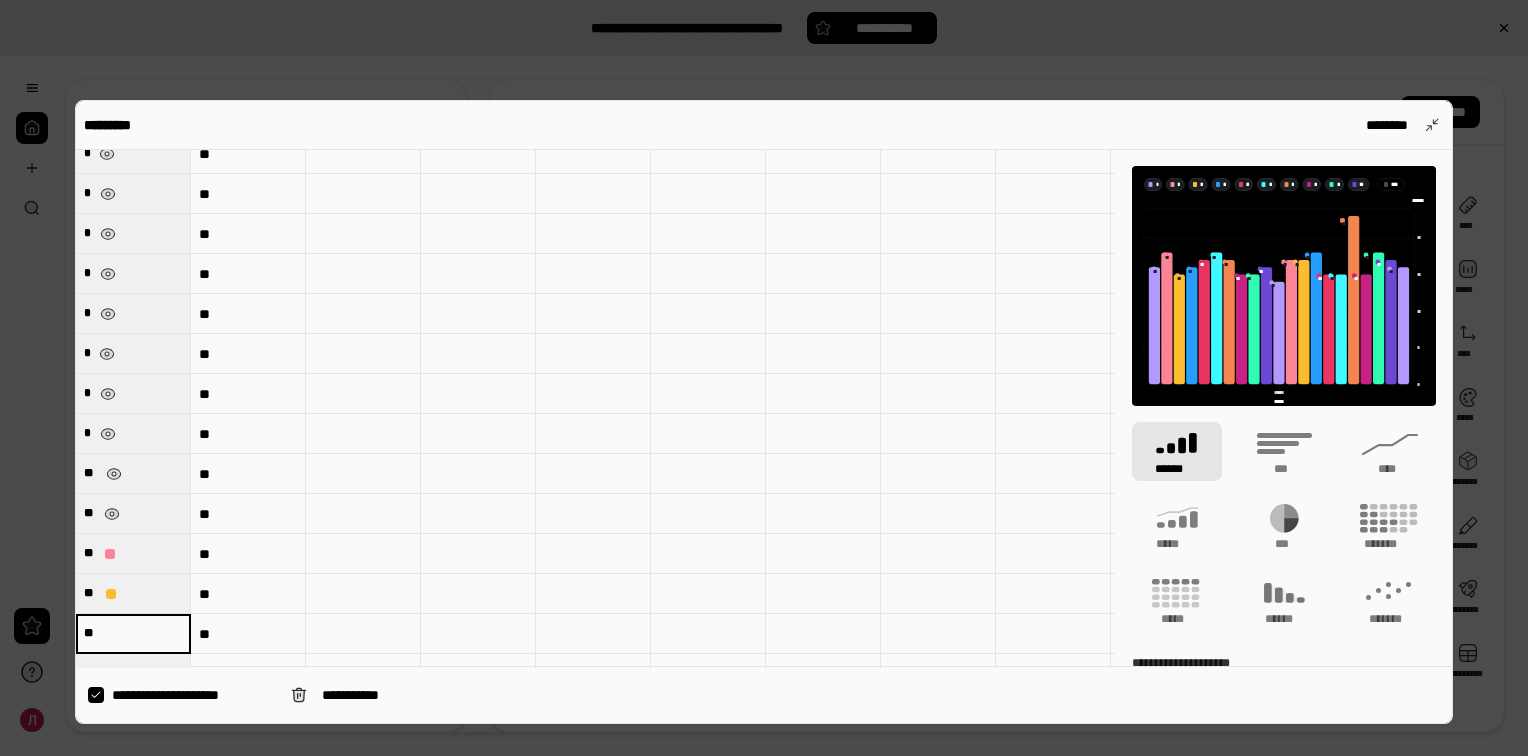 type on "**" 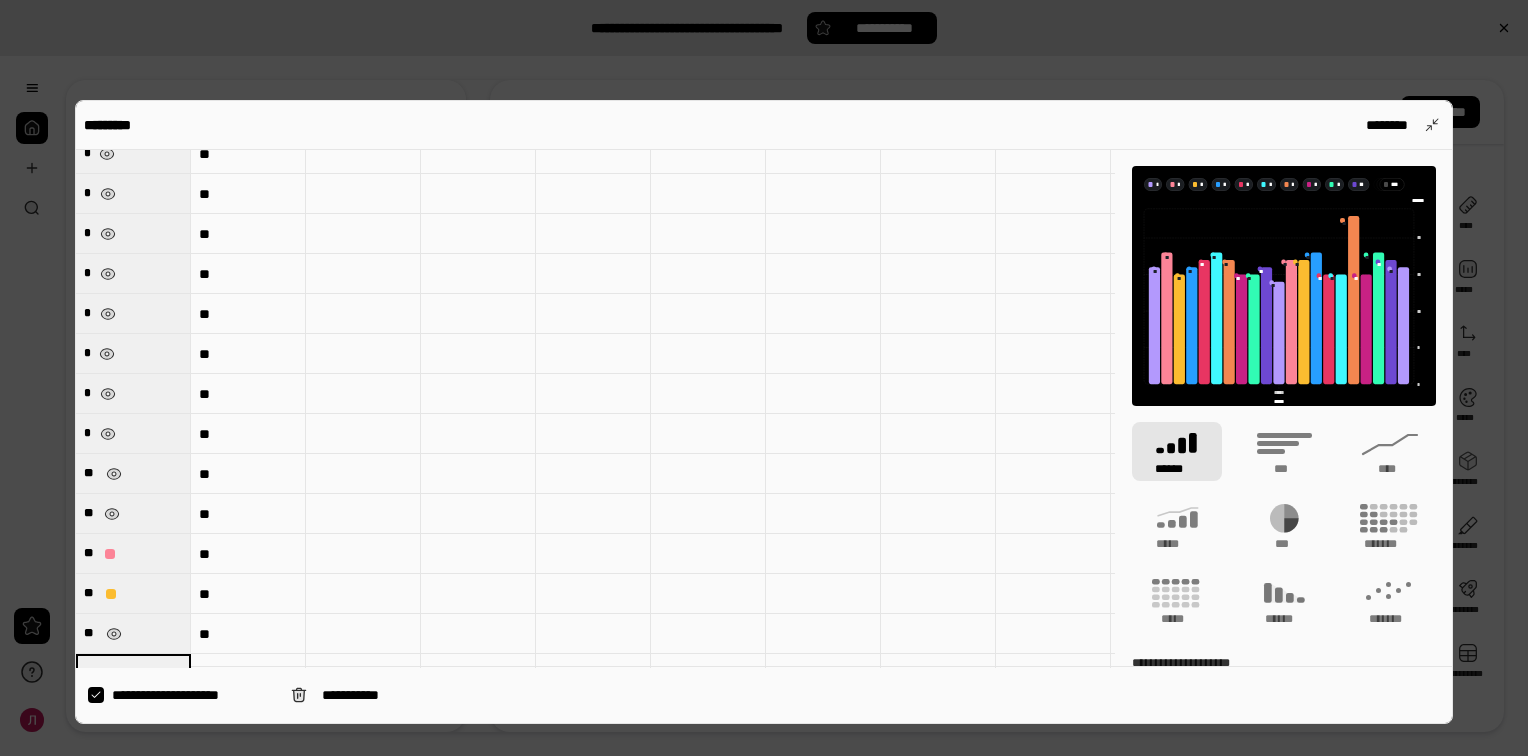 scroll, scrollTop: 136, scrollLeft: 0, axis: vertical 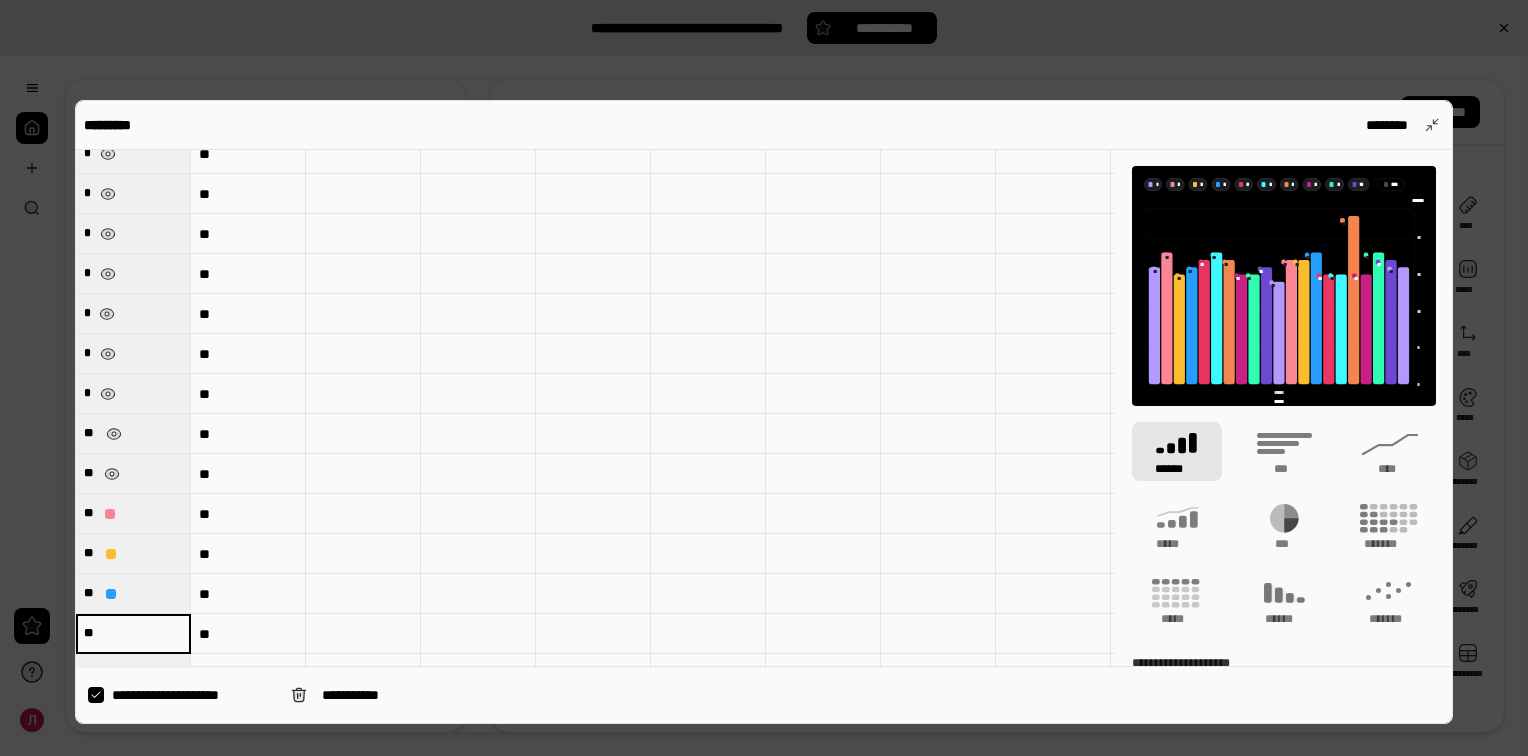 type on "**" 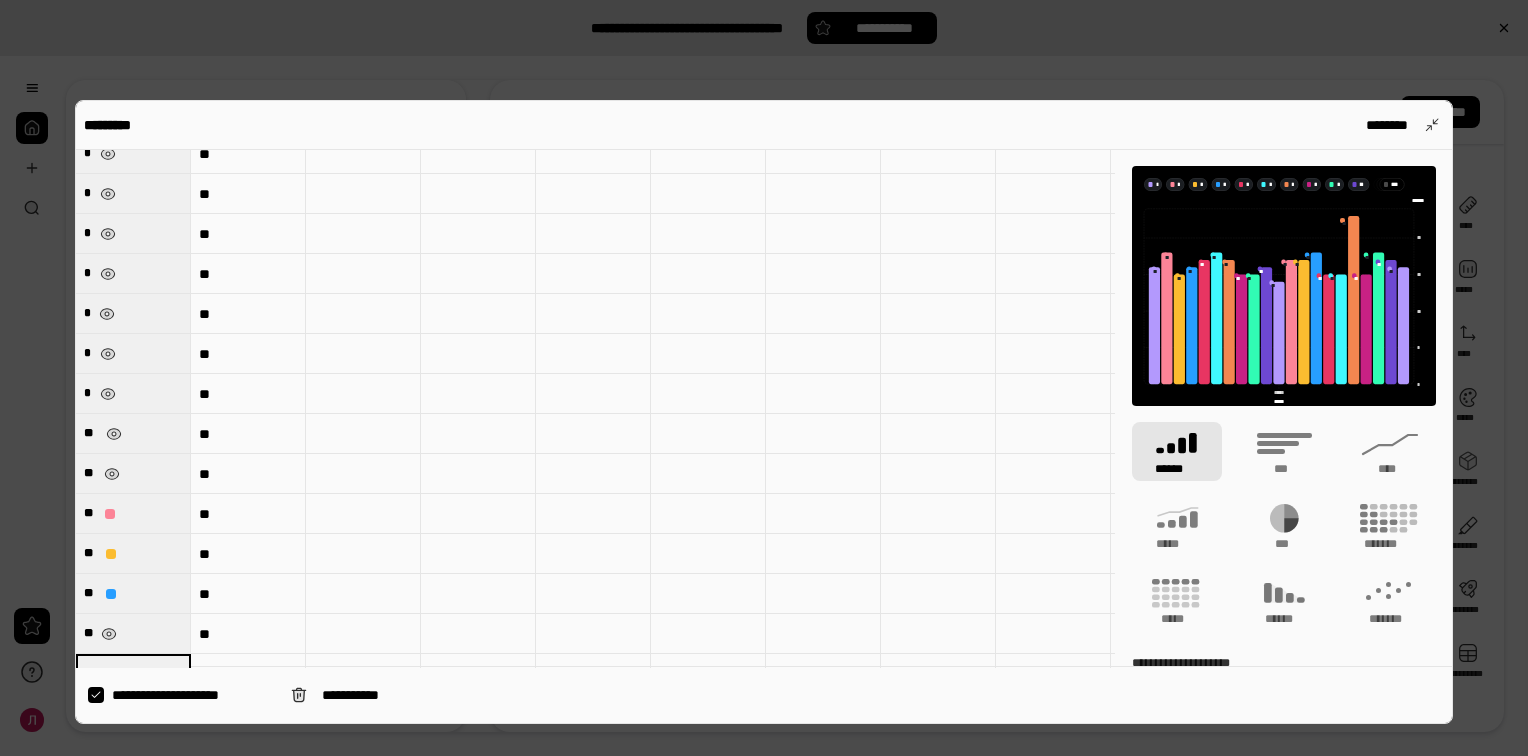 scroll, scrollTop: 176, scrollLeft: 0, axis: vertical 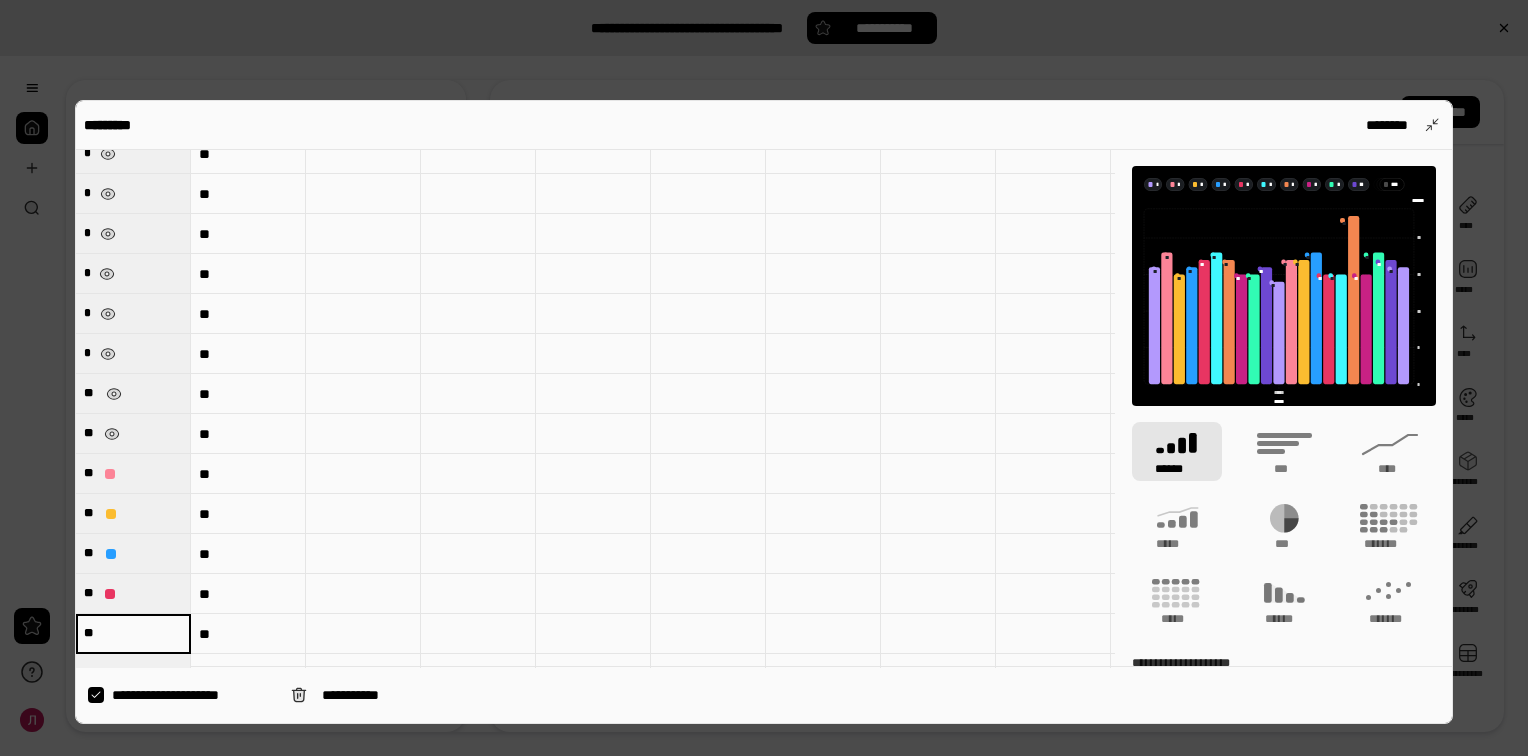 type on "**" 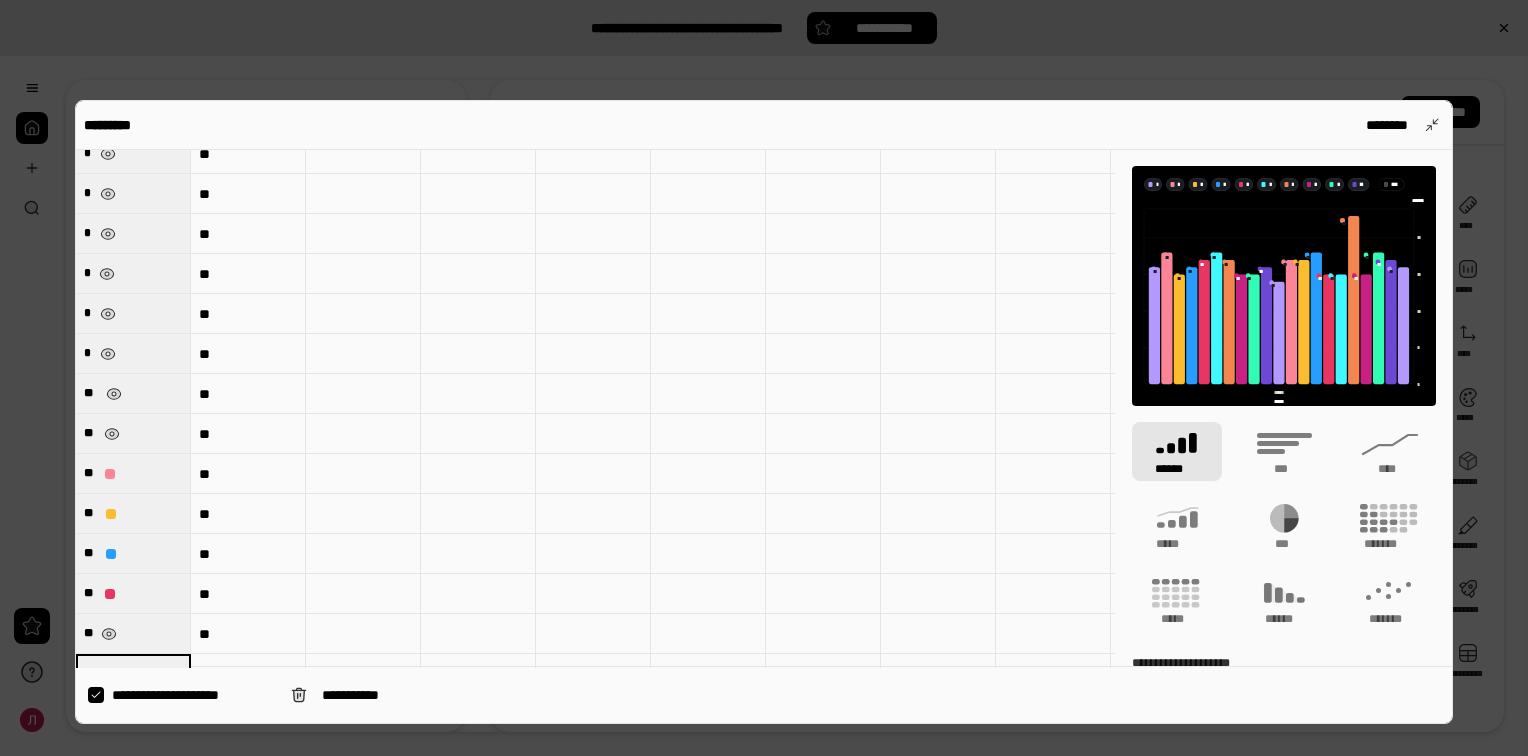 scroll, scrollTop: 216, scrollLeft: 0, axis: vertical 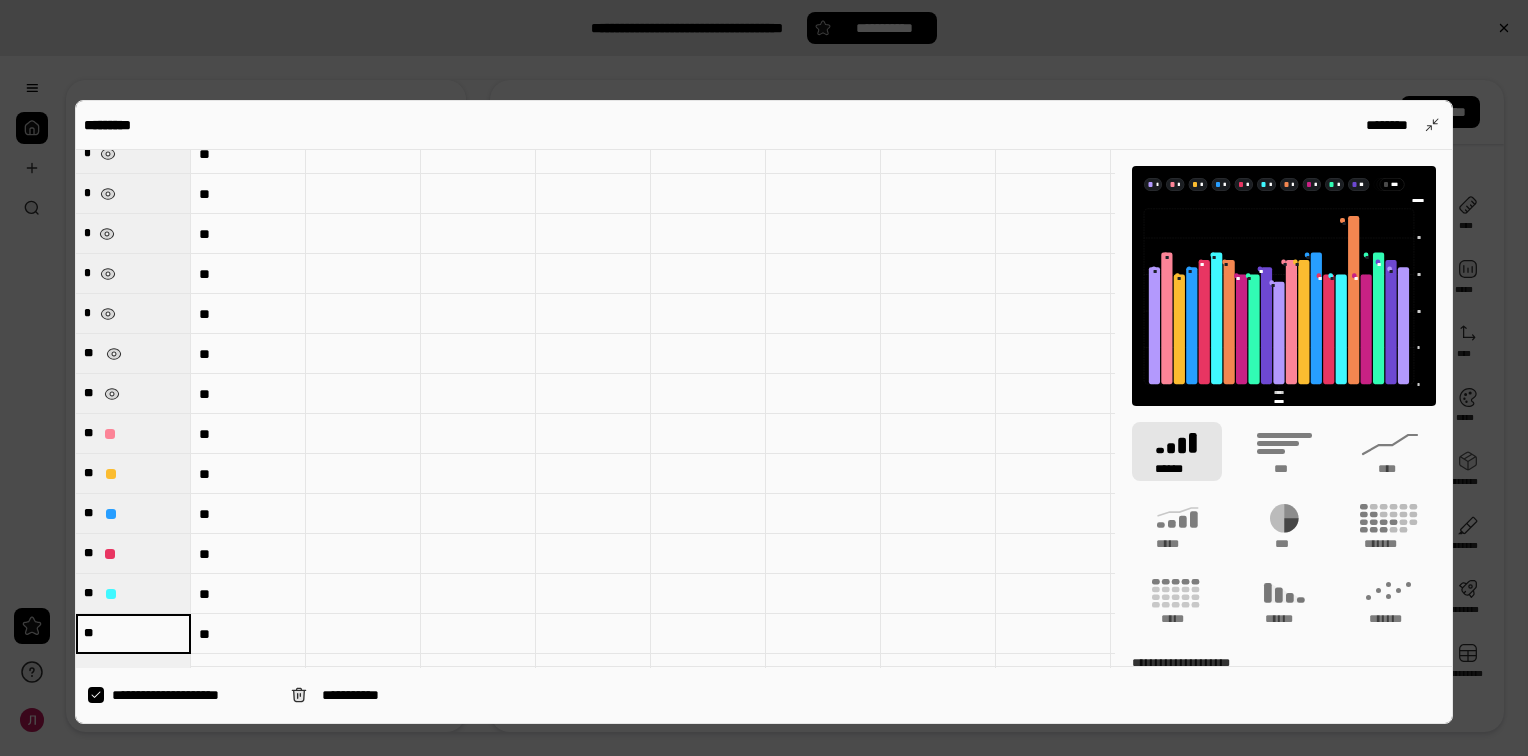 type on "**" 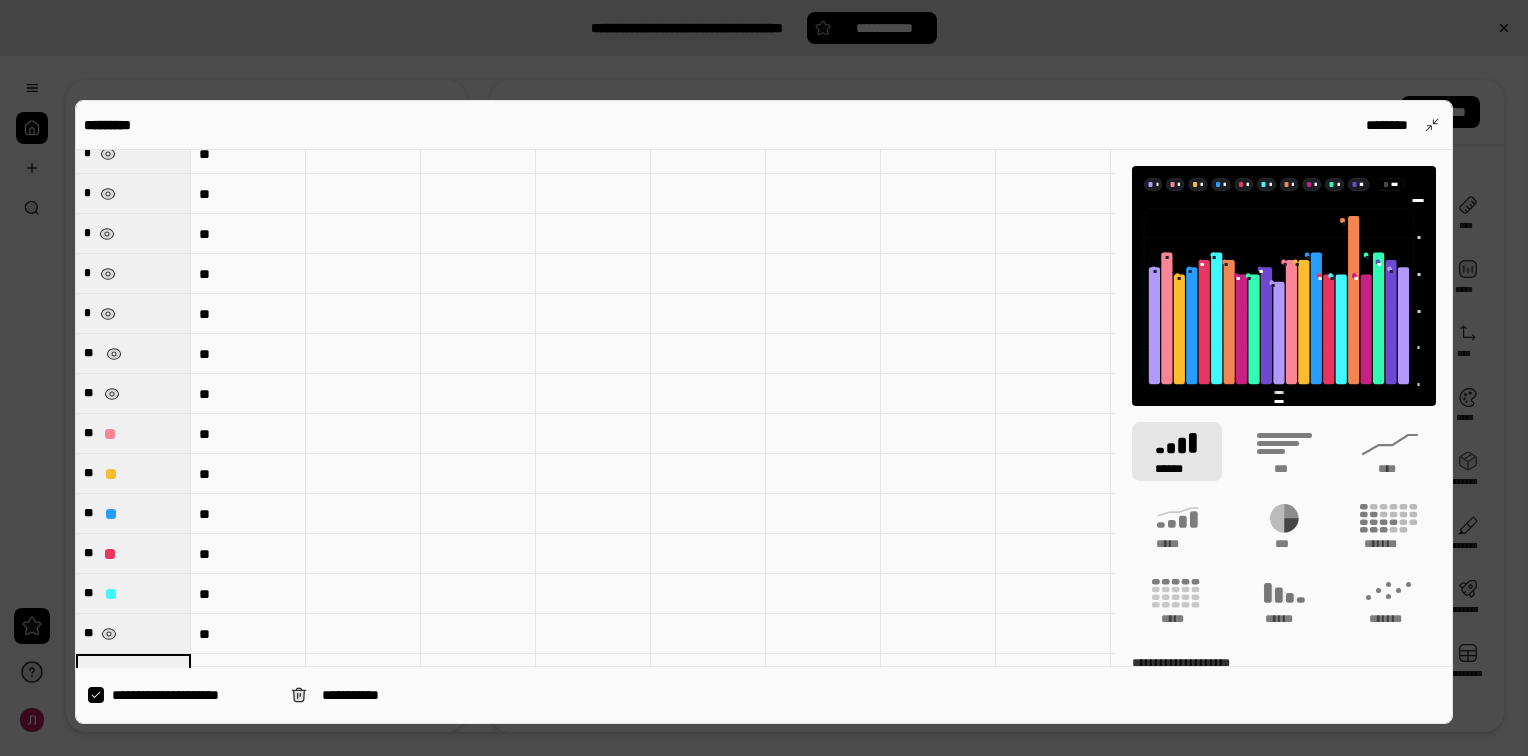 scroll, scrollTop: 256, scrollLeft: 0, axis: vertical 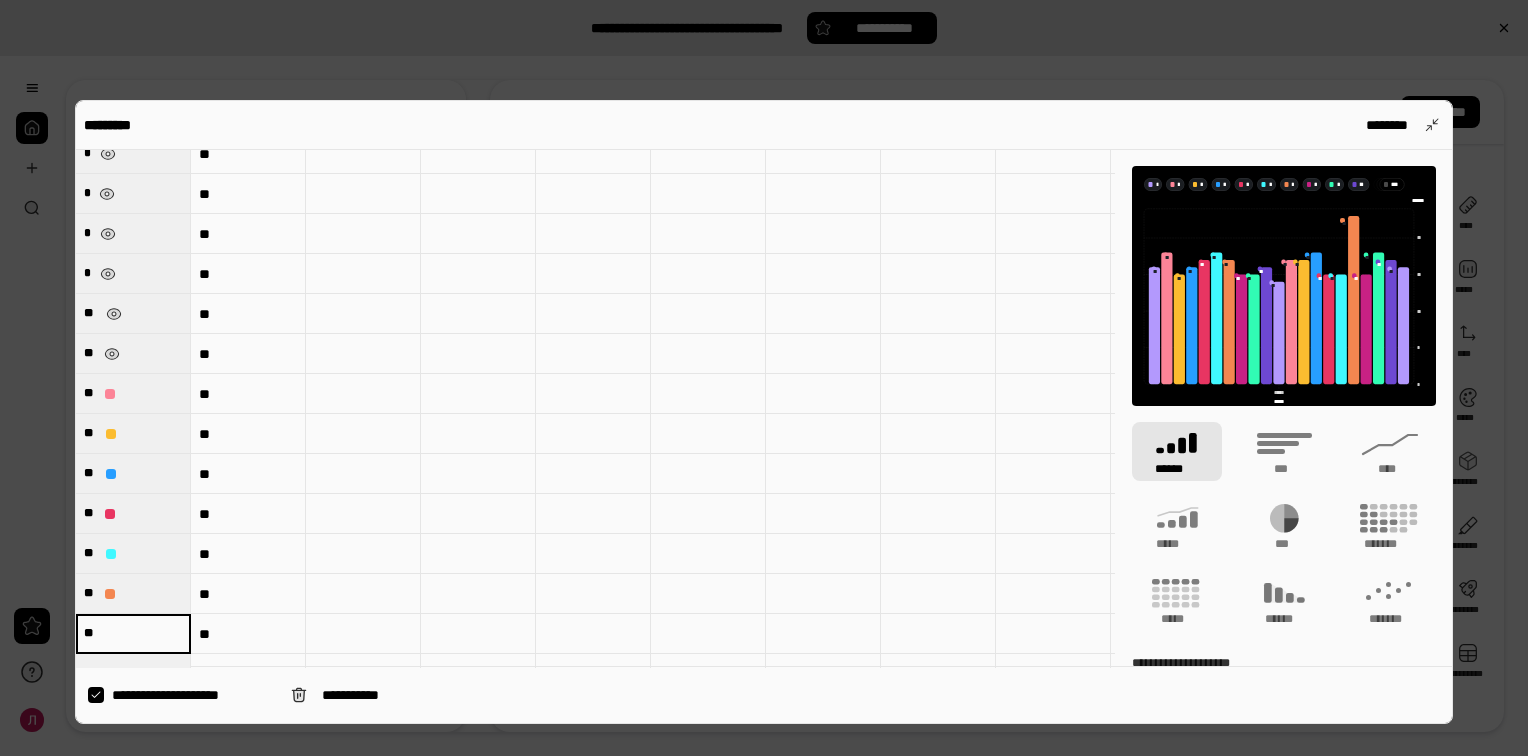 type on "**" 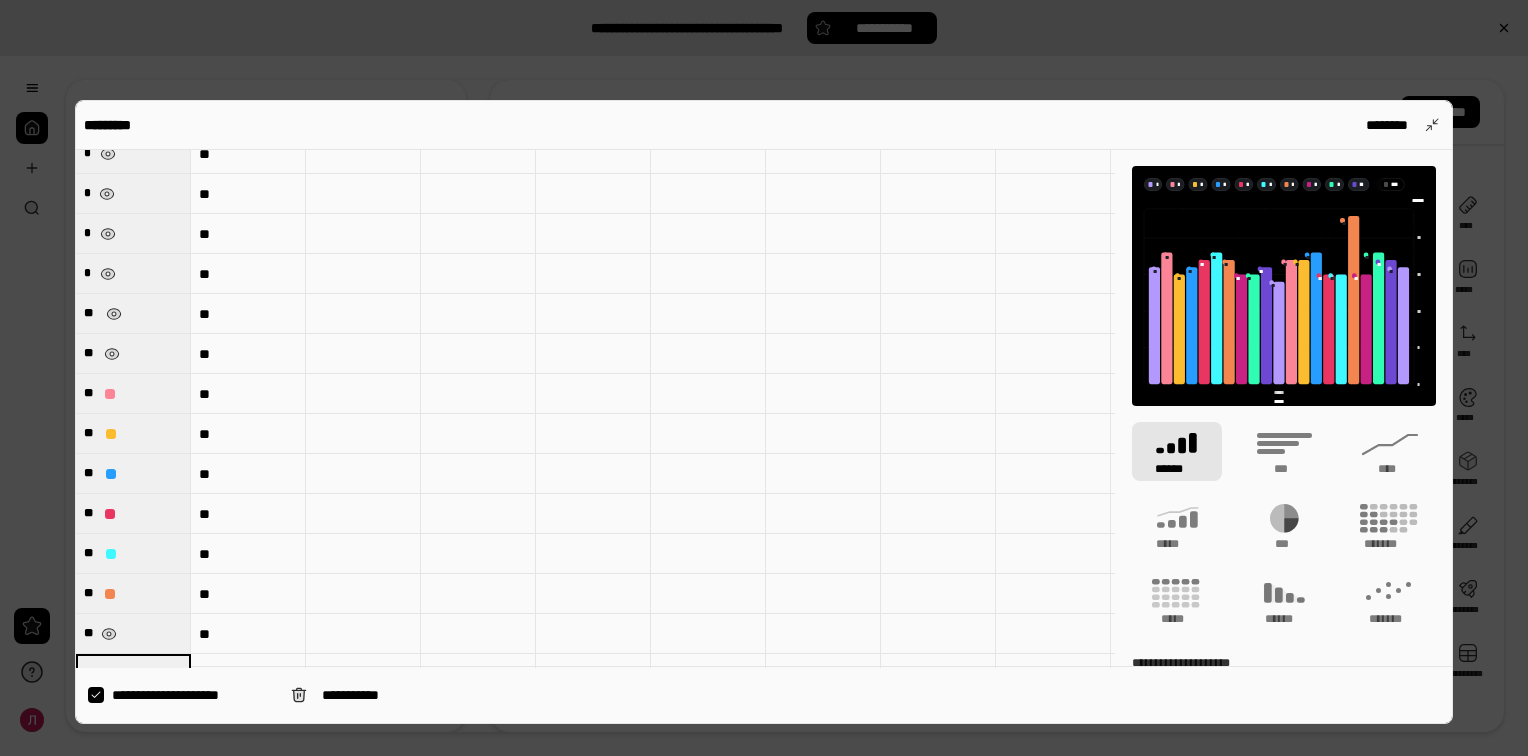 scroll, scrollTop: 296, scrollLeft: 0, axis: vertical 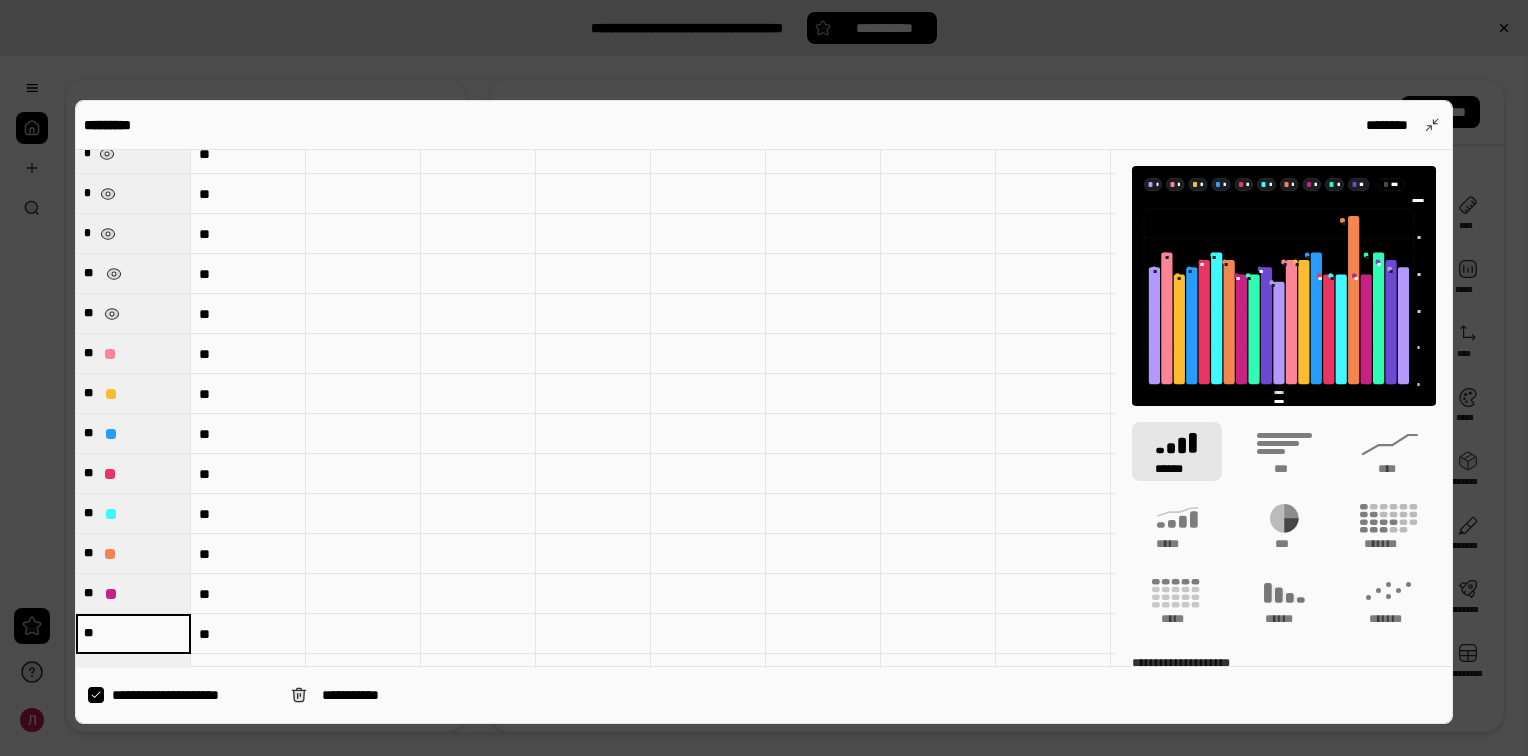 type on "**" 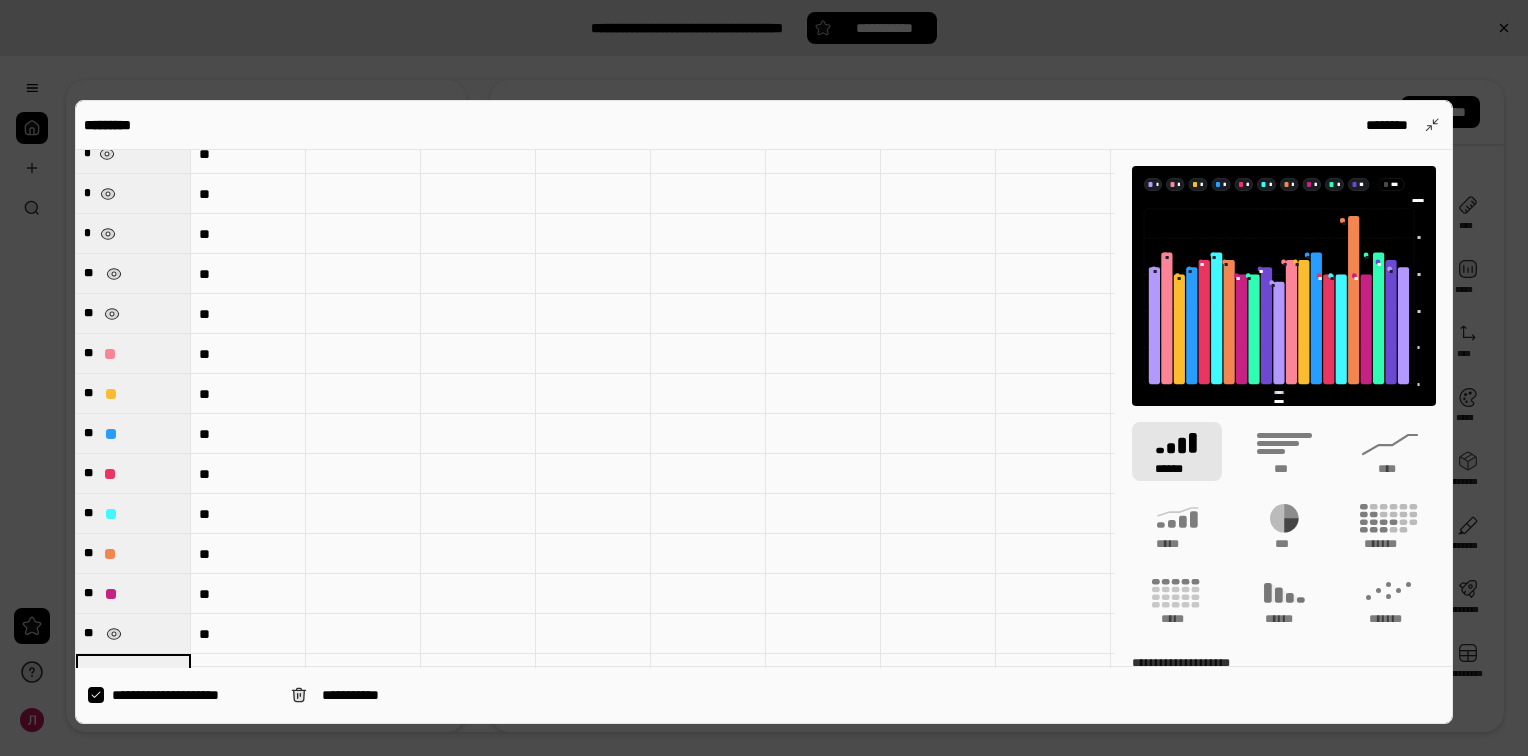 scroll, scrollTop: 336, scrollLeft: 0, axis: vertical 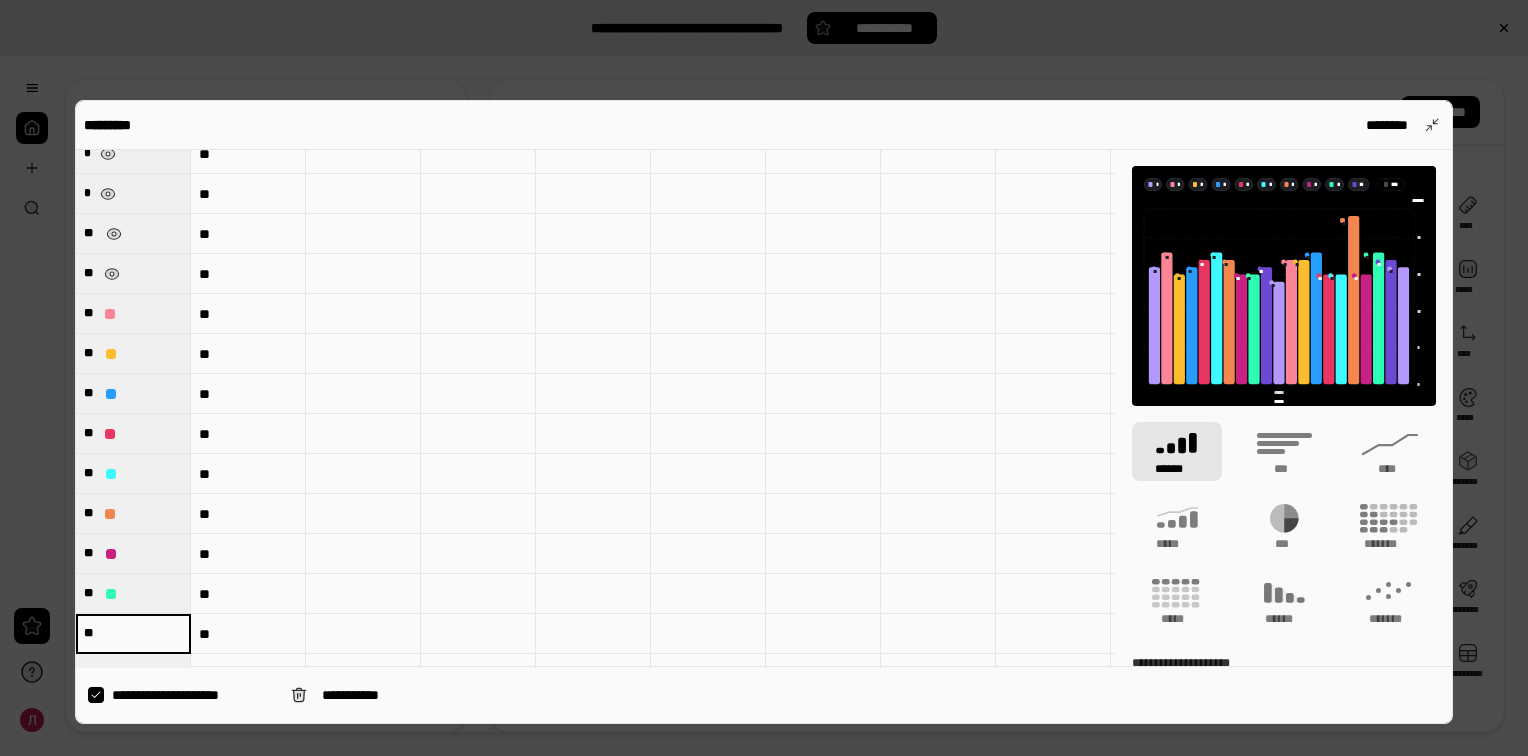 type on "**" 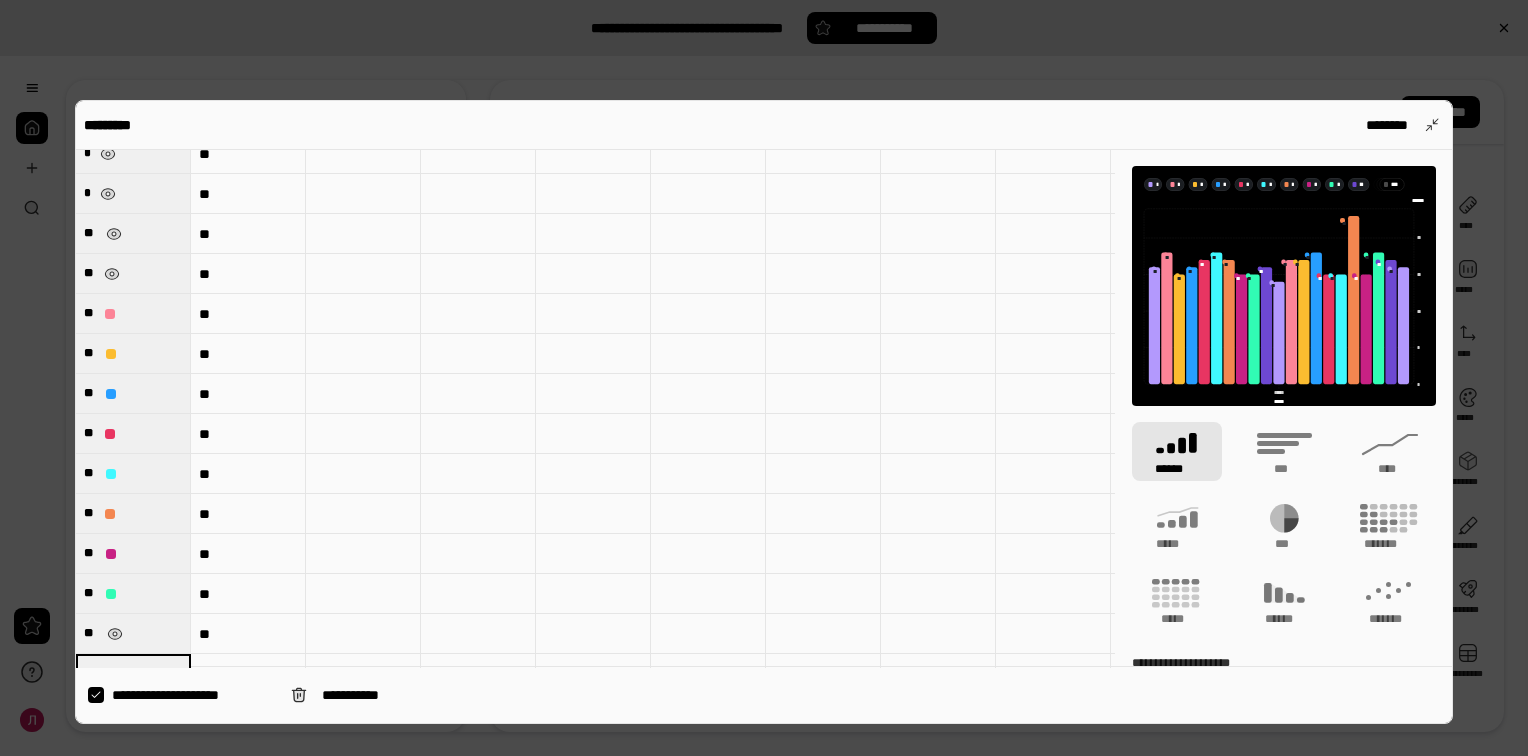 scroll, scrollTop: 376, scrollLeft: 0, axis: vertical 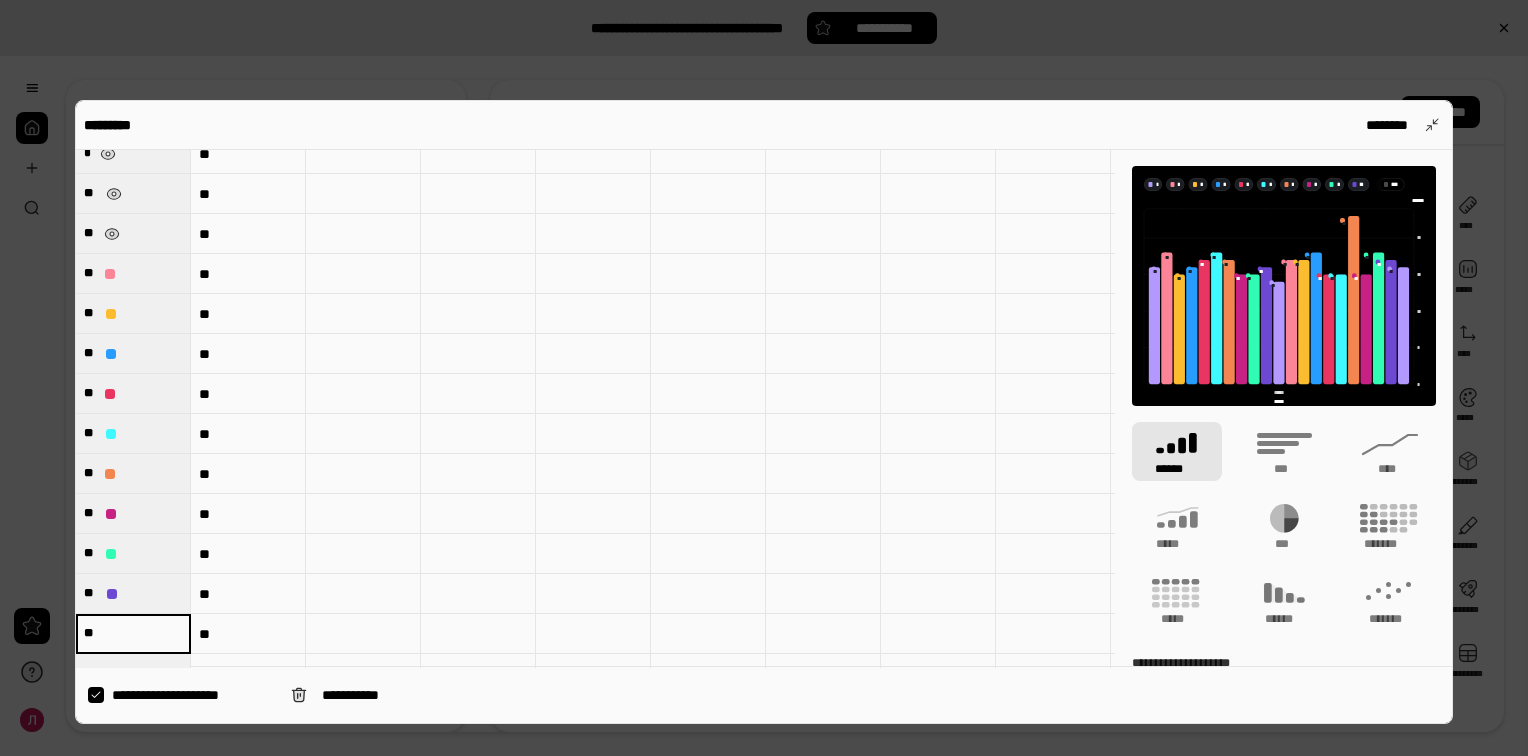 type on "**" 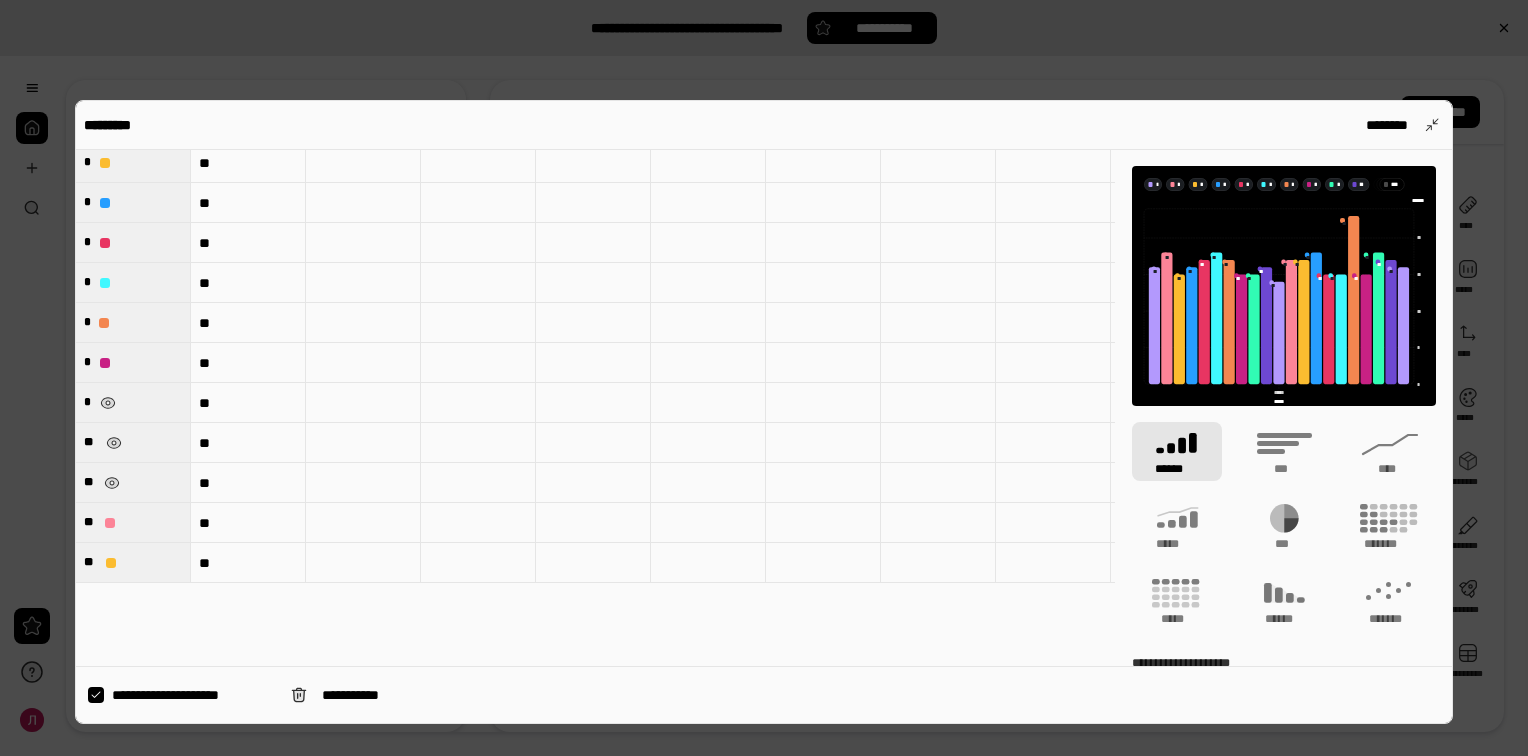 scroll, scrollTop: 0, scrollLeft: 0, axis: both 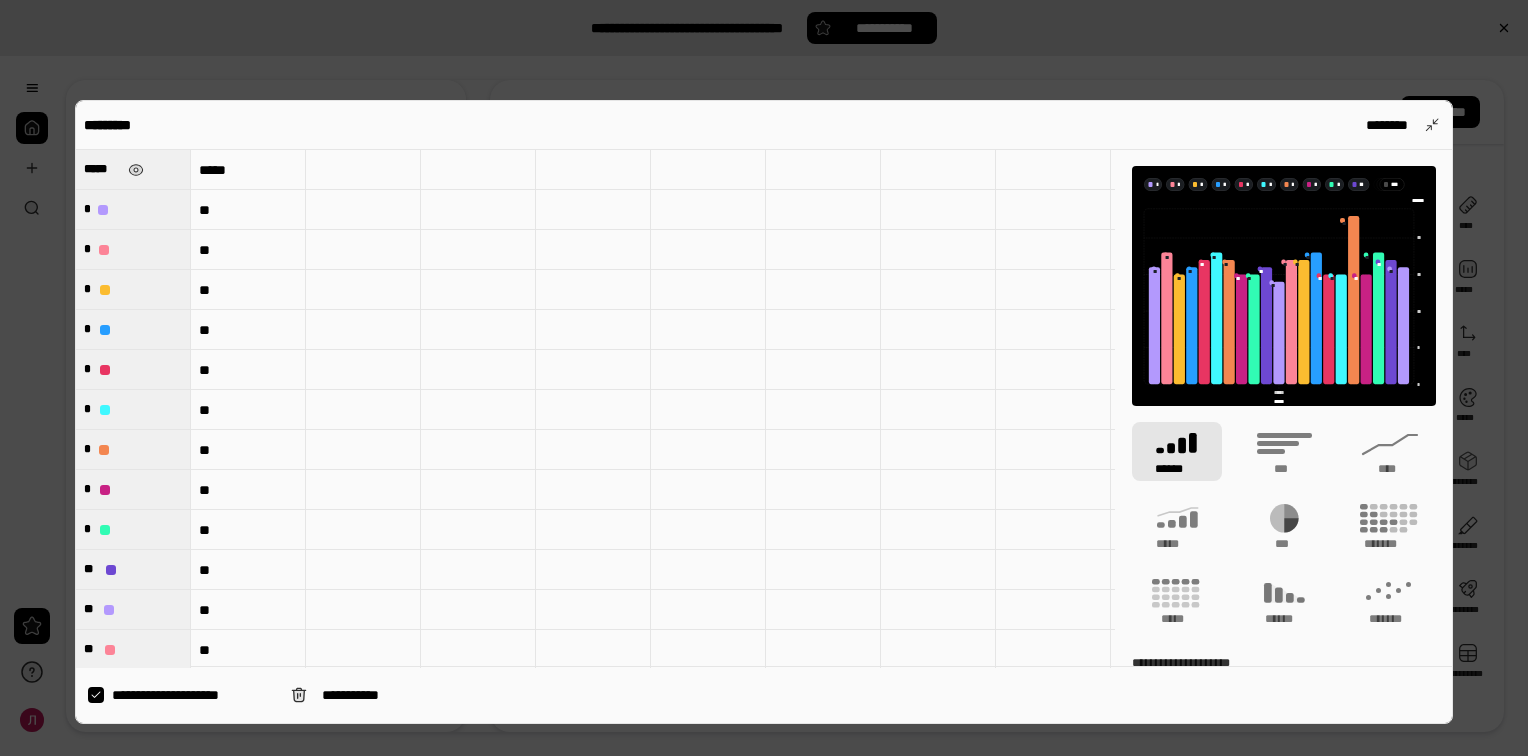 click on "*****" at bounding box center [102, 169] 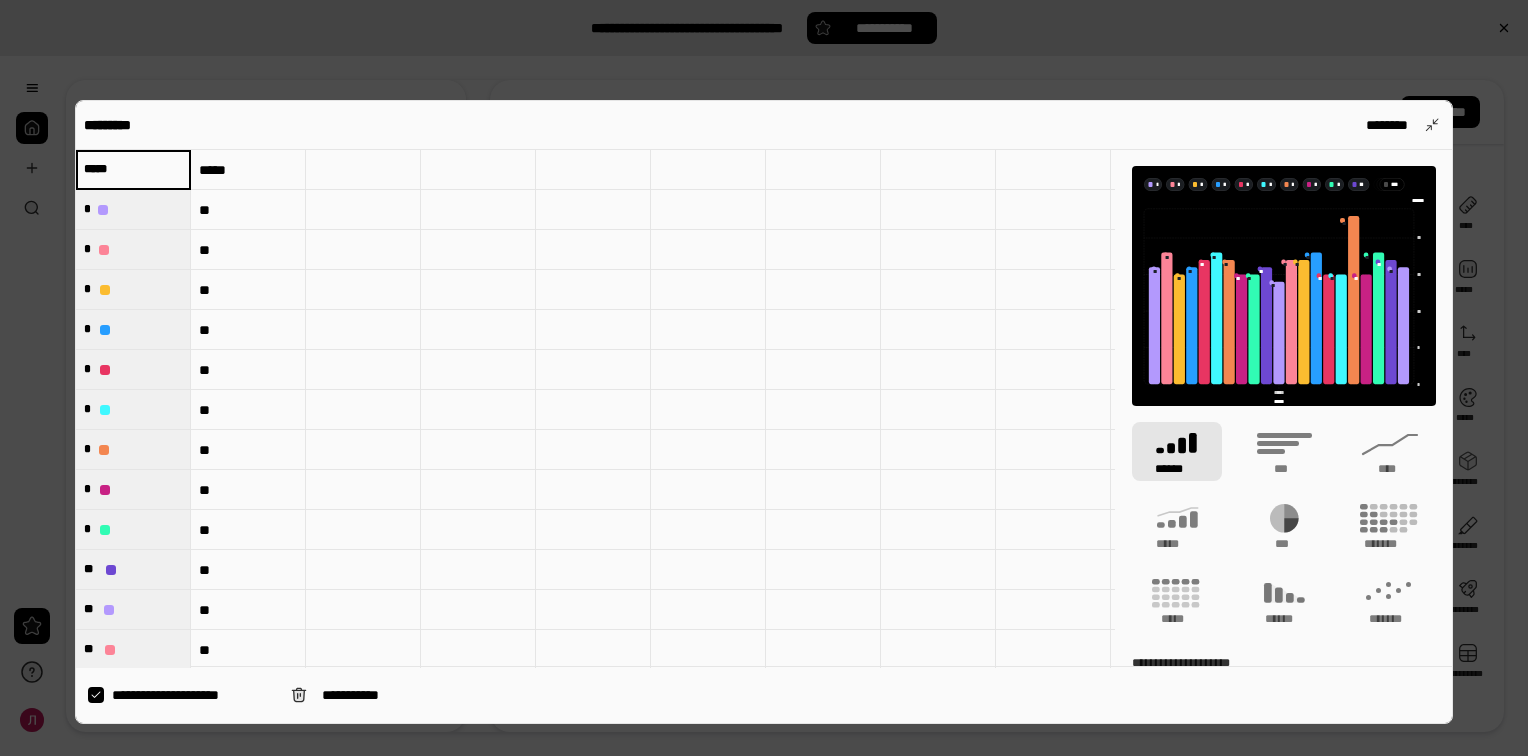 paste on "**********" 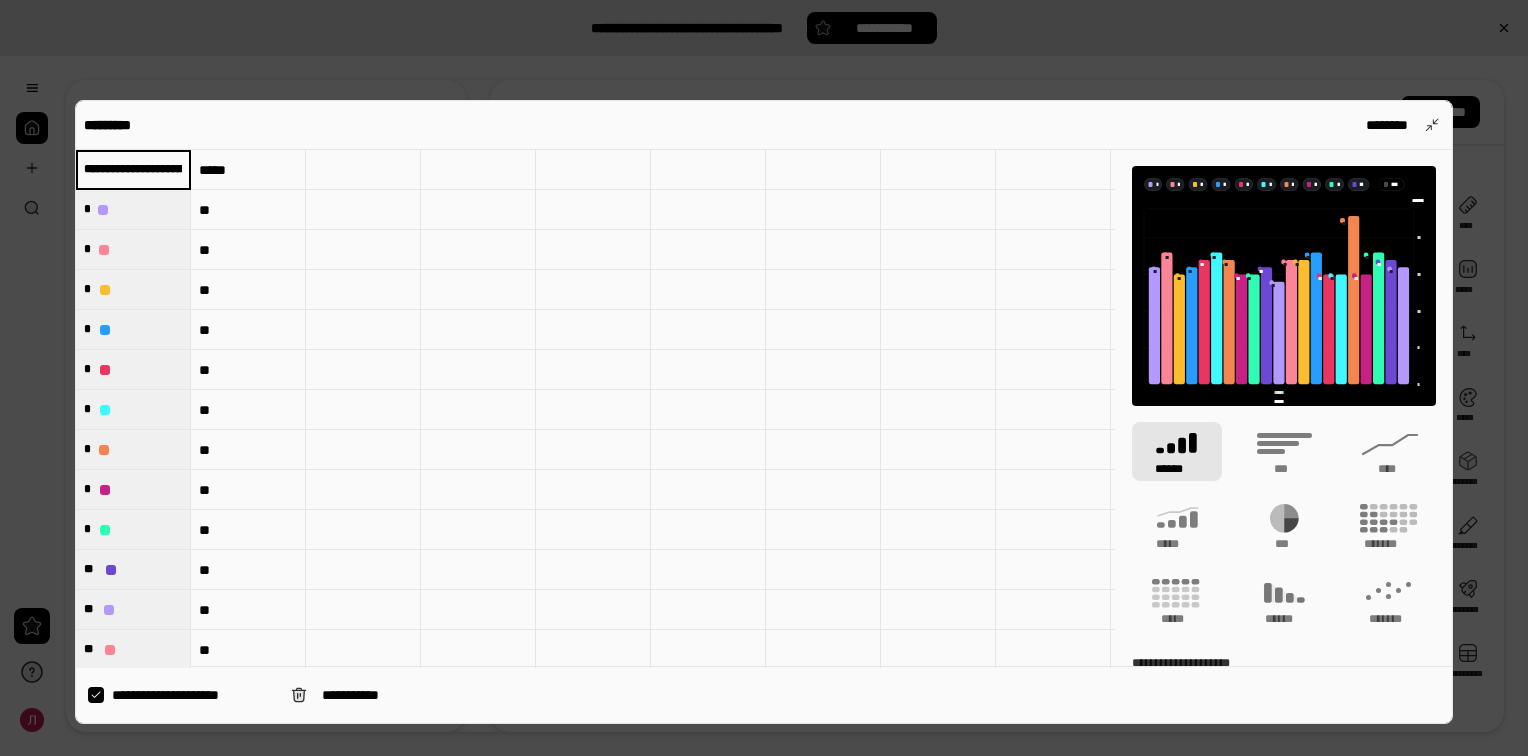 scroll, scrollTop: 0, scrollLeft: 67, axis: horizontal 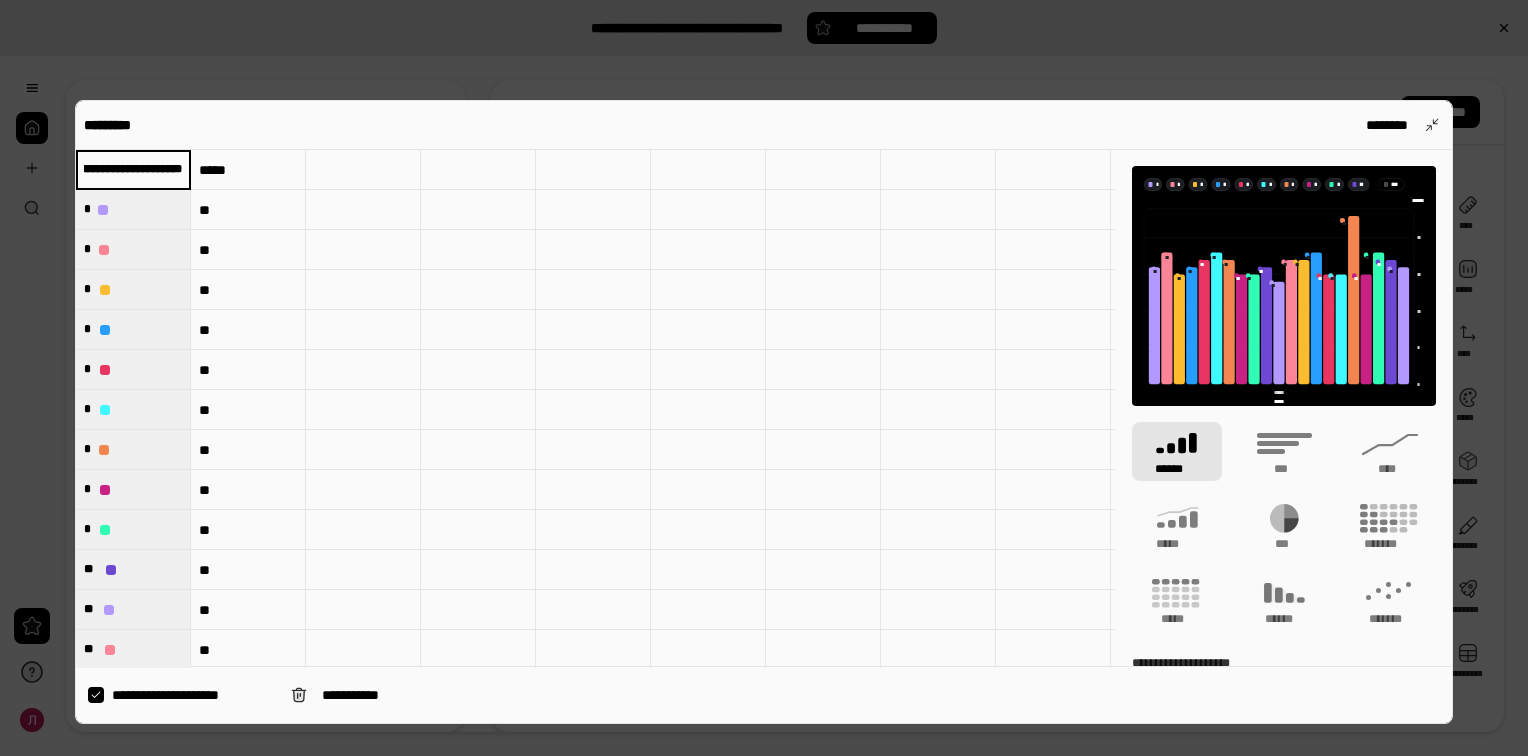 type on "**********" 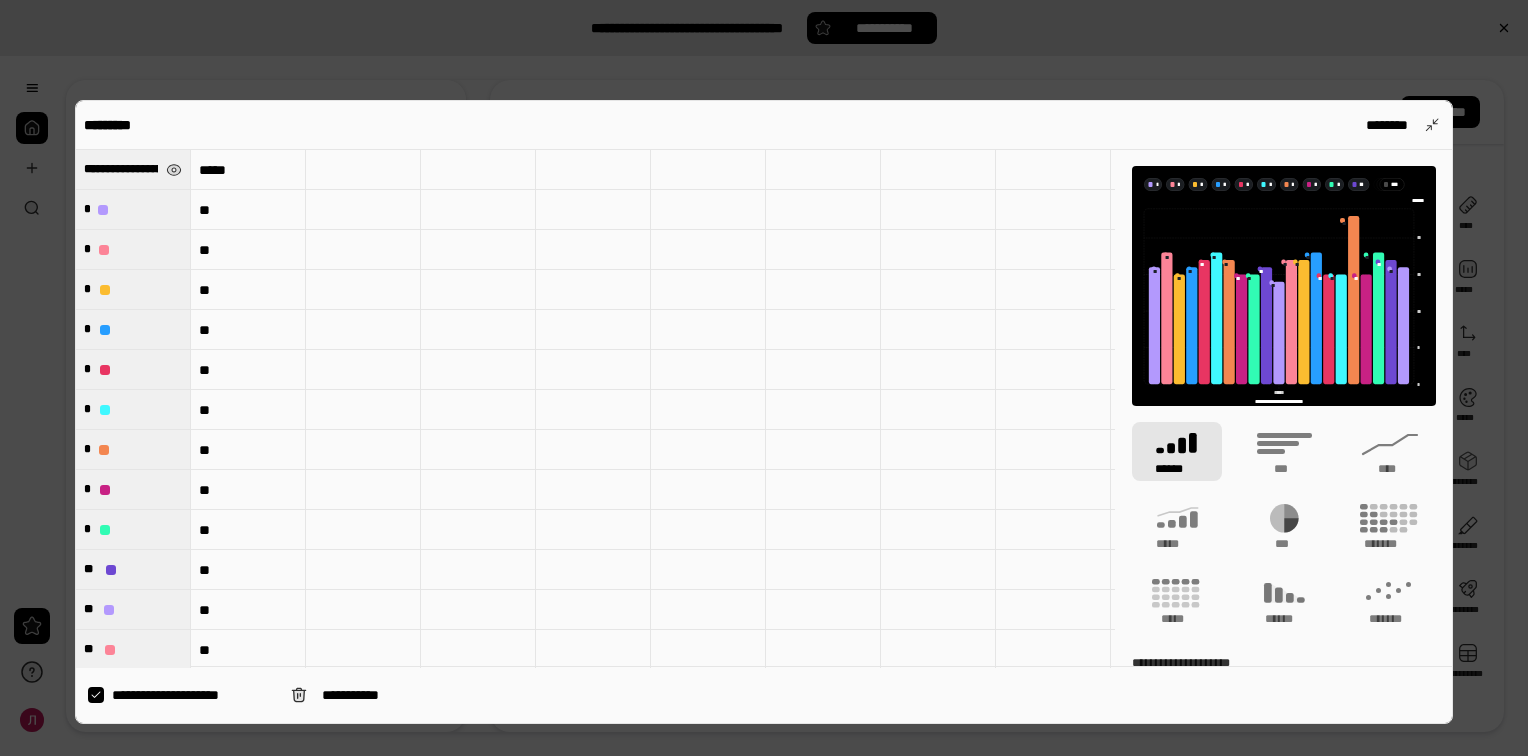 type on "**********" 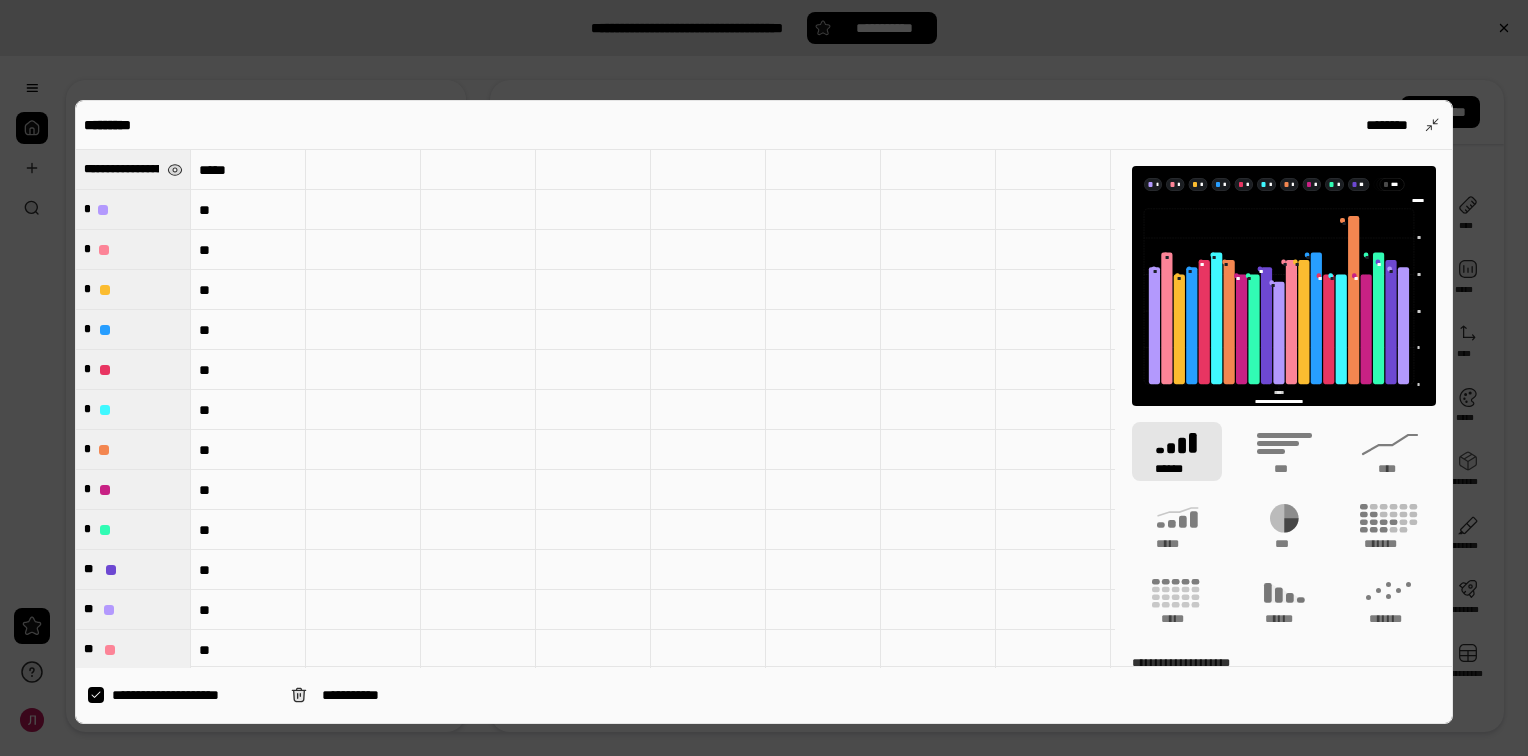 click on "*****" at bounding box center (248, 170) 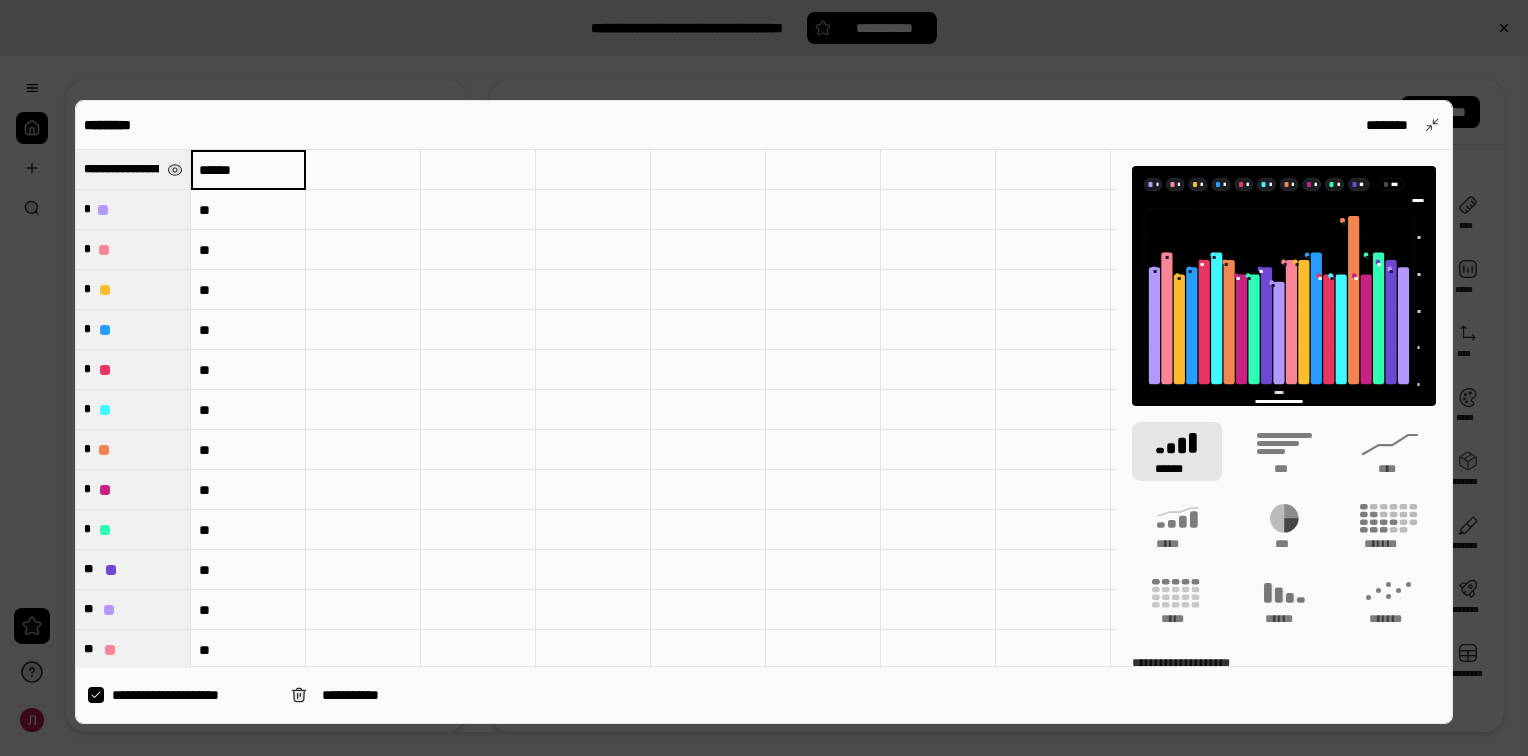 type on "******" 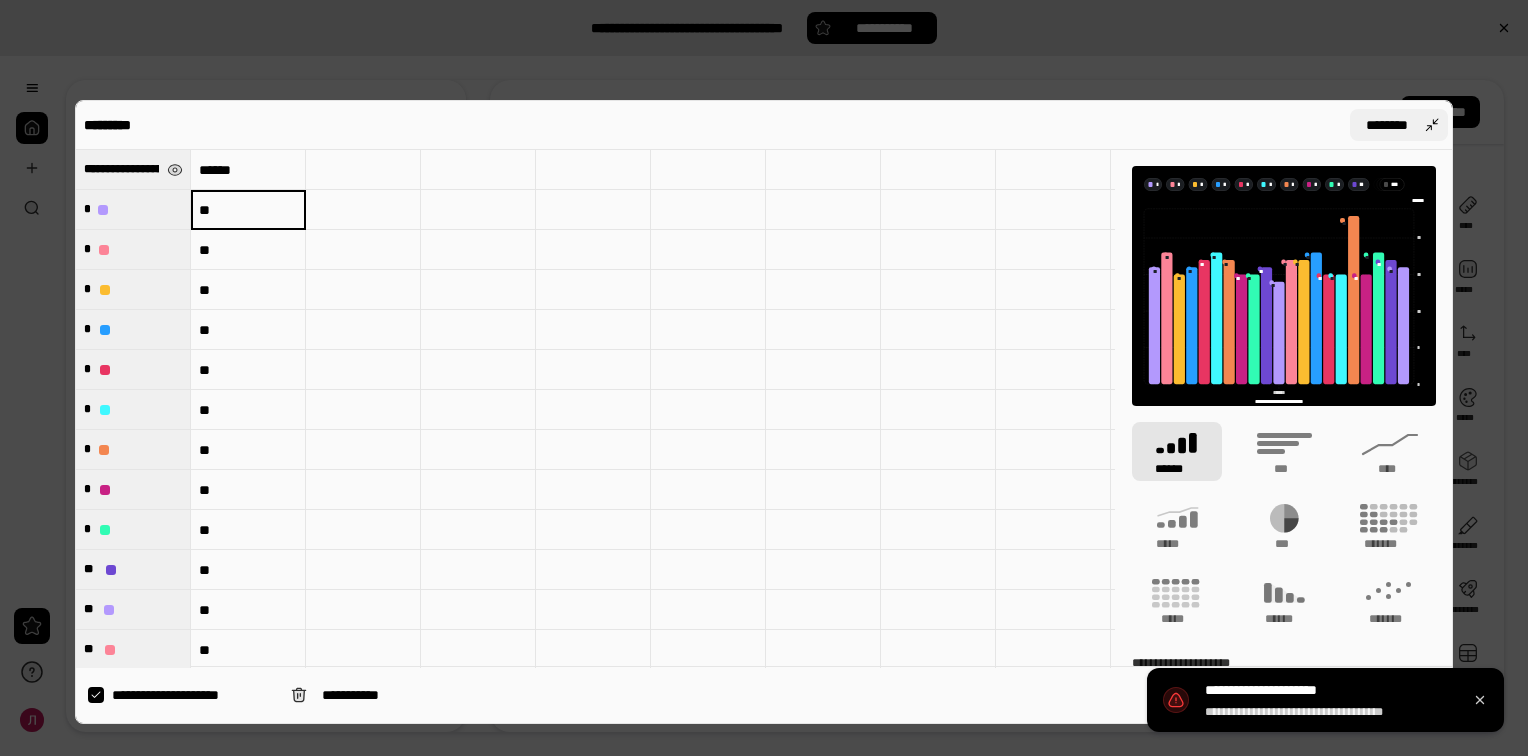 click on "********" at bounding box center [1387, 125] 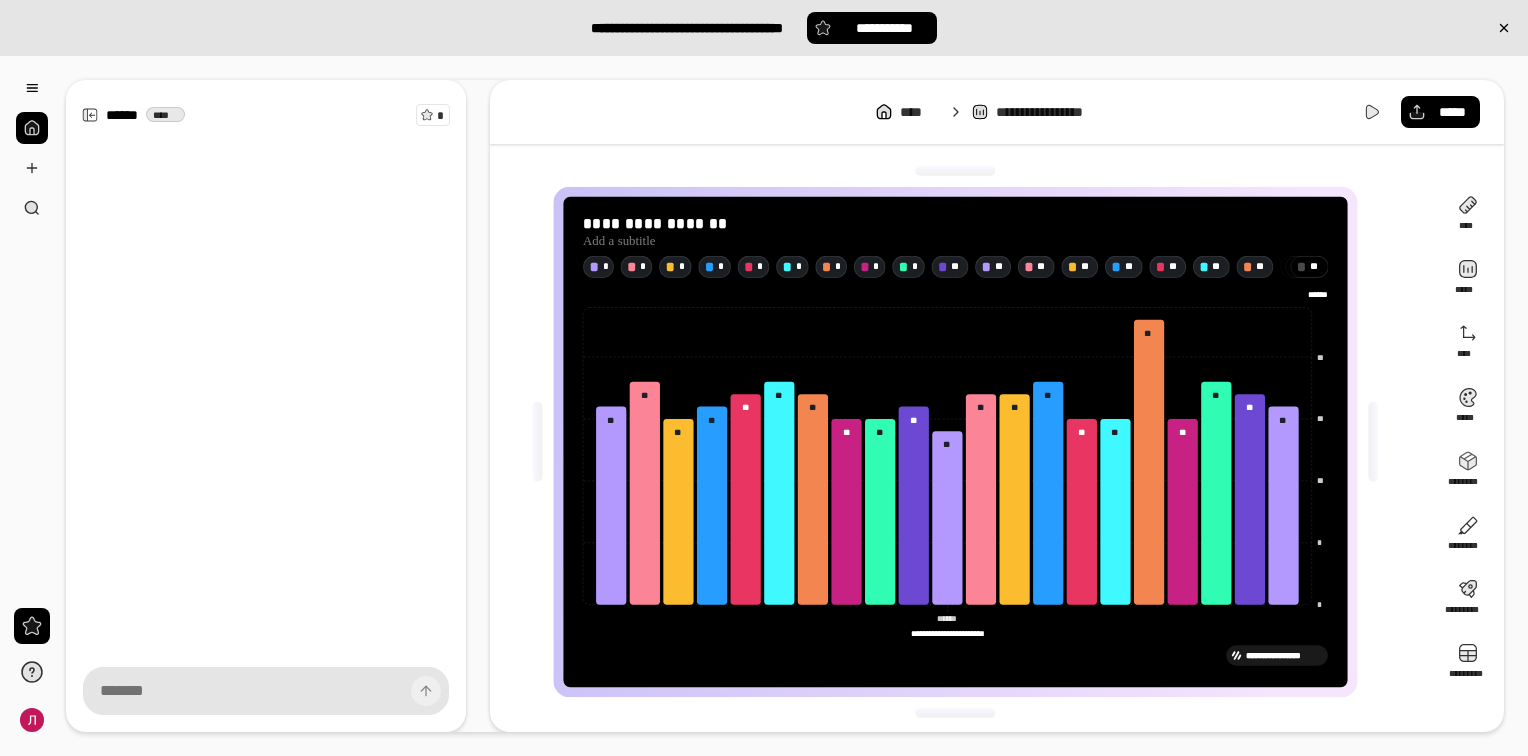 click on "****** ******" 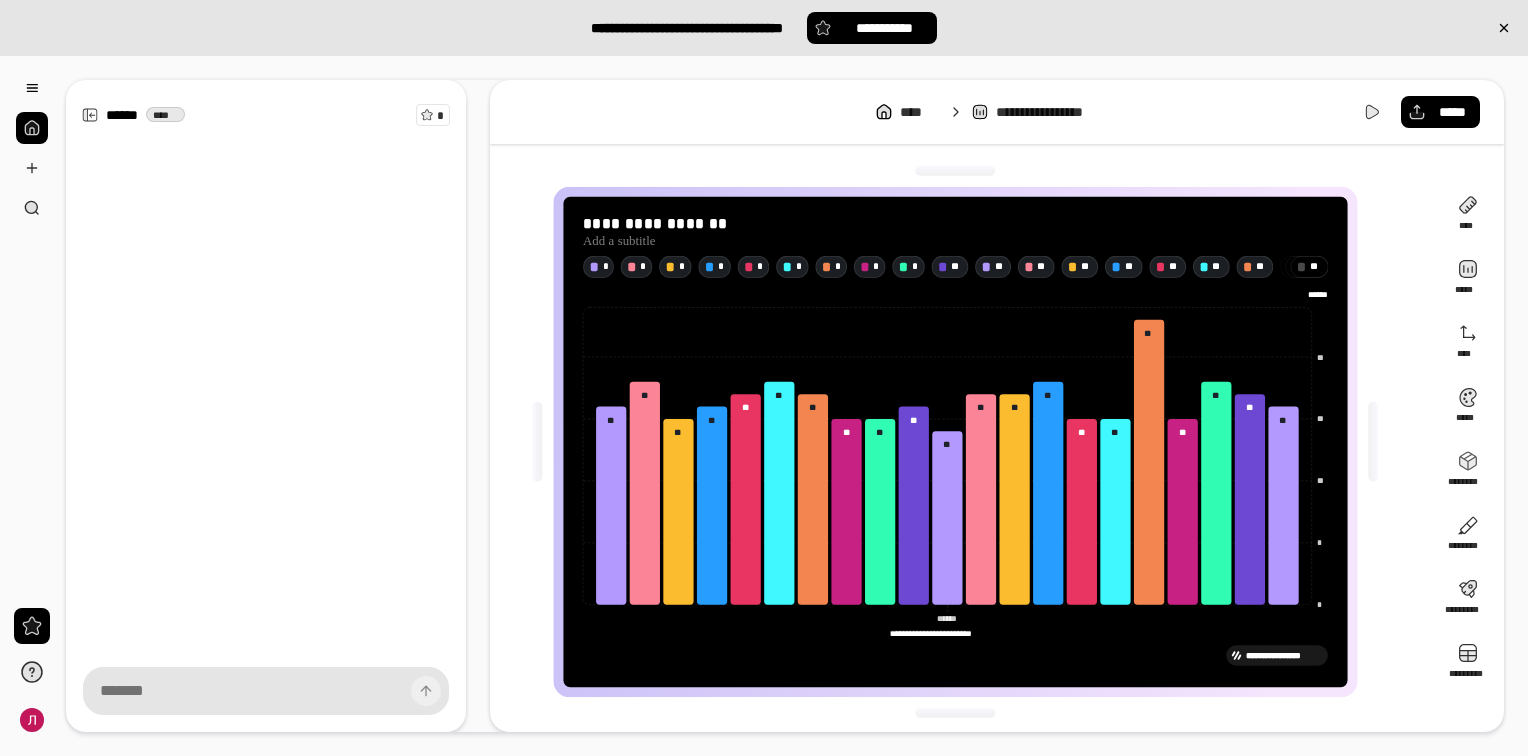 click on "**********" at bounding box center [946, 632] 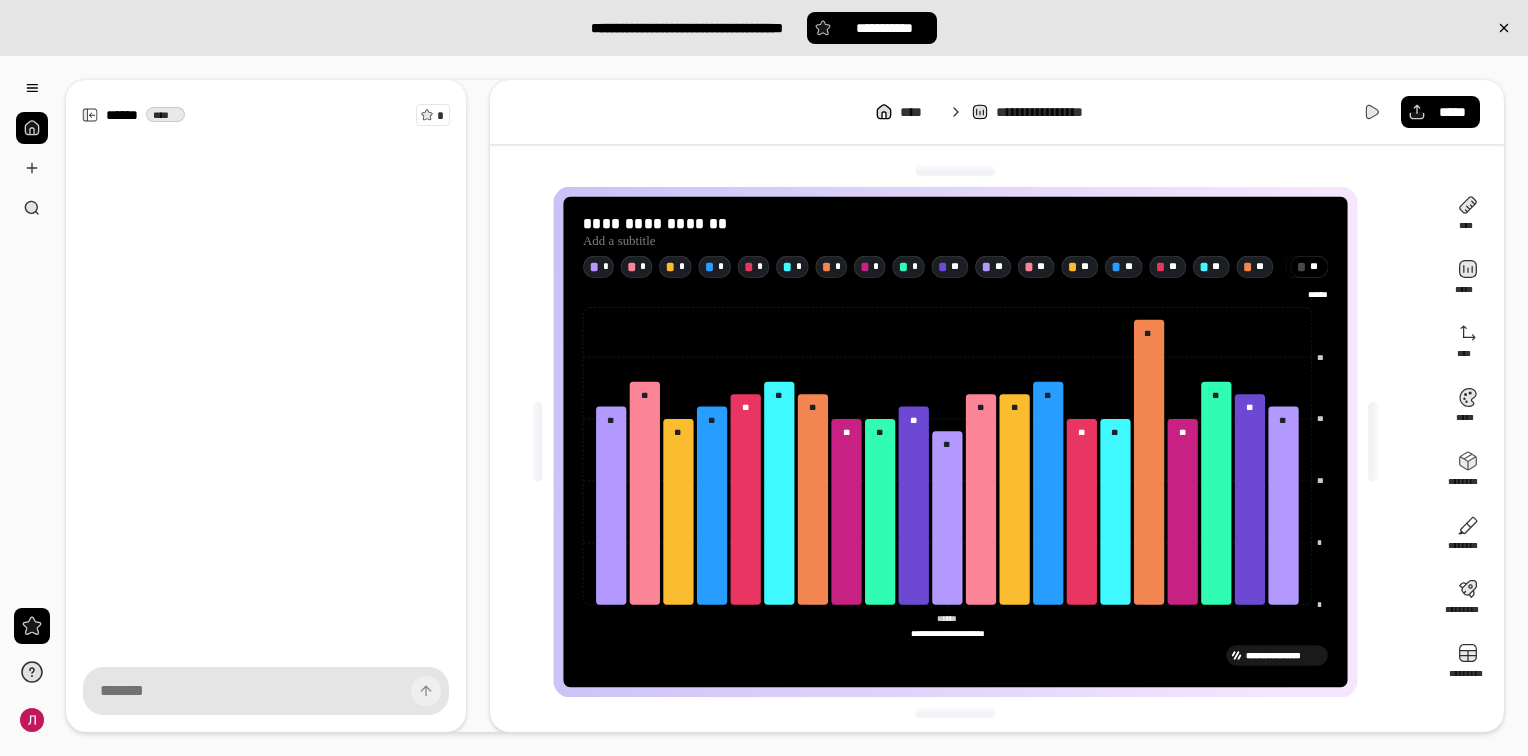 click on "****** ******" 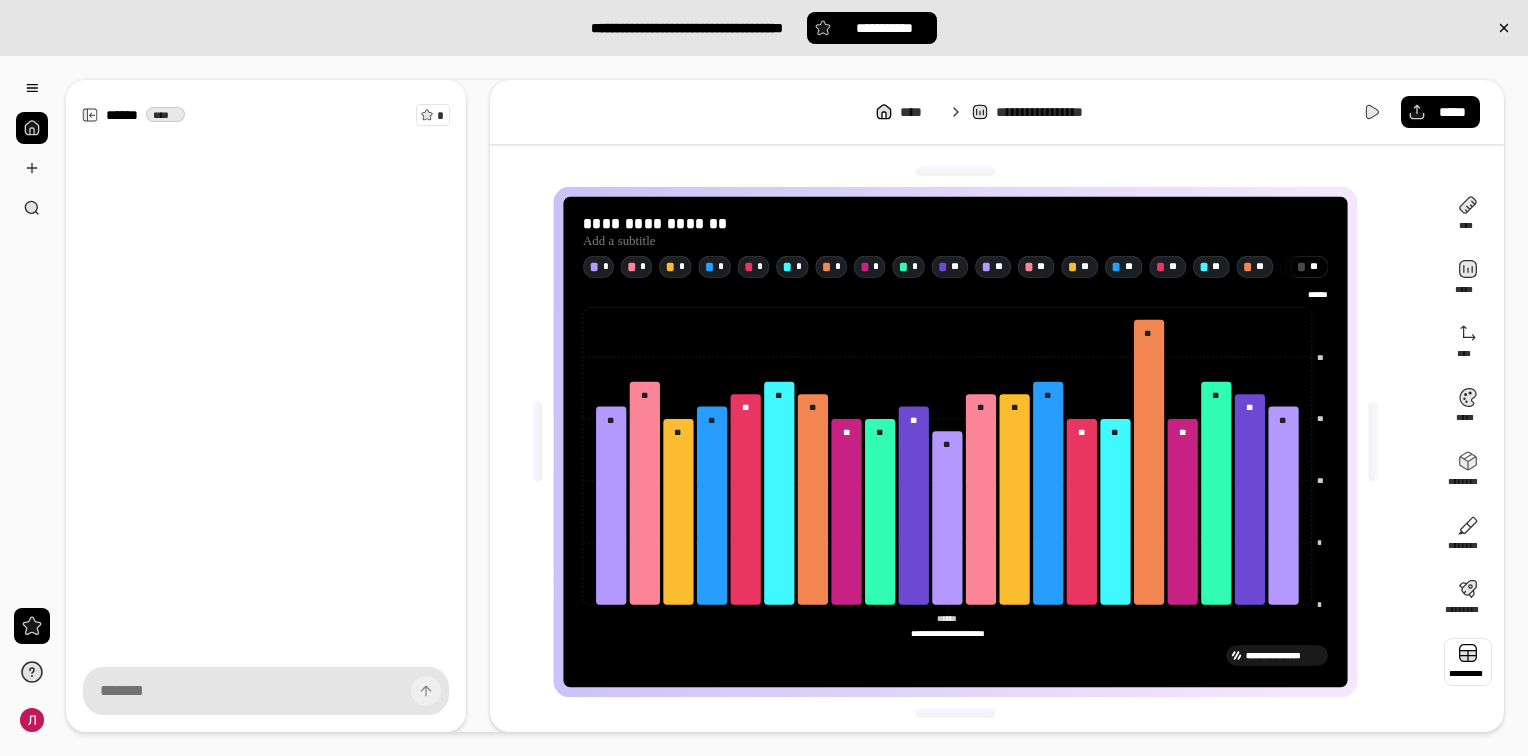 click at bounding box center [1468, 662] 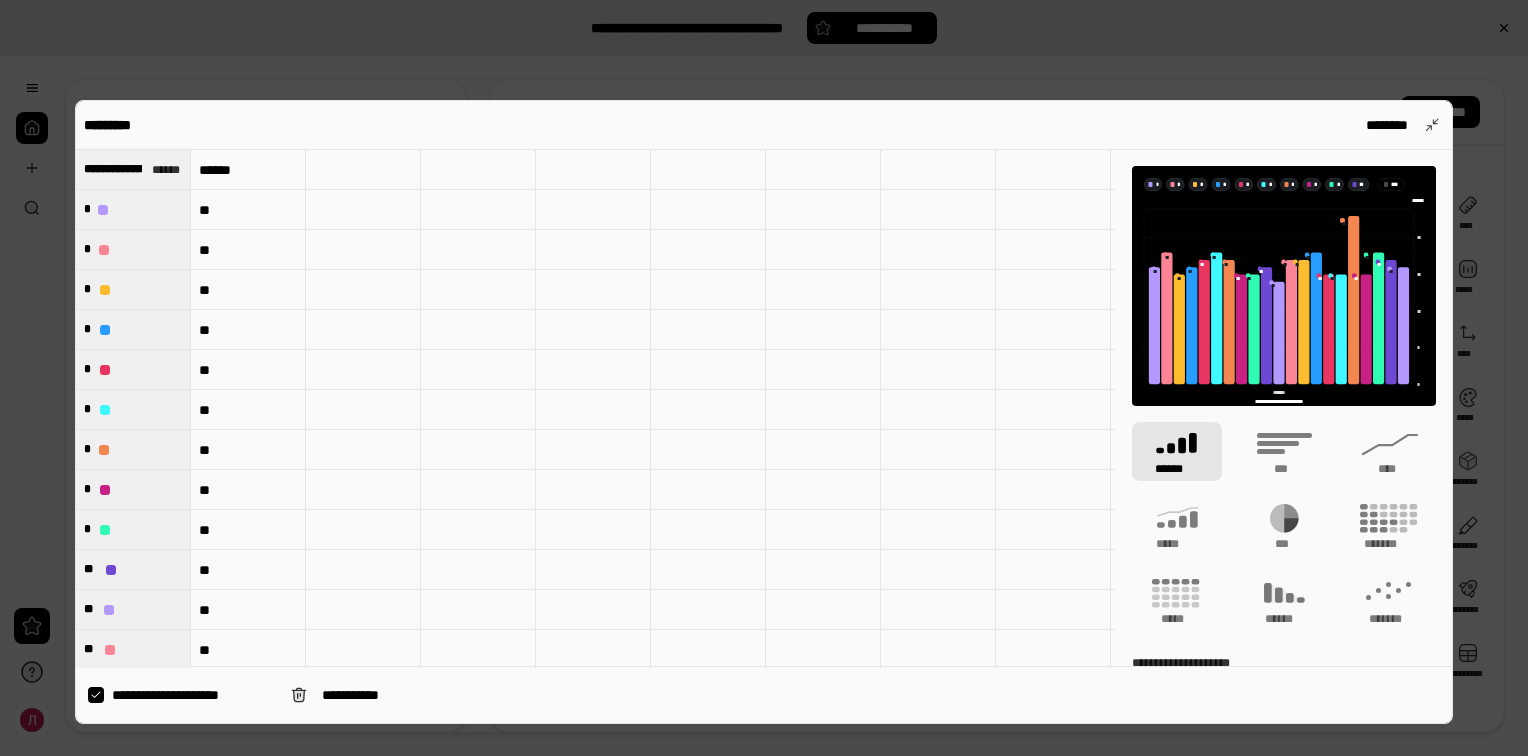 click on "******" at bounding box center (248, 170) 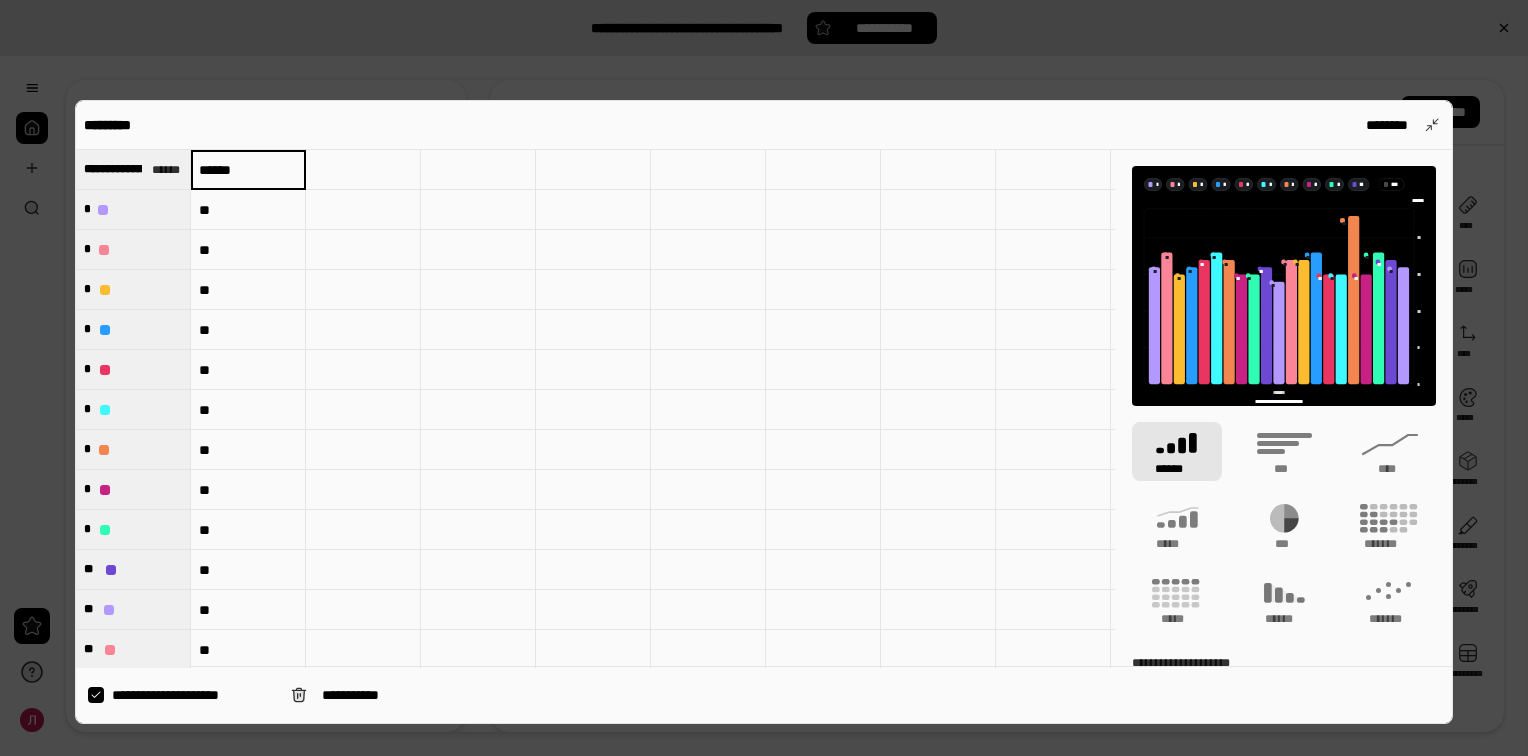 click on "******" at bounding box center (248, 170) 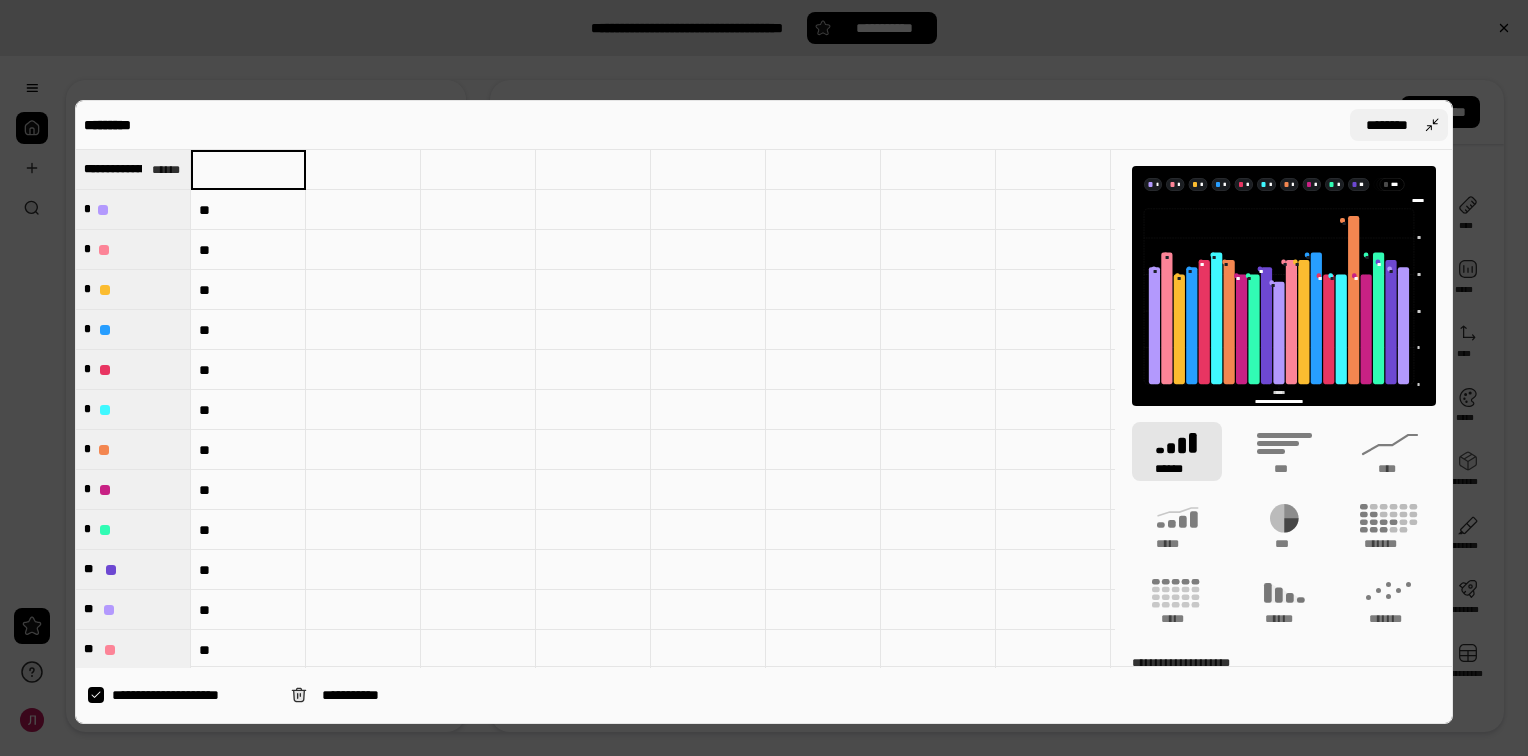 type 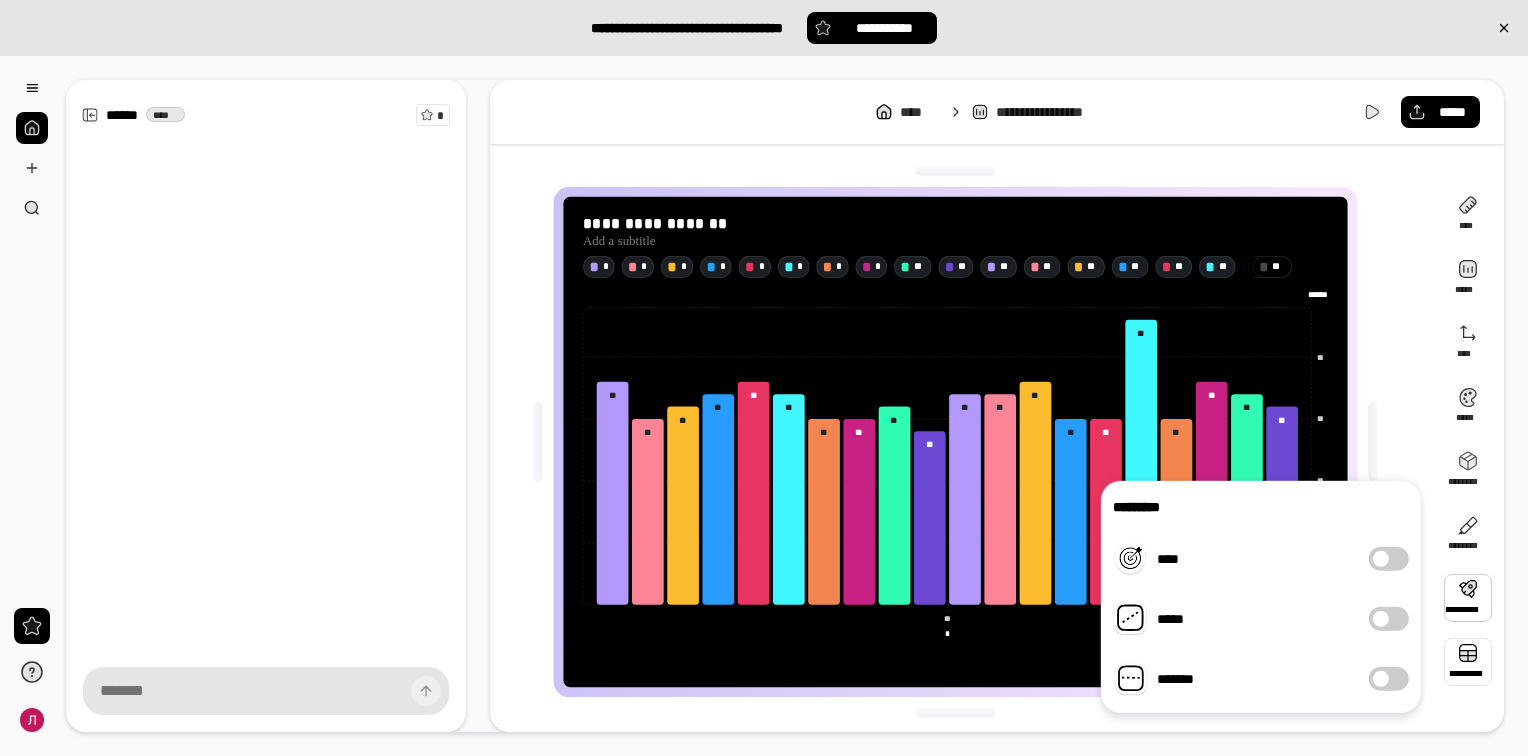 click at bounding box center (1468, 662) 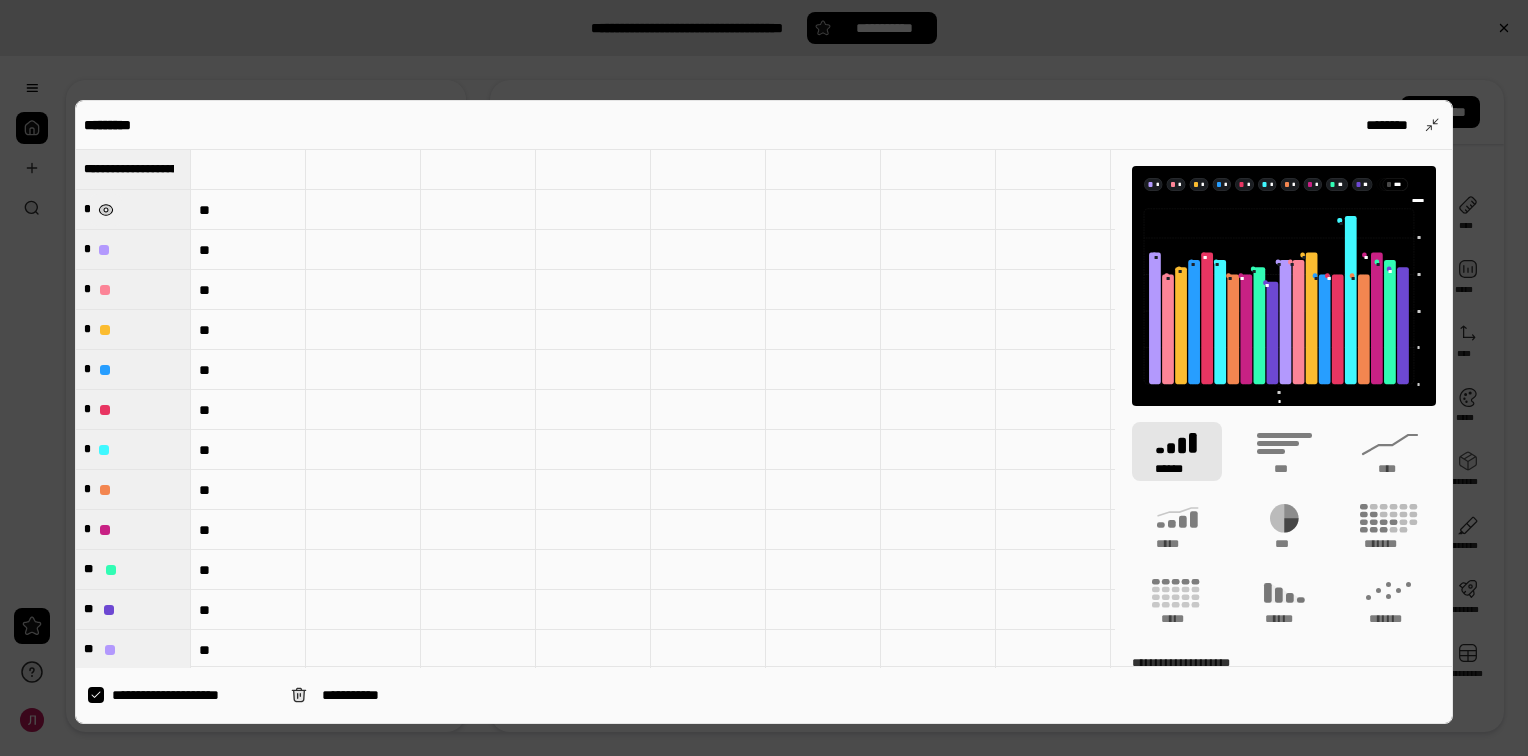 click at bounding box center [106, 210] 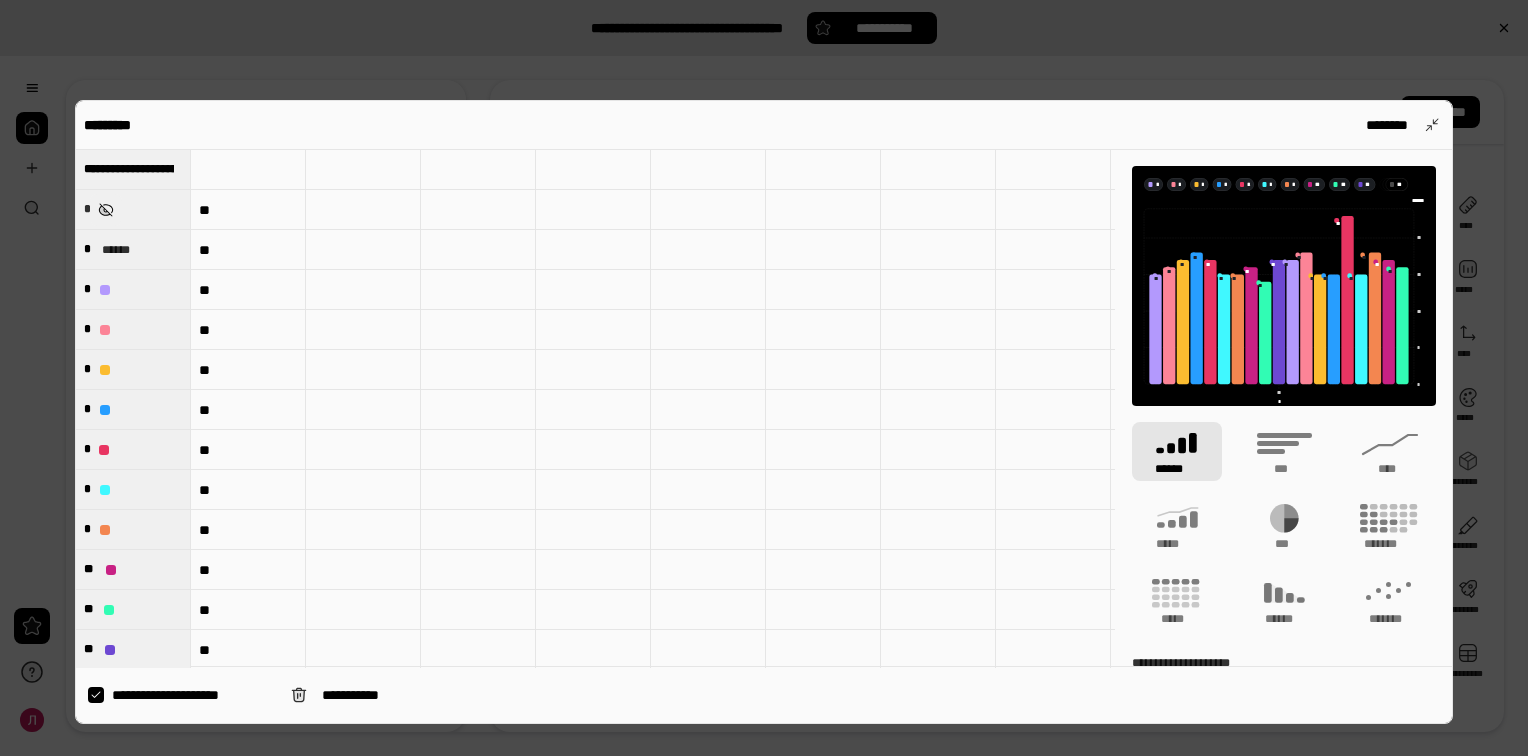 click at bounding box center [106, 210] 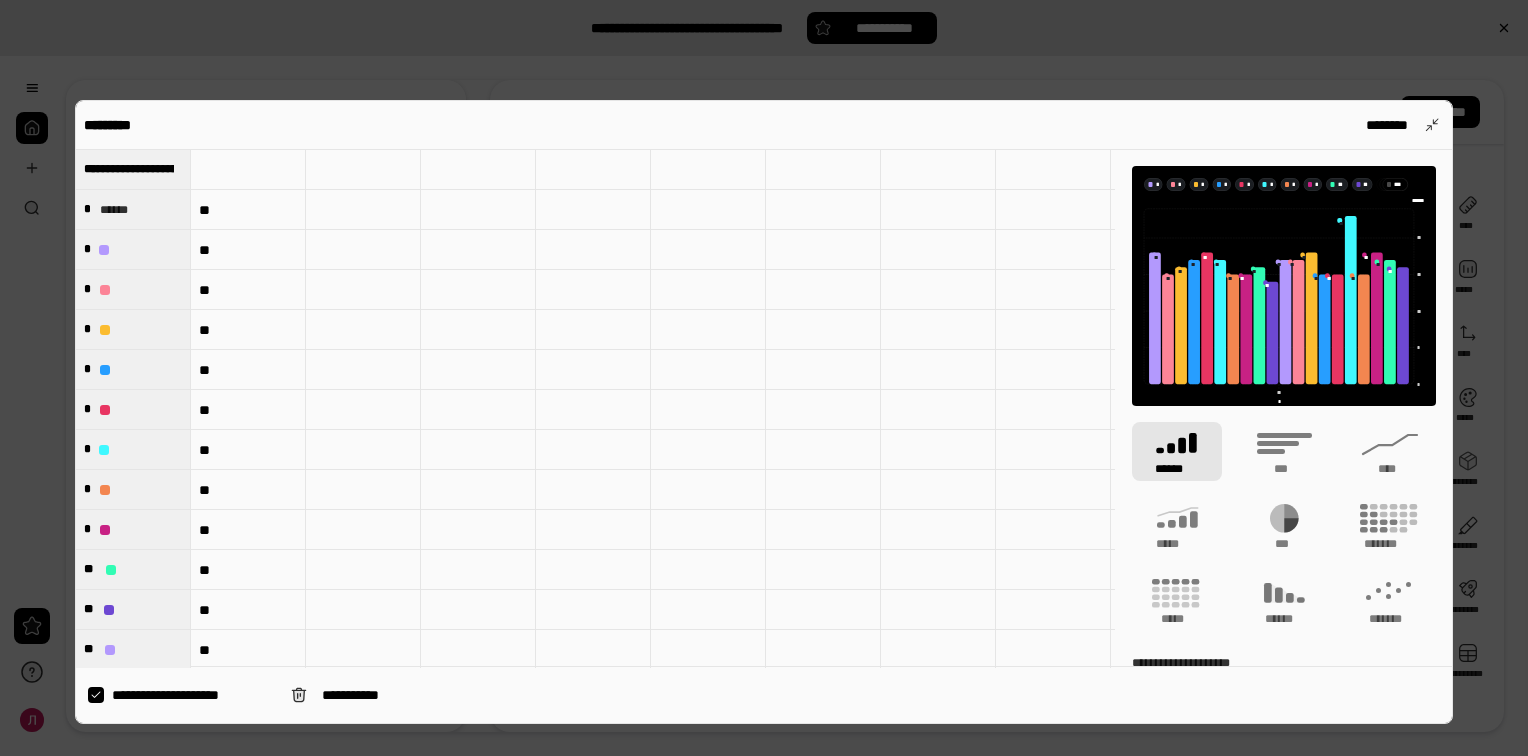 click 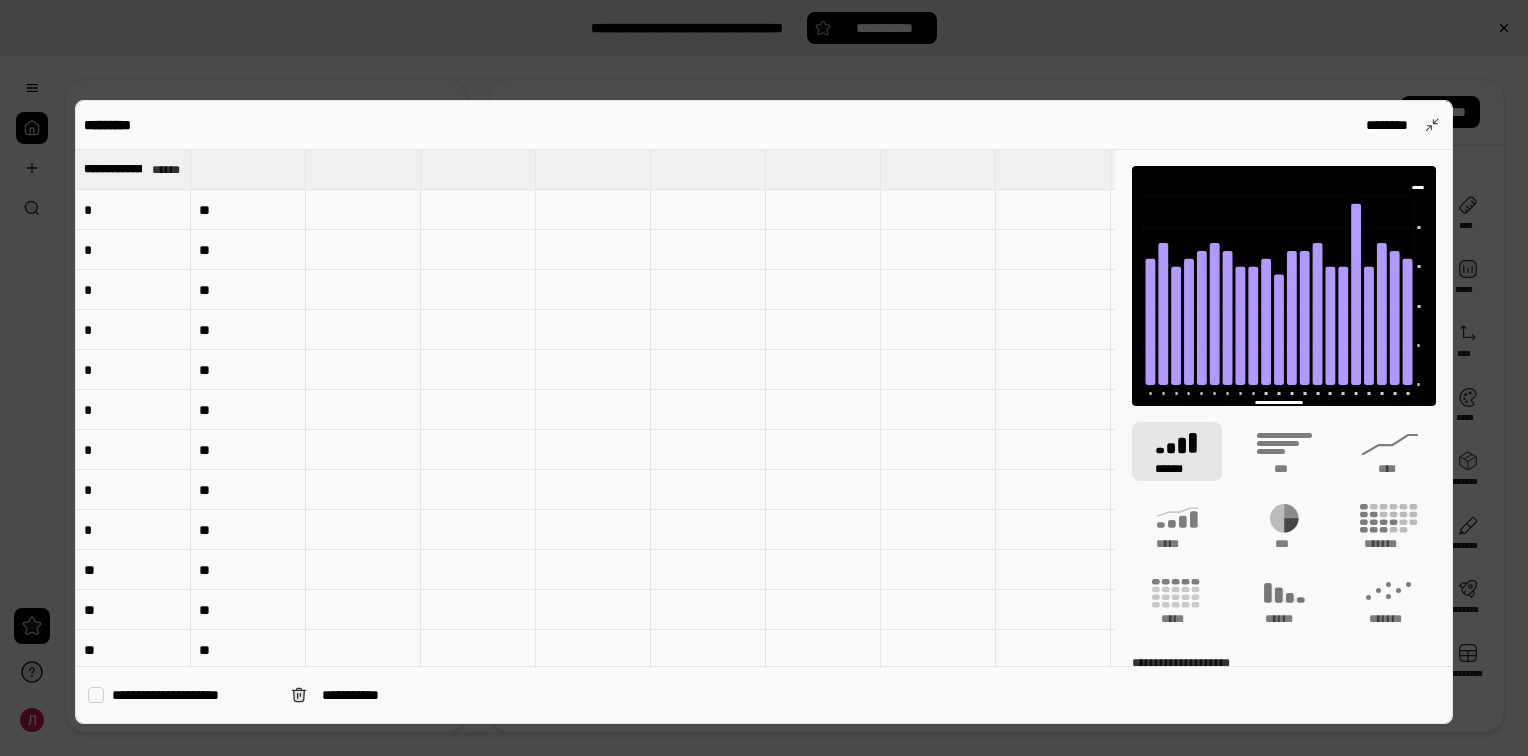 click at bounding box center (96, 695) 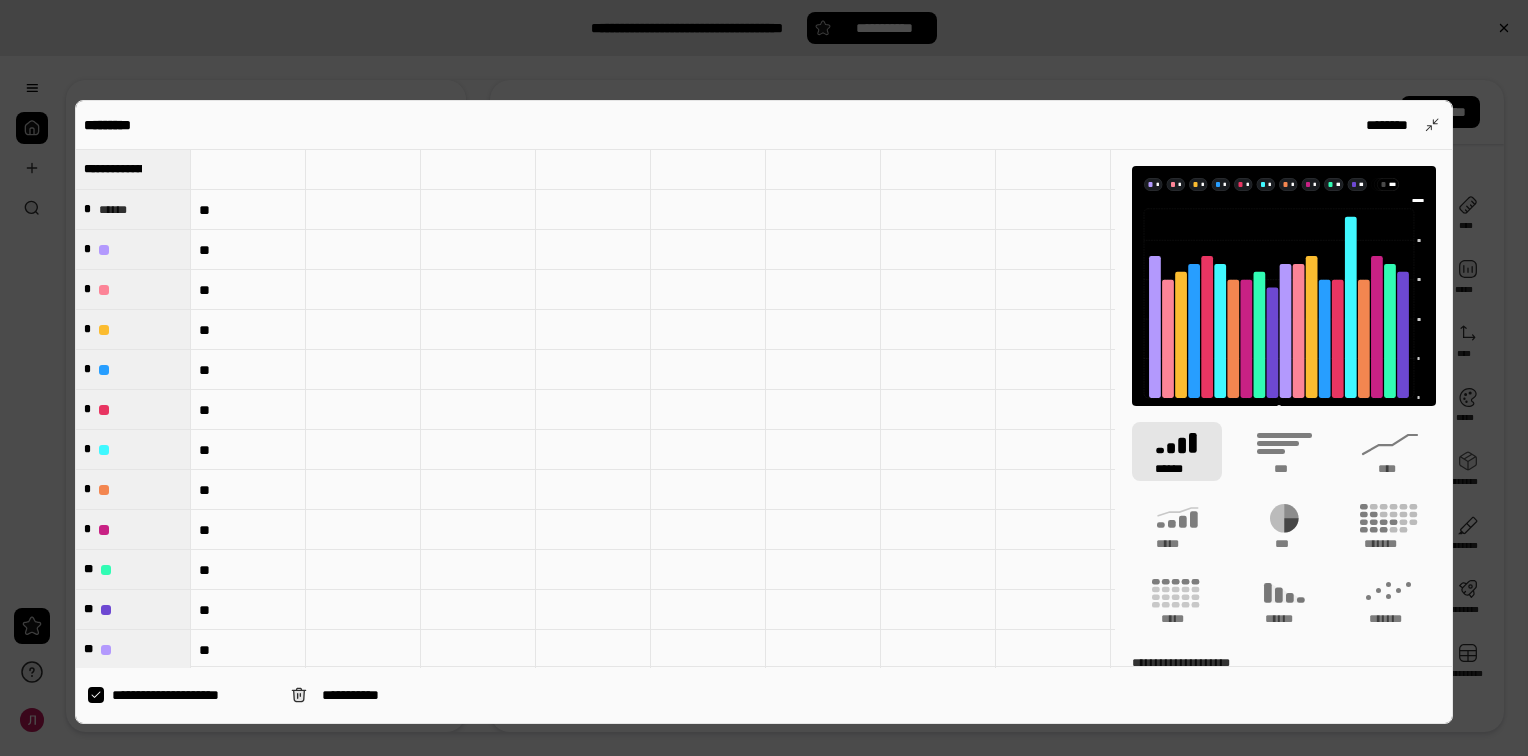 type on "*" 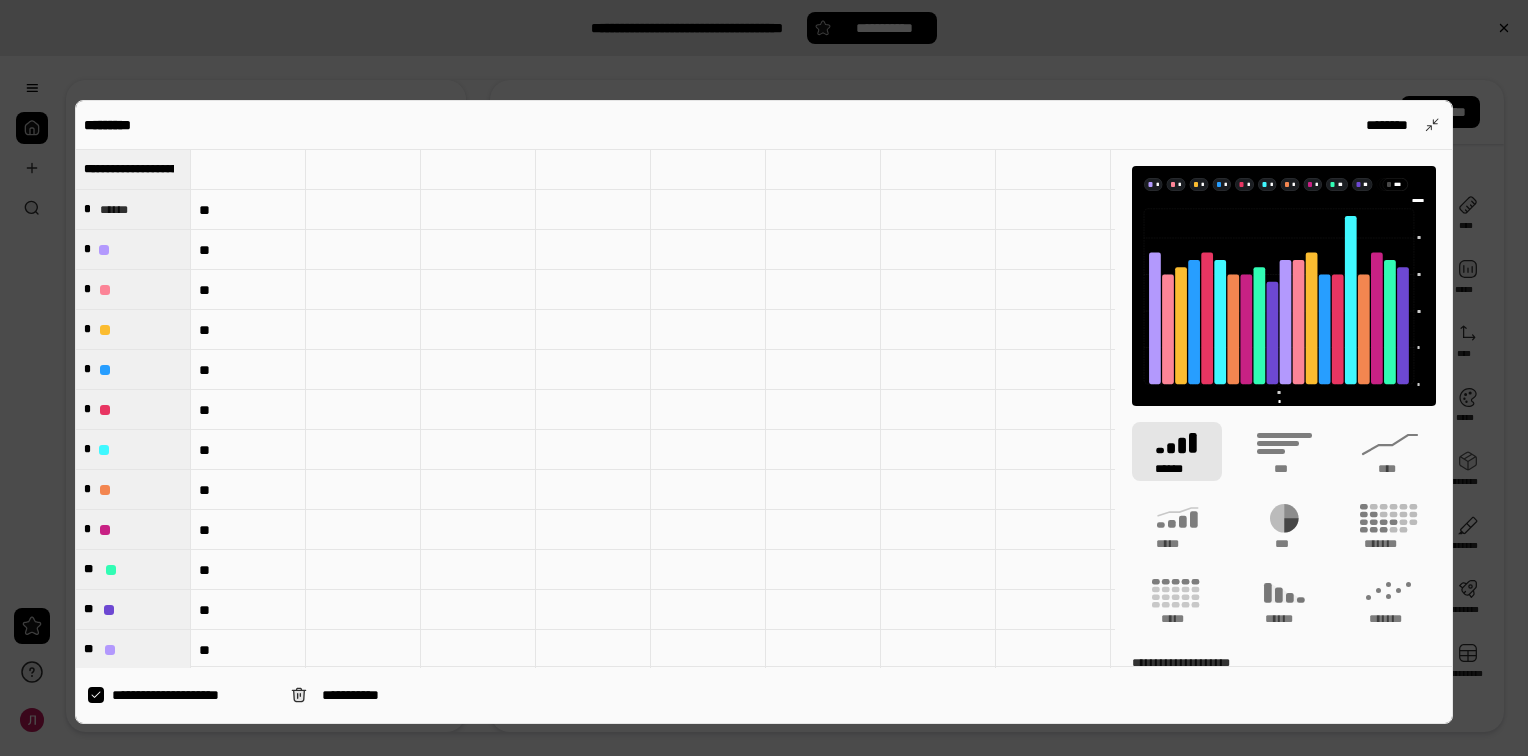 click at bounding box center (248, 170) 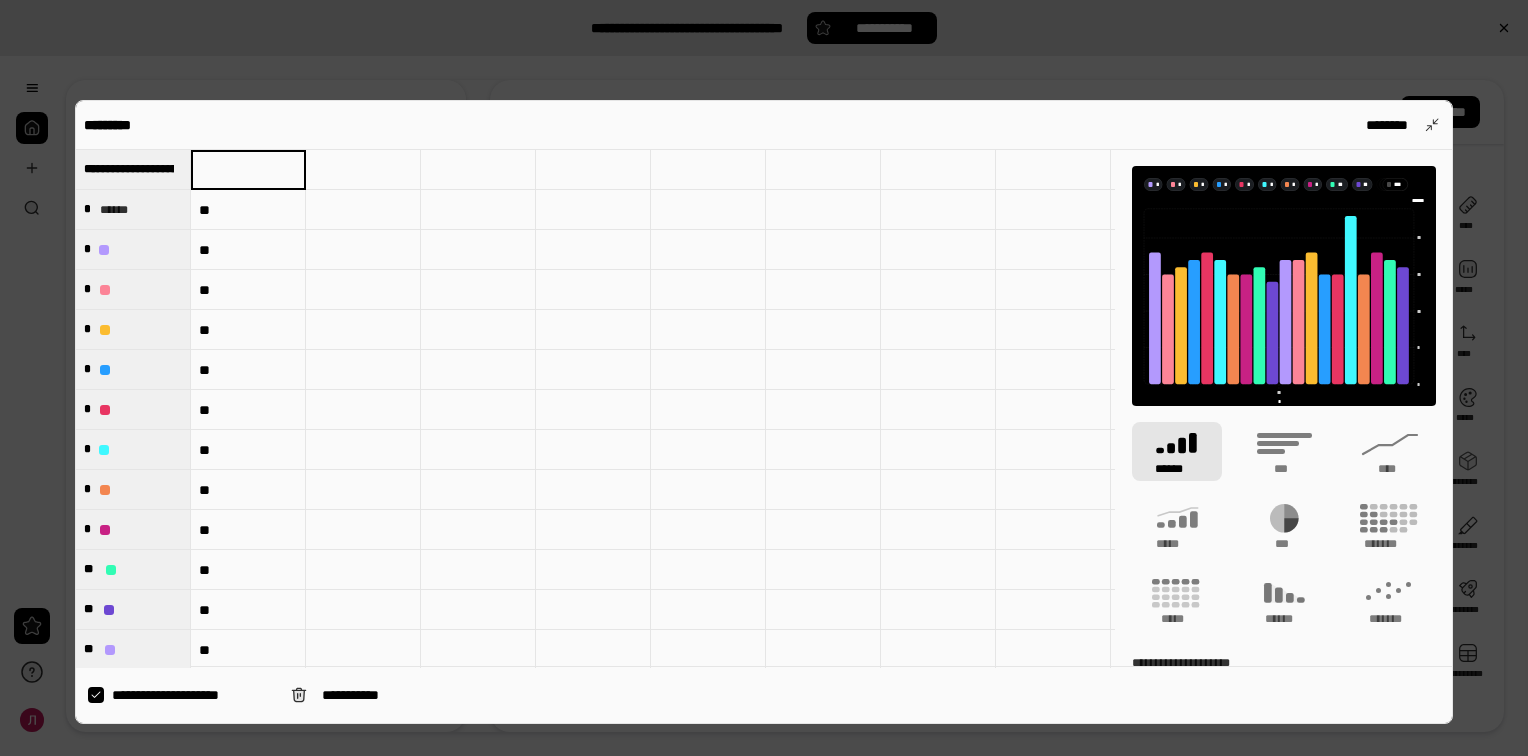 type 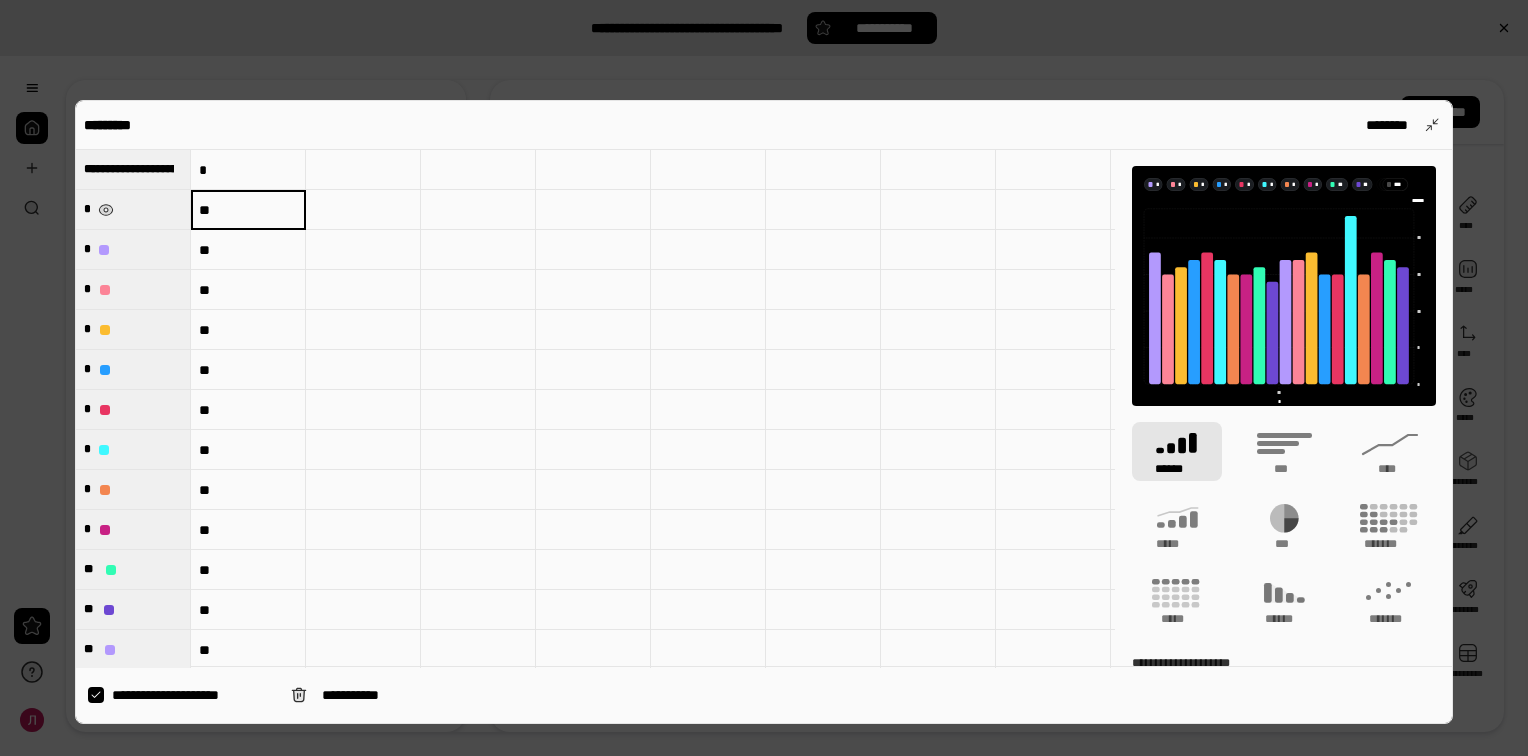 click on "*" at bounding box center [133, 209] 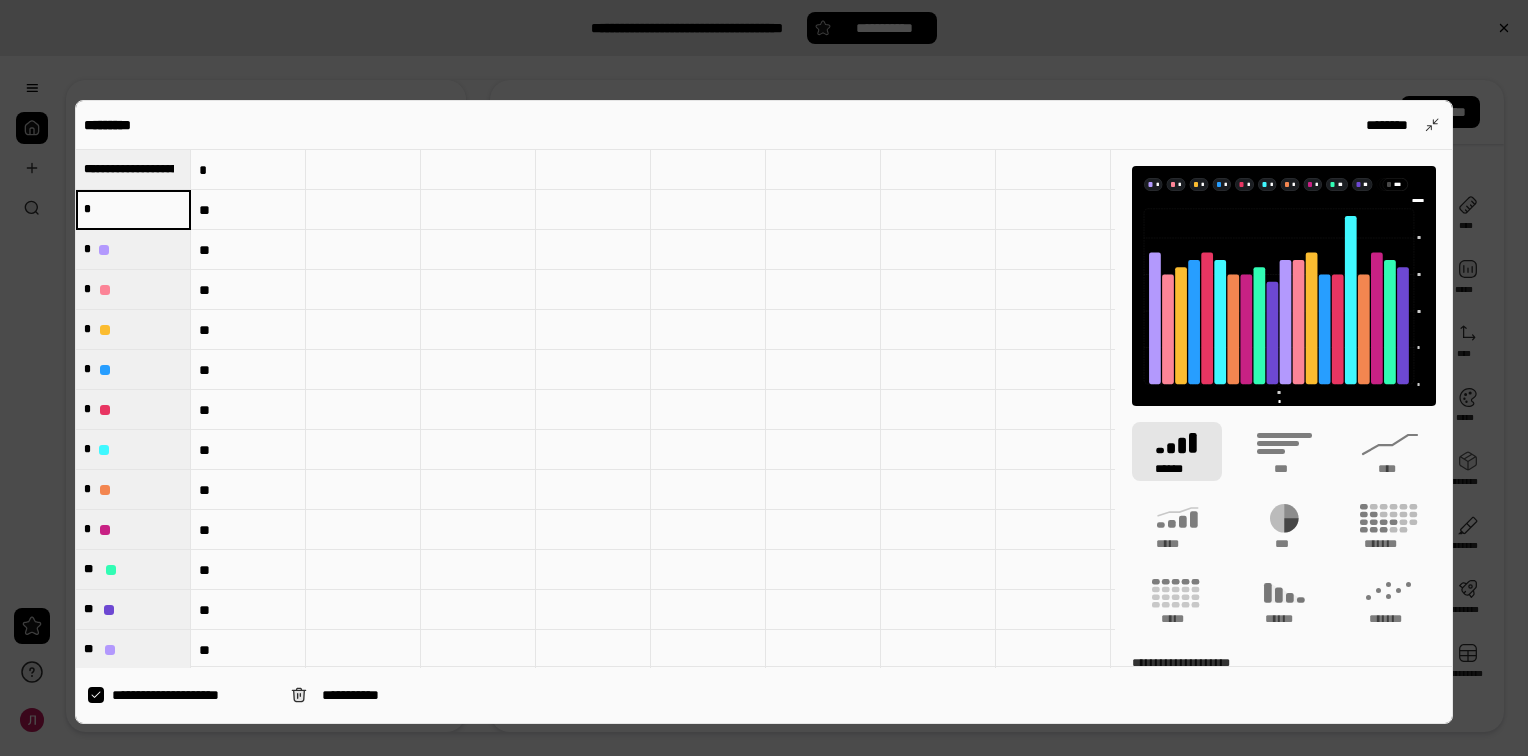 click on "*" at bounding box center (133, 209) 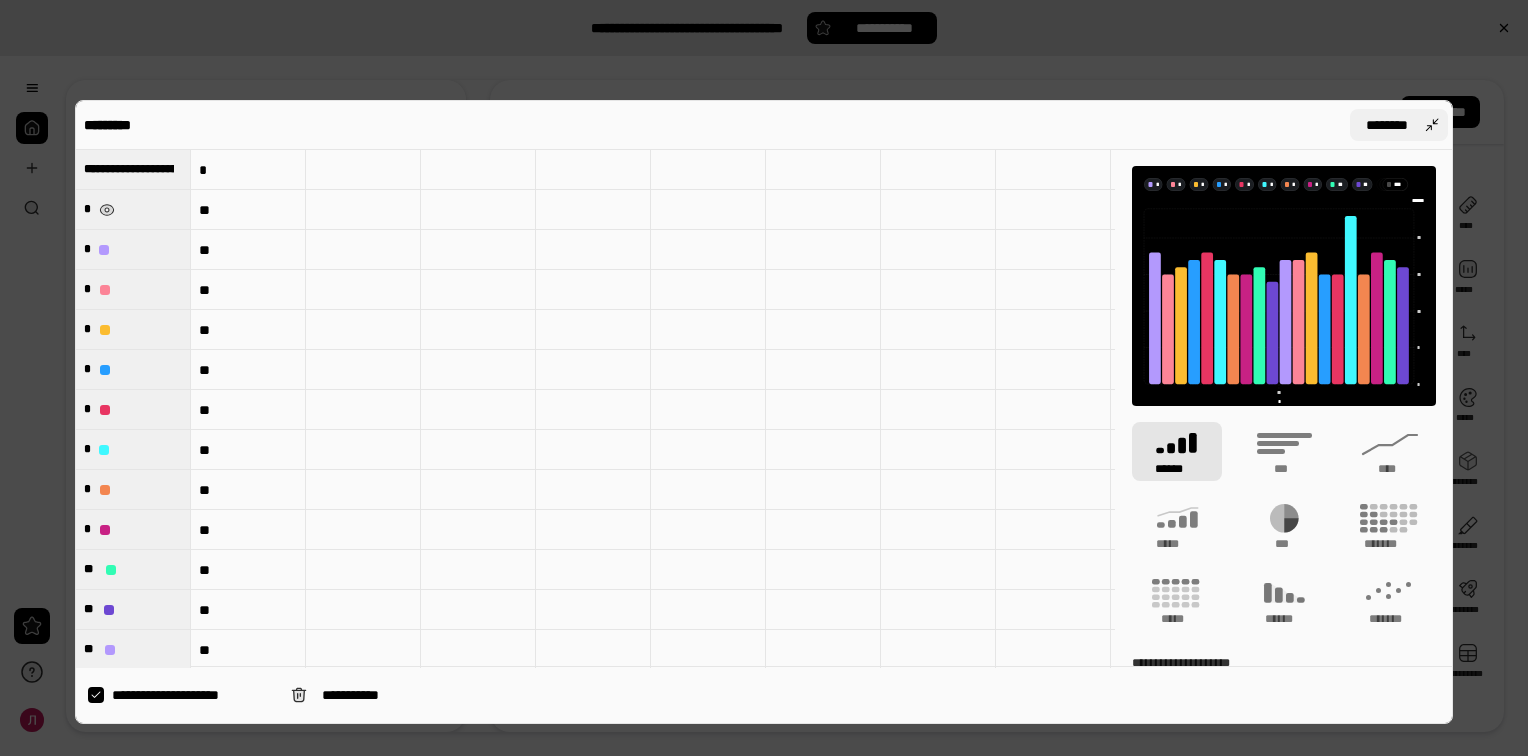 click on "********" at bounding box center (1399, 125) 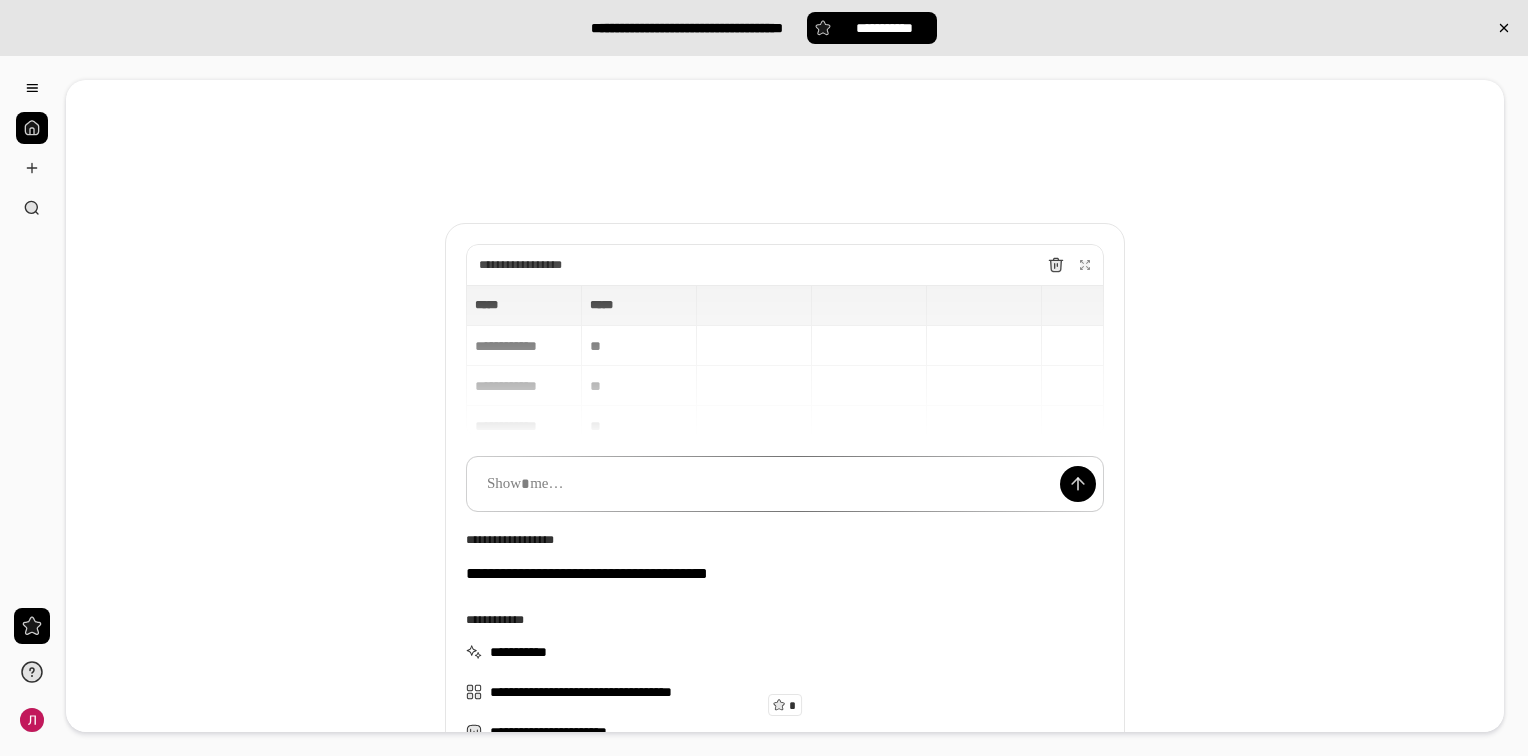 click on "[FIRST] [LAST] [CITY] [STATE] [ZIP] [COUNTRY] [COUNTRY] [COUNTRY] [COUNTRY] [COUNTRY] [COUNTRY] [COUNTRY] [COUNTRY] [COUNTRY] [COUNTRY] [COUNTRY] [COUNTRY] [COUNTRY]" at bounding box center [785, 361] 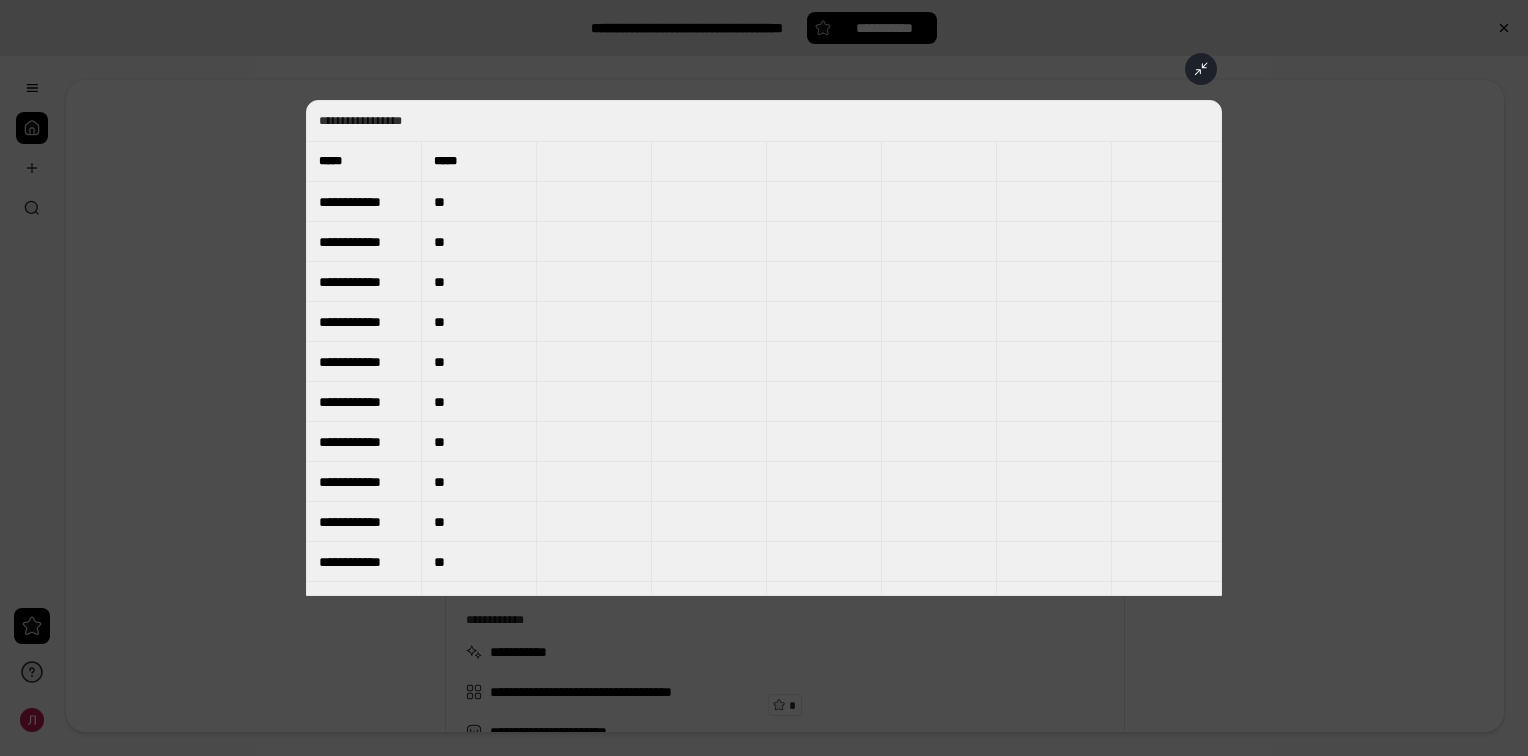 click 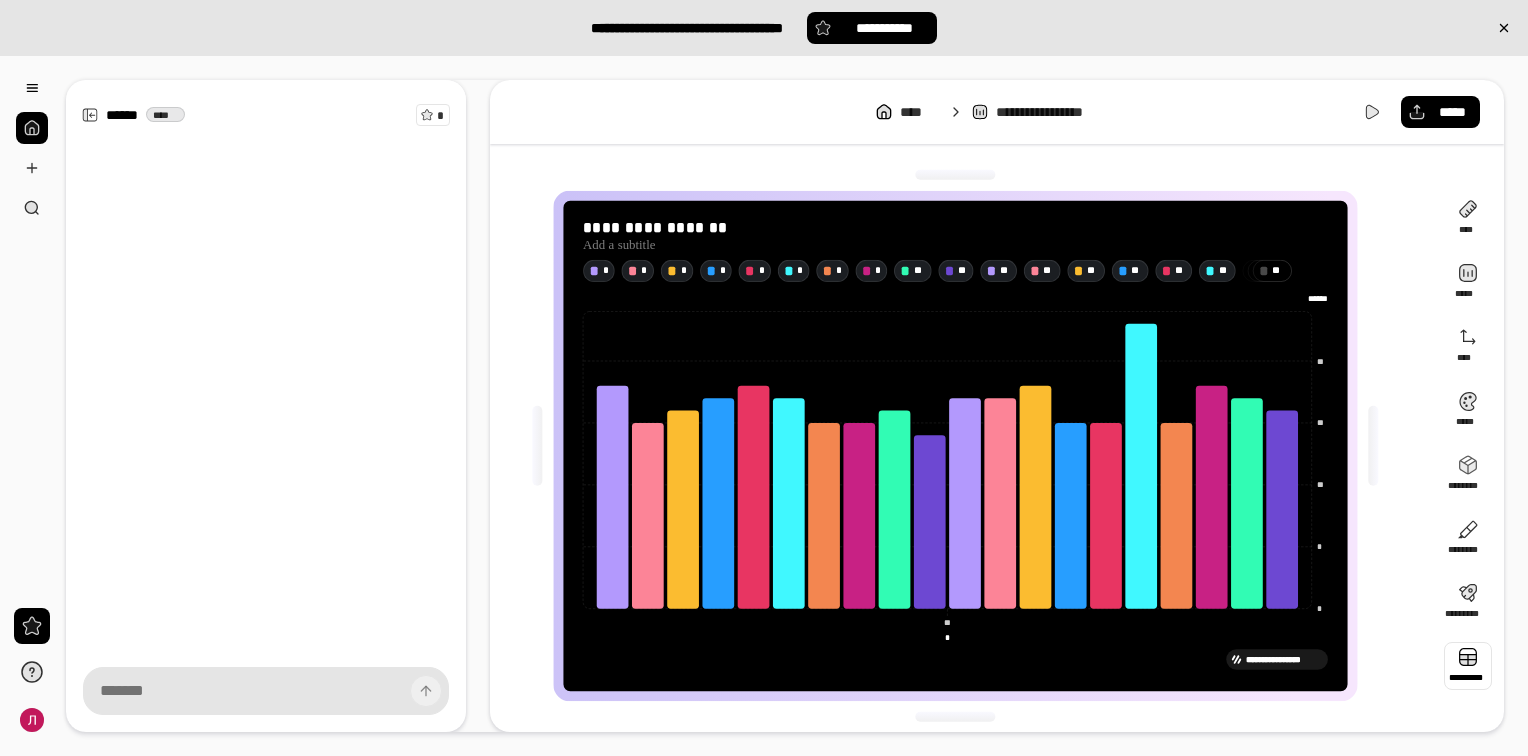 click at bounding box center (1468, 666) 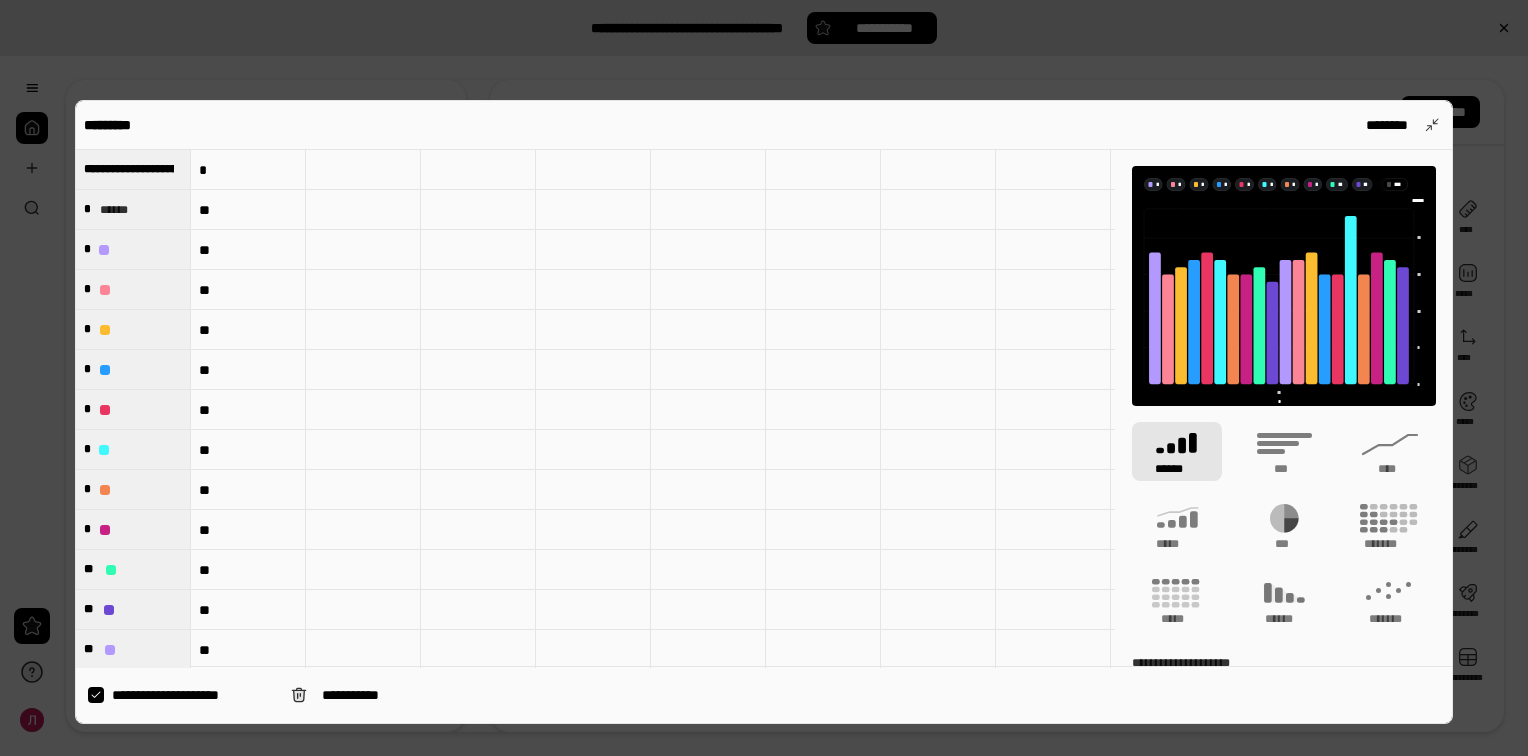 click at bounding box center (248, 170) 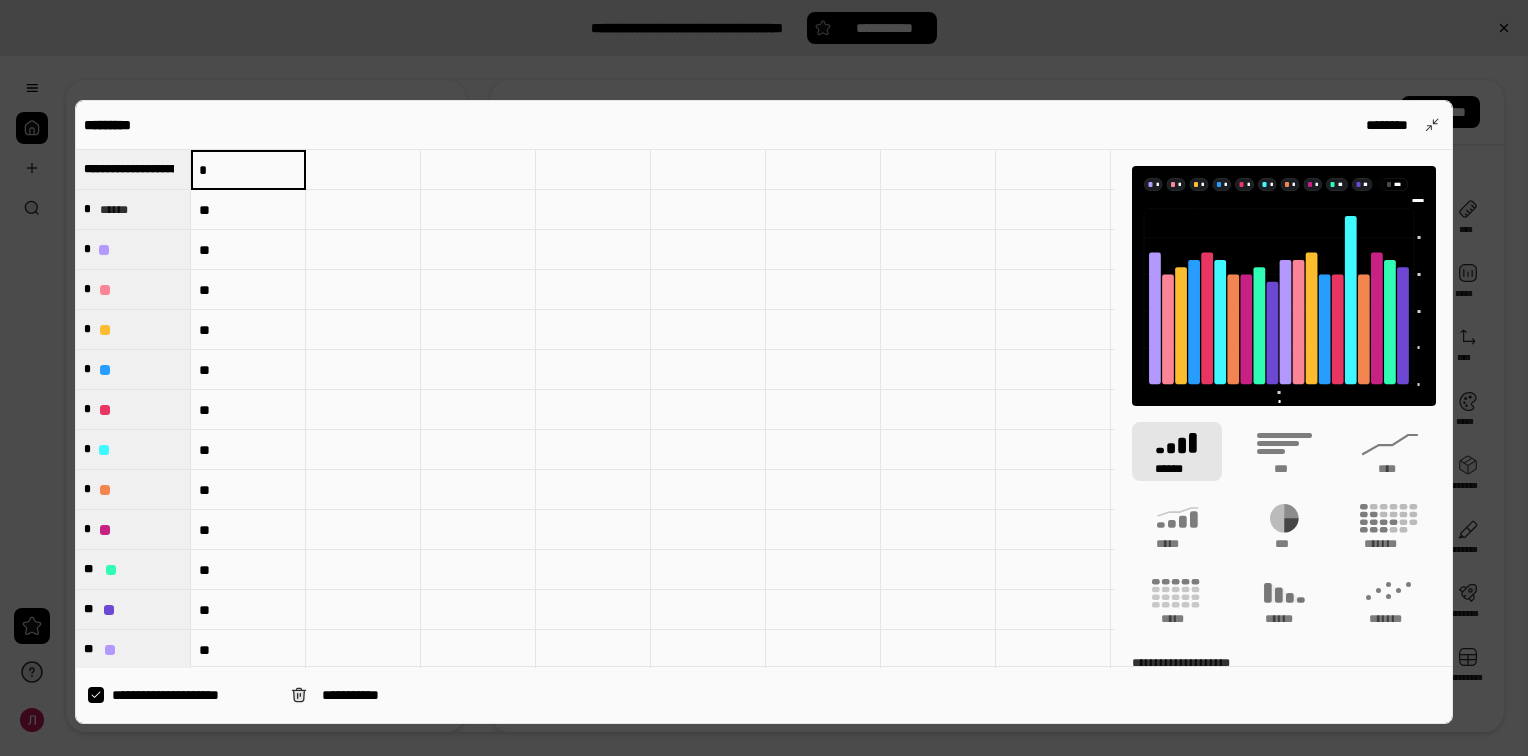 click at bounding box center (248, 170) 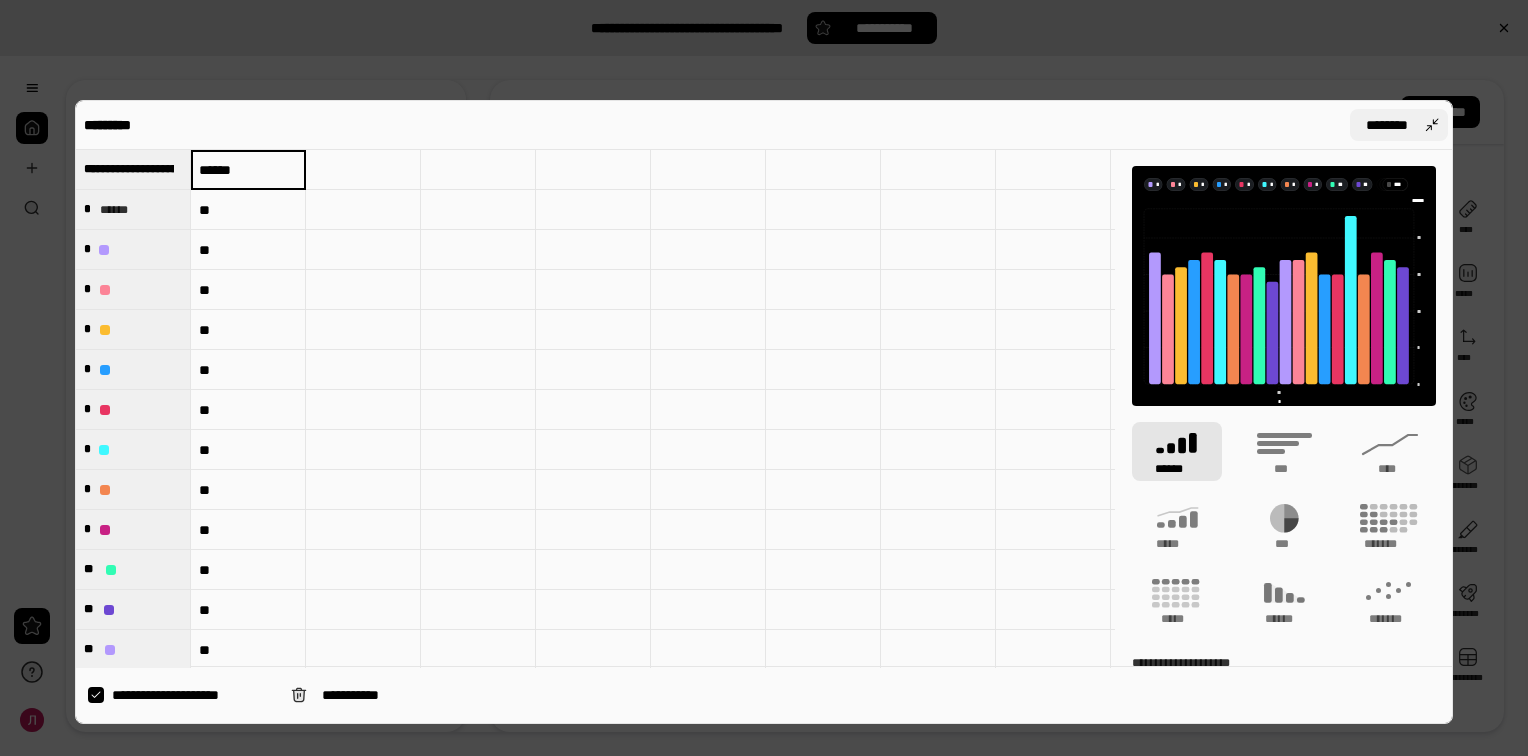 type on "******" 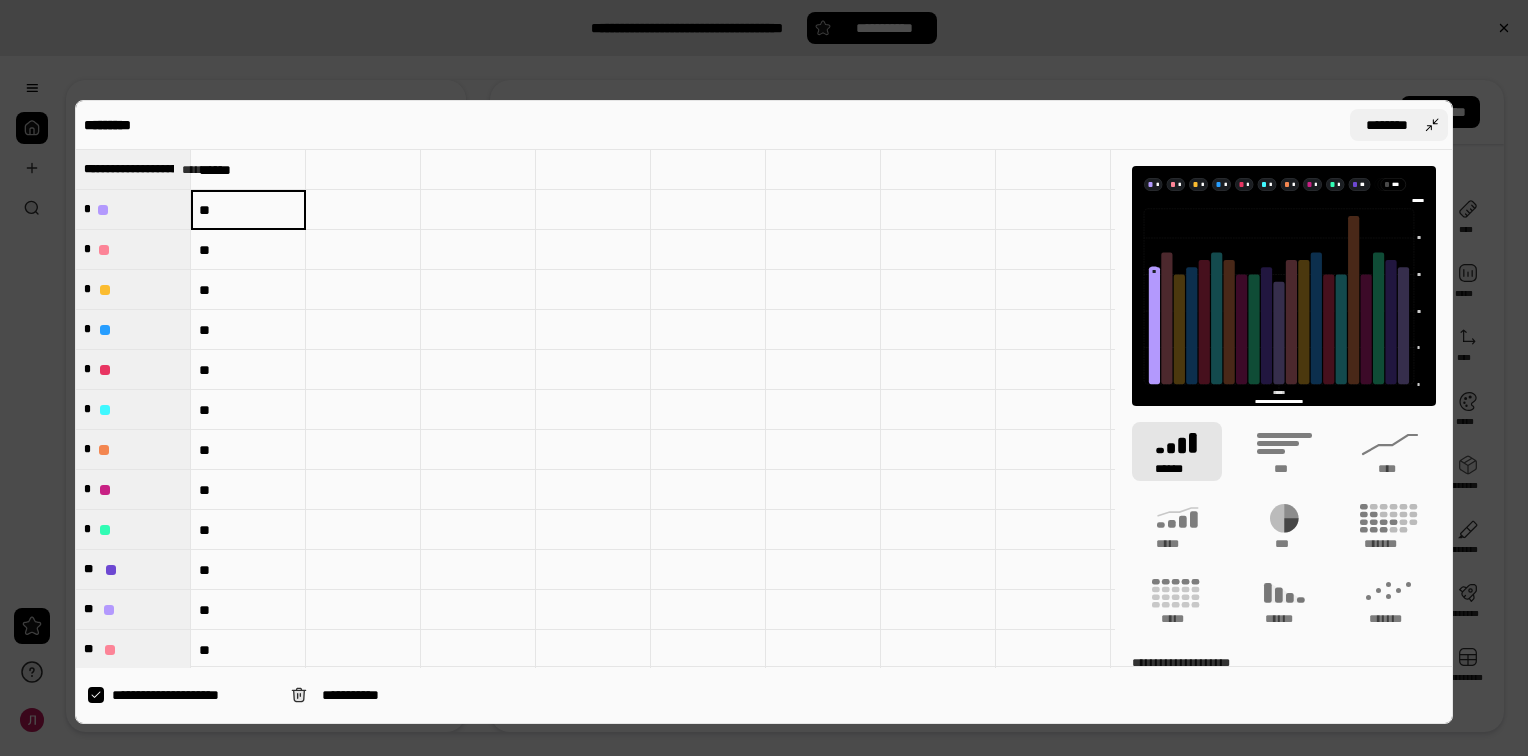 type on "**********" 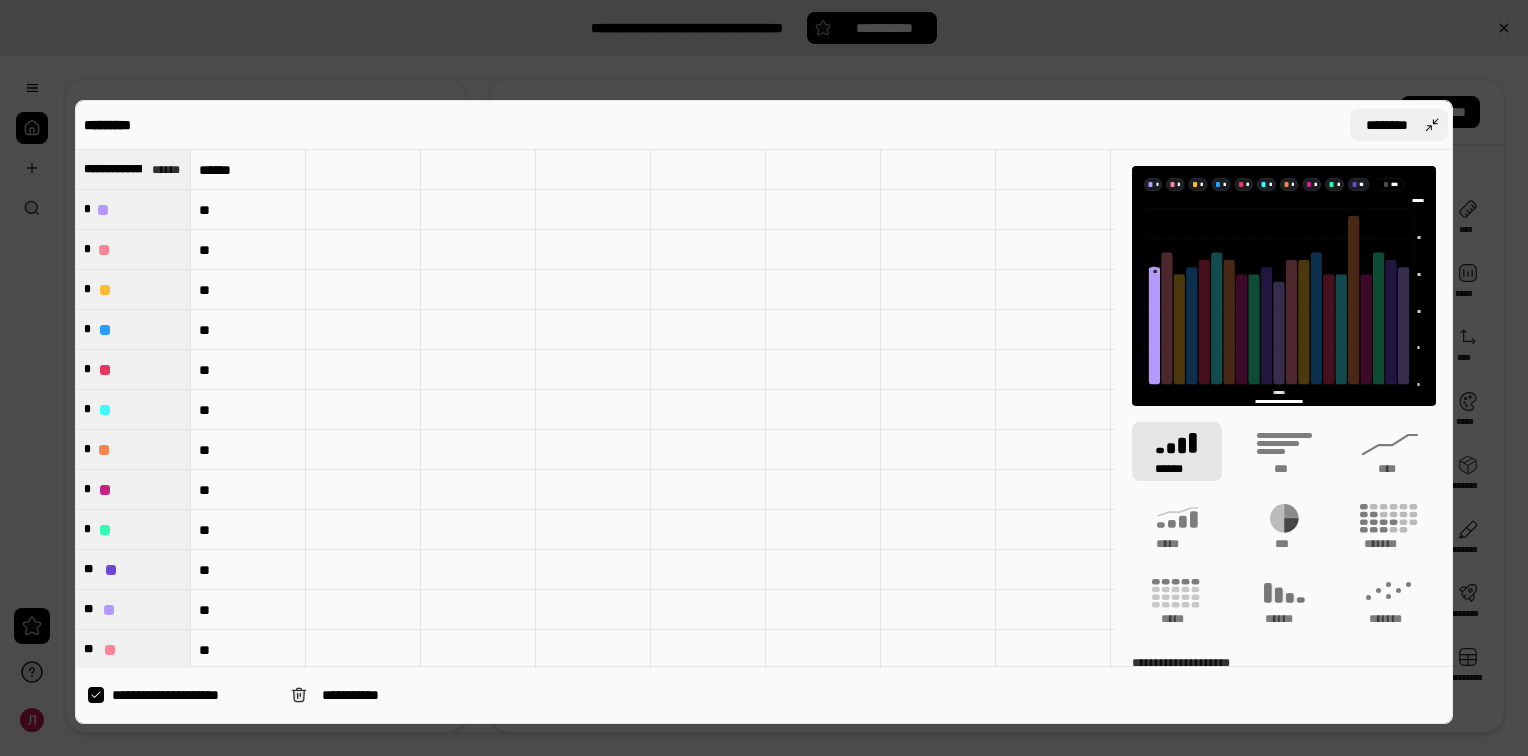 click on "********" at bounding box center [1387, 125] 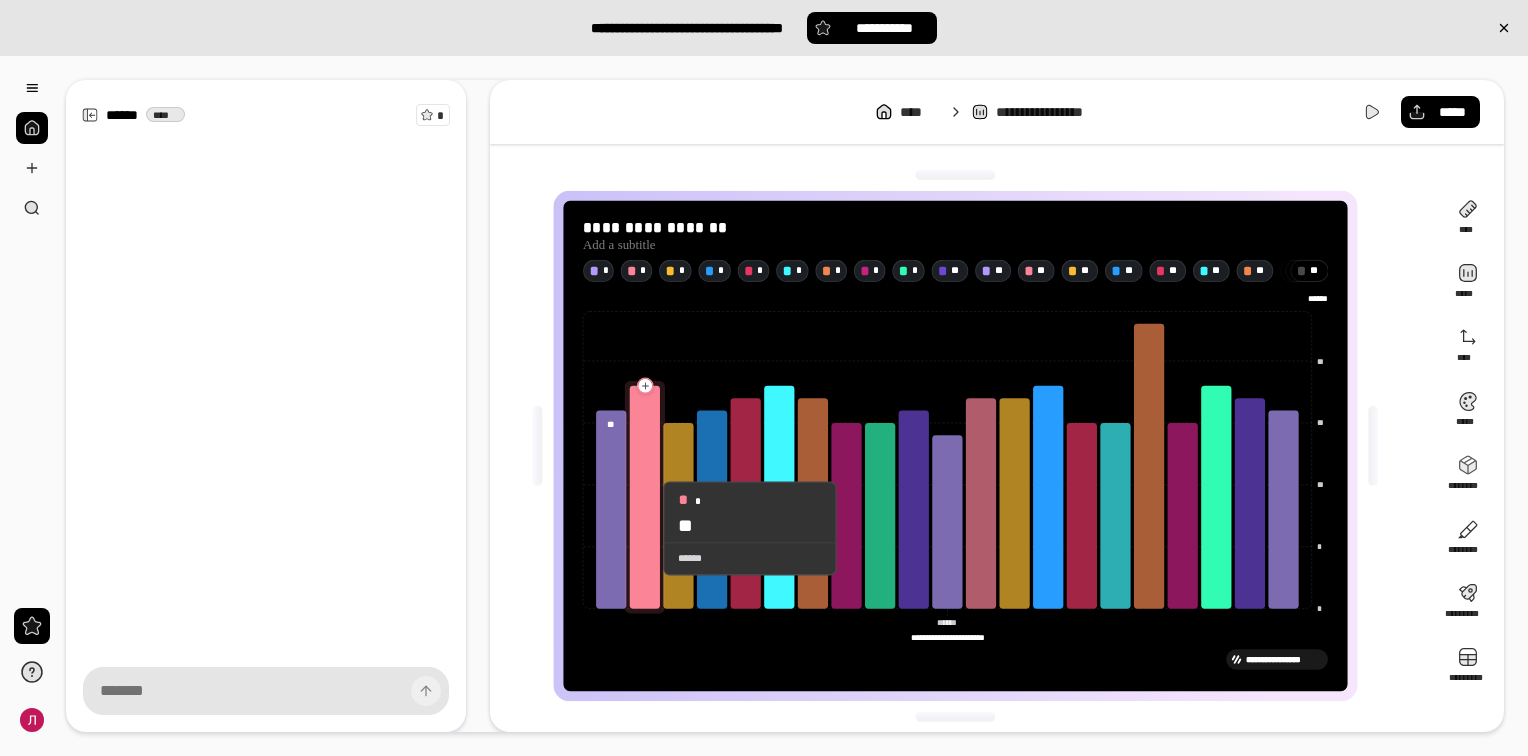 click 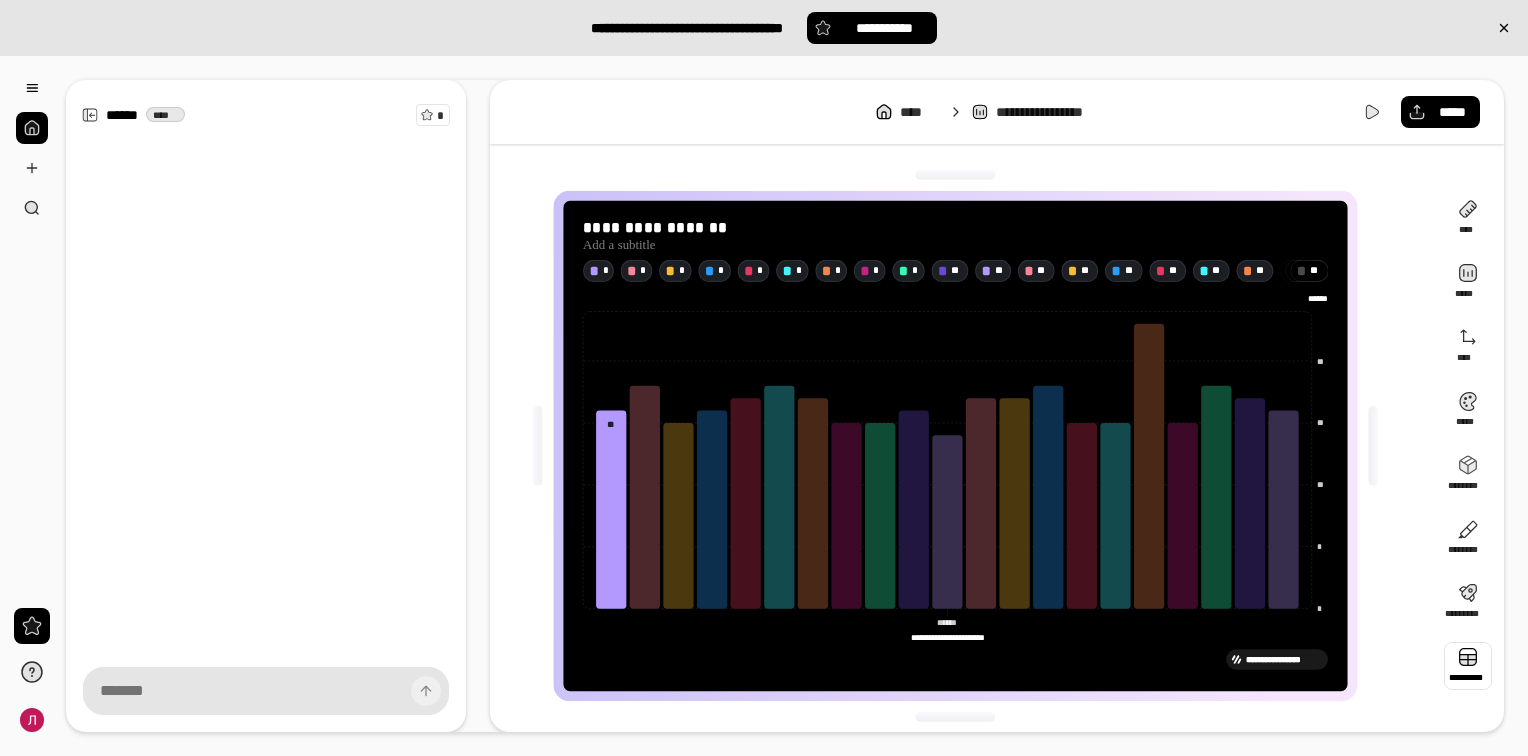 click at bounding box center (1468, 666) 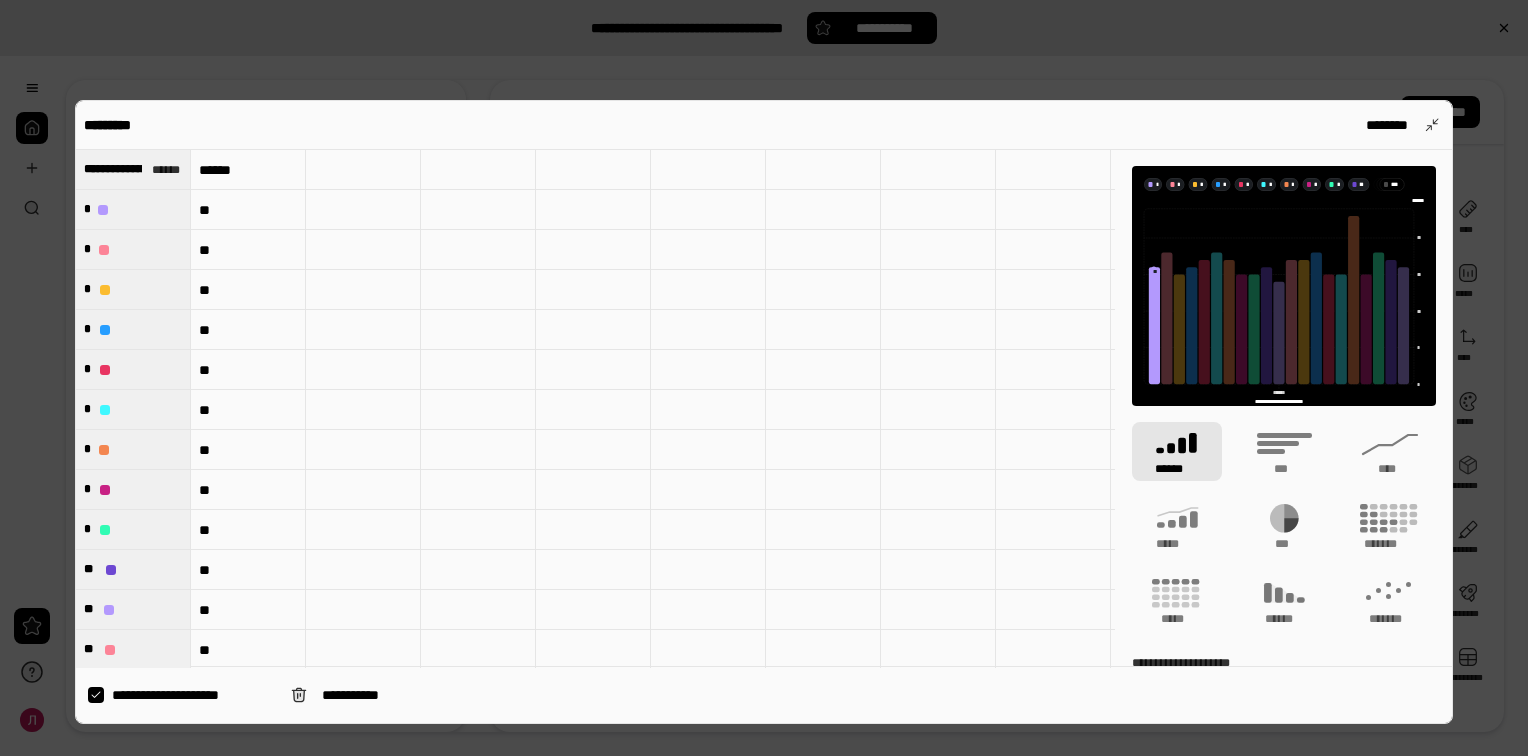 click on "******" at bounding box center (248, 170) 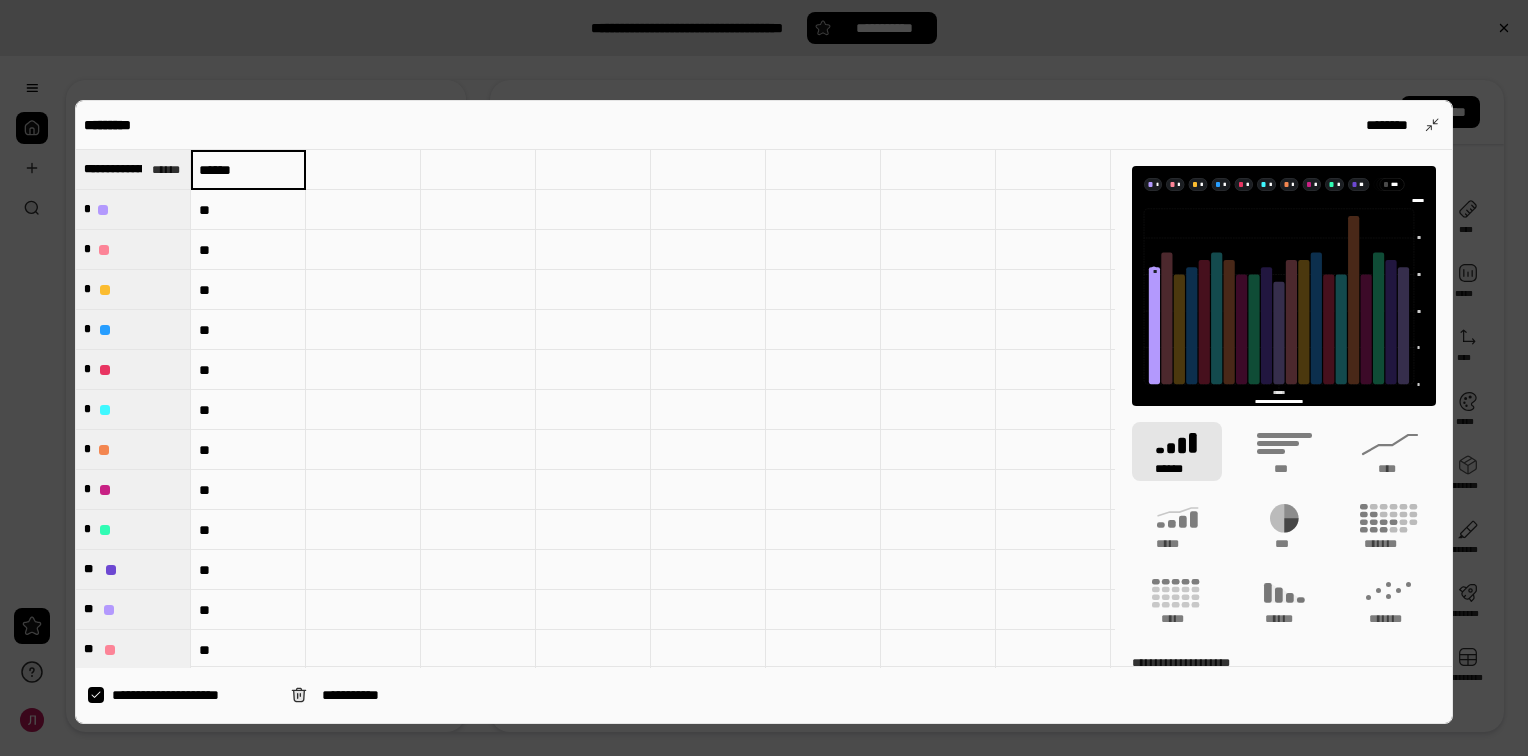 click on "******" at bounding box center (248, 170) 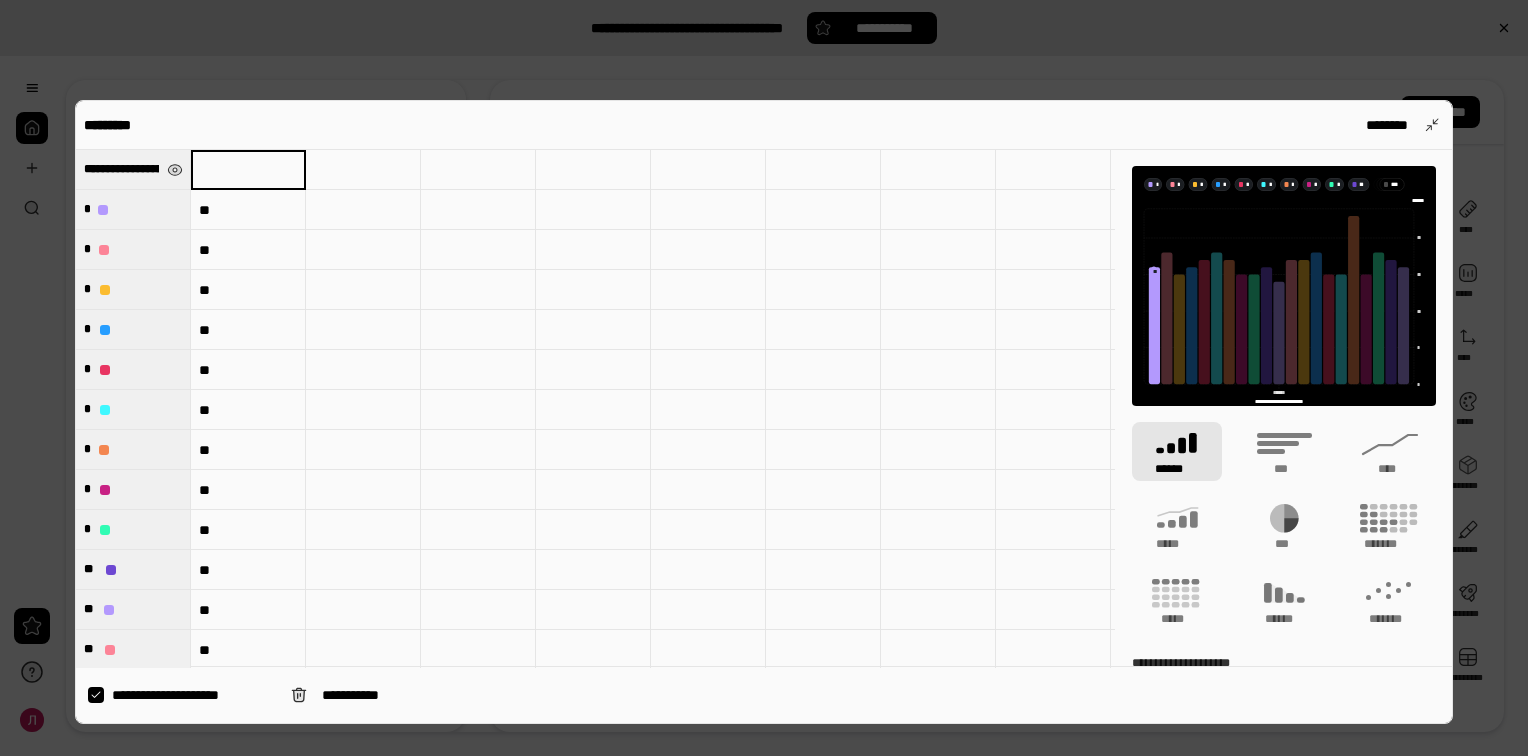 type 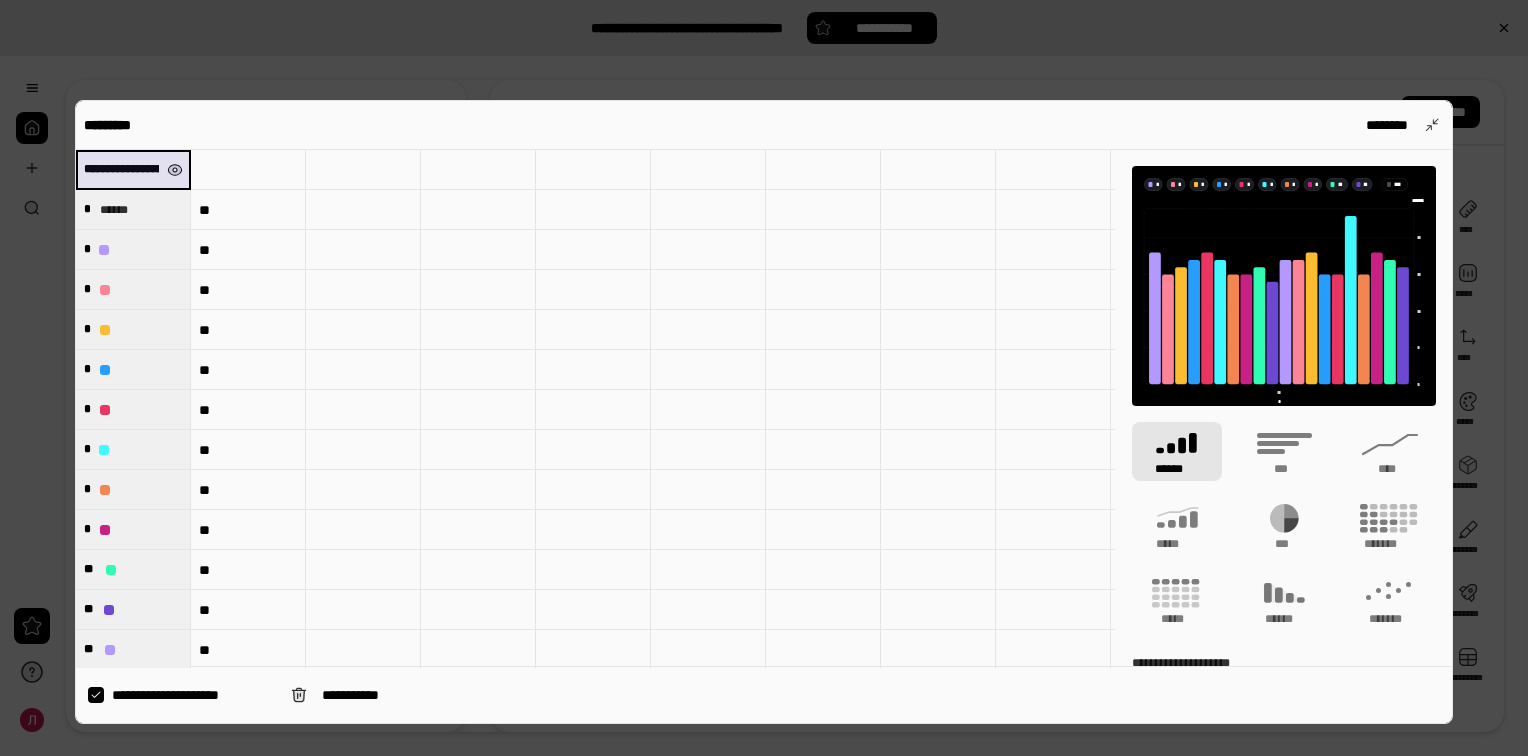 drag, startPoint x: 86, startPoint y: 170, endPoint x: 160, endPoint y: 175, distance: 74.168724 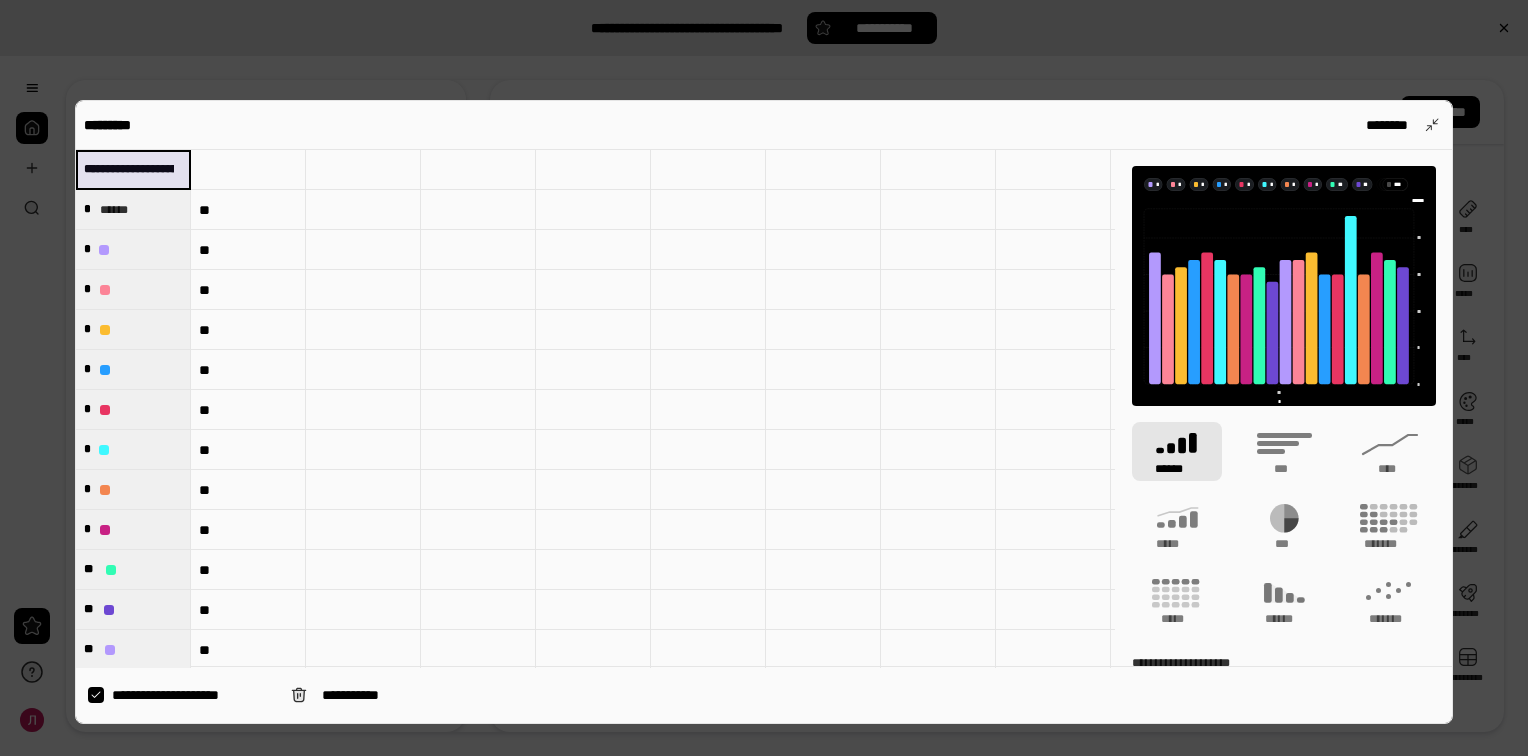 copy on "**********" 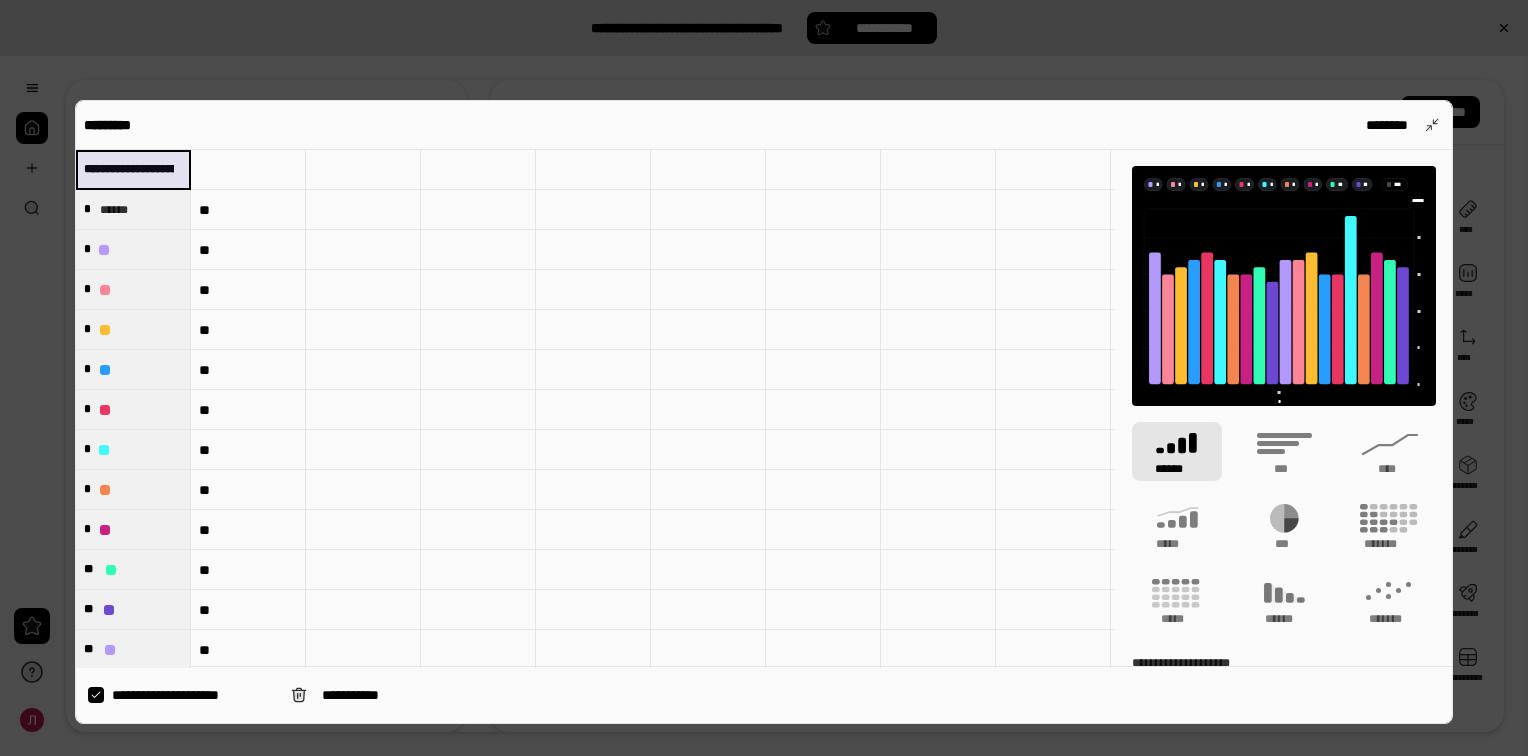 click at bounding box center (248, 170) 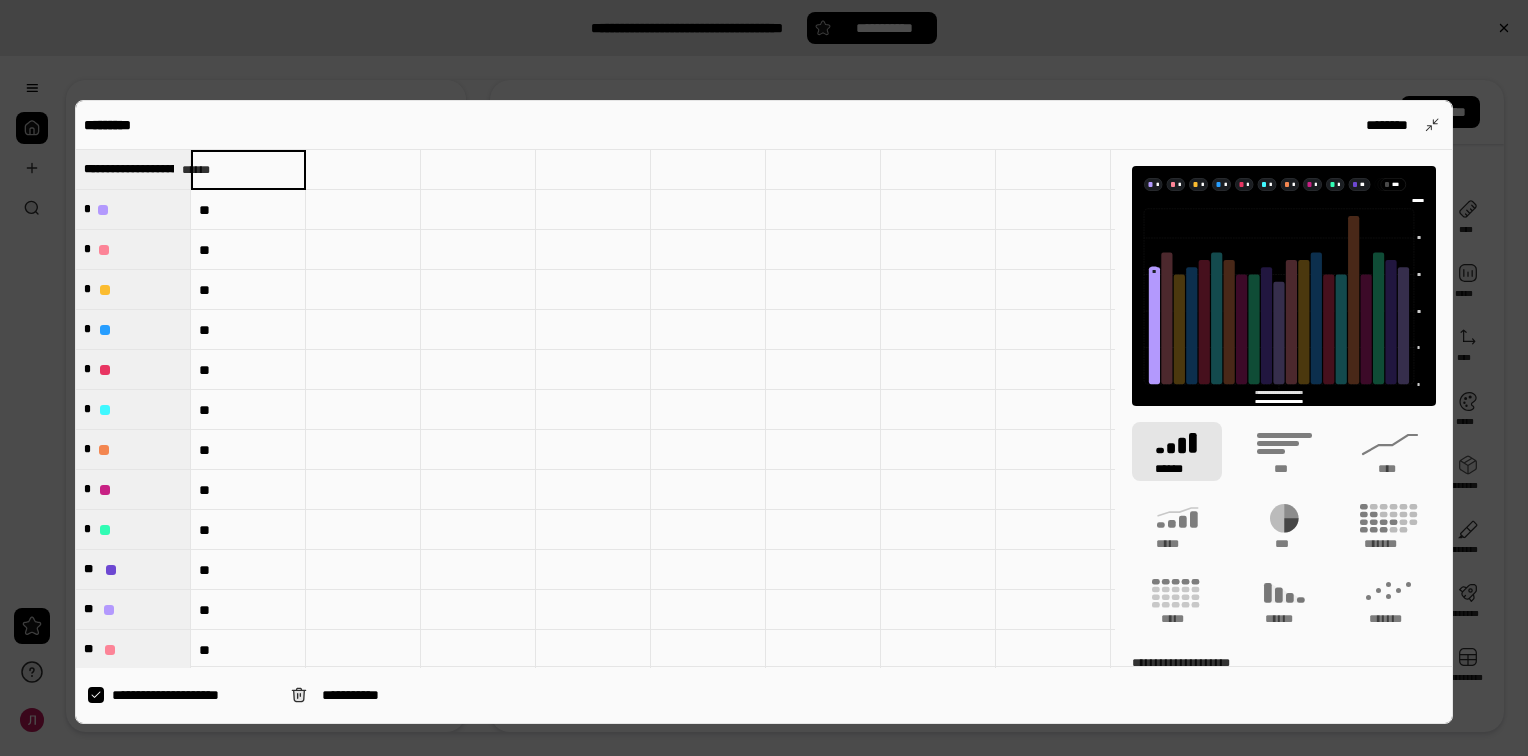 type on "**********" 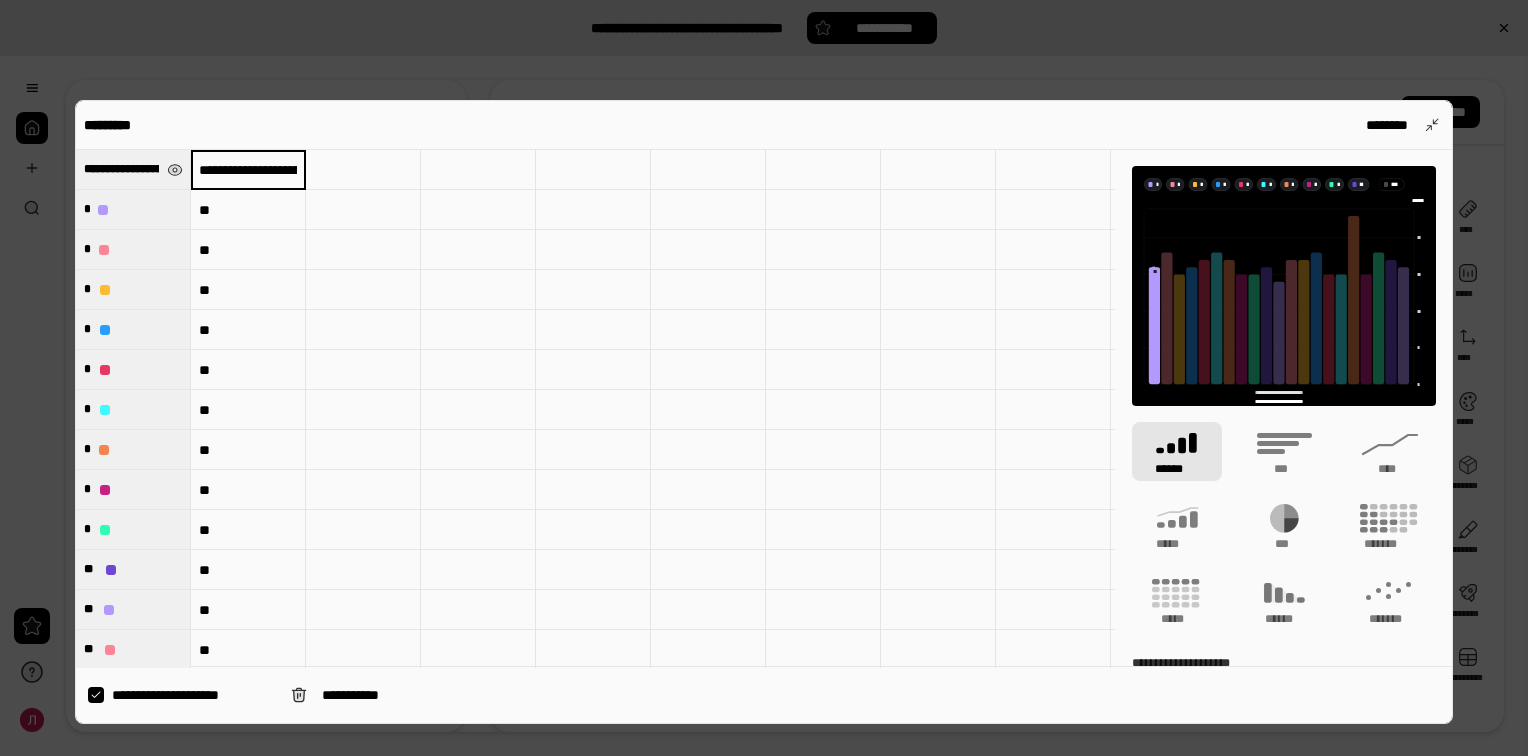 click on "**********" at bounding box center (121, 169) 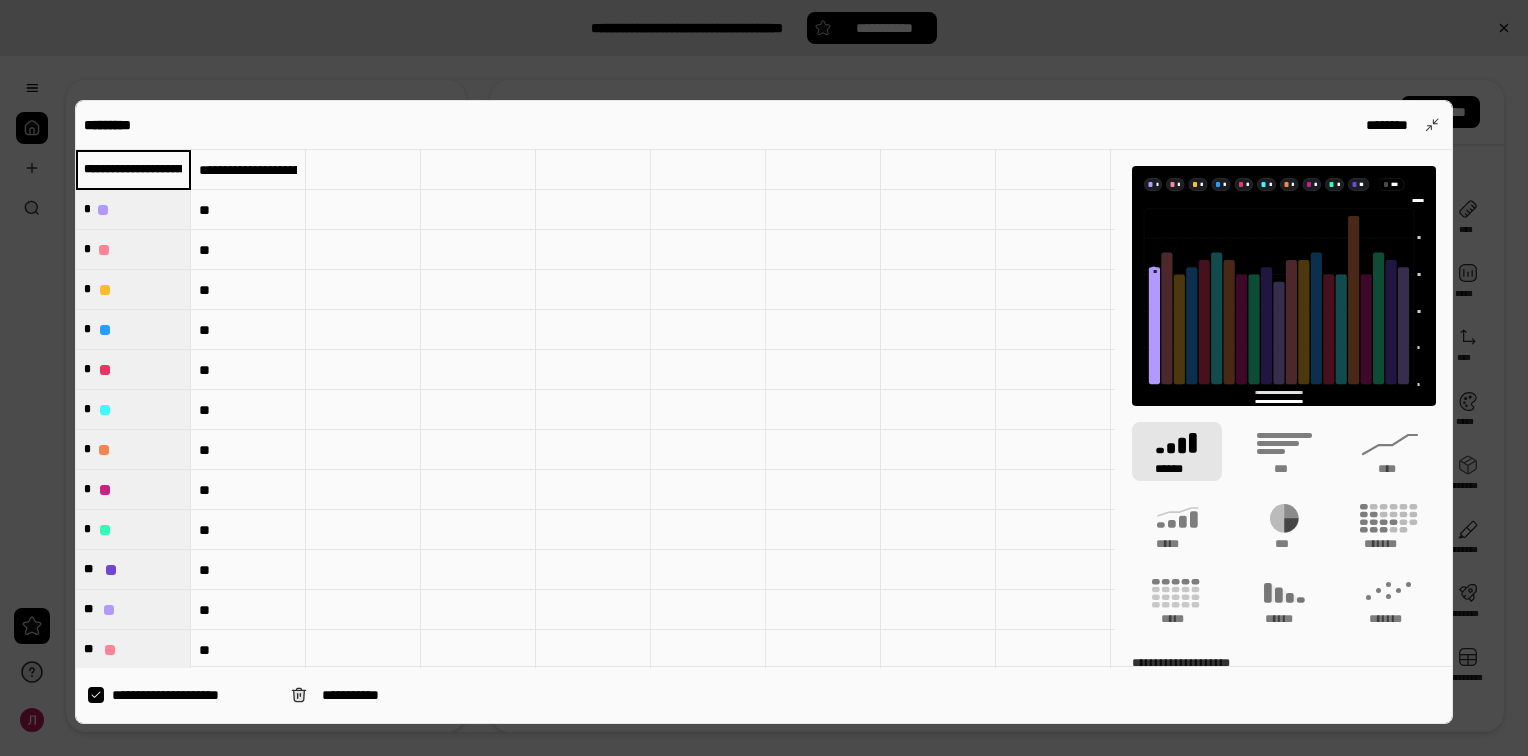 click on "**********" at bounding box center (133, 169) 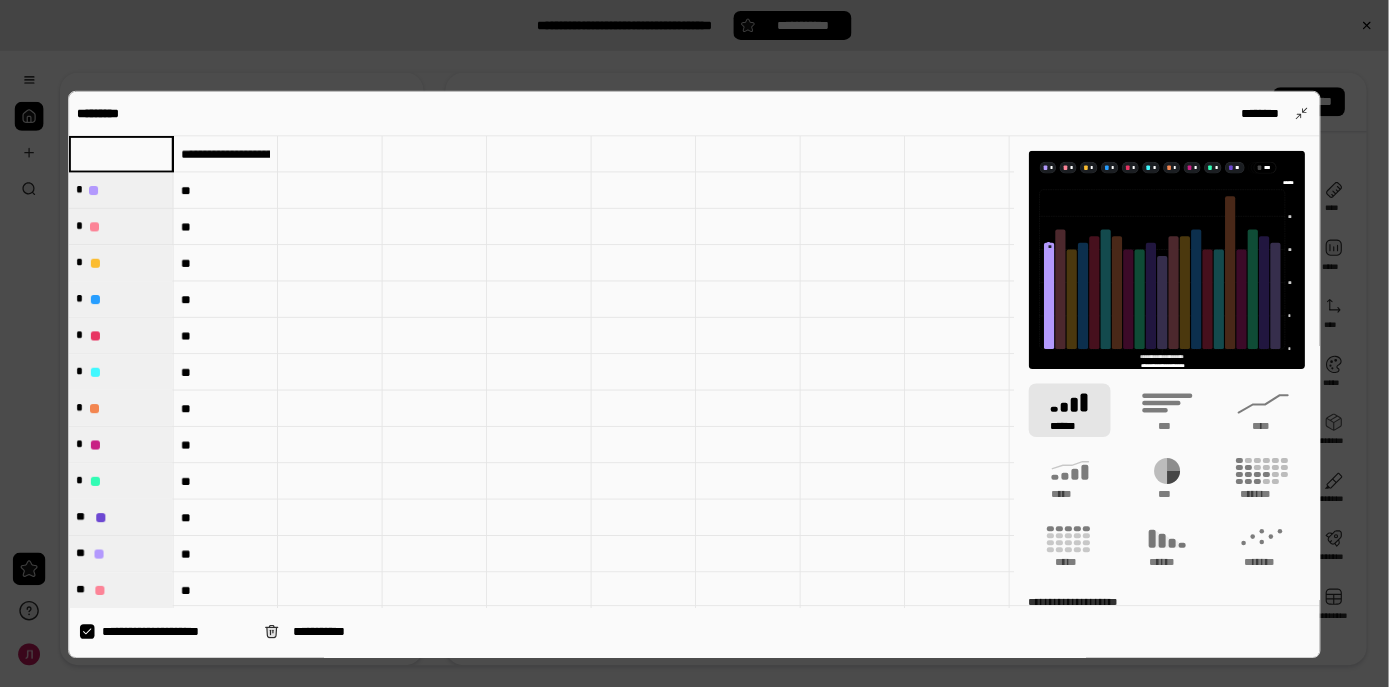 scroll, scrollTop: 0, scrollLeft: 0, axis: both 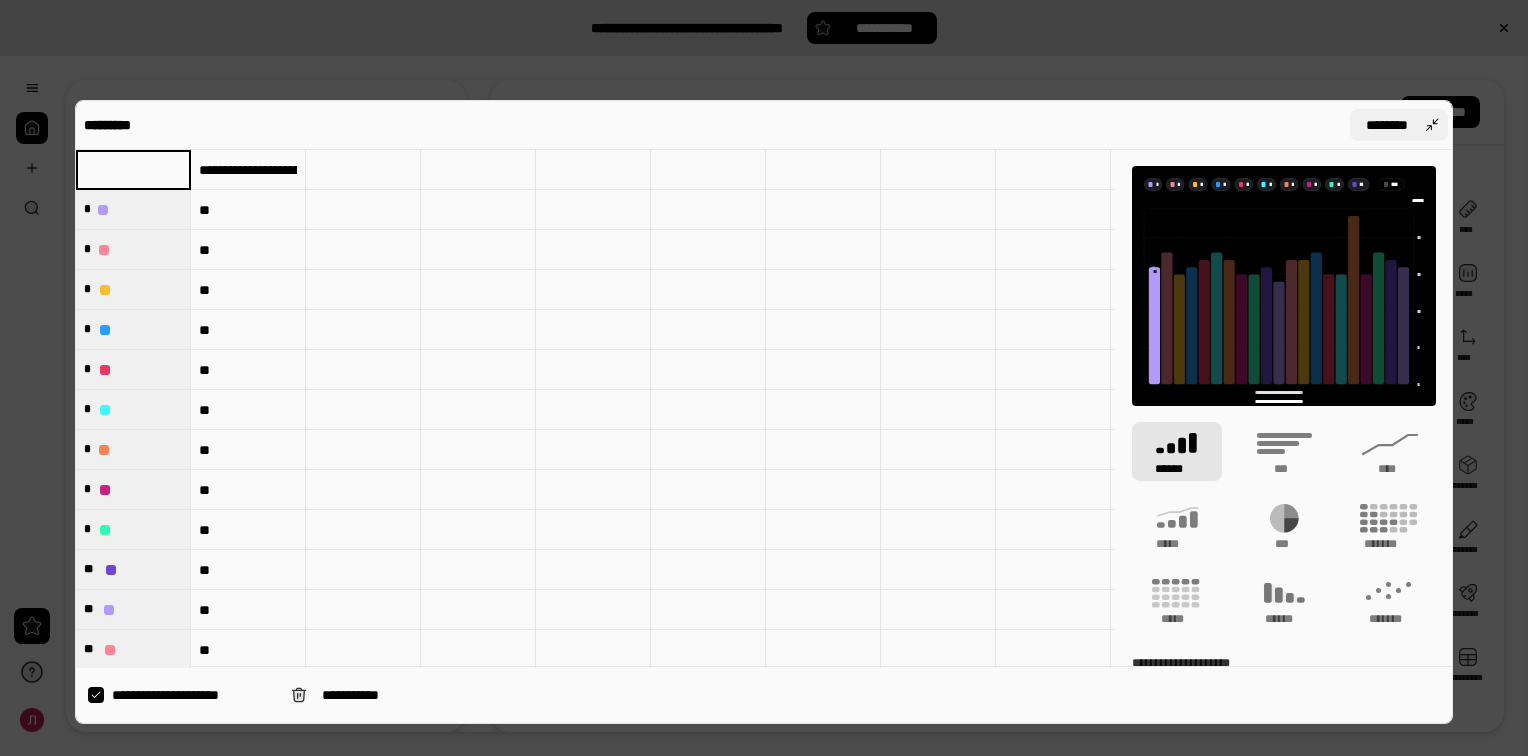 type 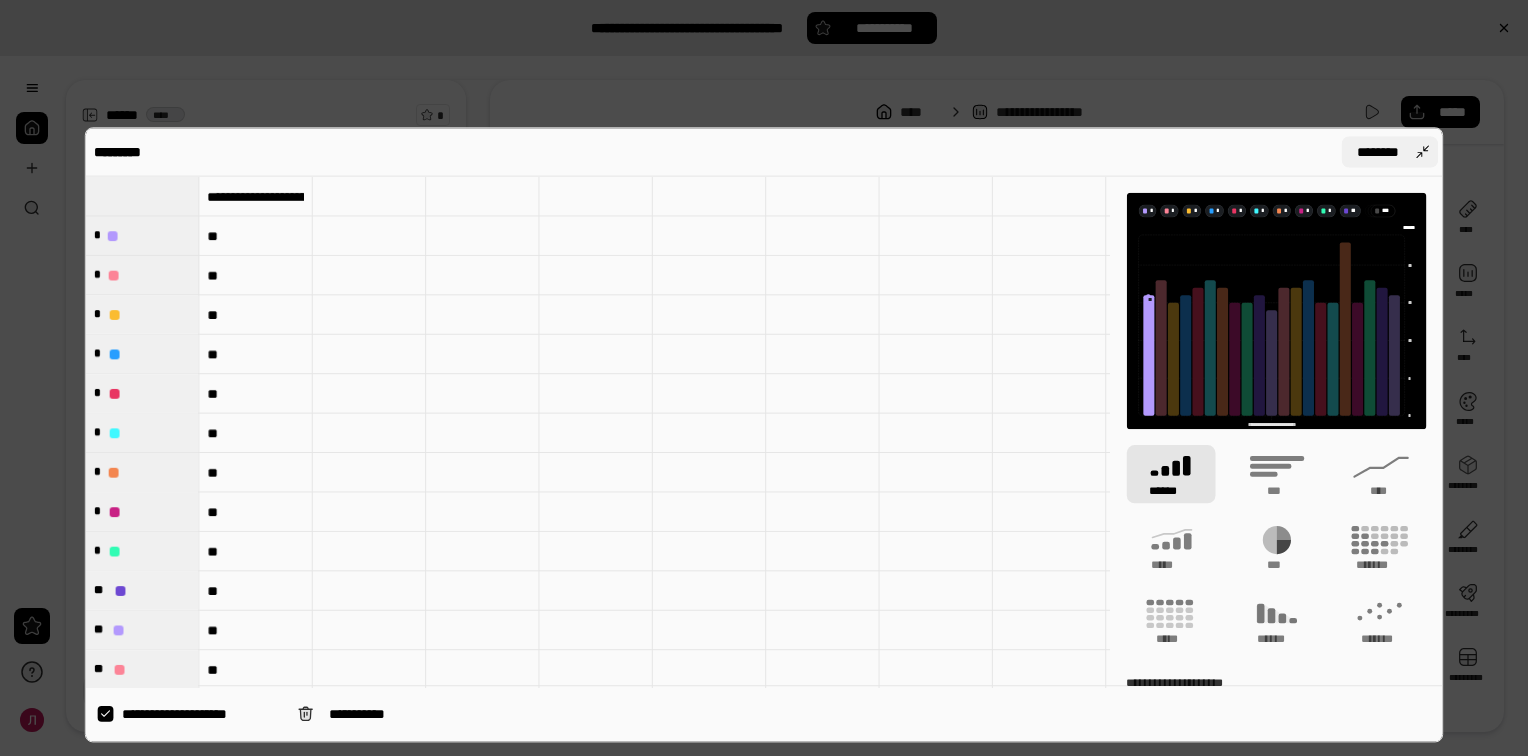 type 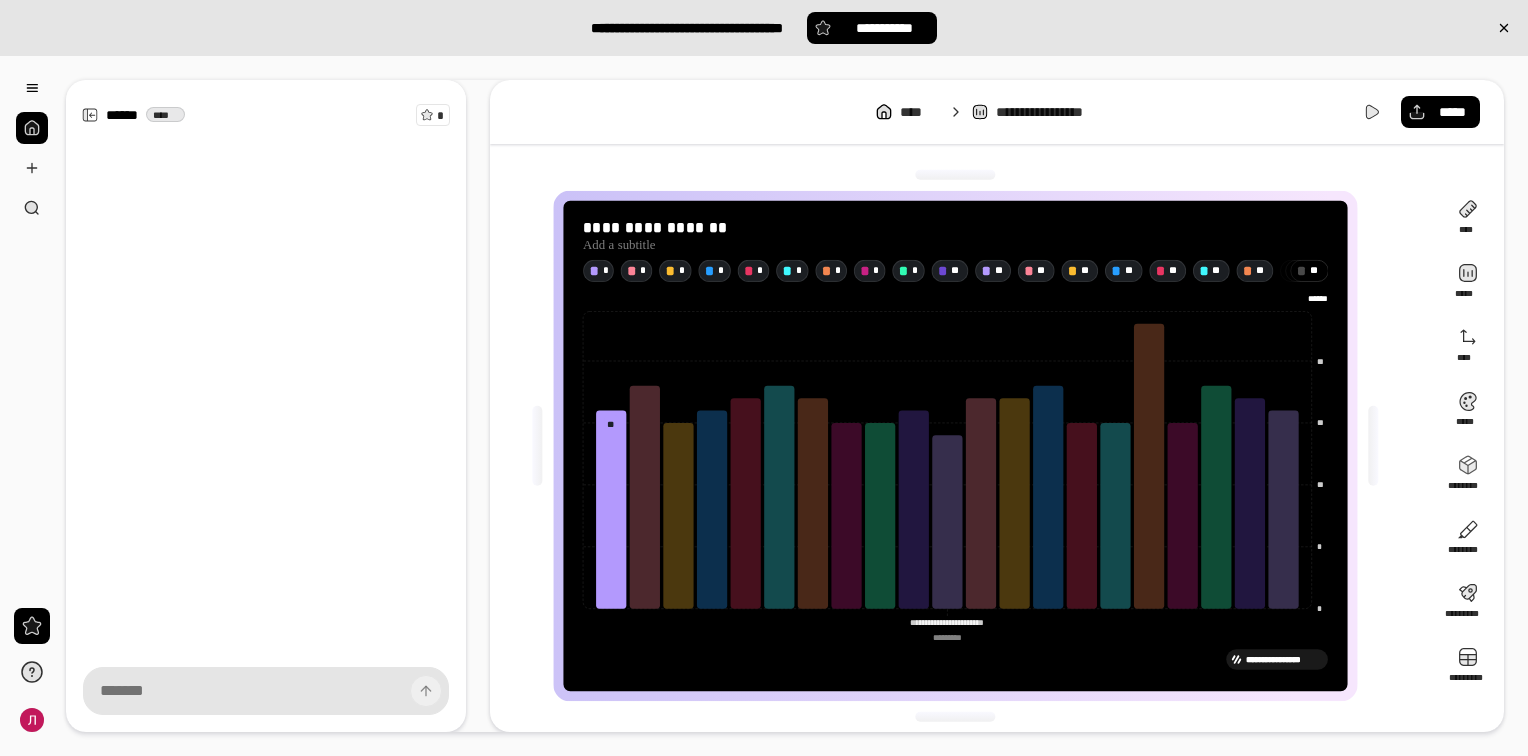 click at bounding box center (947, 636) 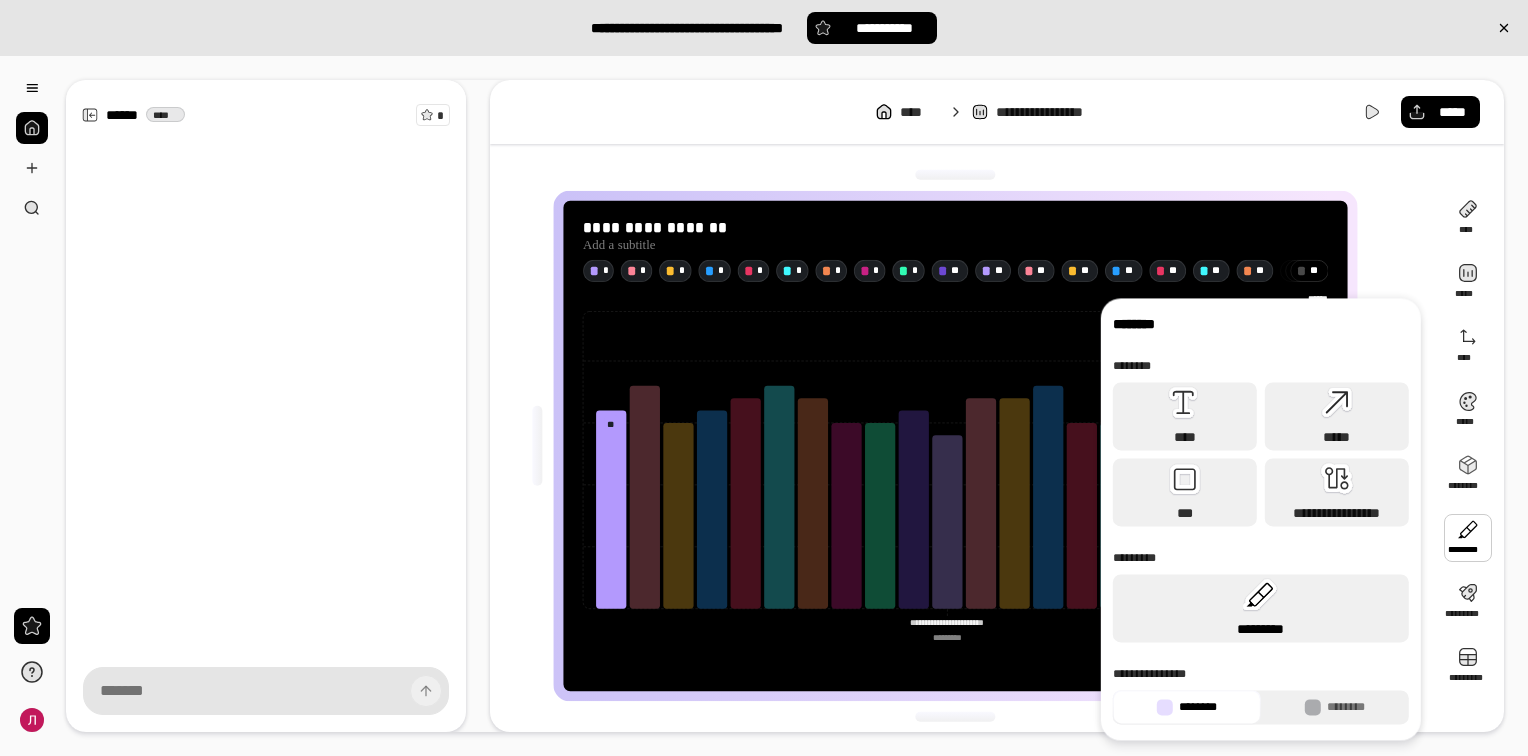 click 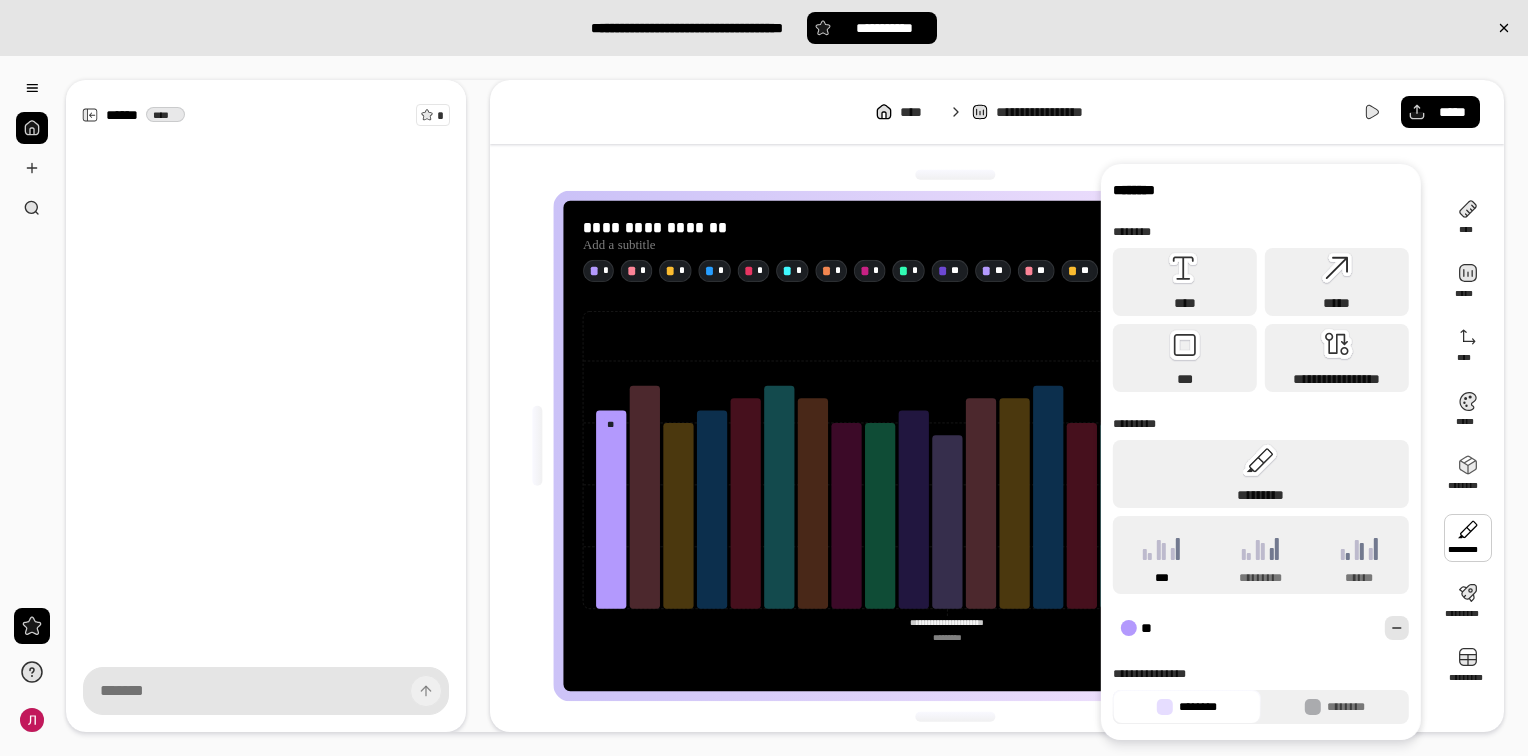 click 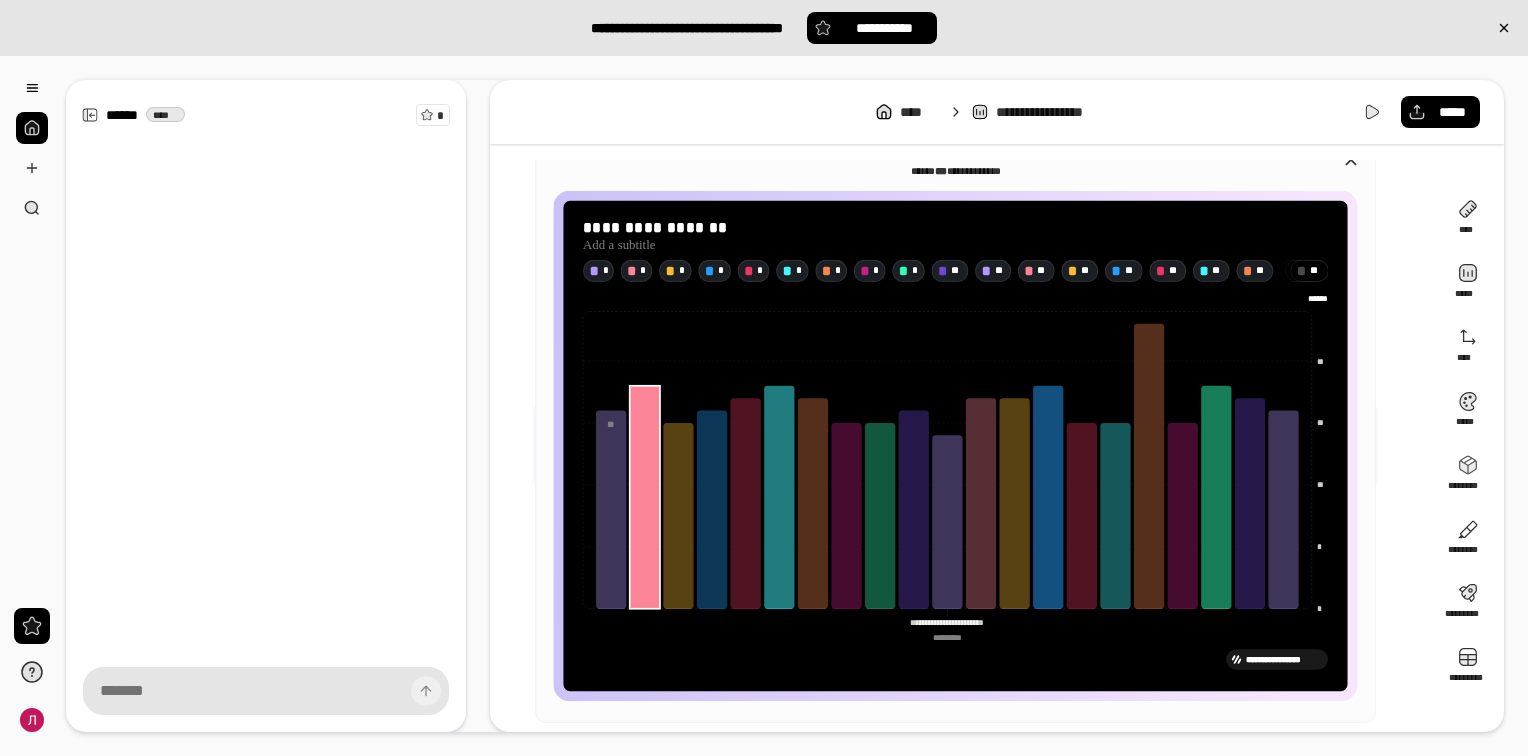 click 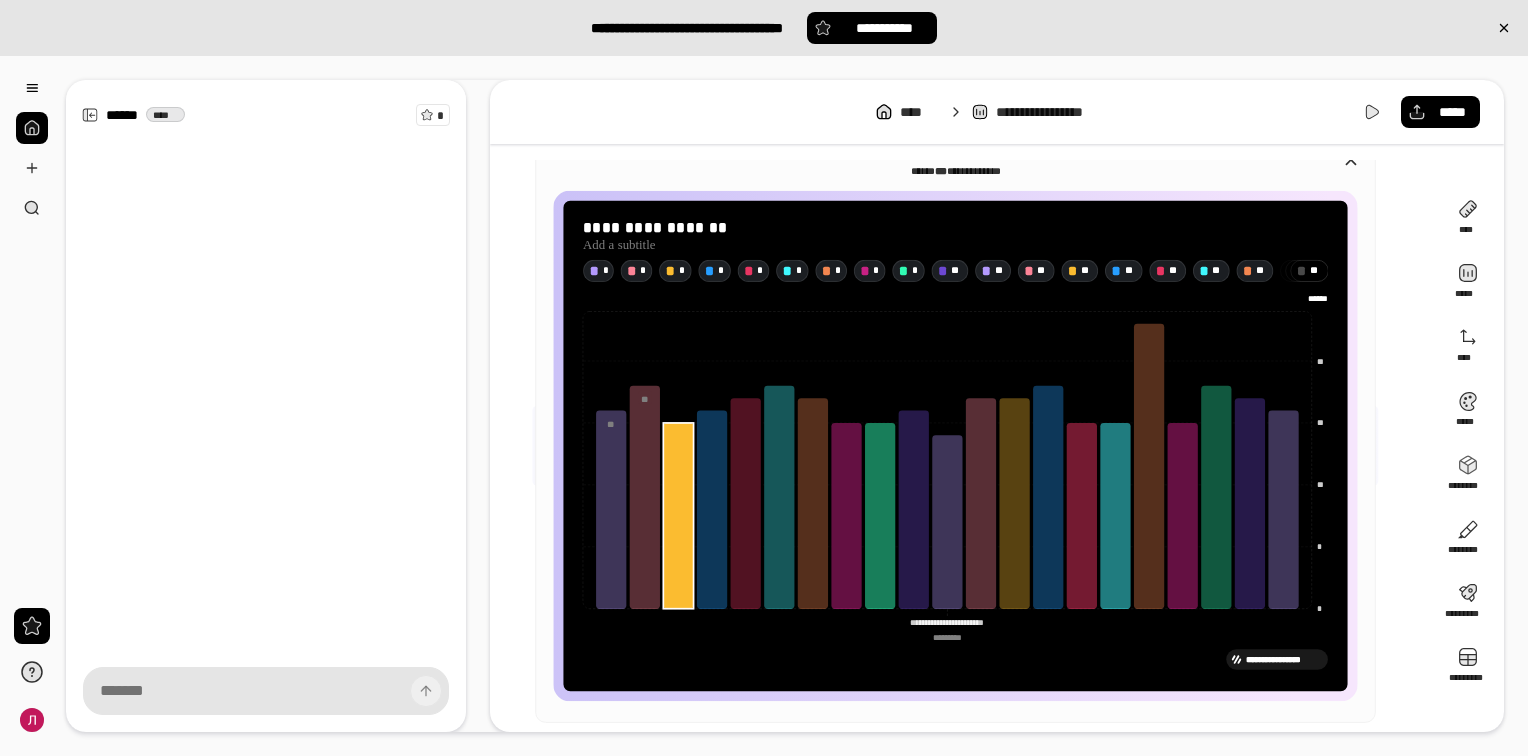 click 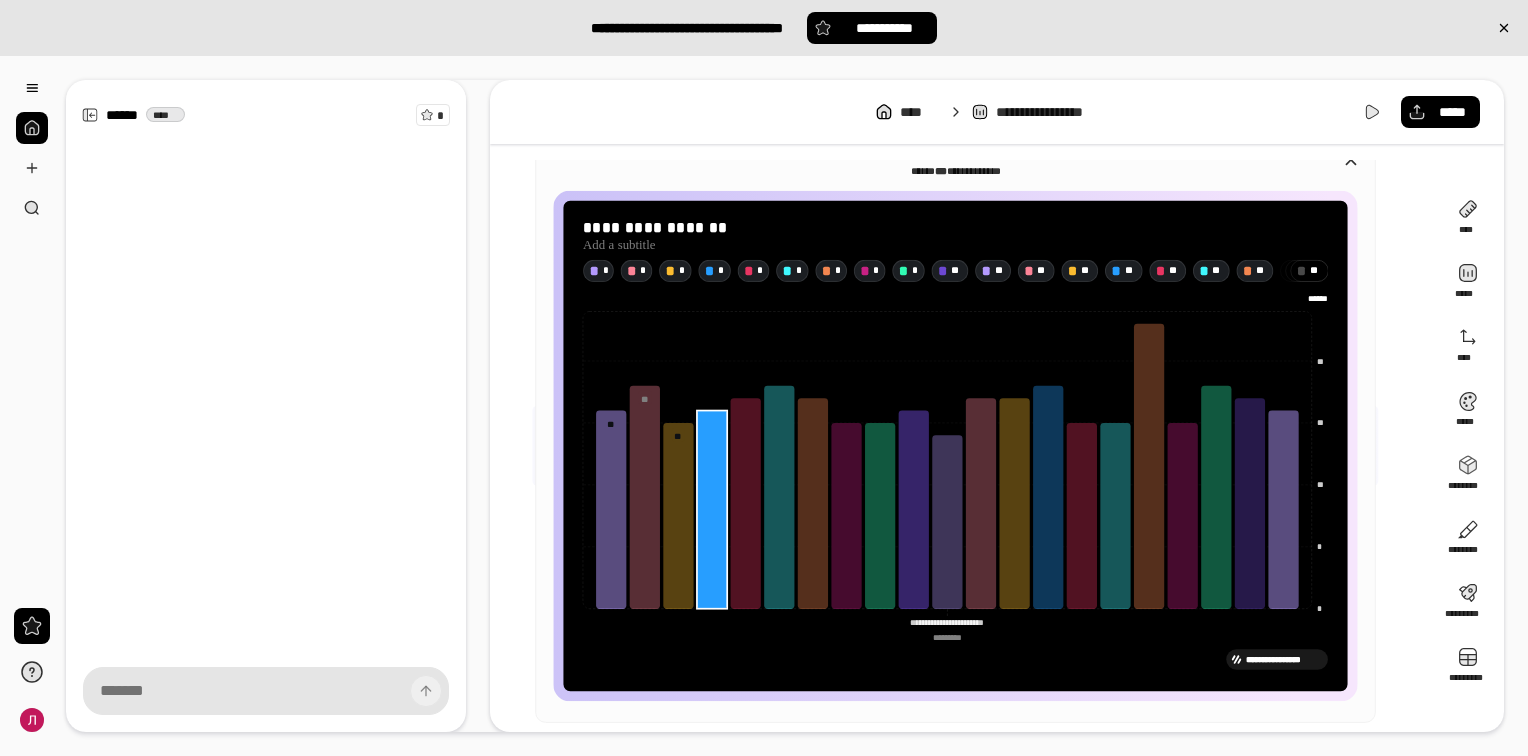 click 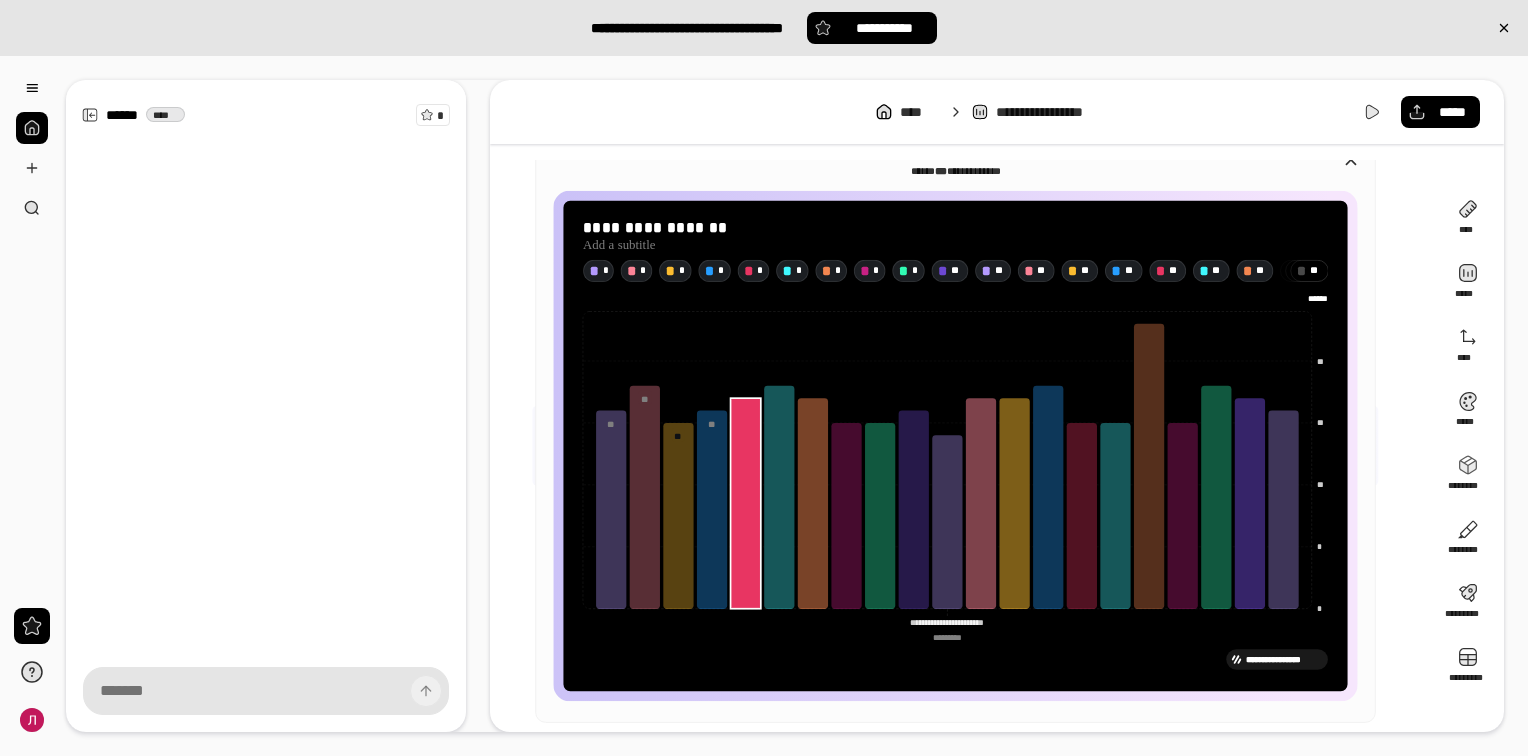 click 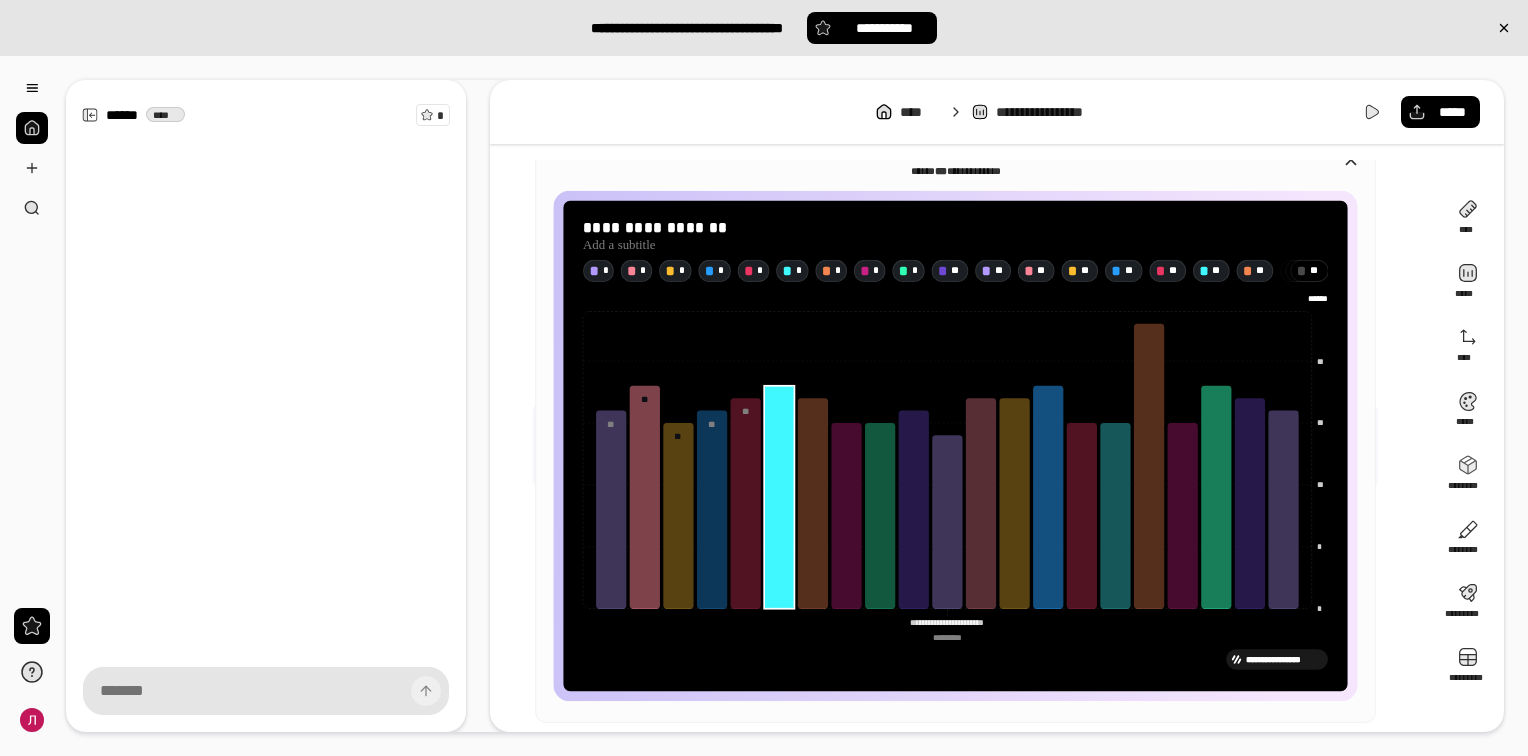 click 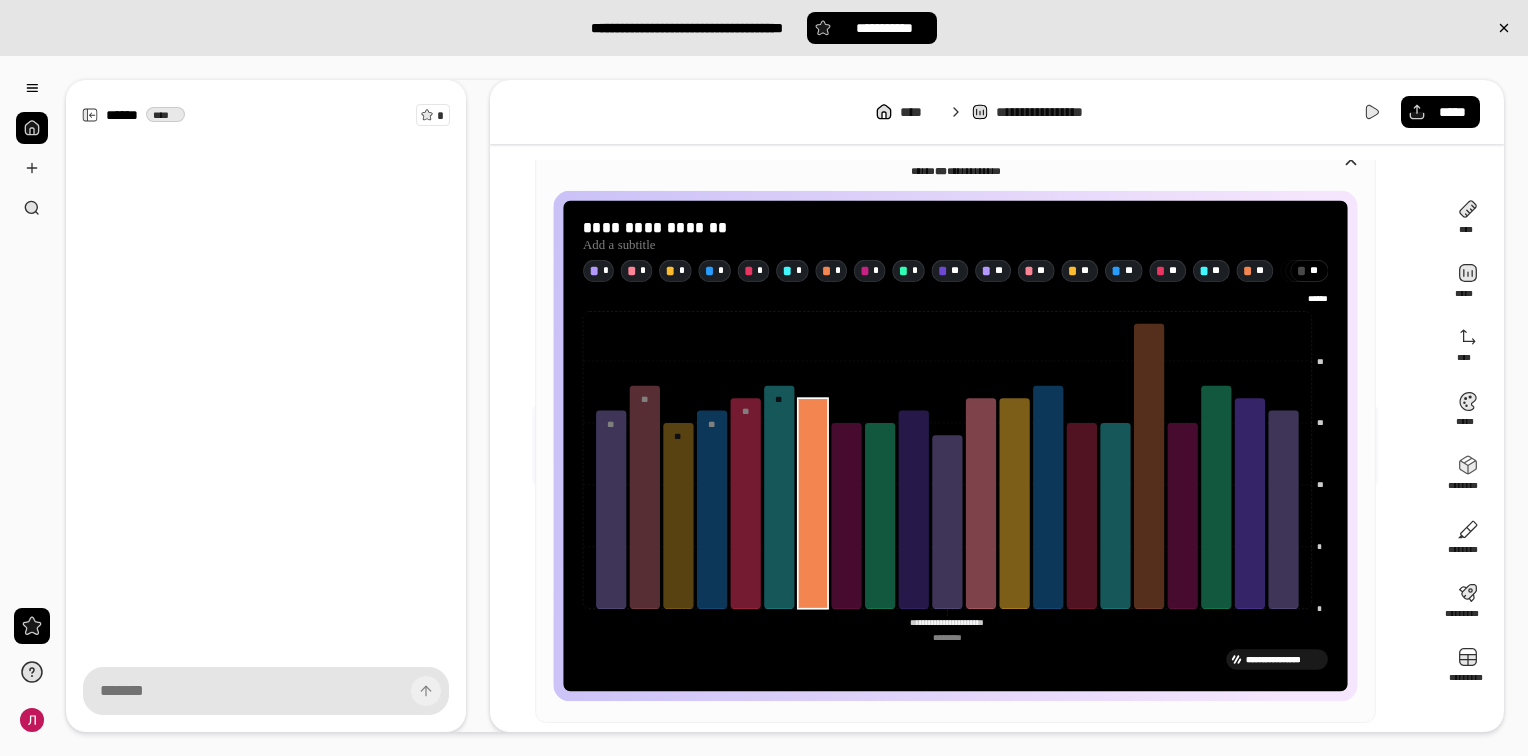 click 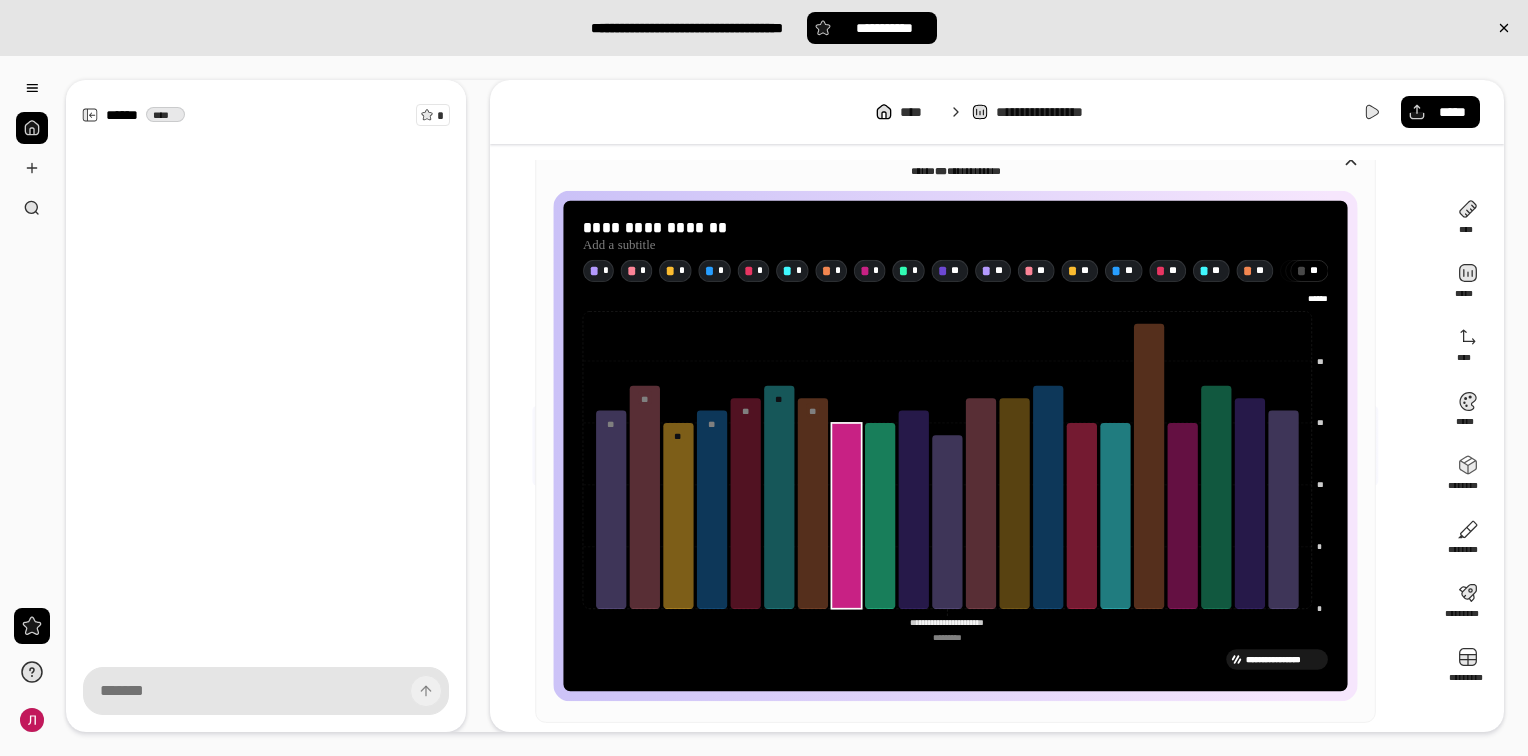 click 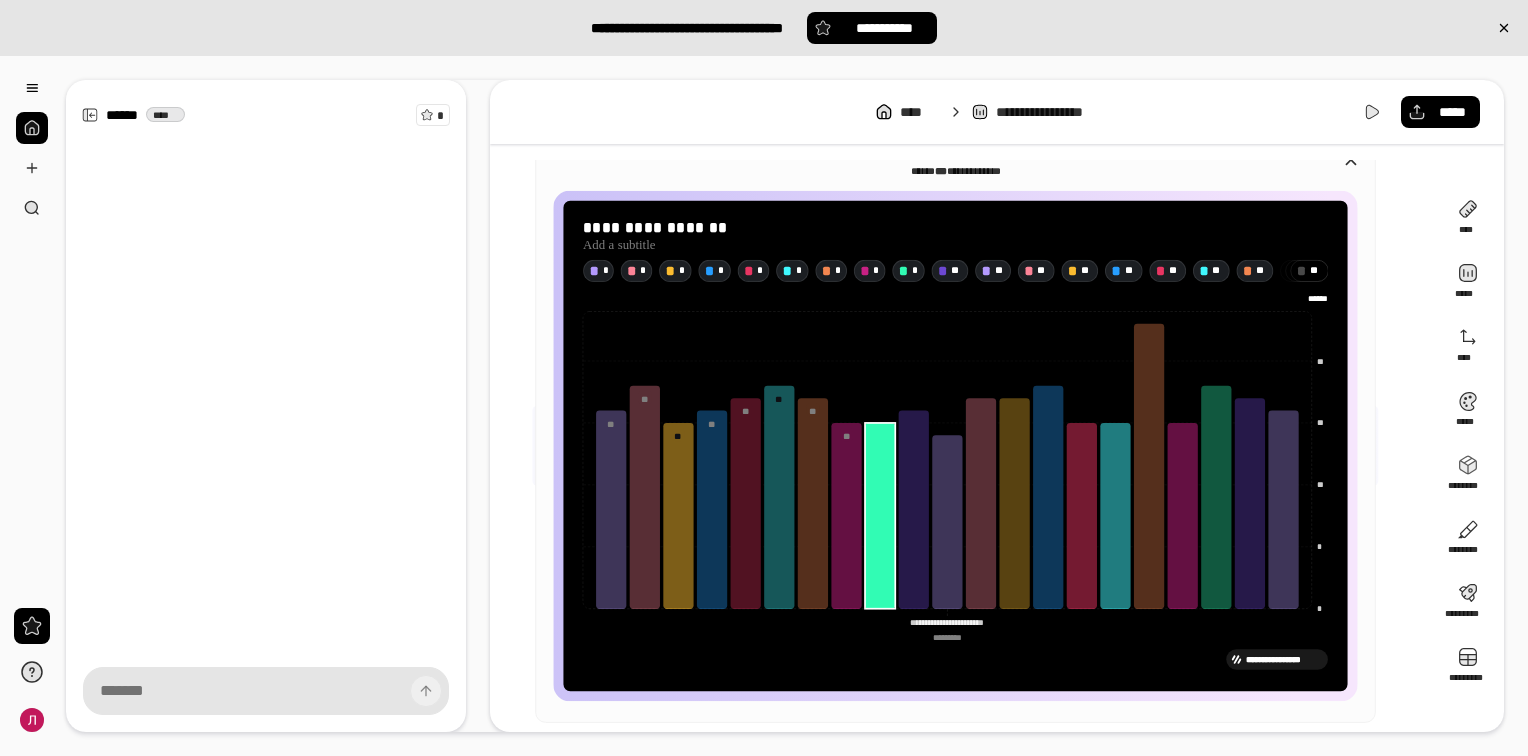 click 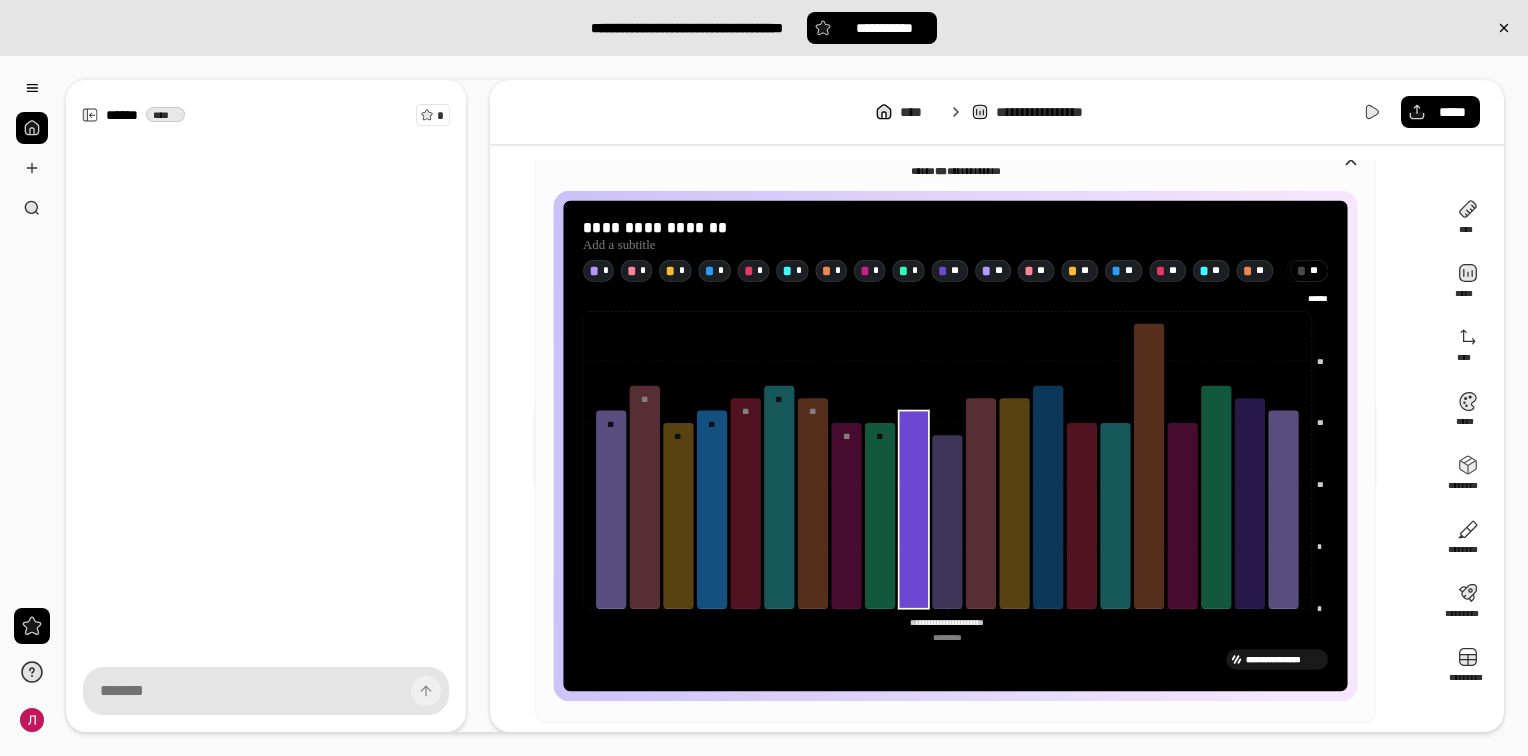 click 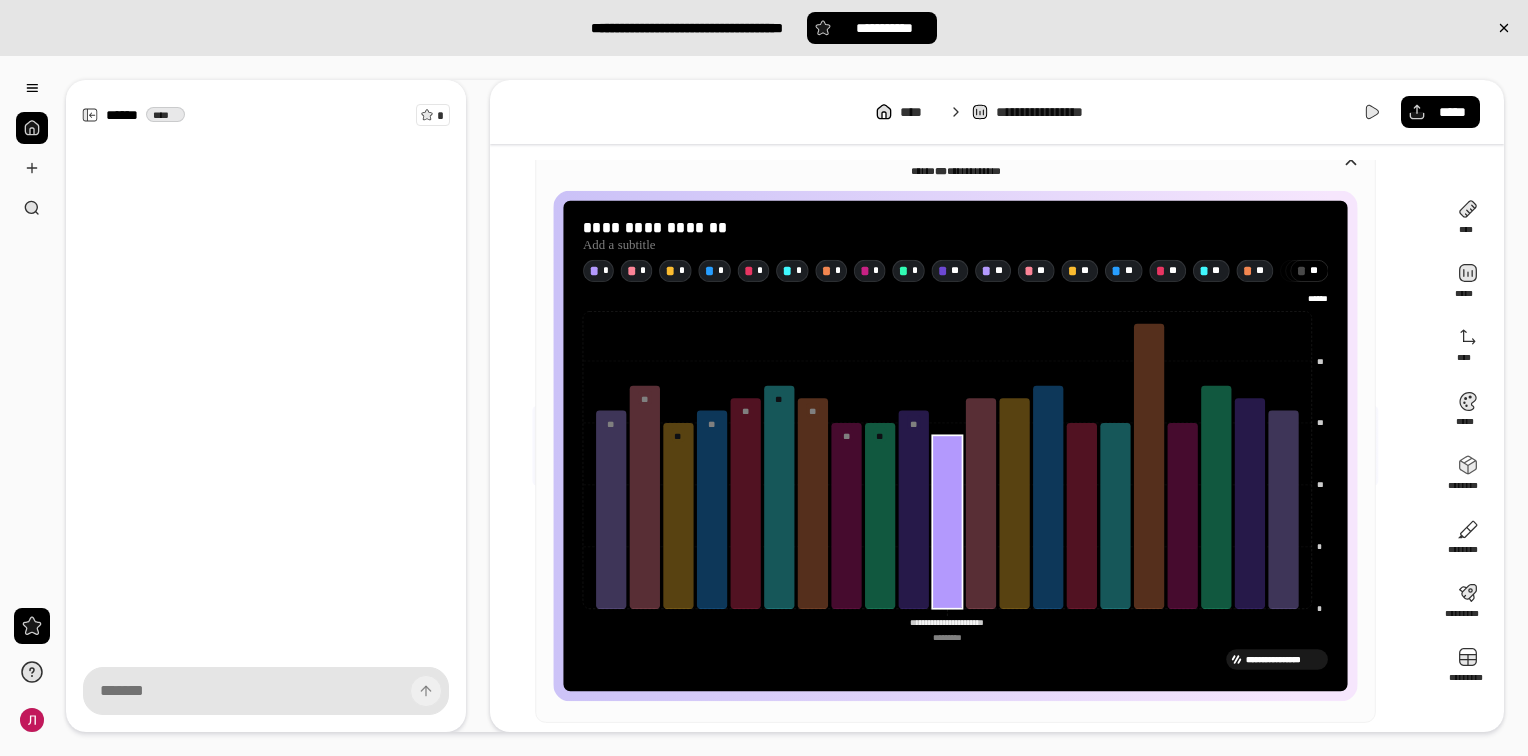 click 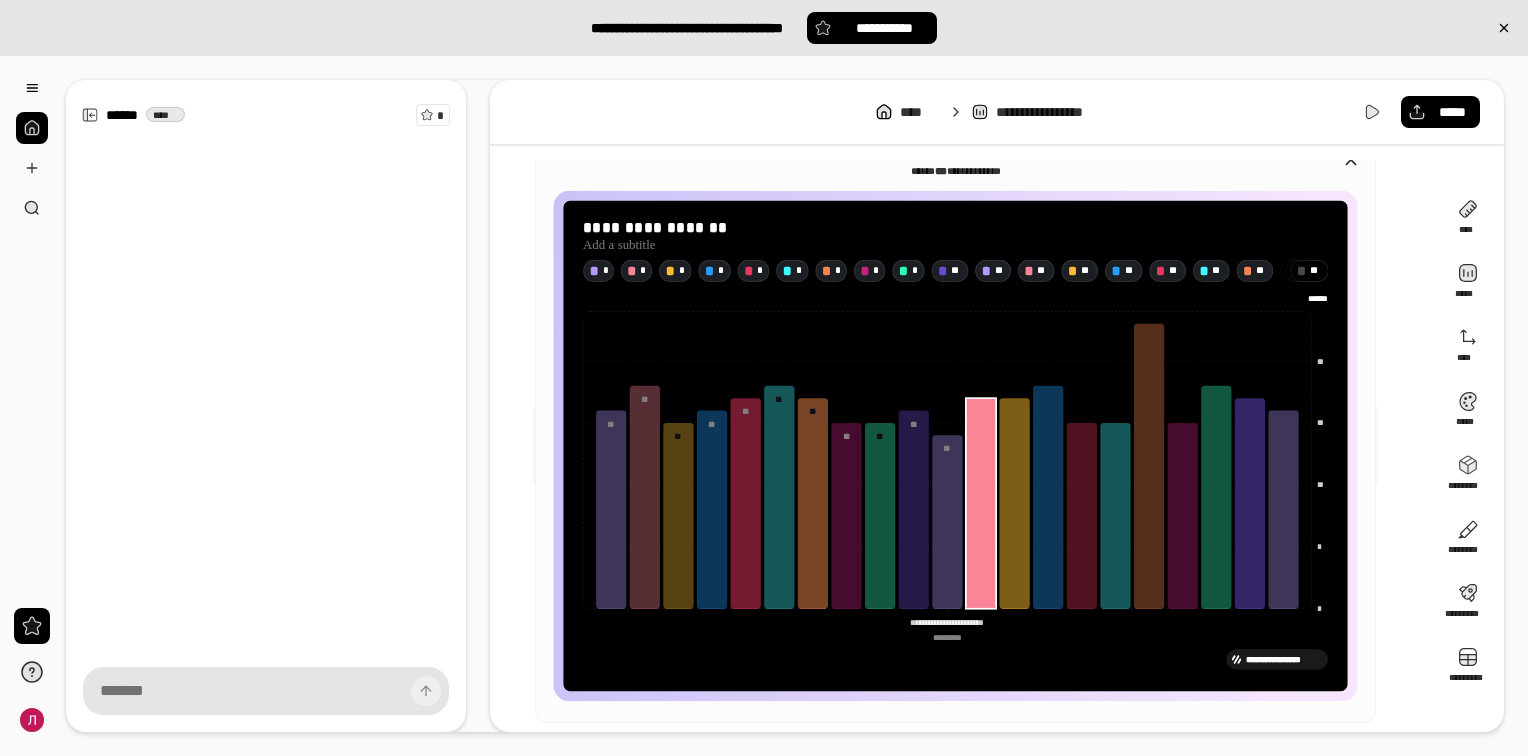 click 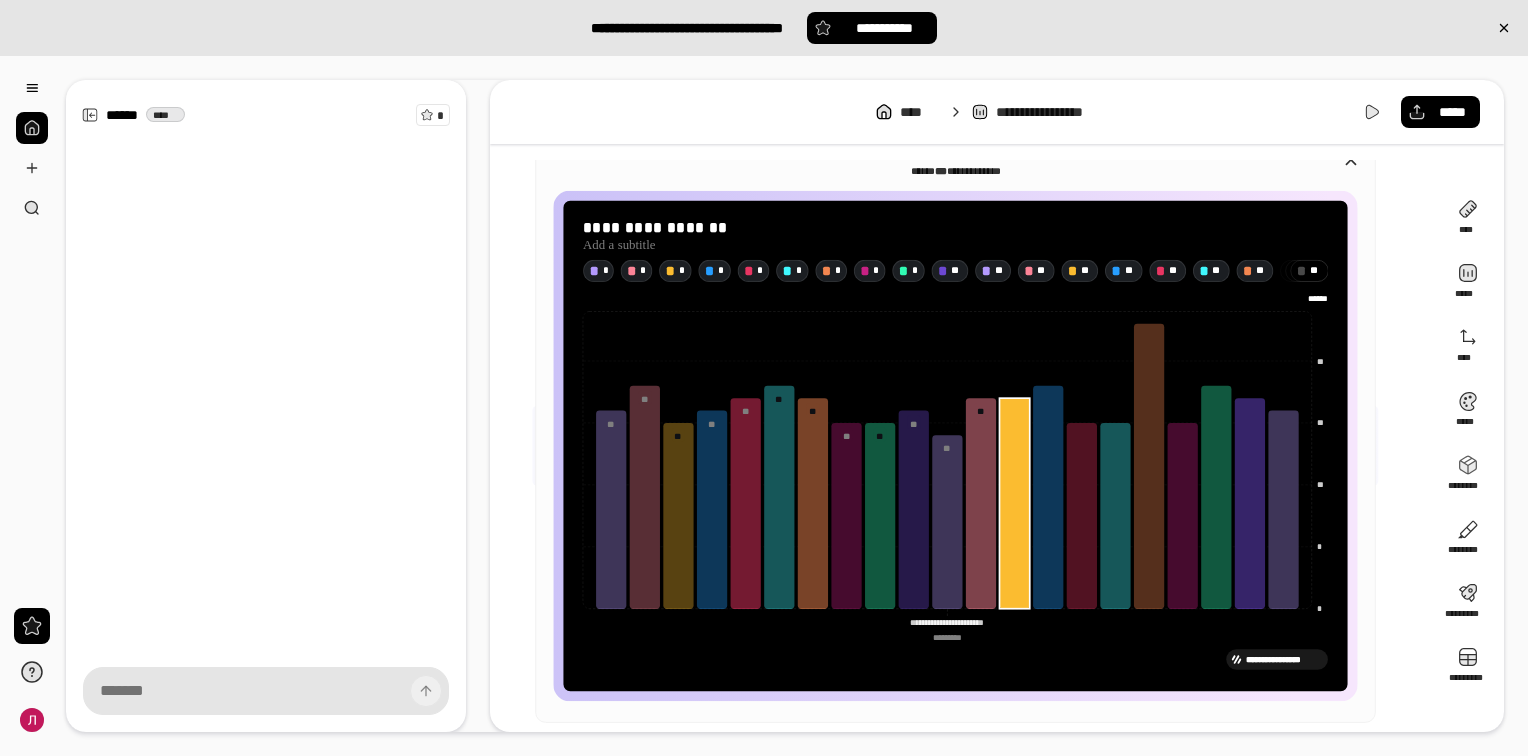 click 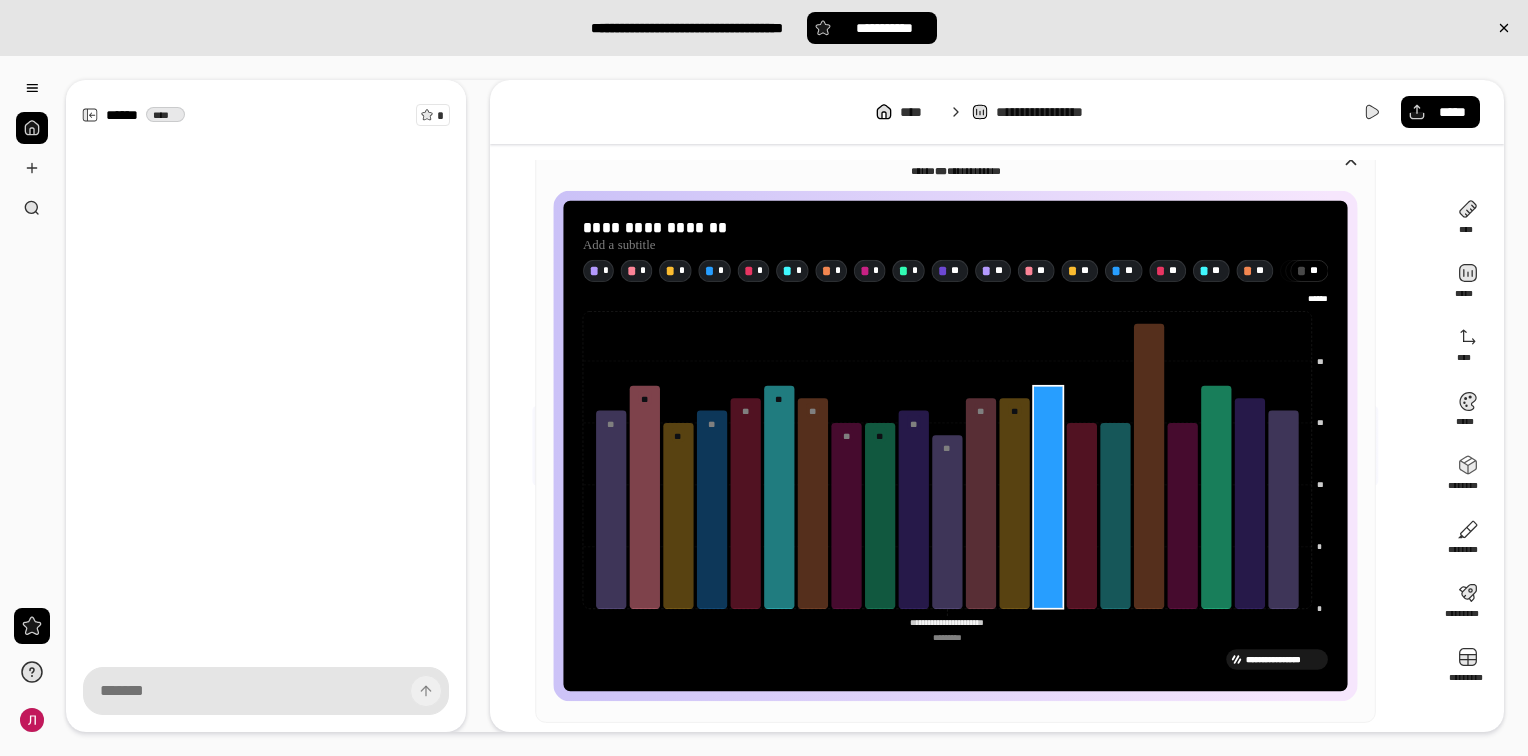 click 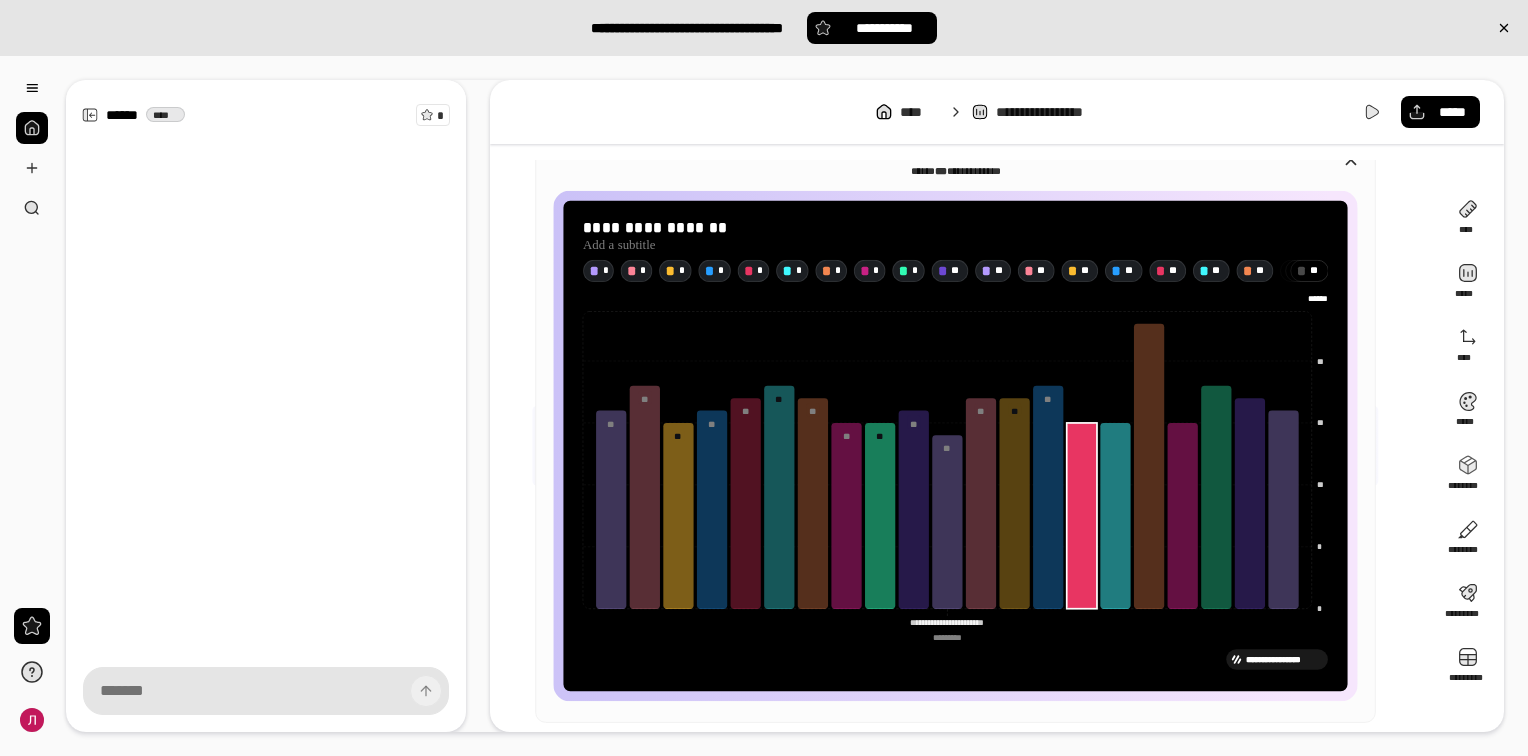 click 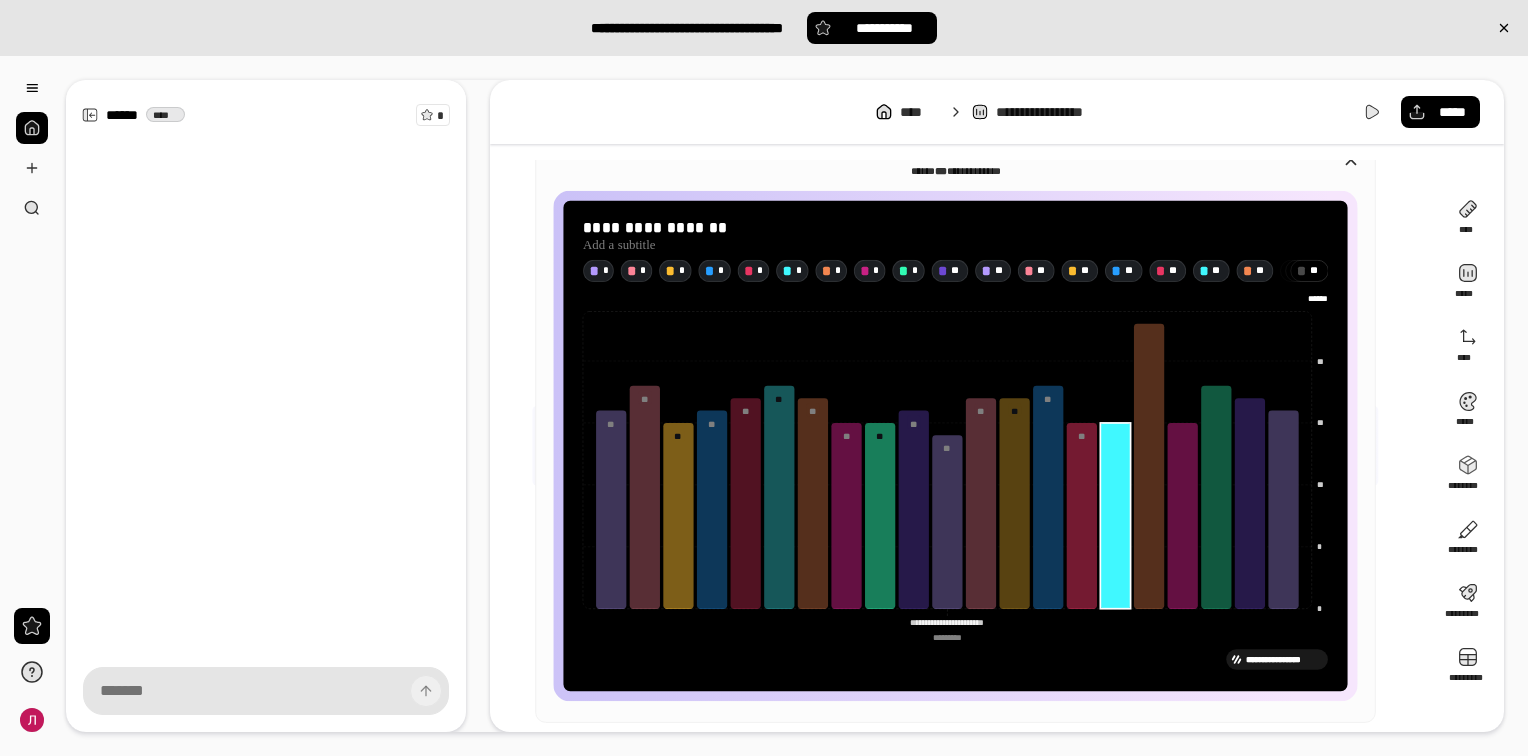 click 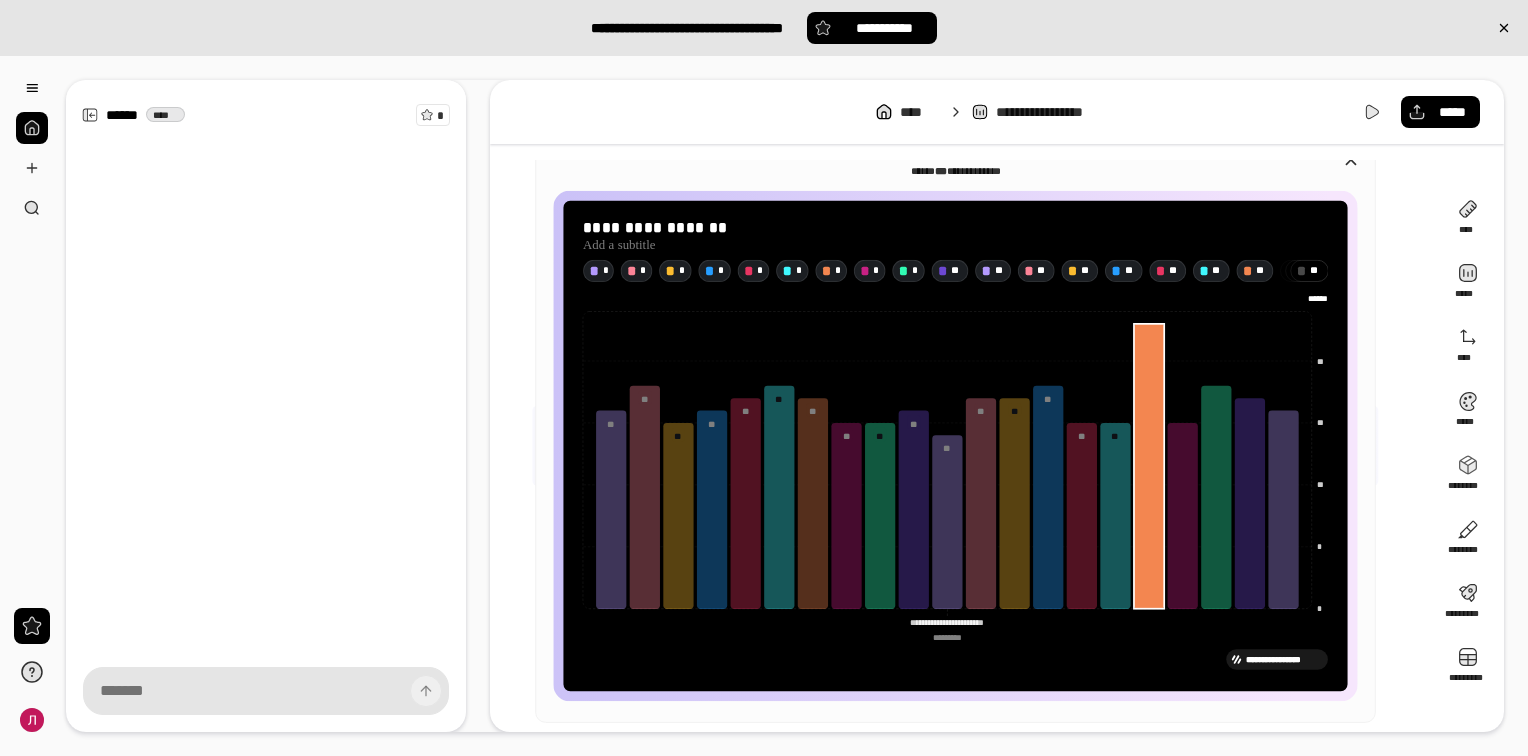 click 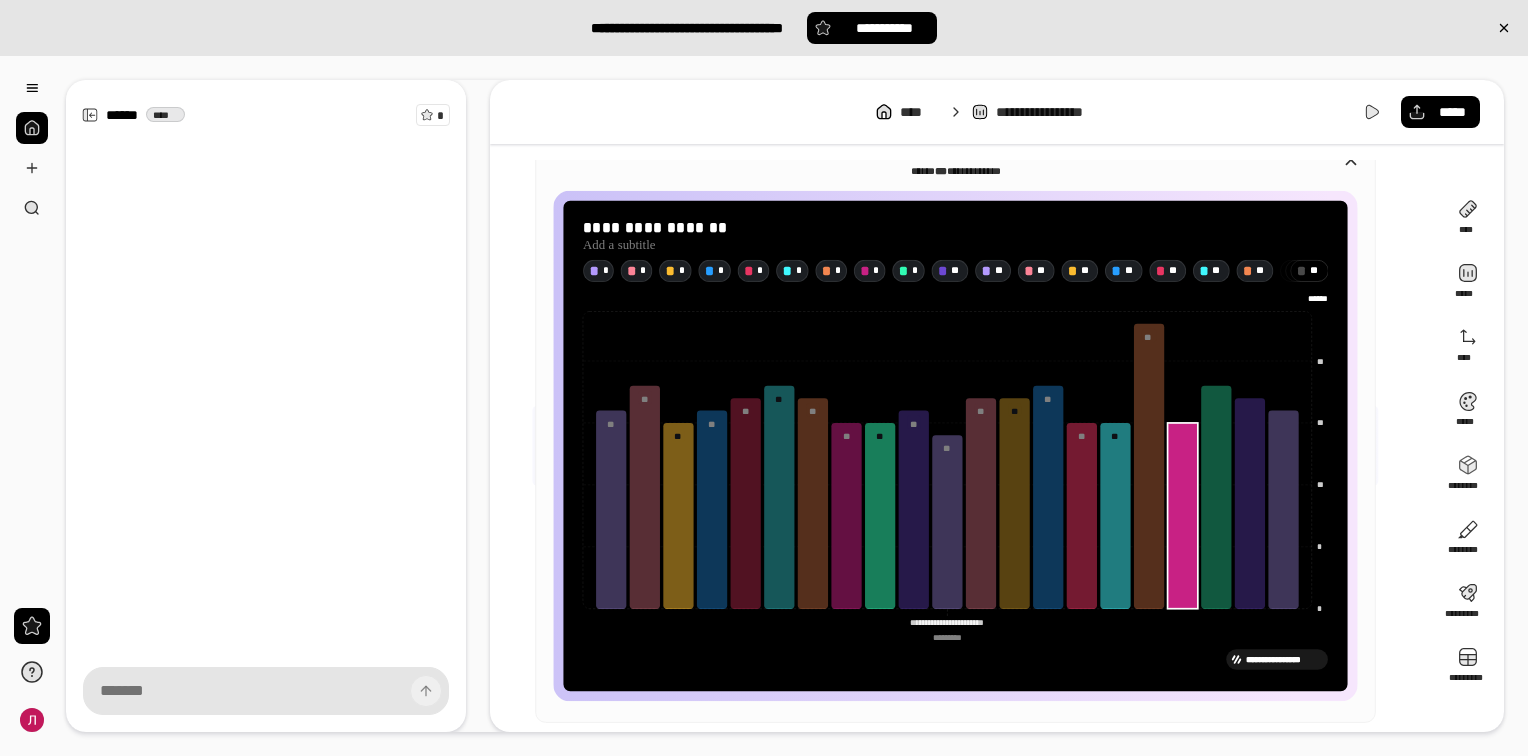 click 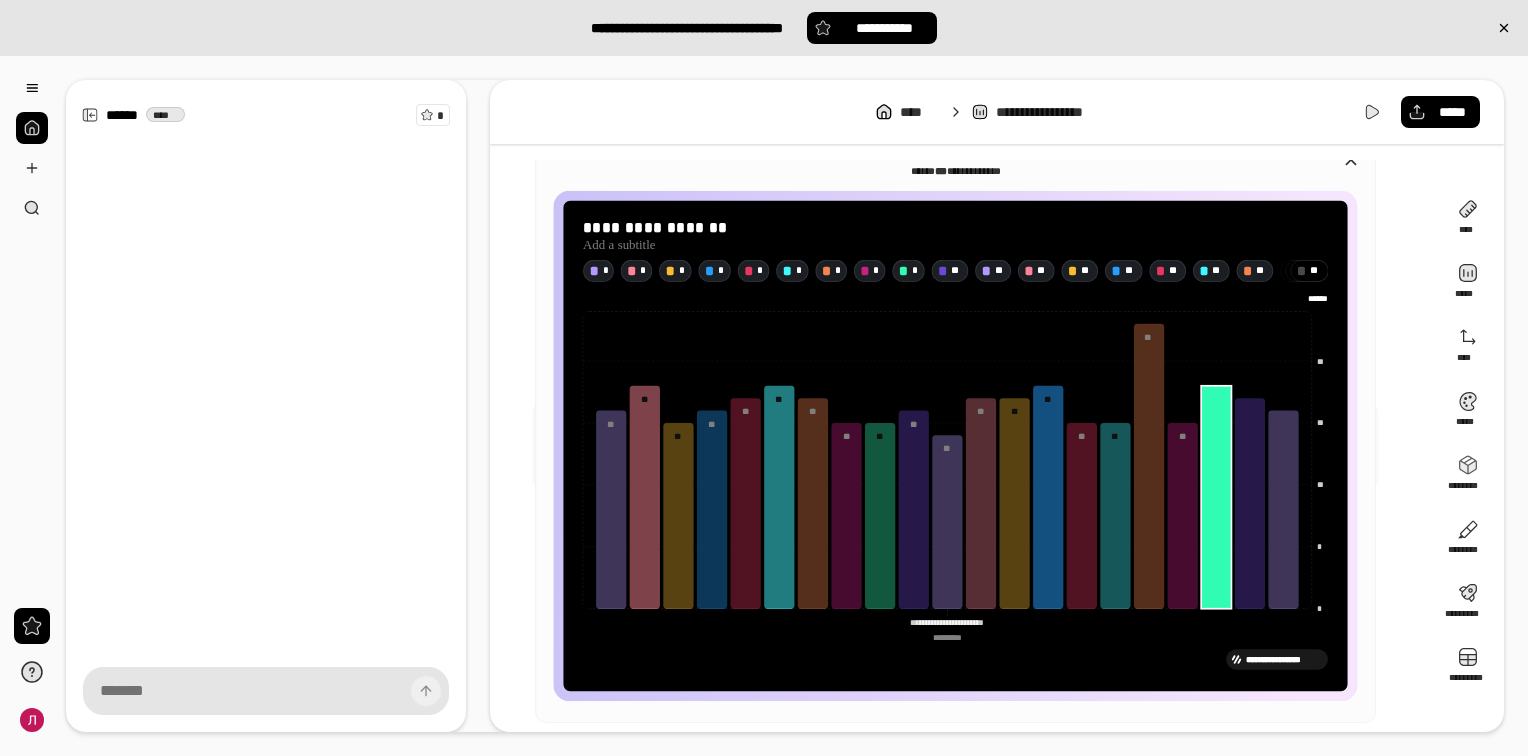 click 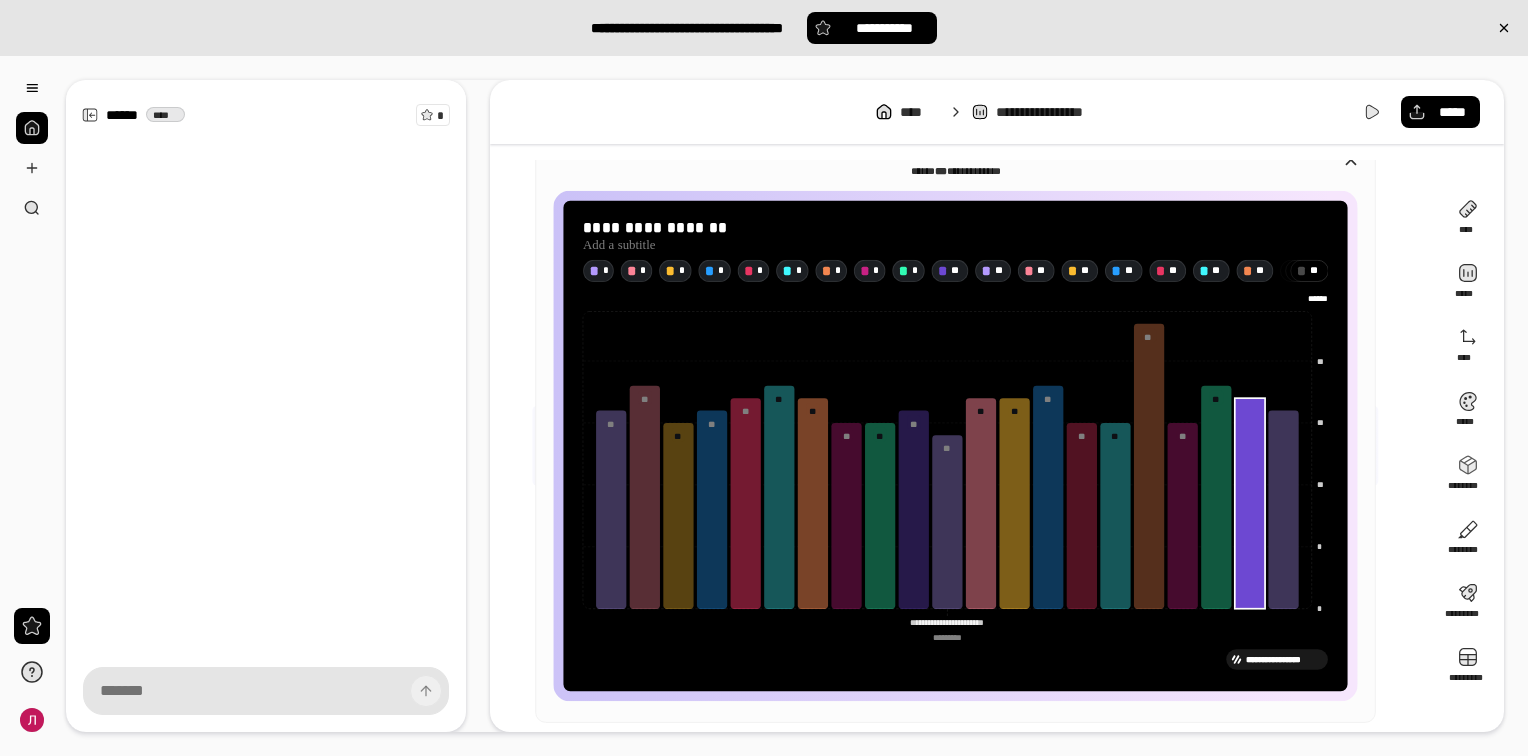 click 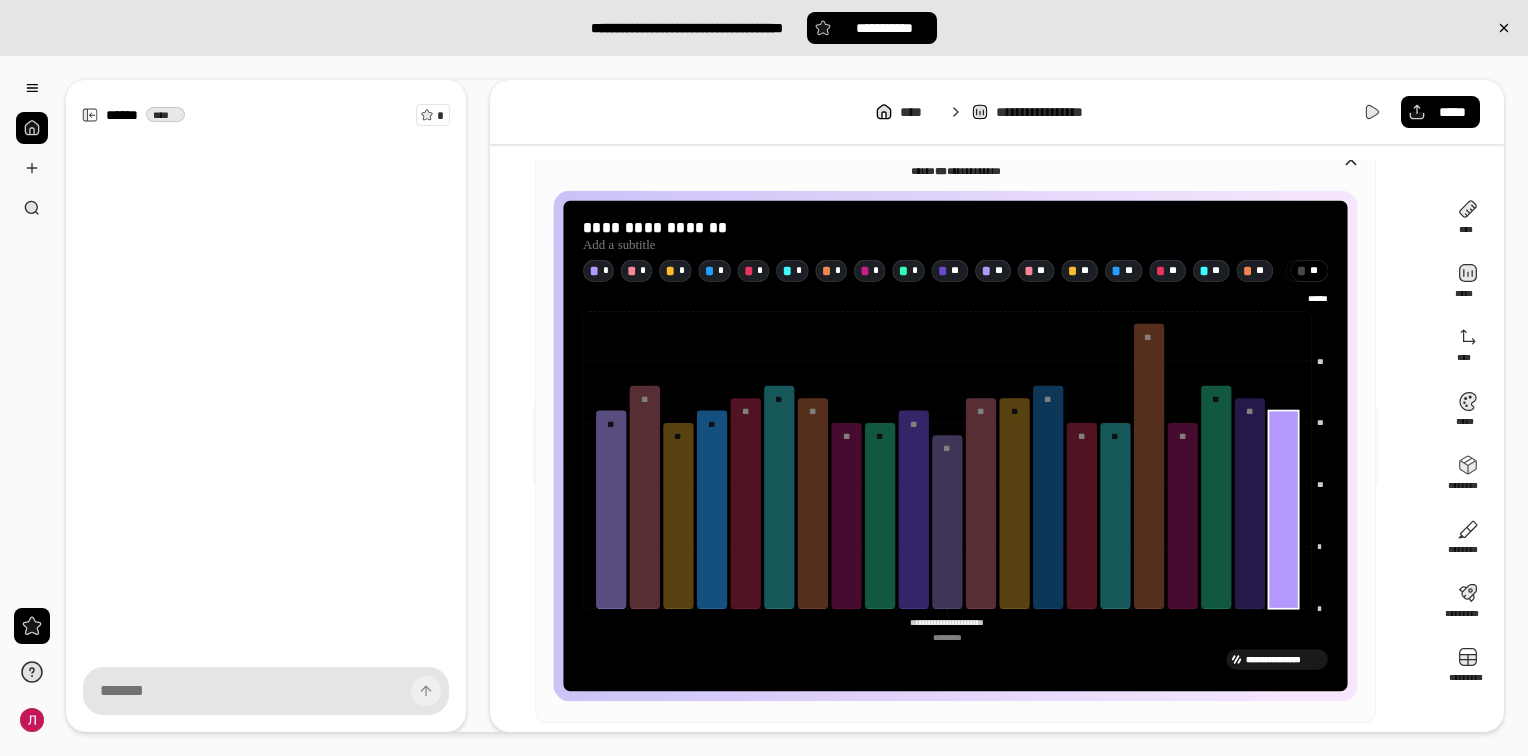 click 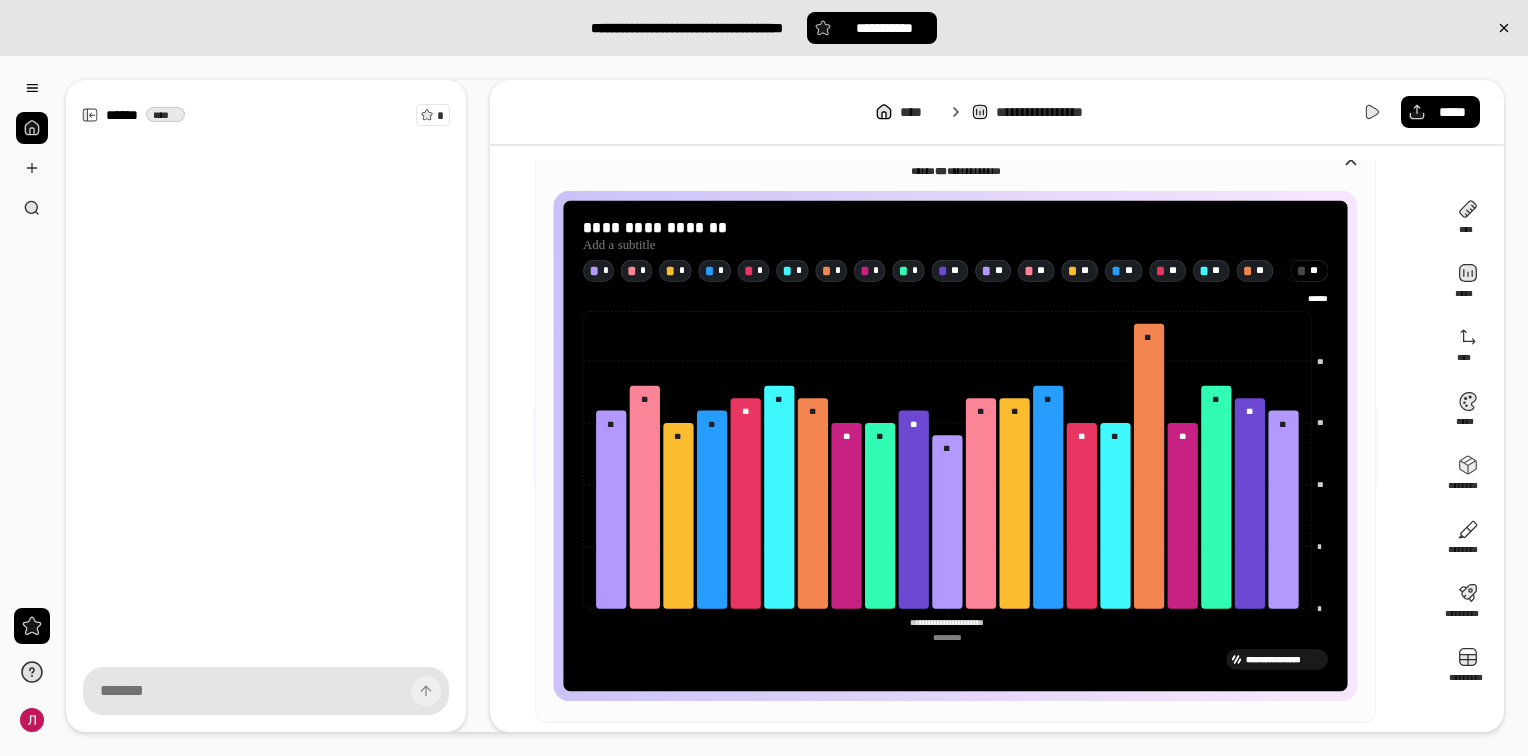 click on "* *" at bounding box center (1316, 270) 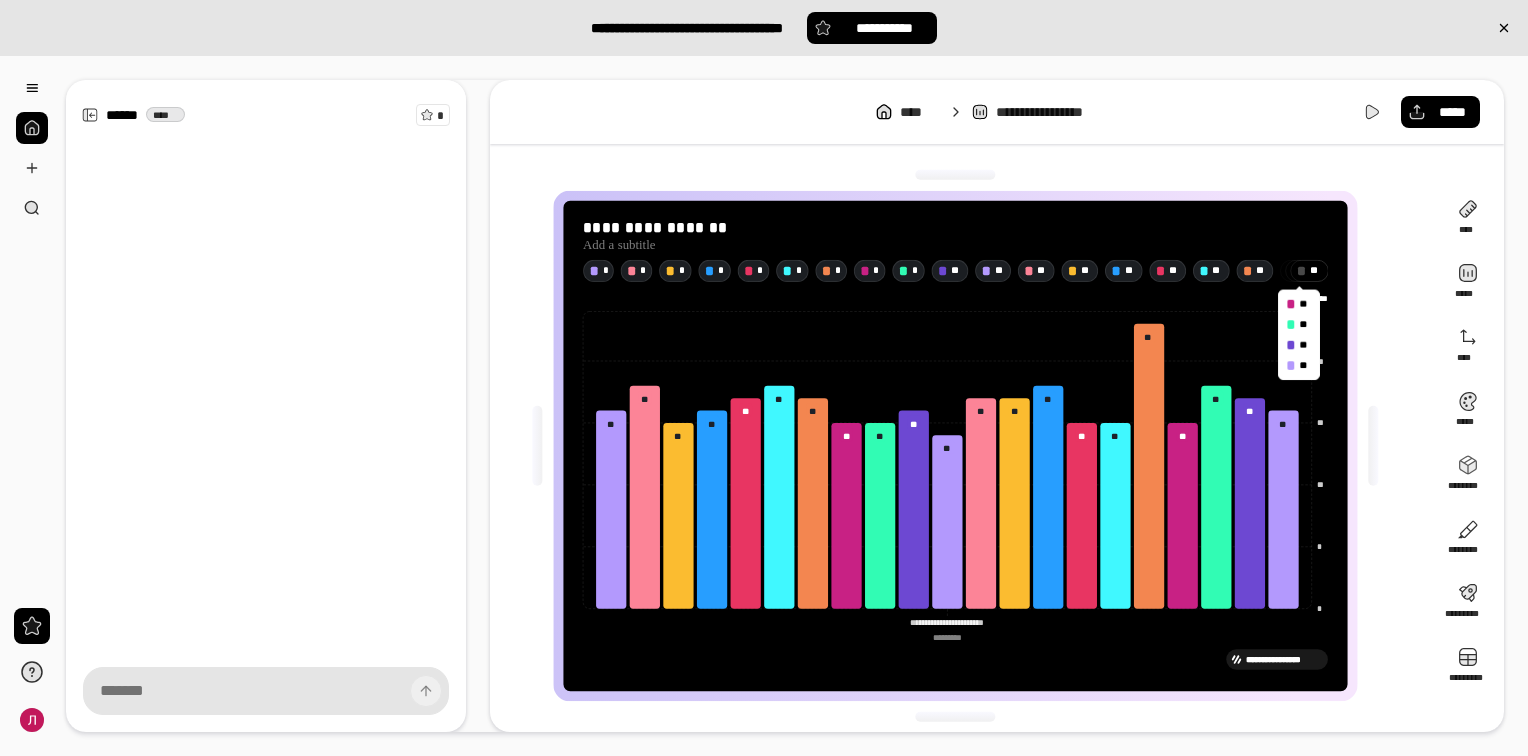 click on "* *" at bounding box center (1316, 270) 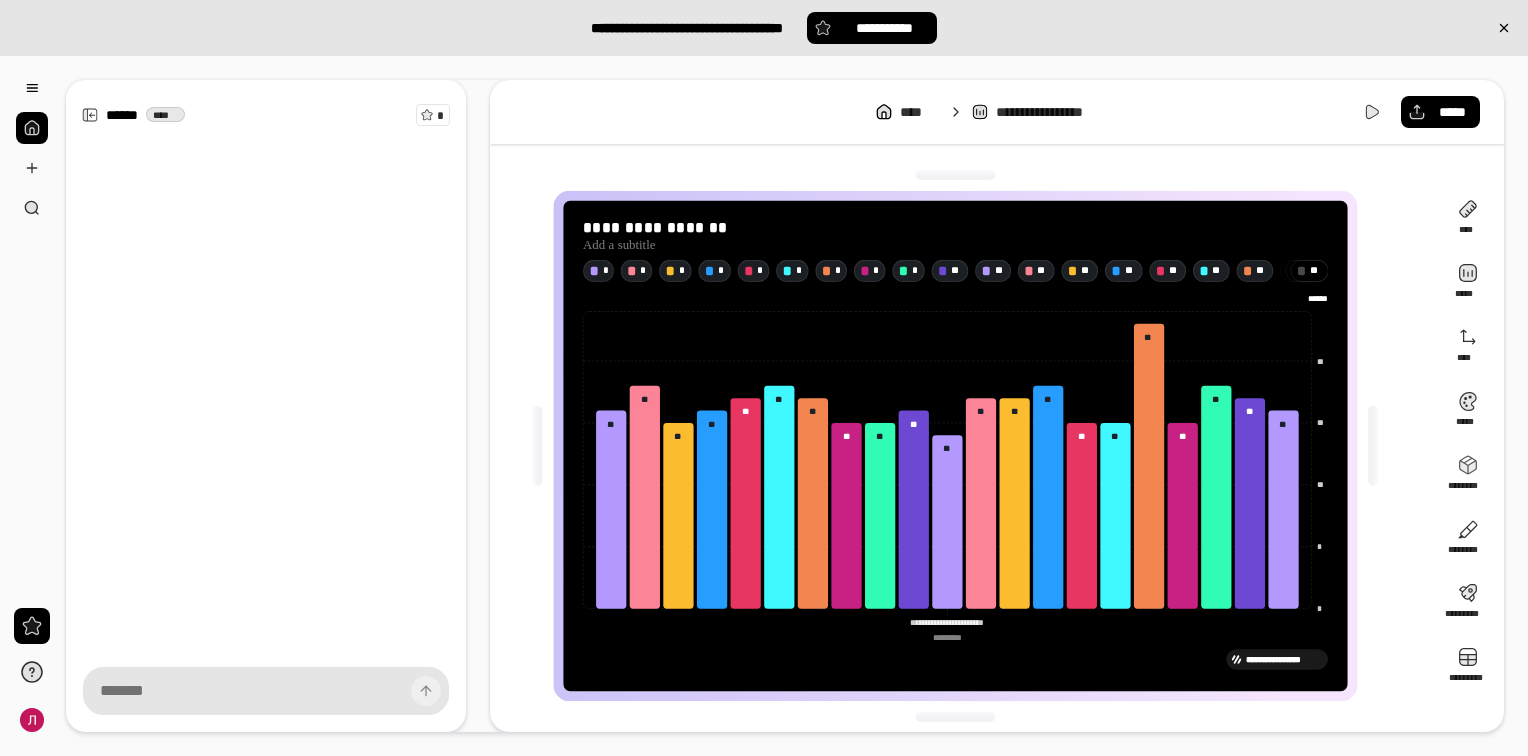 click on "[FIRST] [LAST]" 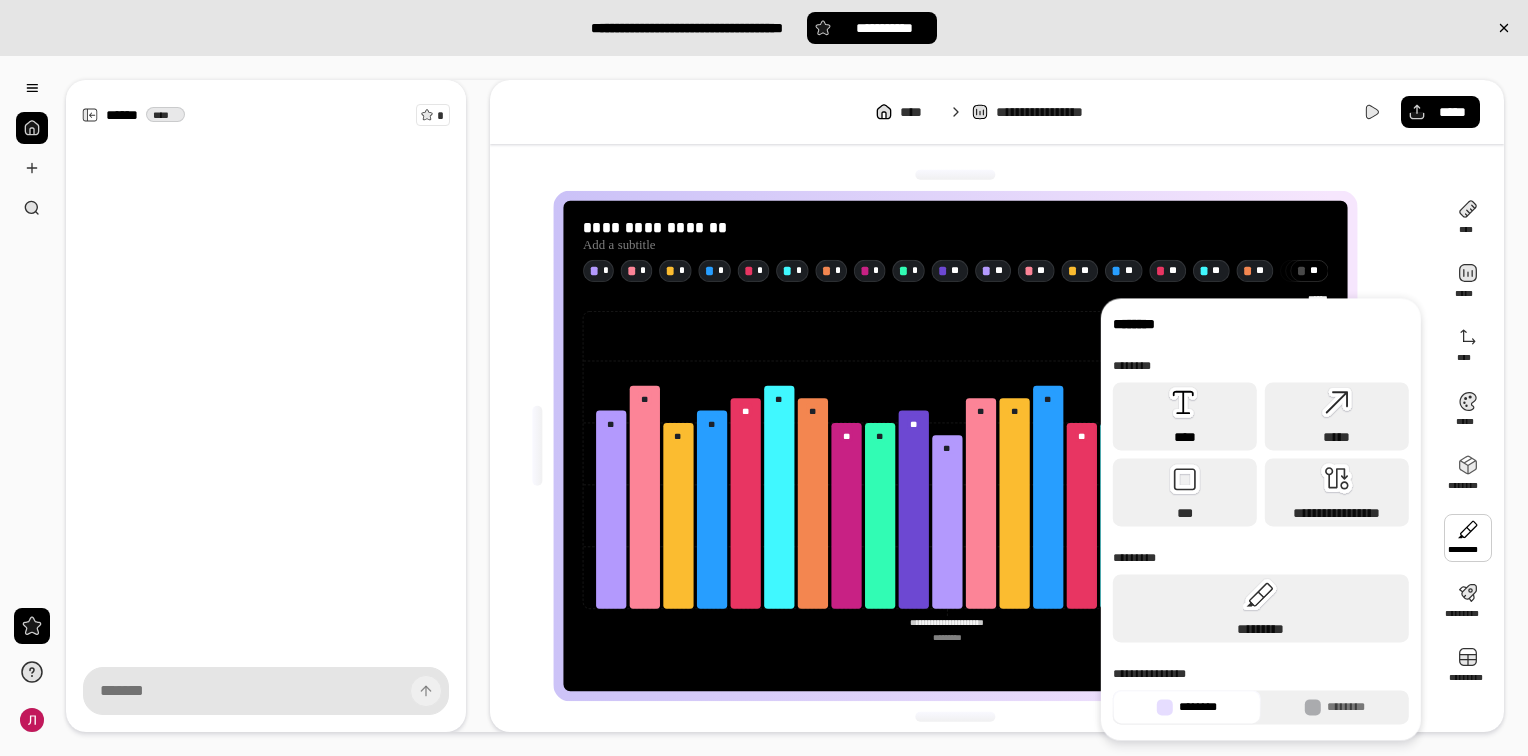 click 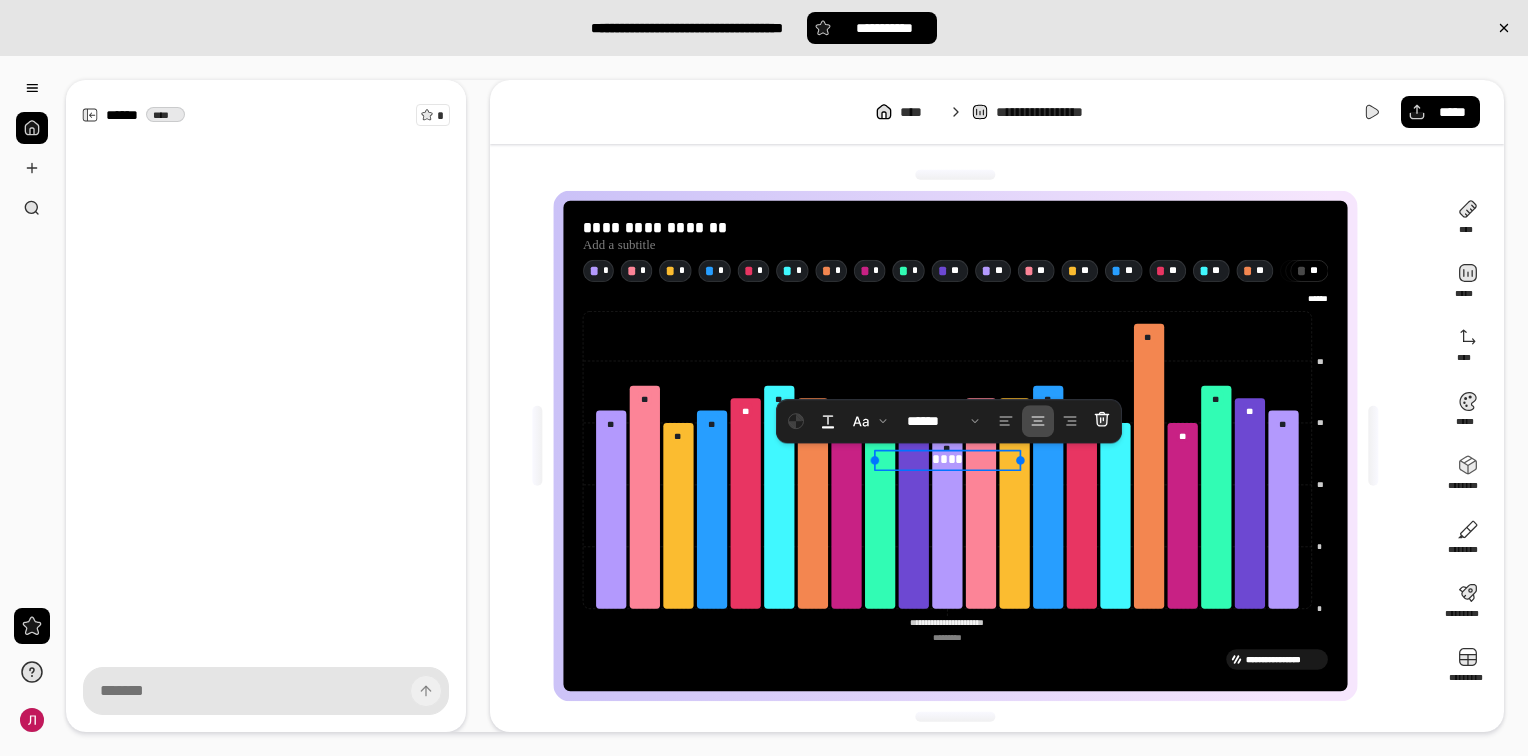 type 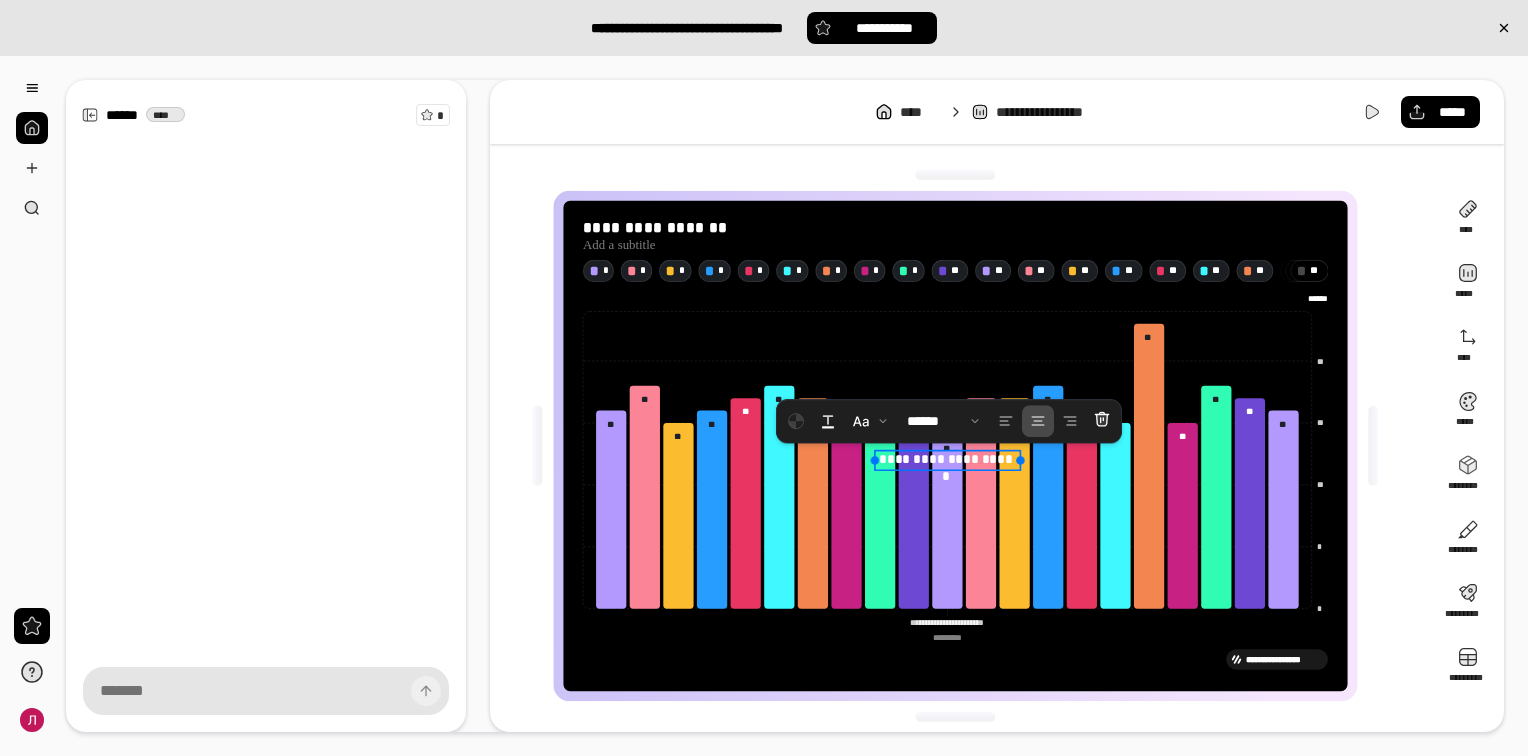 click on "**********" at bounding box center [947, 459] 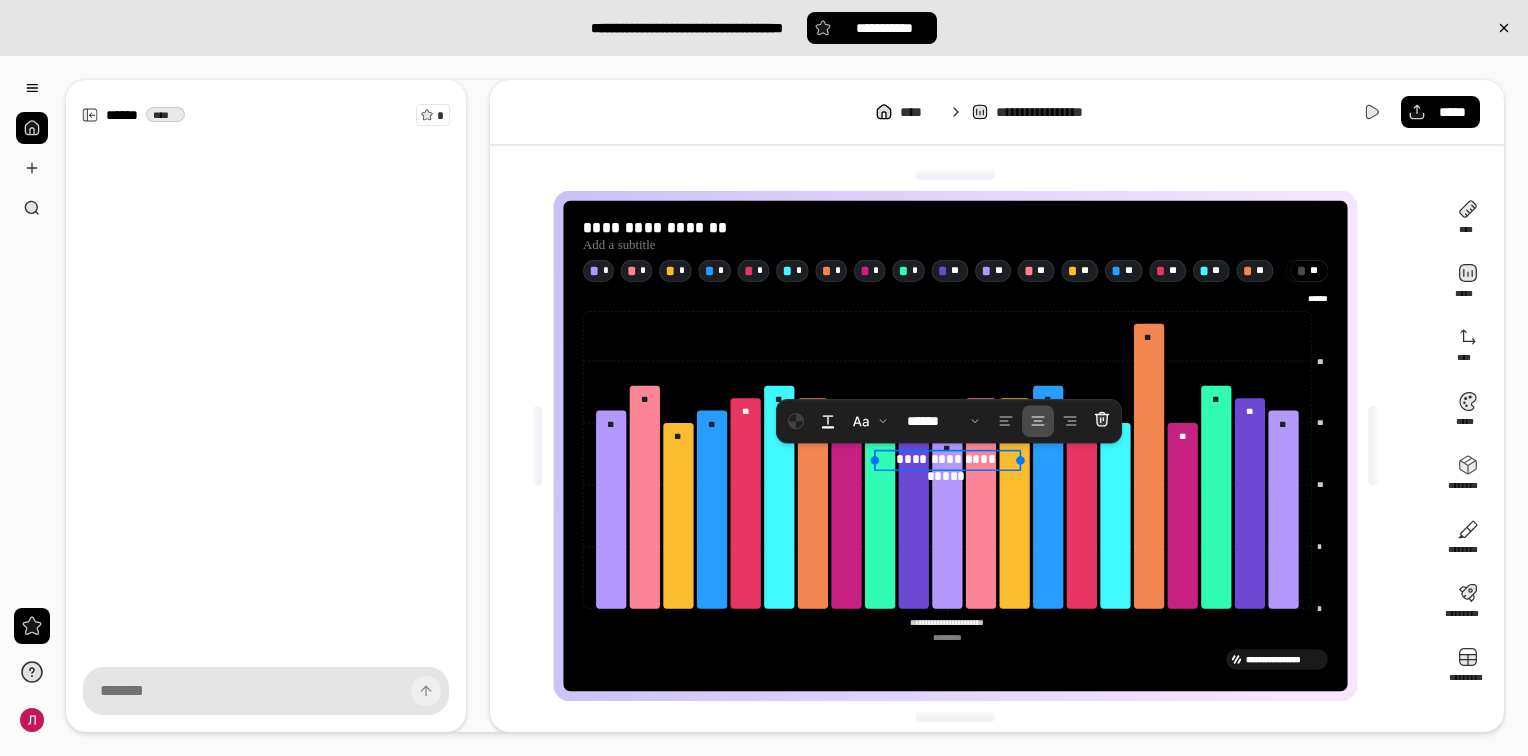click on "**********" at bounding box center (947, 459) 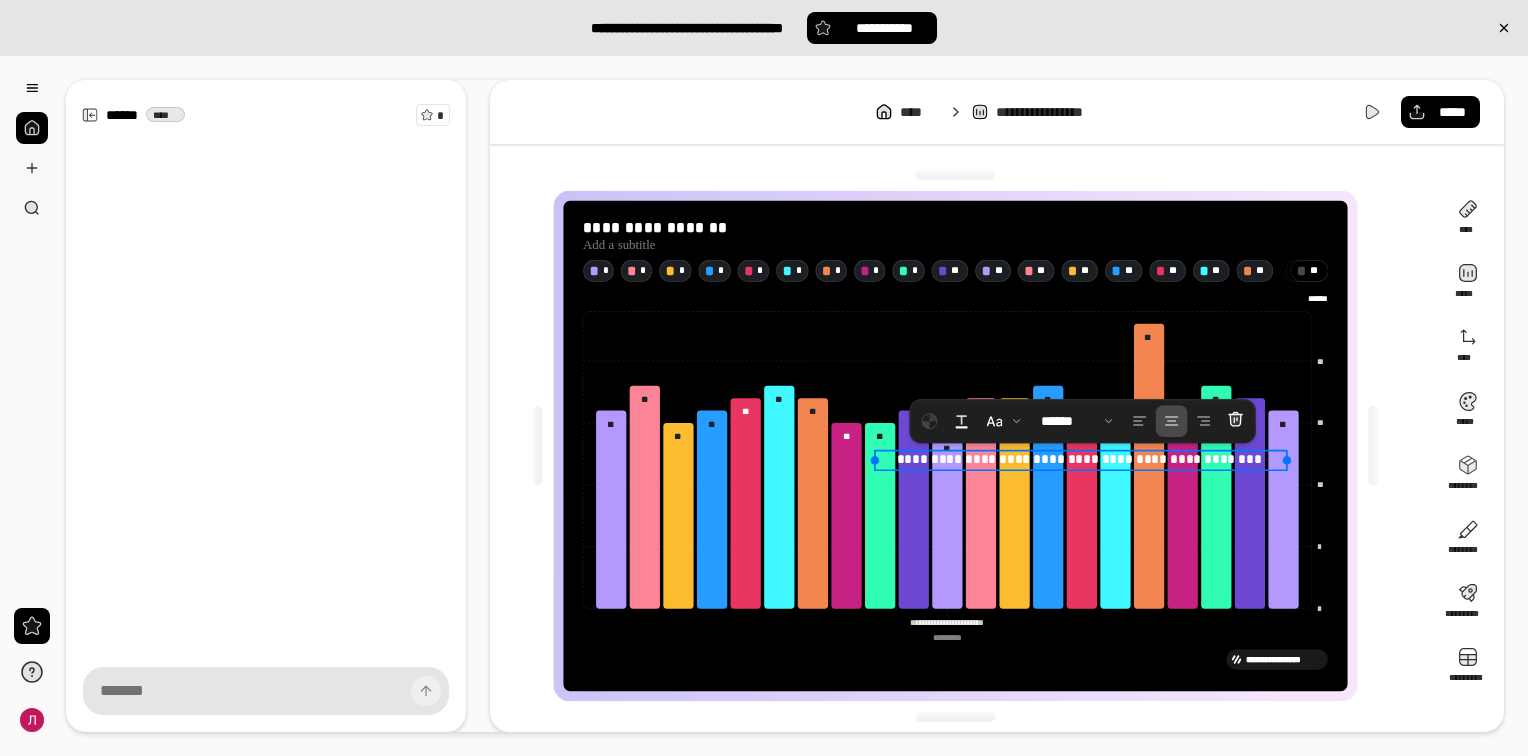 drag, startPoint x: 1021, startPoint y: 463, endPoint x: 1333, endPoint y: 504, distance: 314.68237 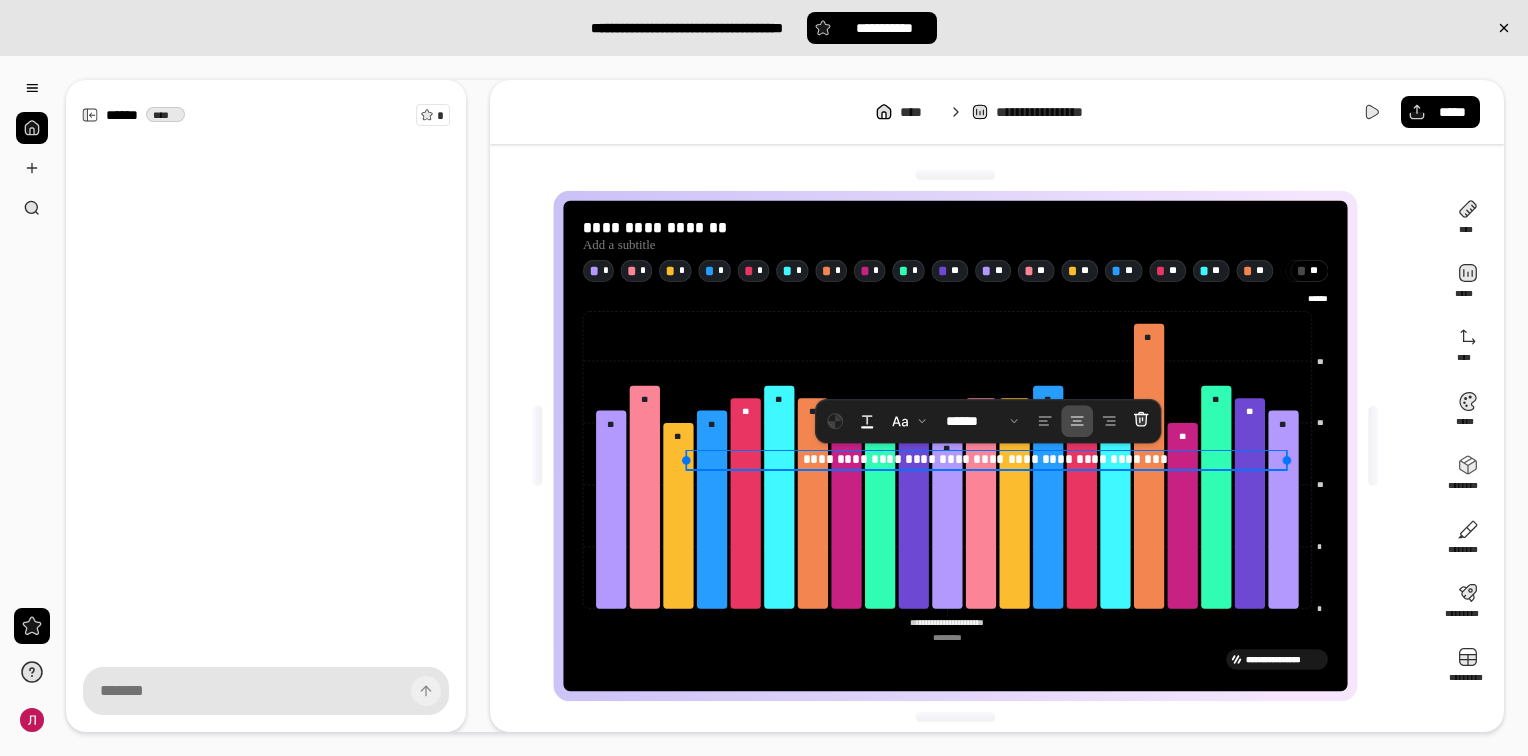 drag, startPoint x: 876, startPoint y: 458, endPoint x: 655, endPoint y: 730, distance: 350.464 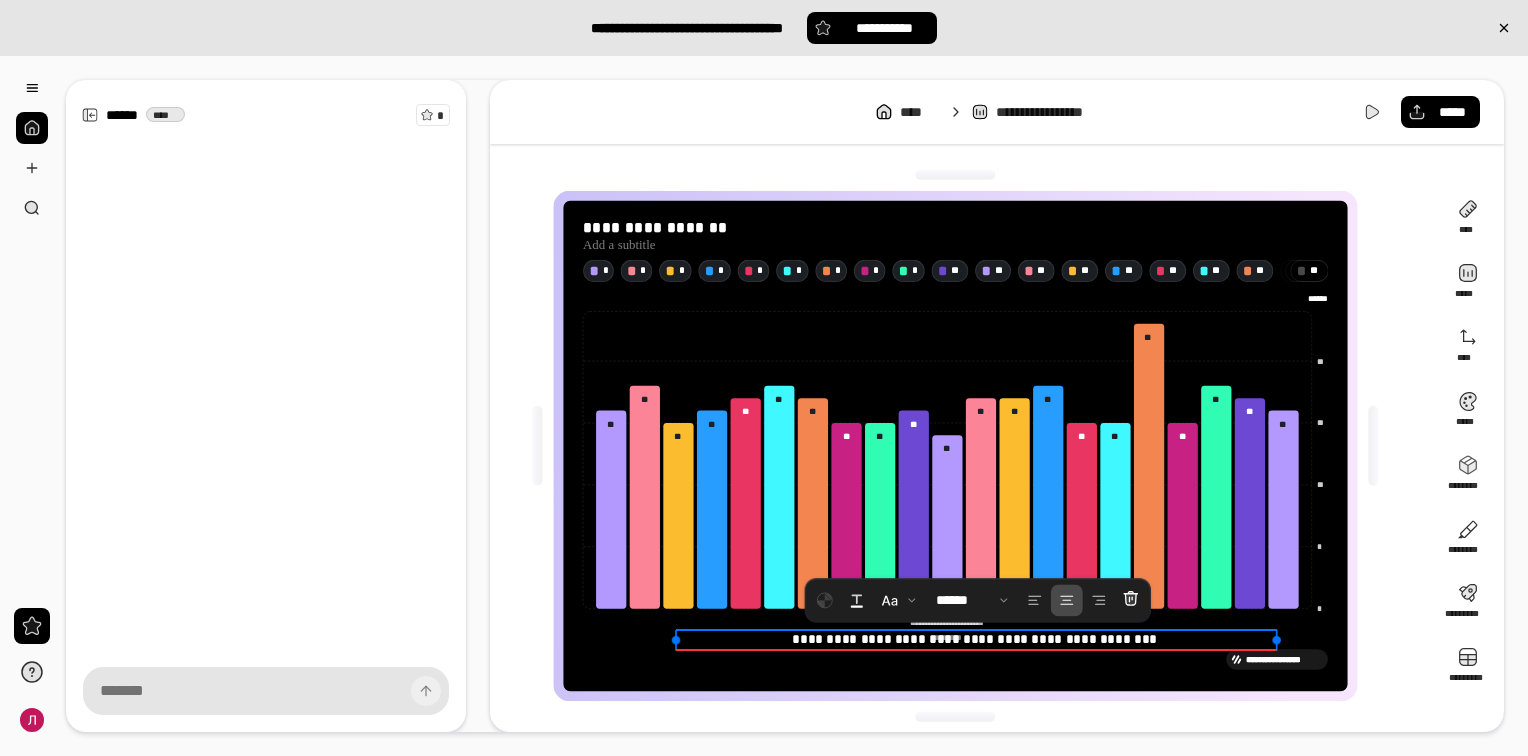 drag, startPoint x: 916, startPoint y: 453, endPoint x: 904, endPoint y: 666, distance: 213.33775 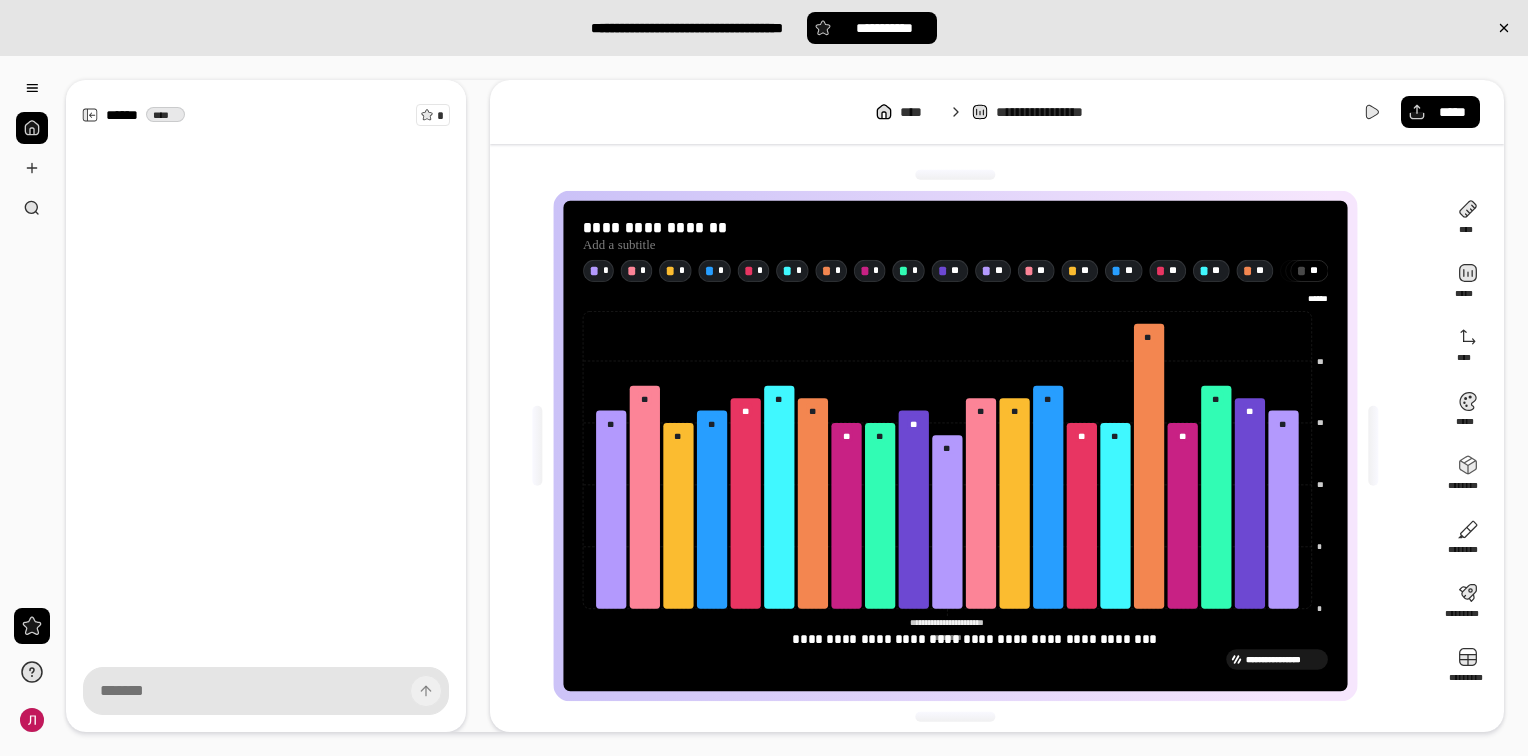 click on "[FIRST] [LAST]" 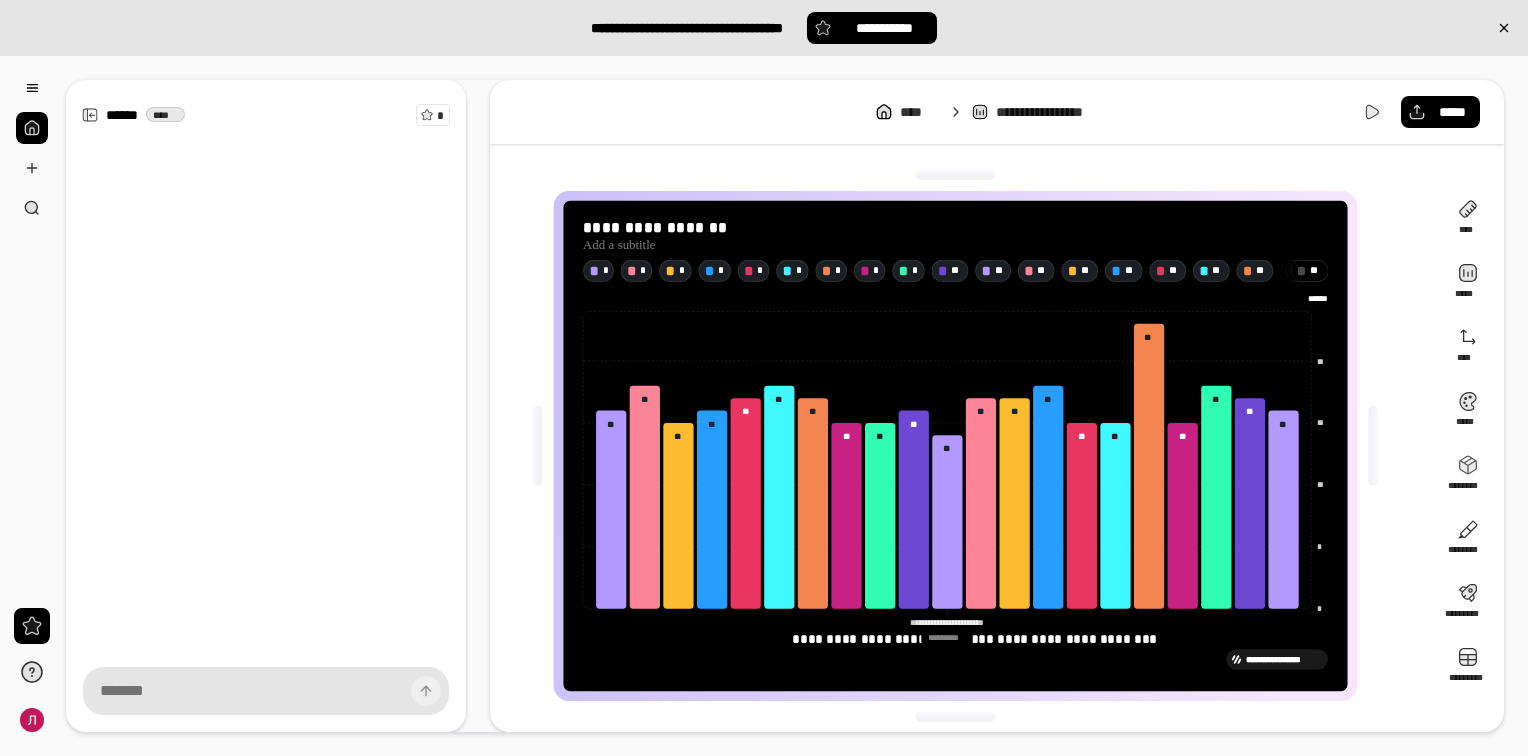 drag, startPoint x: 992, startPoint y: 635, endPoint x: 983, endPoint y: 682, distance: 47.853943 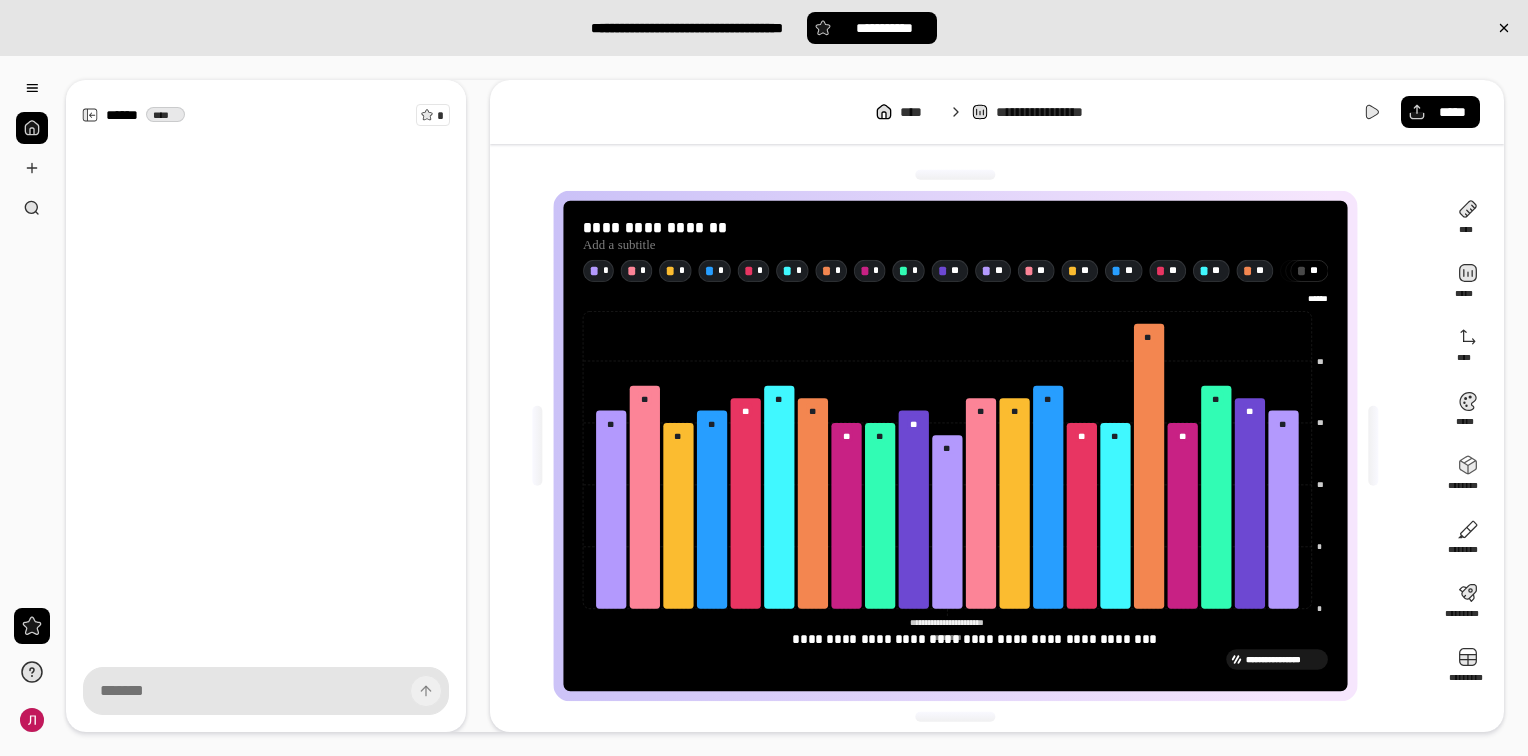 click on "[FIRST] [LAST]" 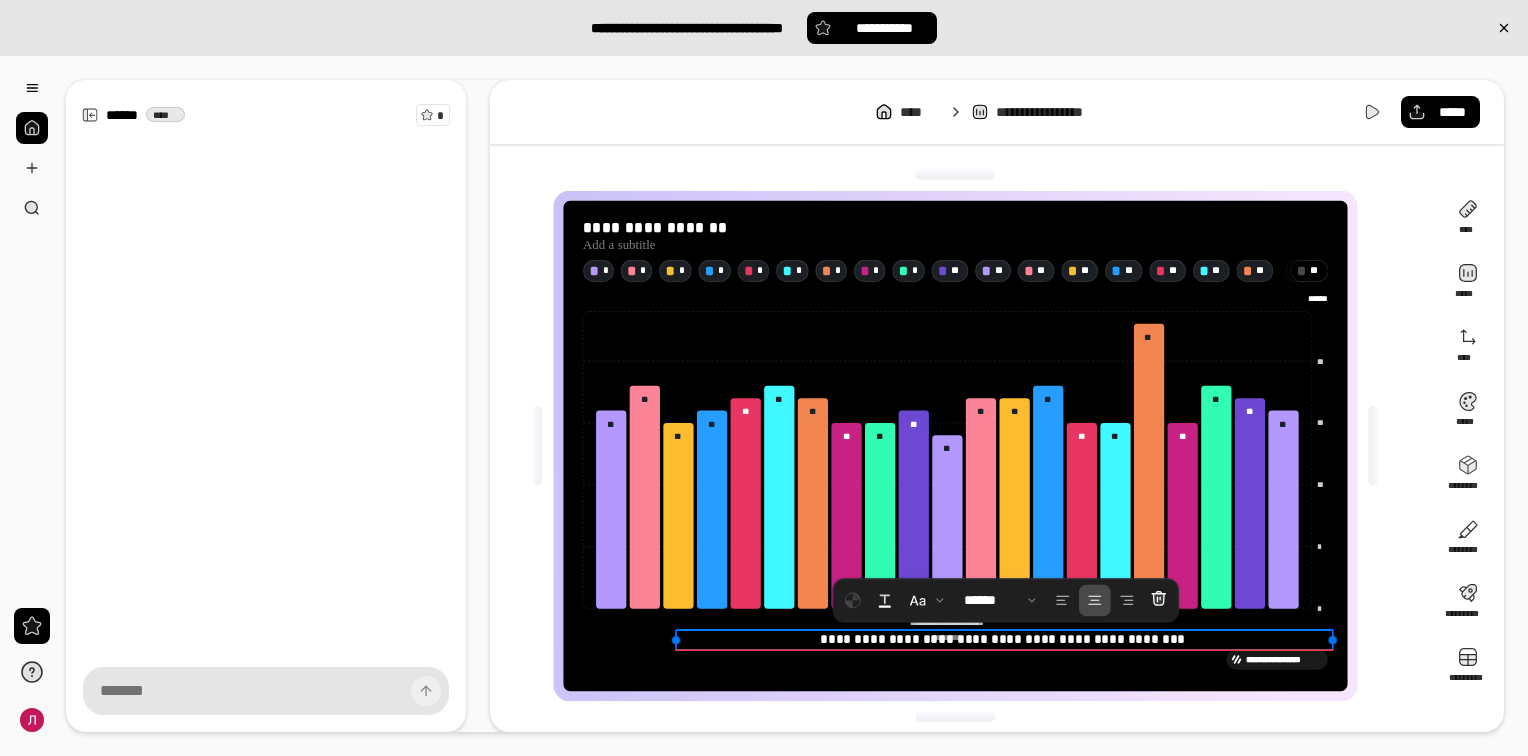 drag, startPoint x: 1274, startPoint y: 639, endPoint x: 1340, endPoint y: 638, distance: 66.007576 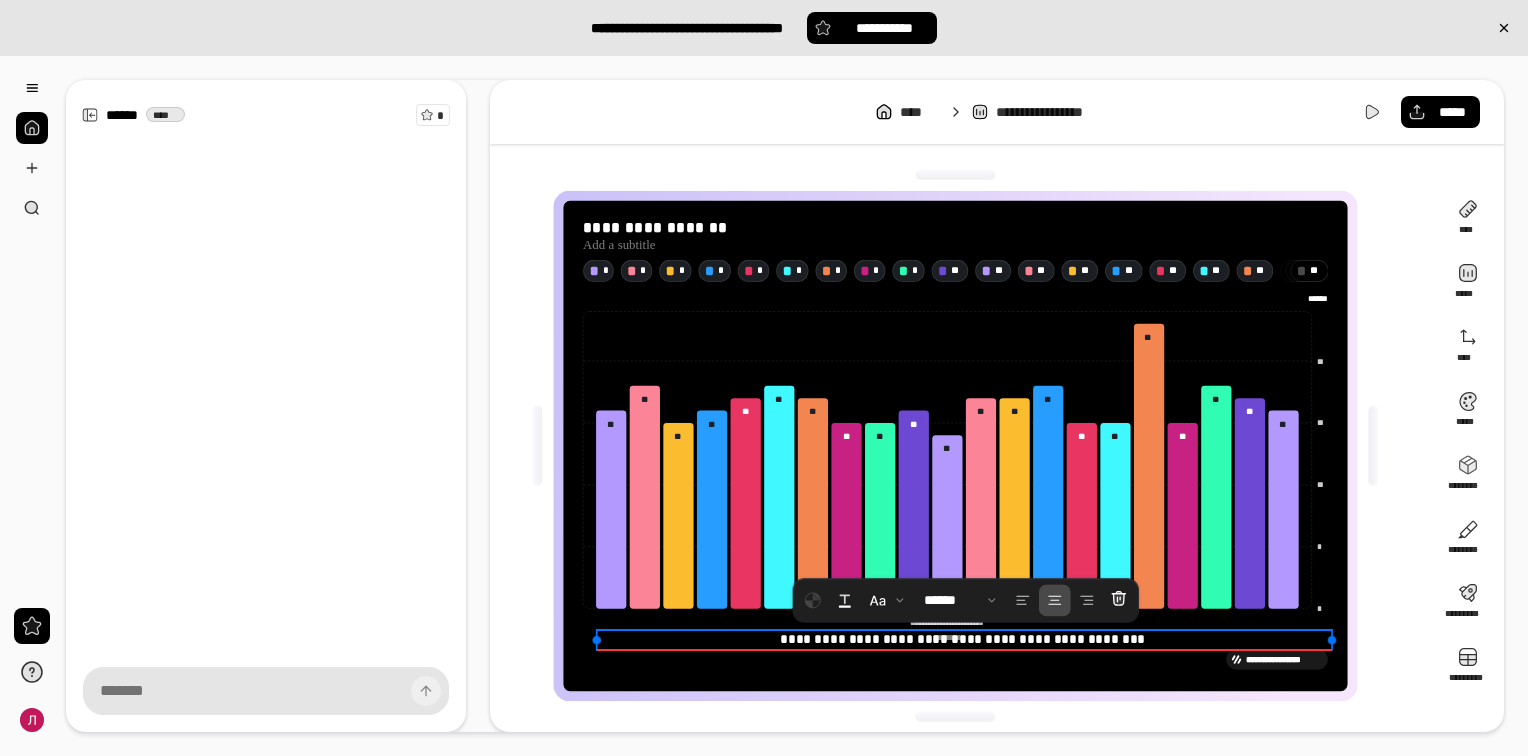 drag, startPoint x: 676, startPoint y: 638, endPoint x: 584, endPoint y: 648, distance: 92.541885 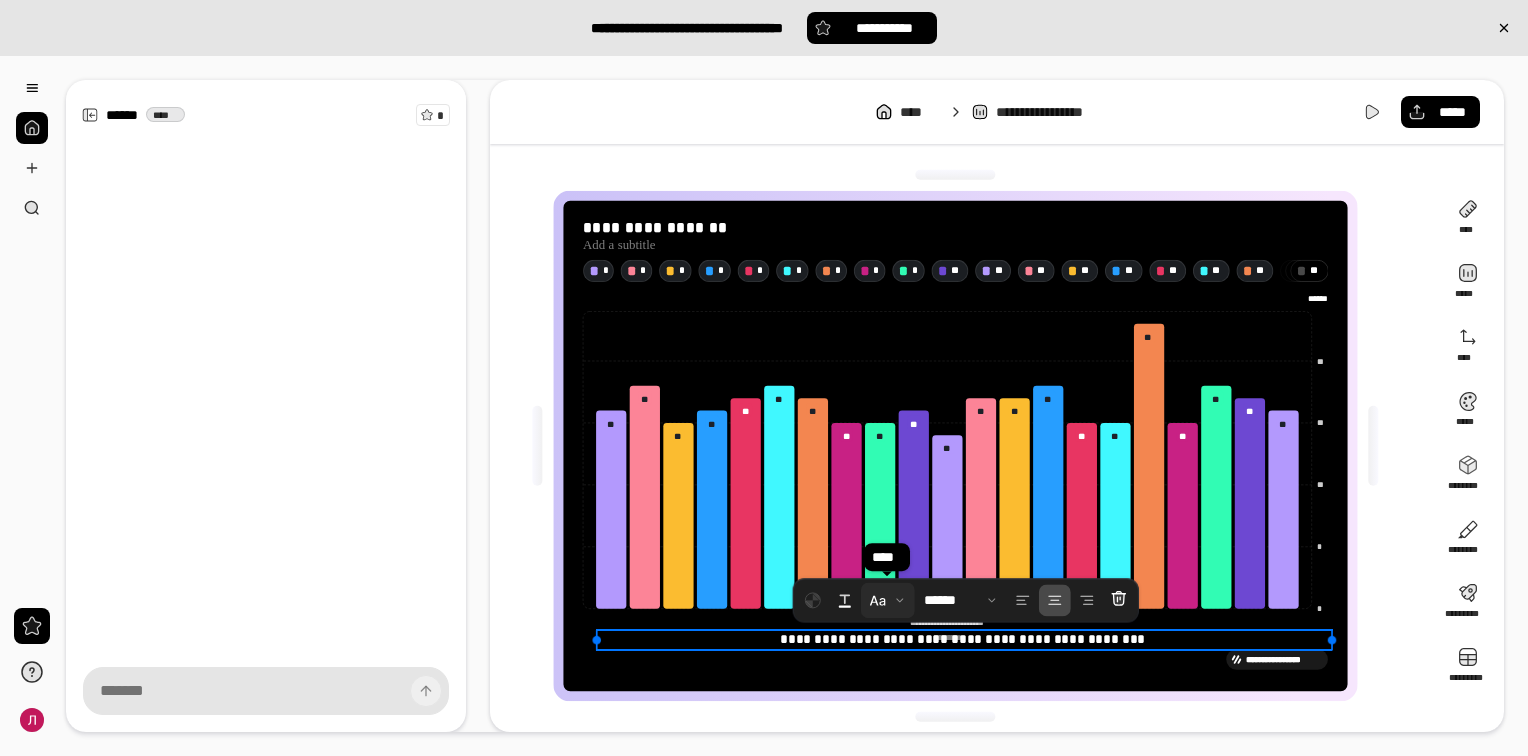 click at bounding box center [888, 600] 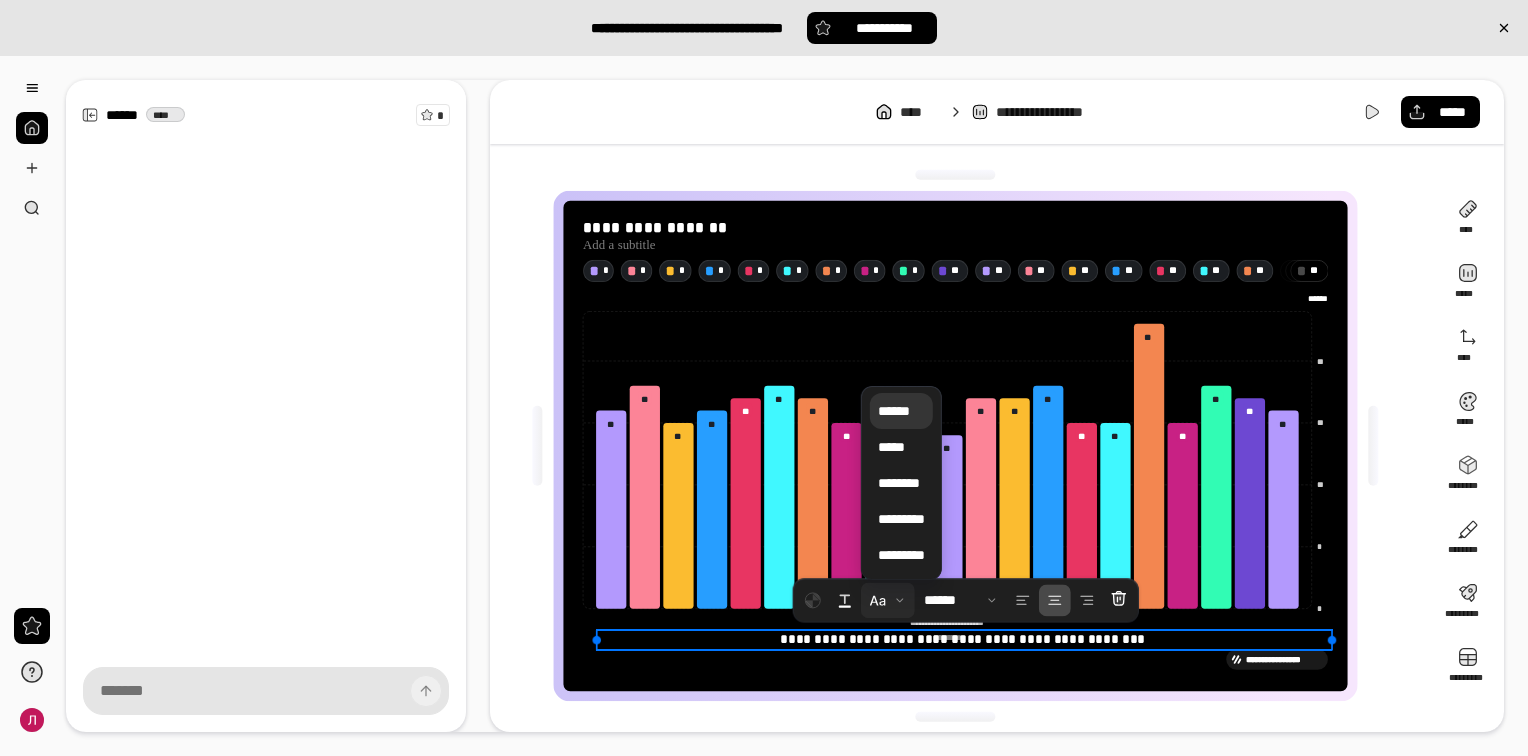 click at bounding box center [888, 600] 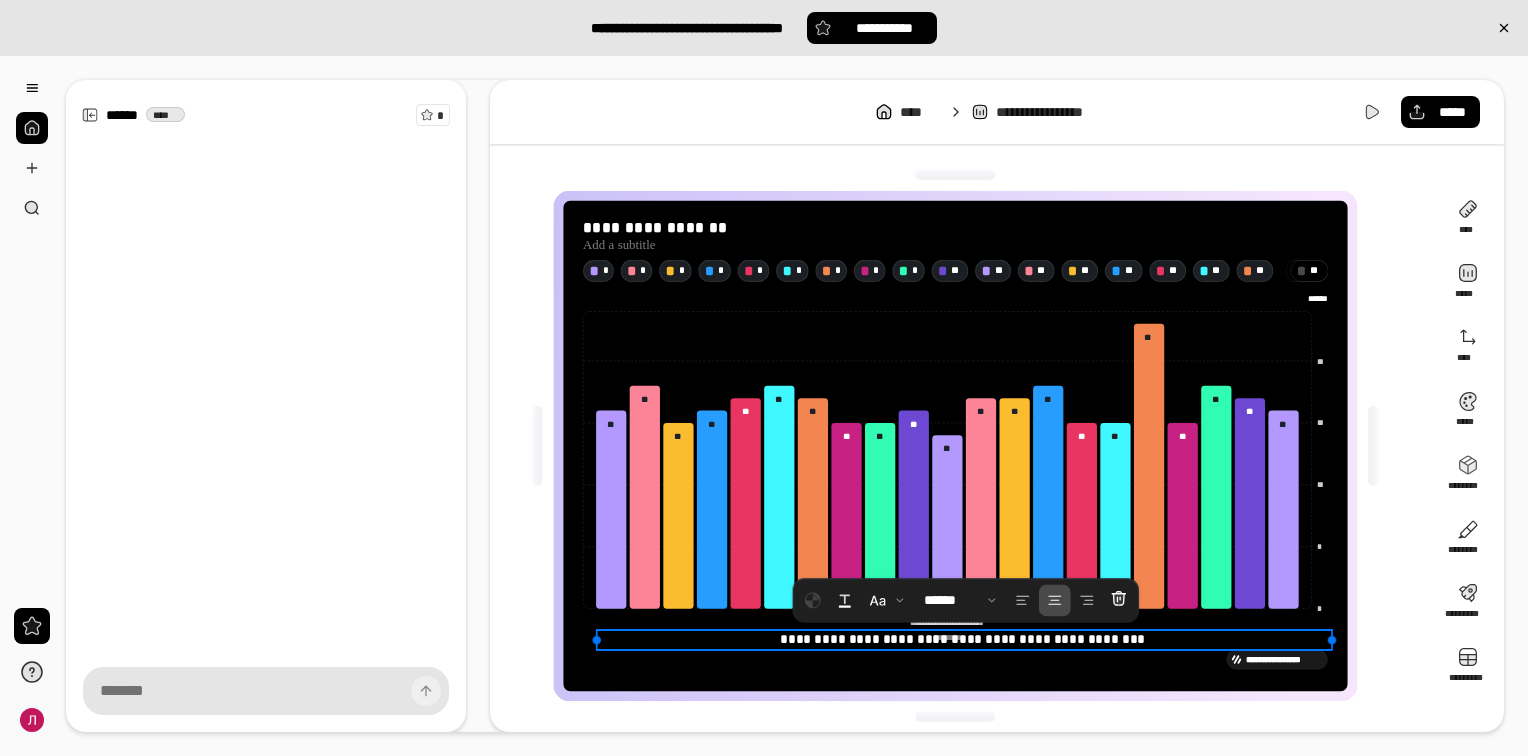 click on "**********" at bounding box center (955, 659) 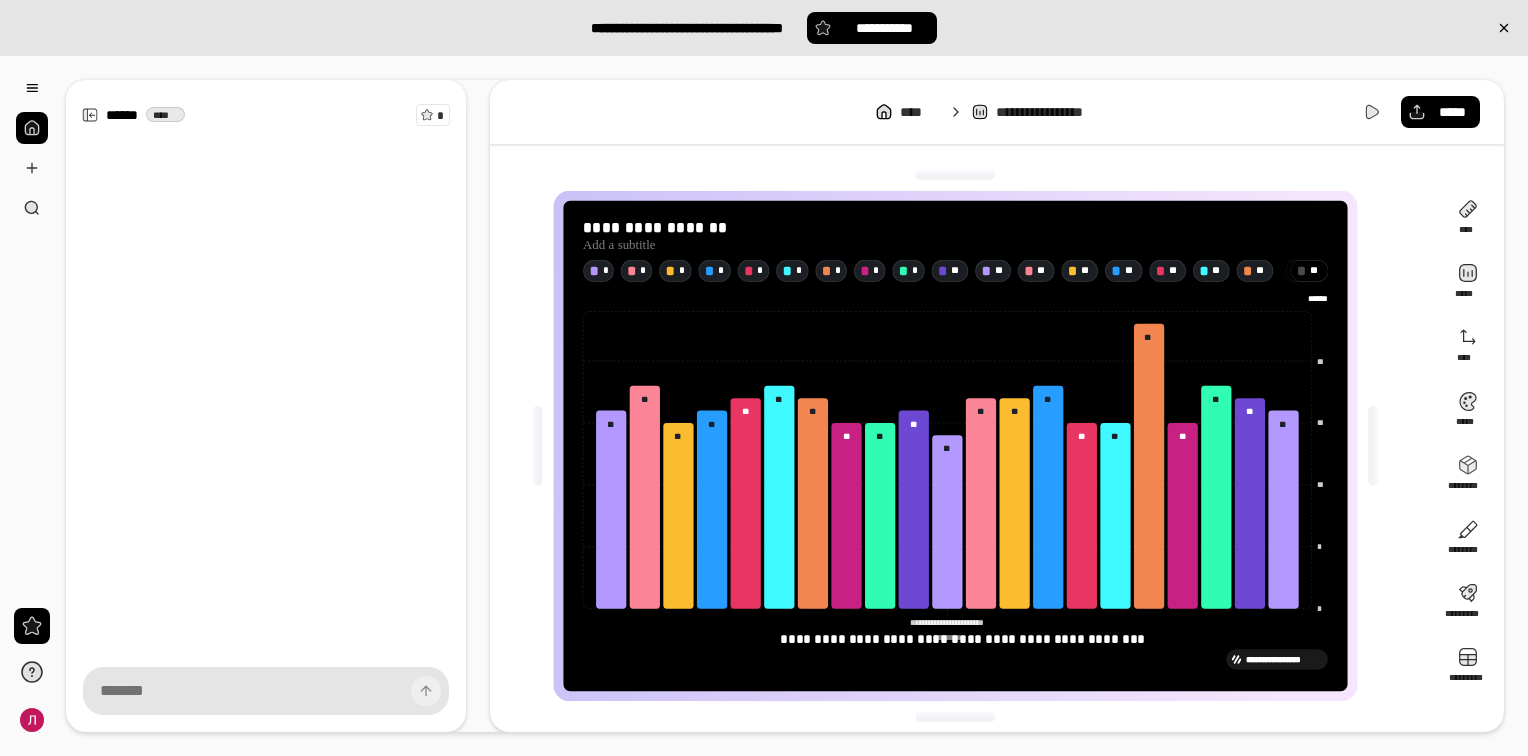 click on "[FIRST] [LAST]" 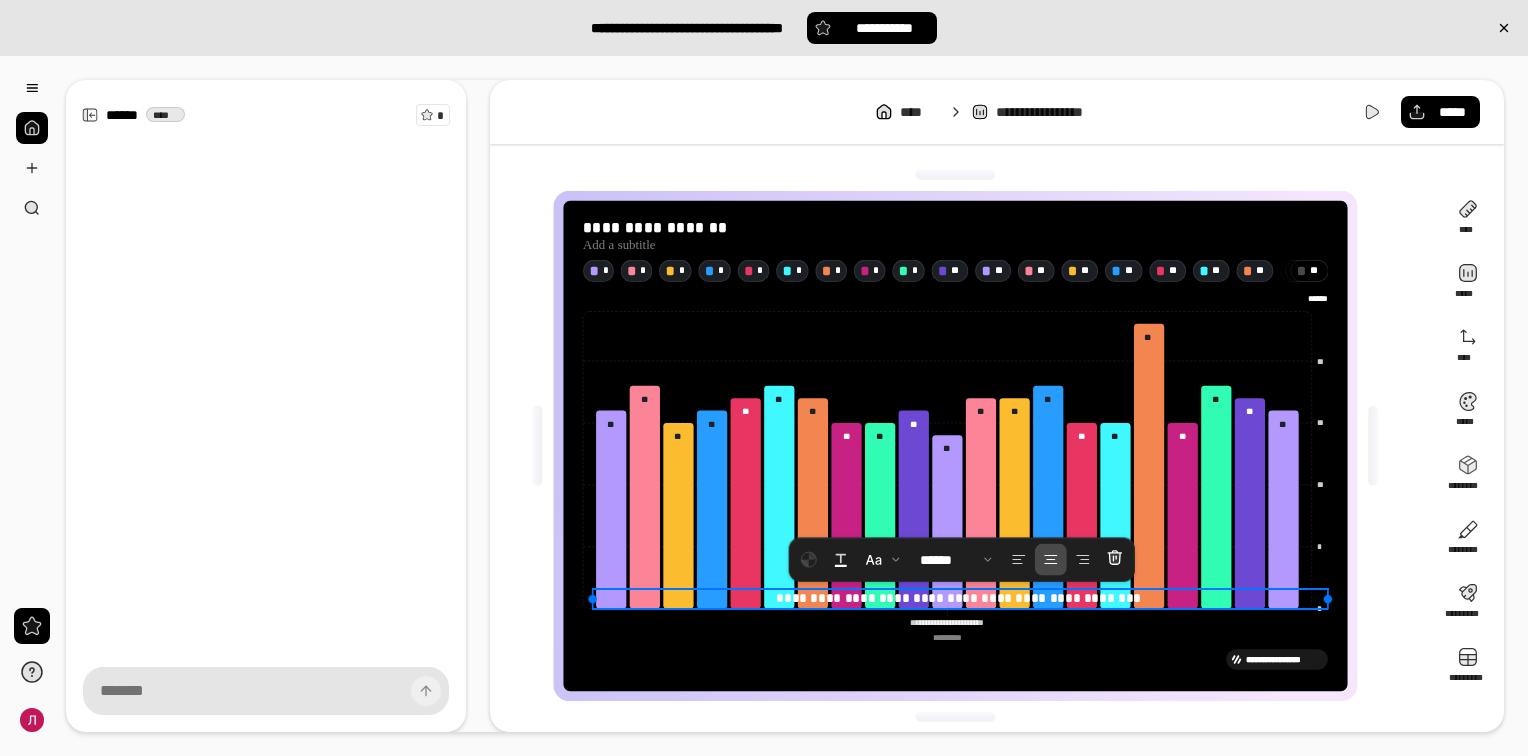 drag, startPoint x: 963, startPoint y: 646, endPoint x: 958, endPoint y: 598, distance: 48.259712 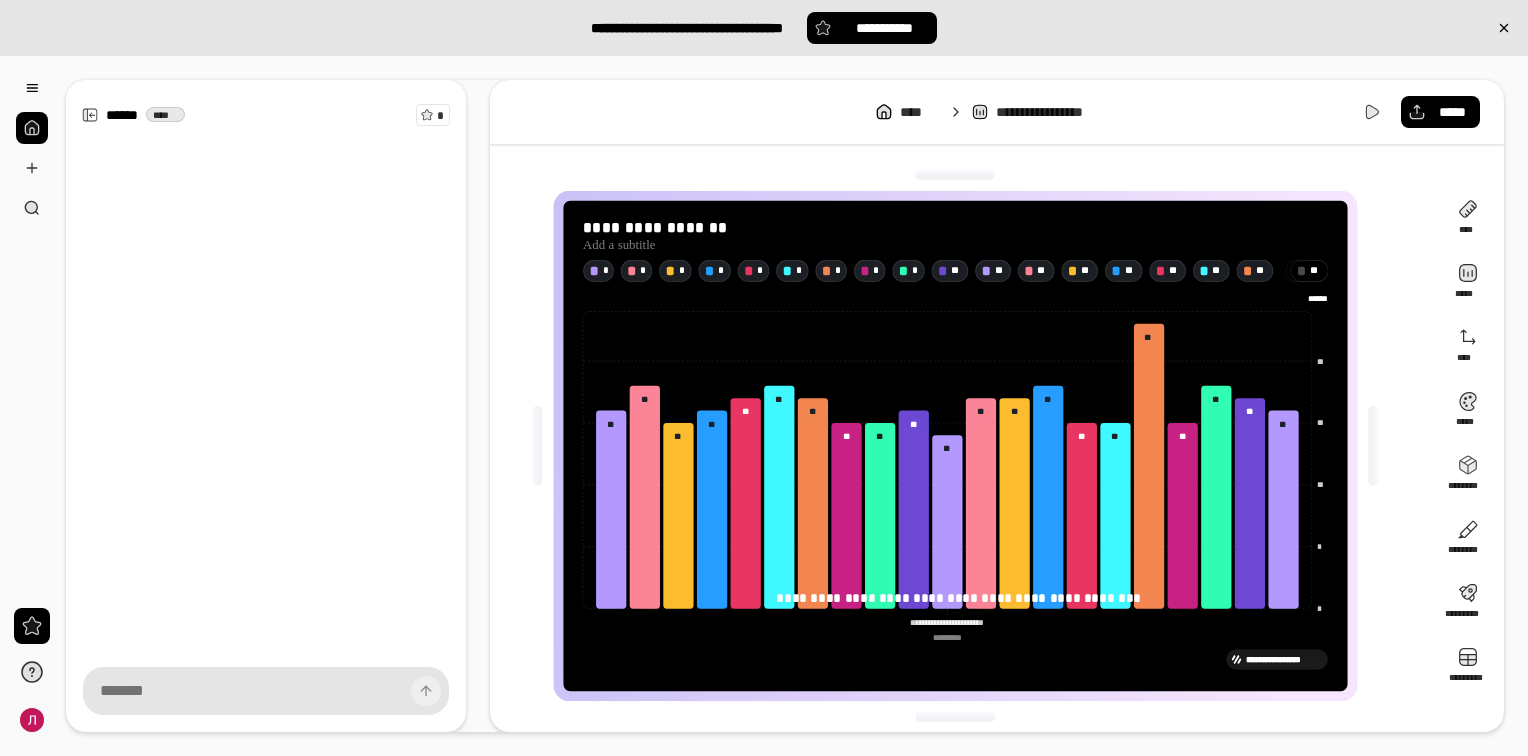click on "[FIRST] [LAST]" 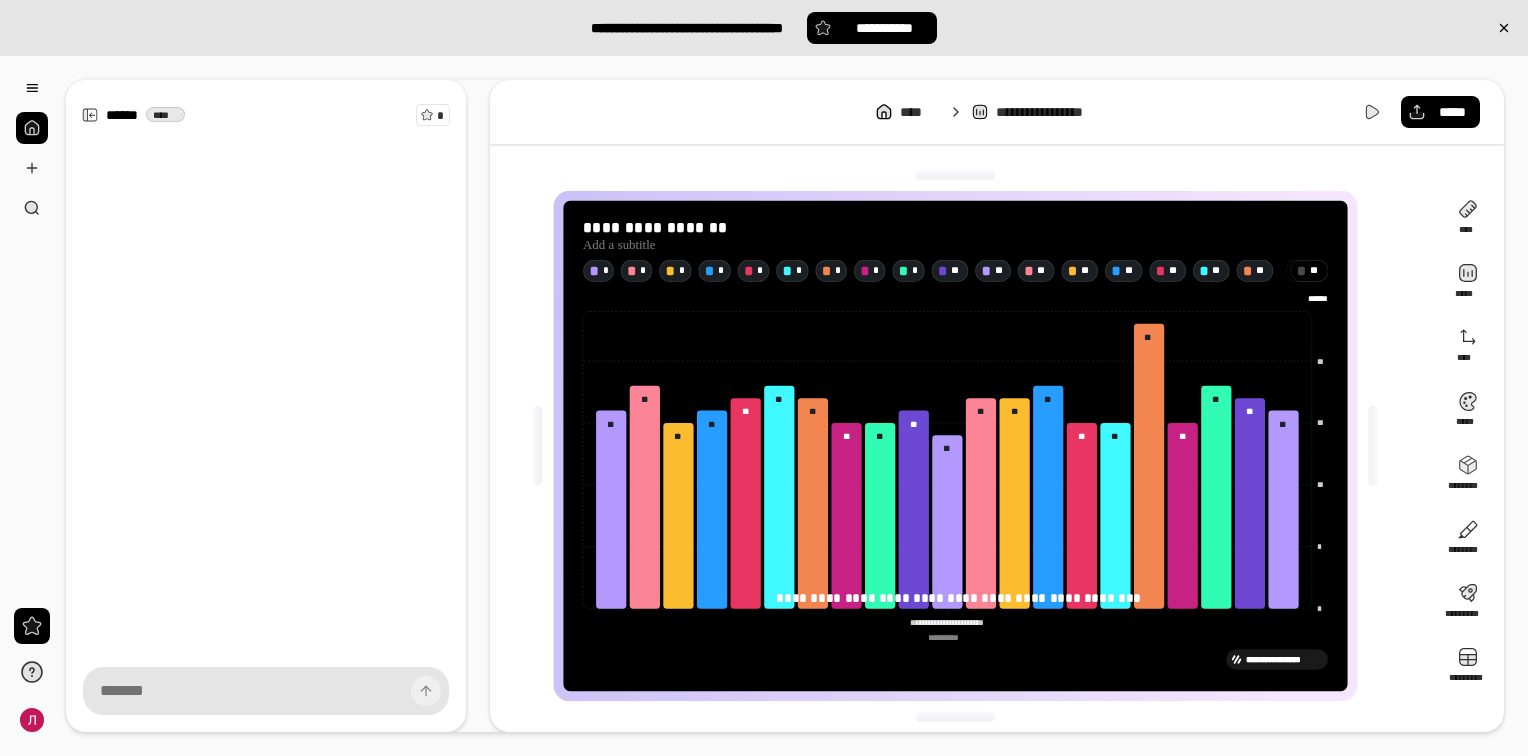 click on "[FIRST] [LAST]" 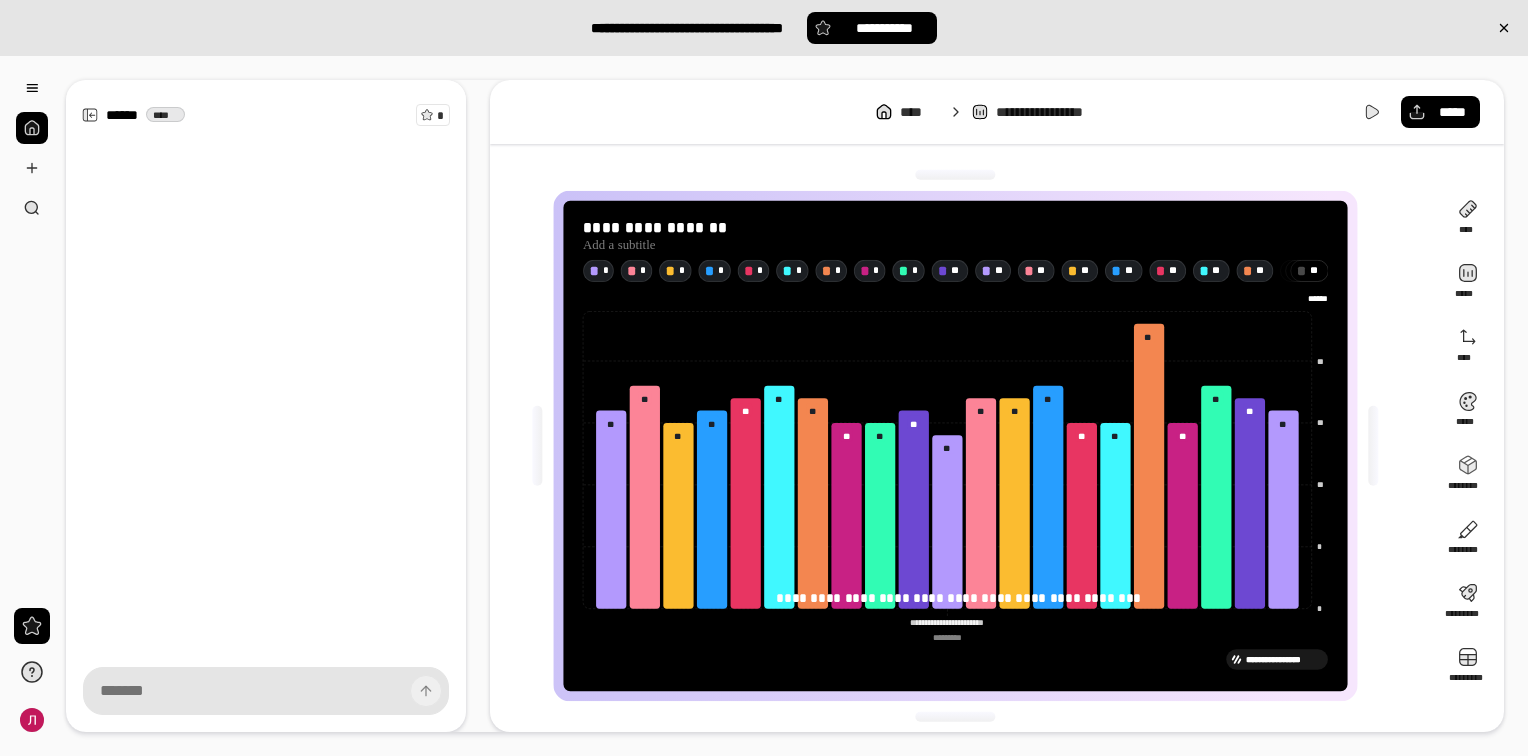click on "[FIRST] [LAST]" 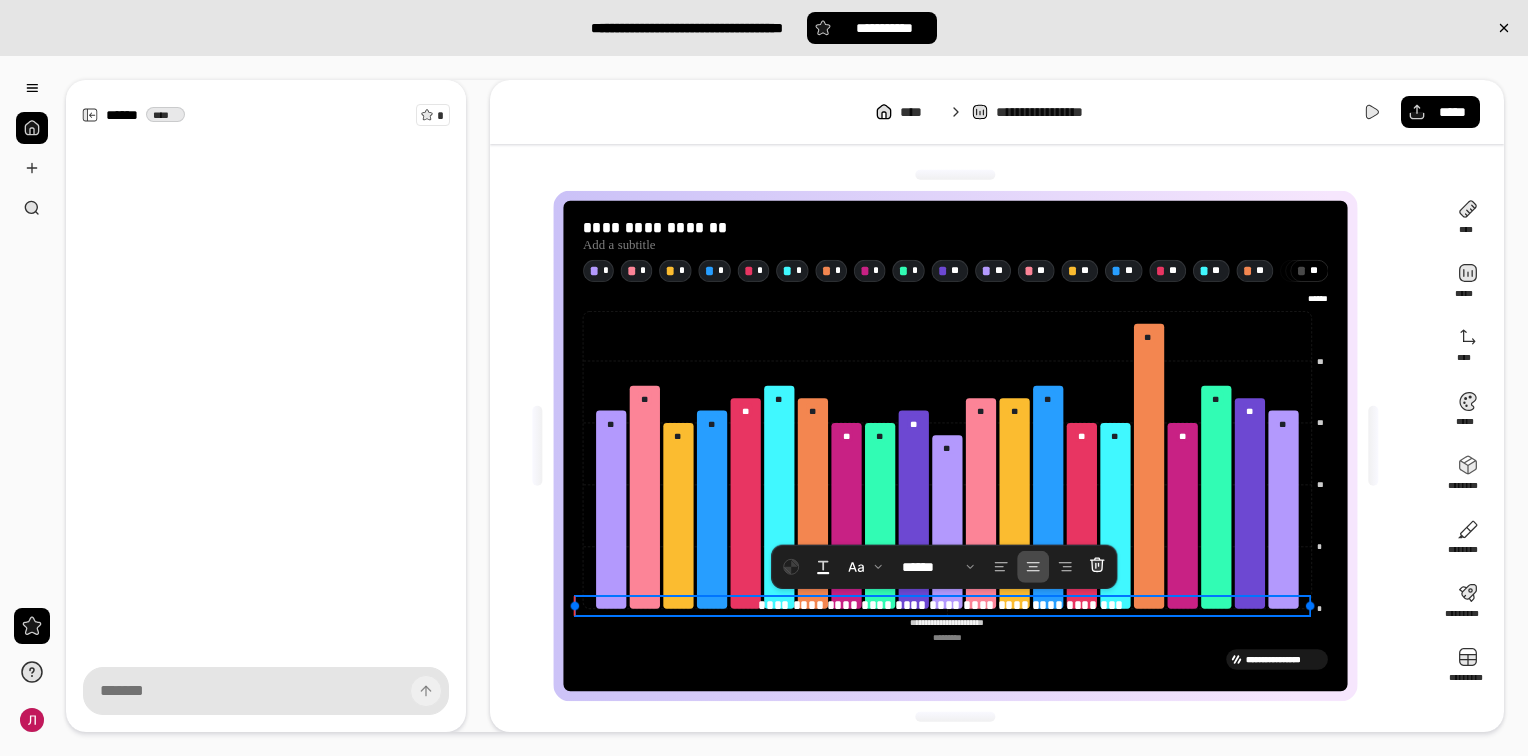 drag, startPoint x: 1005, startPoint y: 596, endPoint x: 844, endPoint y: 604, distance: 161.19864 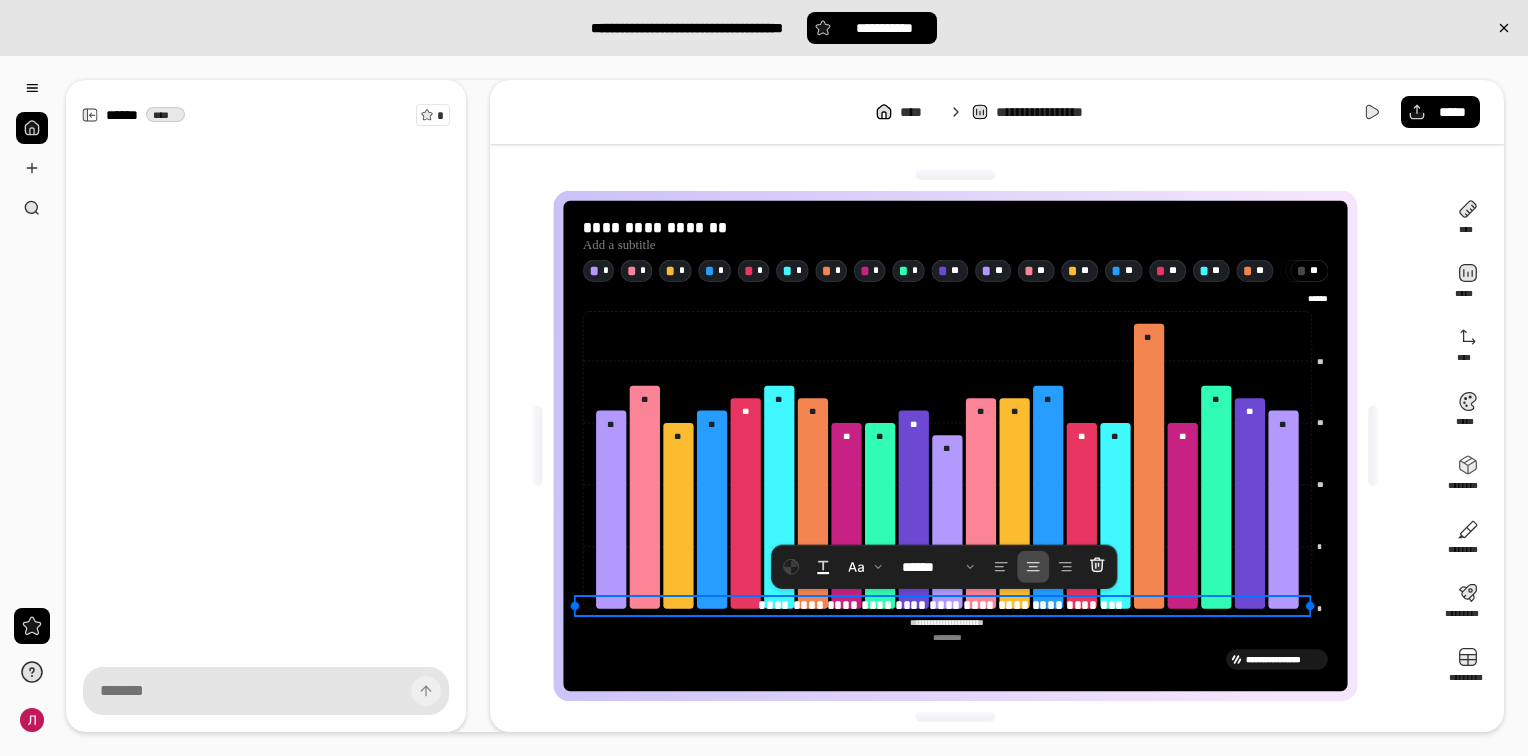 drag, startPoint x: 834, startPoint y: 604, endPoint x: 891, endPoint y: 616, distance: 58.249462 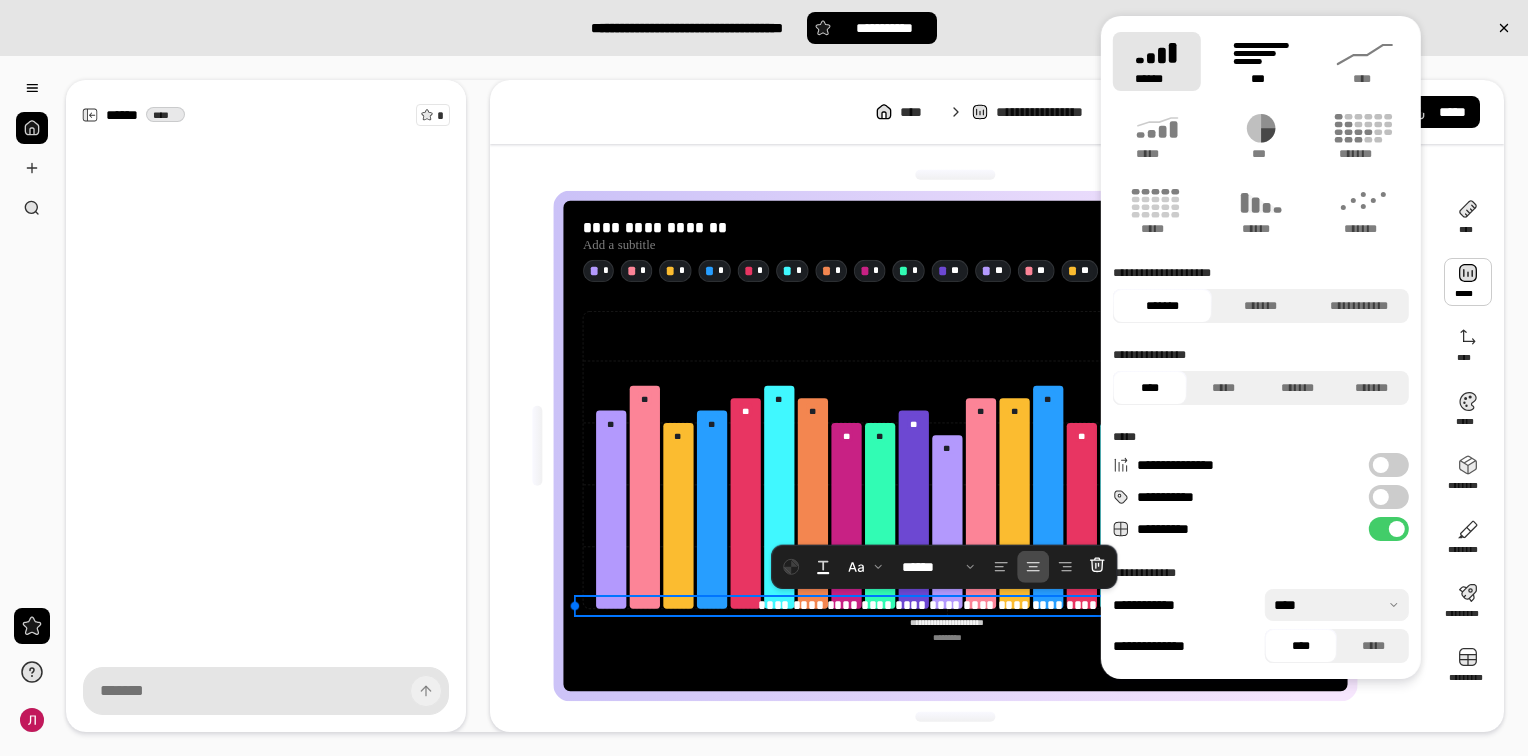 click 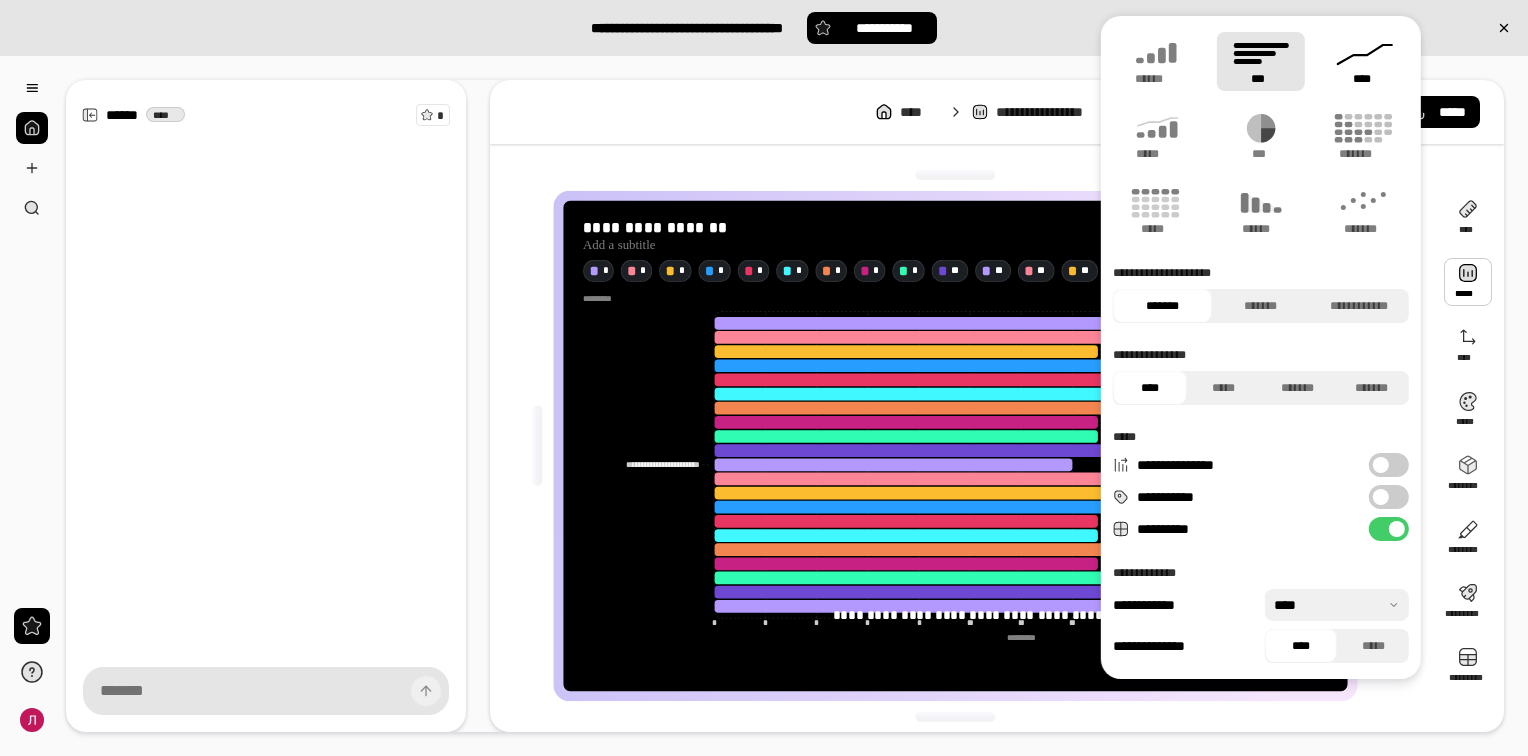 click 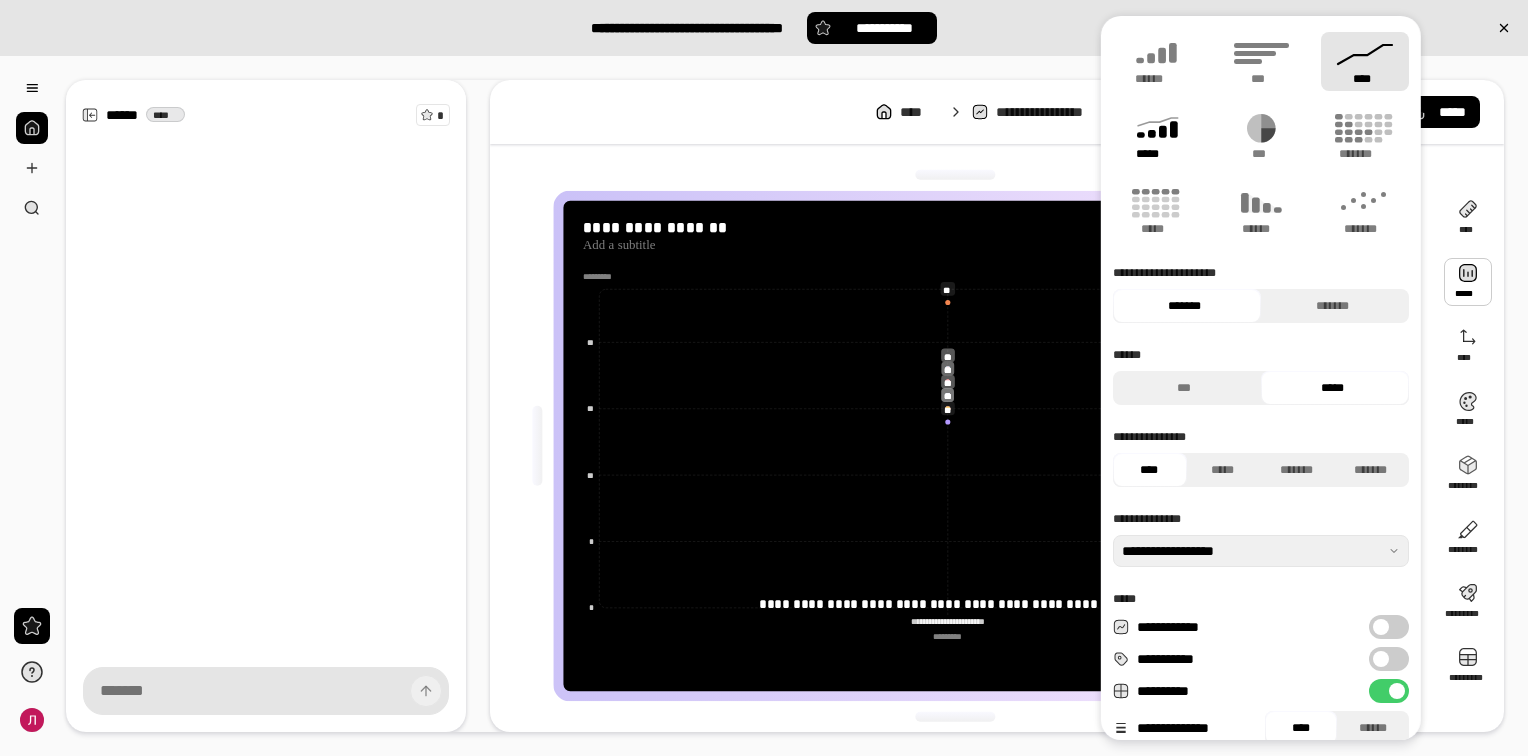 click 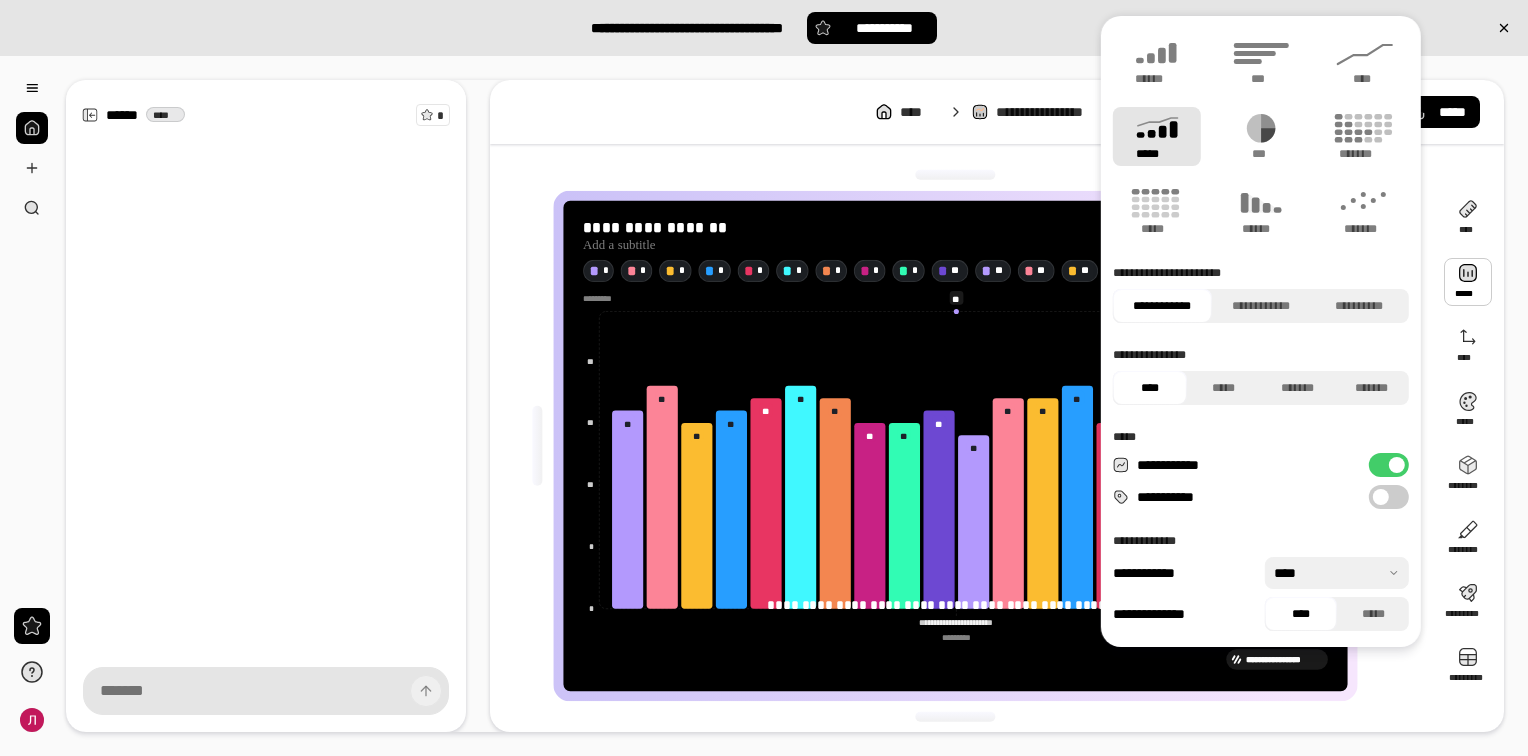 click on "**********" at bounding box center (955, 659) 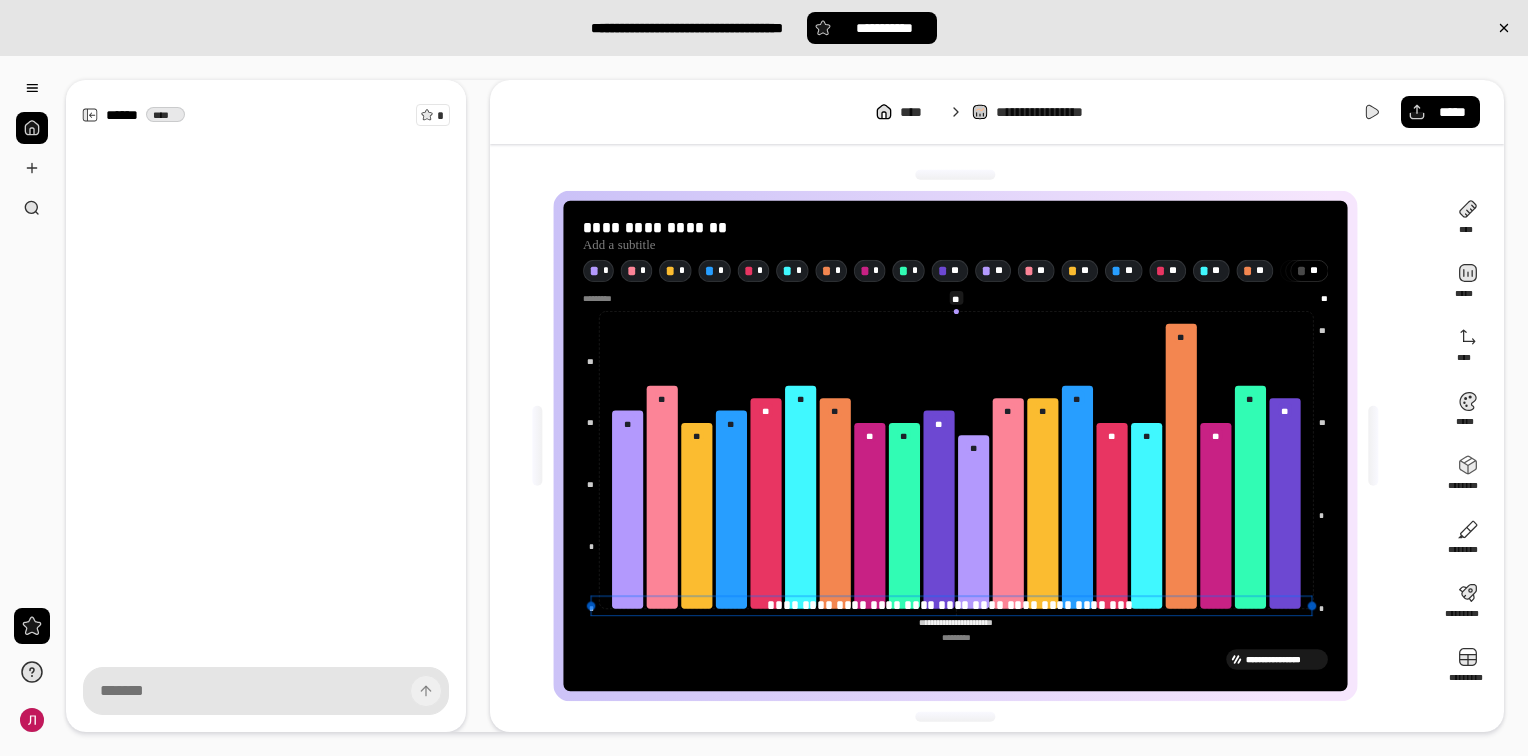 click at bounding box center [951, 595] 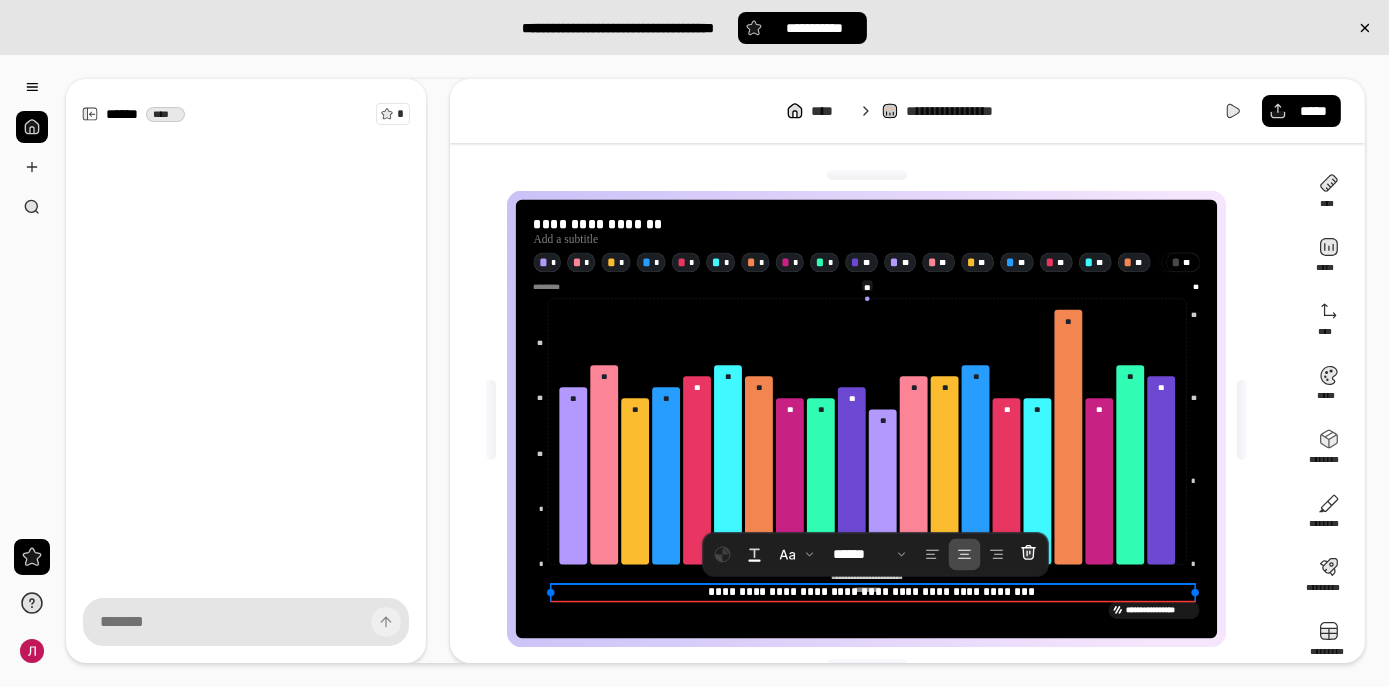 drag, startPoint x: 922, startPoint y: 562, endPoint x: 935, endPoint y: 614, distance: 53.600372 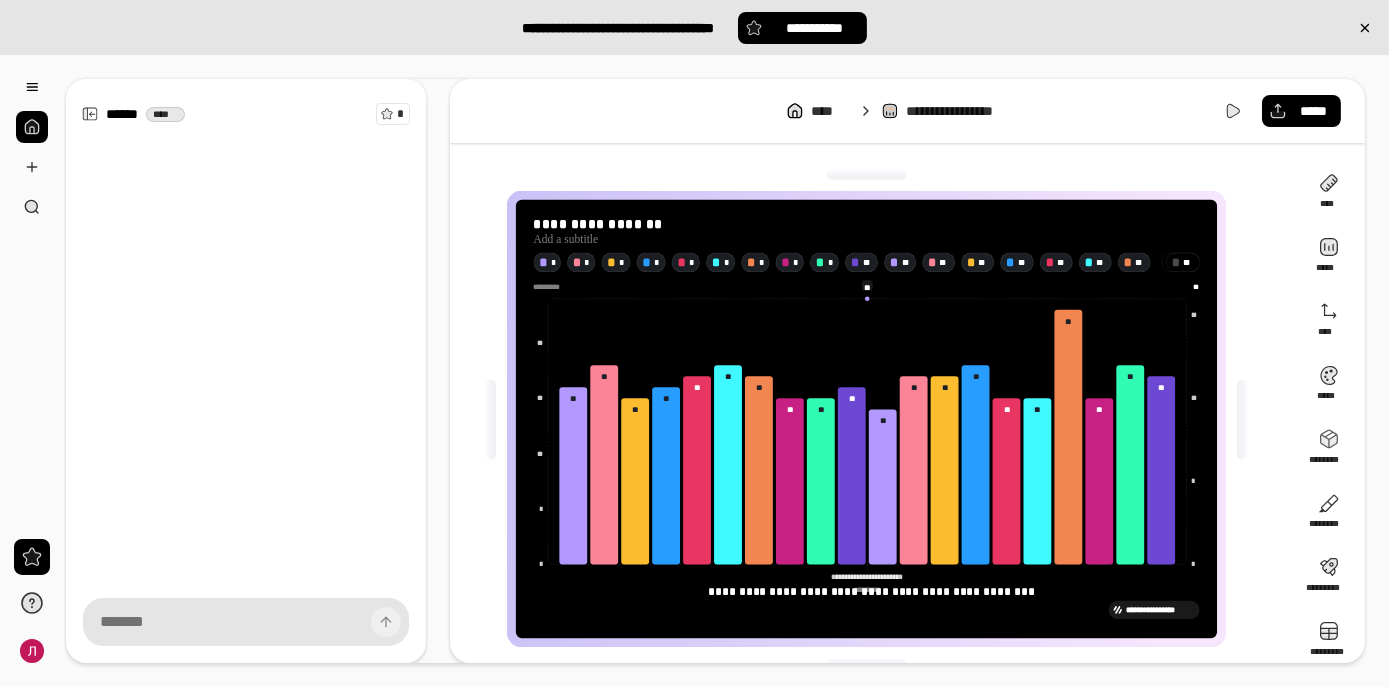 drag, startPoint x: 934, startPoint y: 609, endPoint x: 915, endPoint y: 590, distance: 26.870058 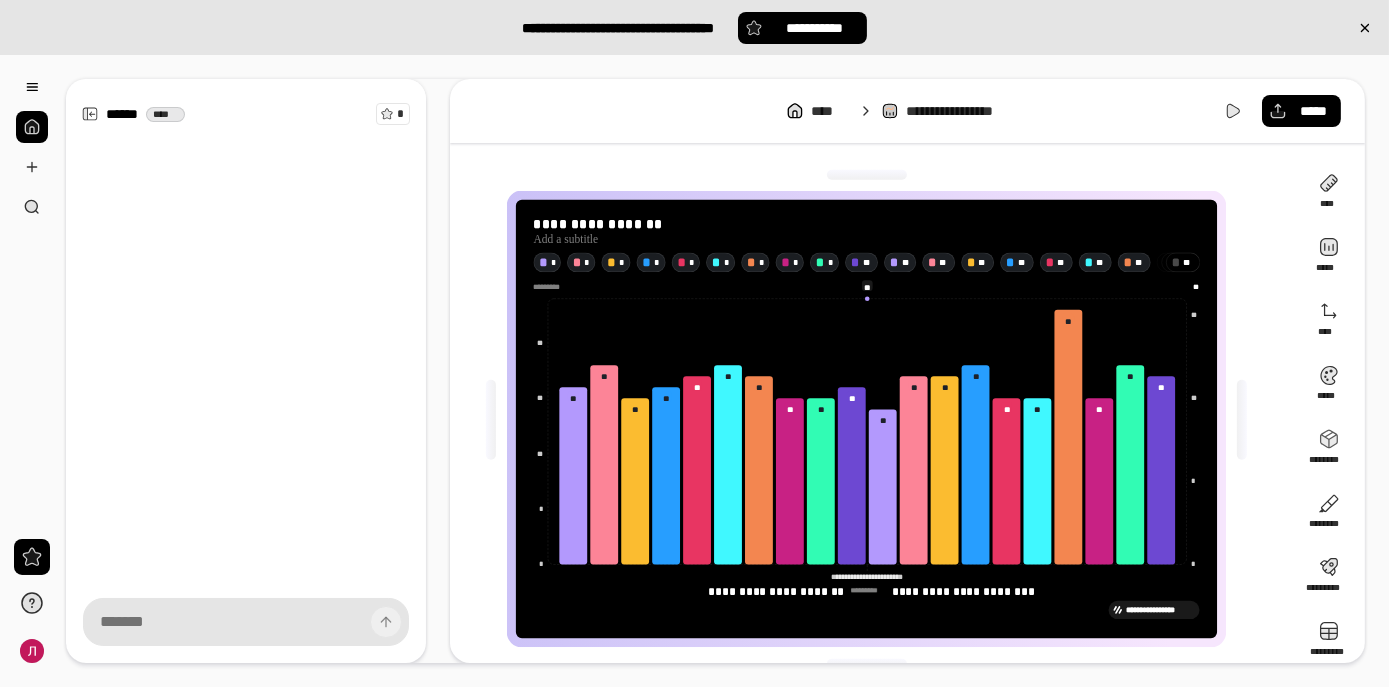 click on "[FIRST] [LAST]" 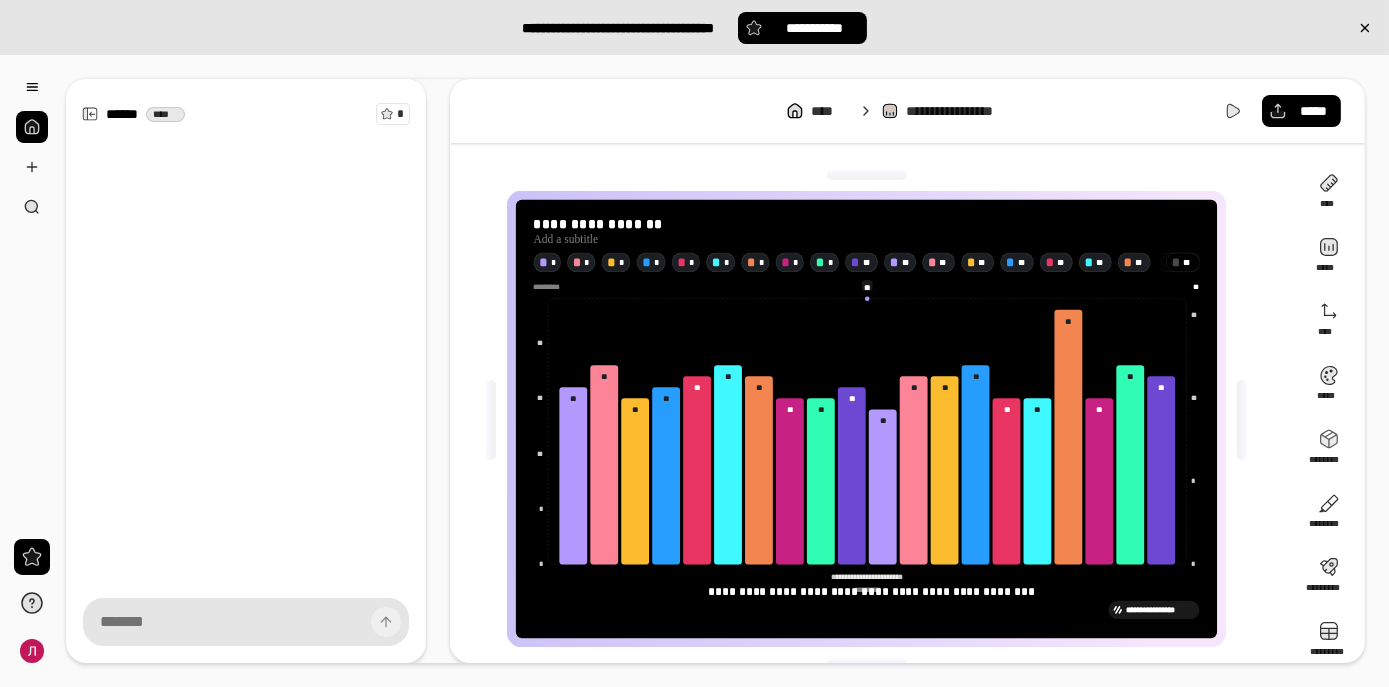 click on "[FIRST] [LAST]" 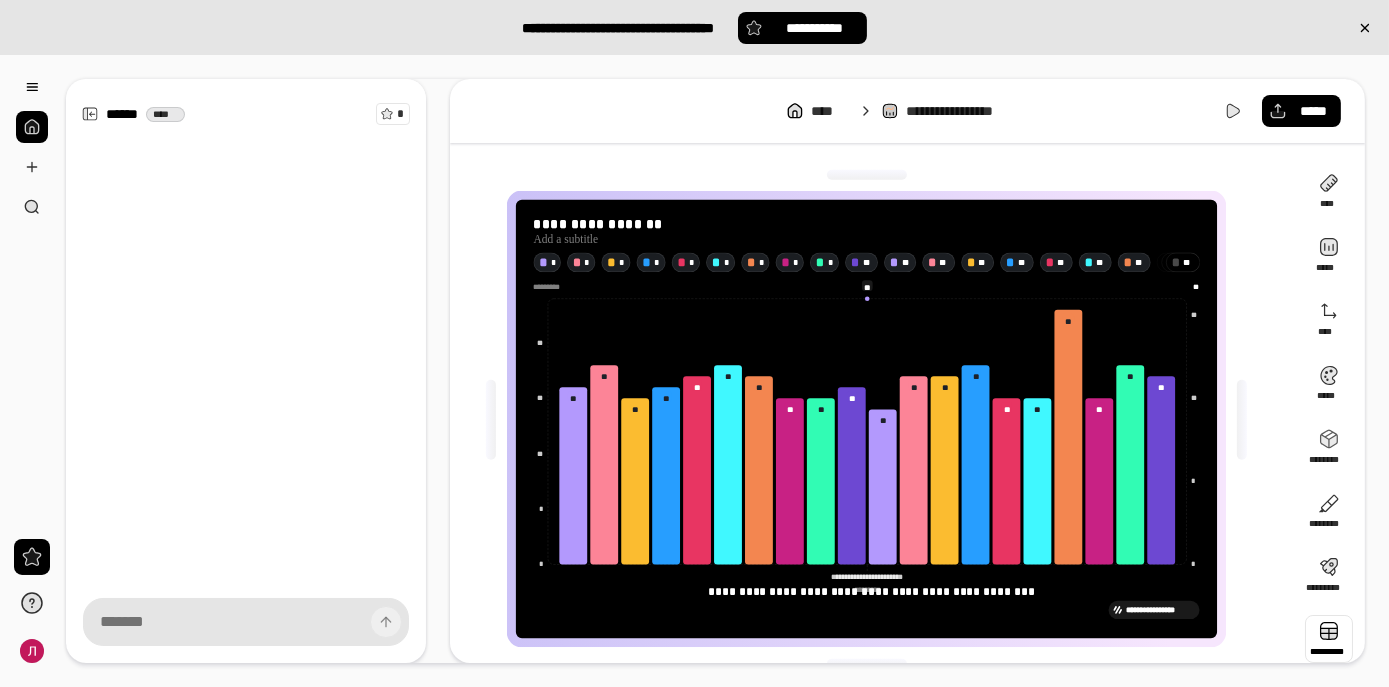 click at bounding box center (1329, 639) 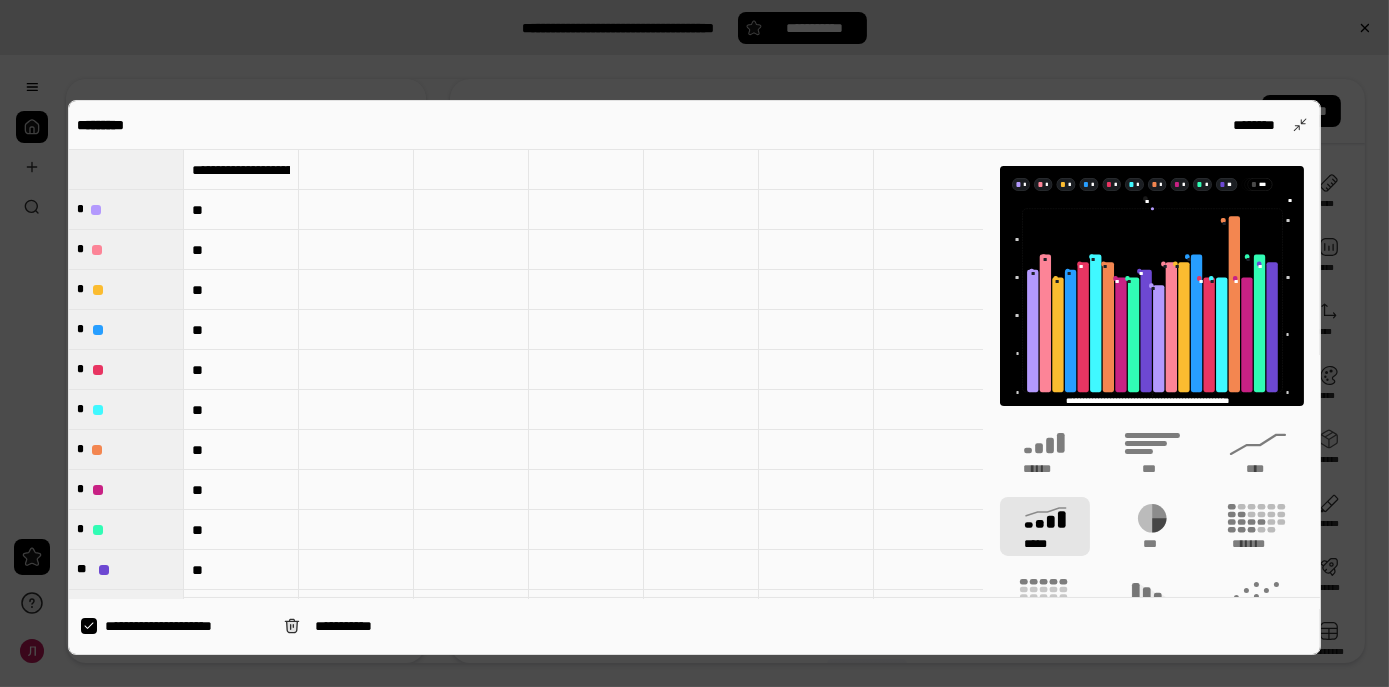 click on "**********" at bounding box center [241, 170] 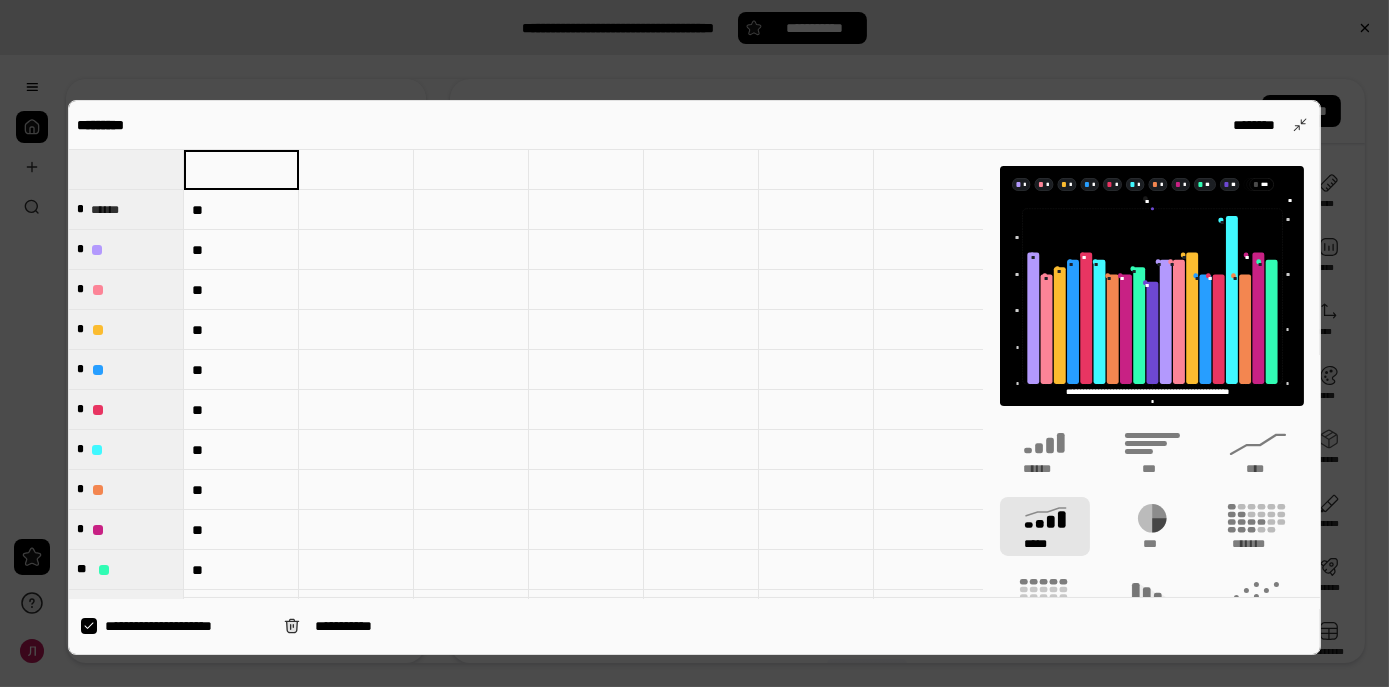type on "*" 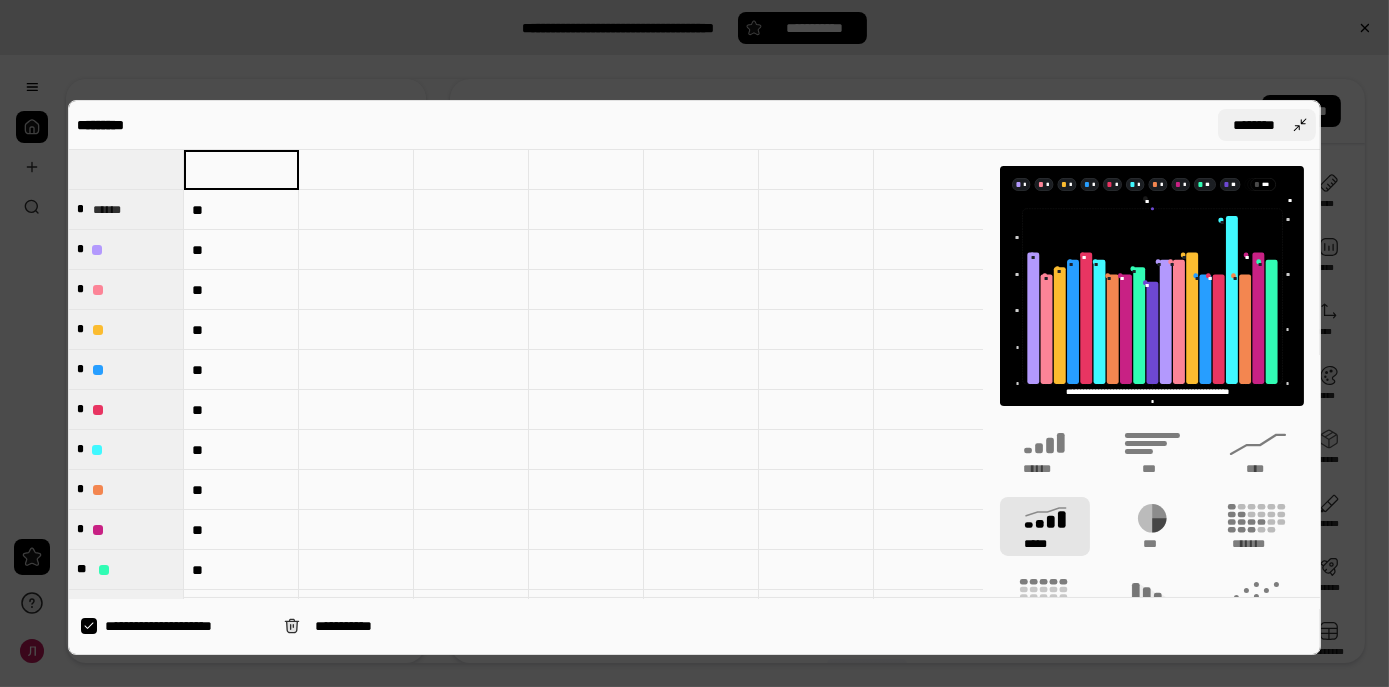 click on "********" at bounding box center (1267, 125) 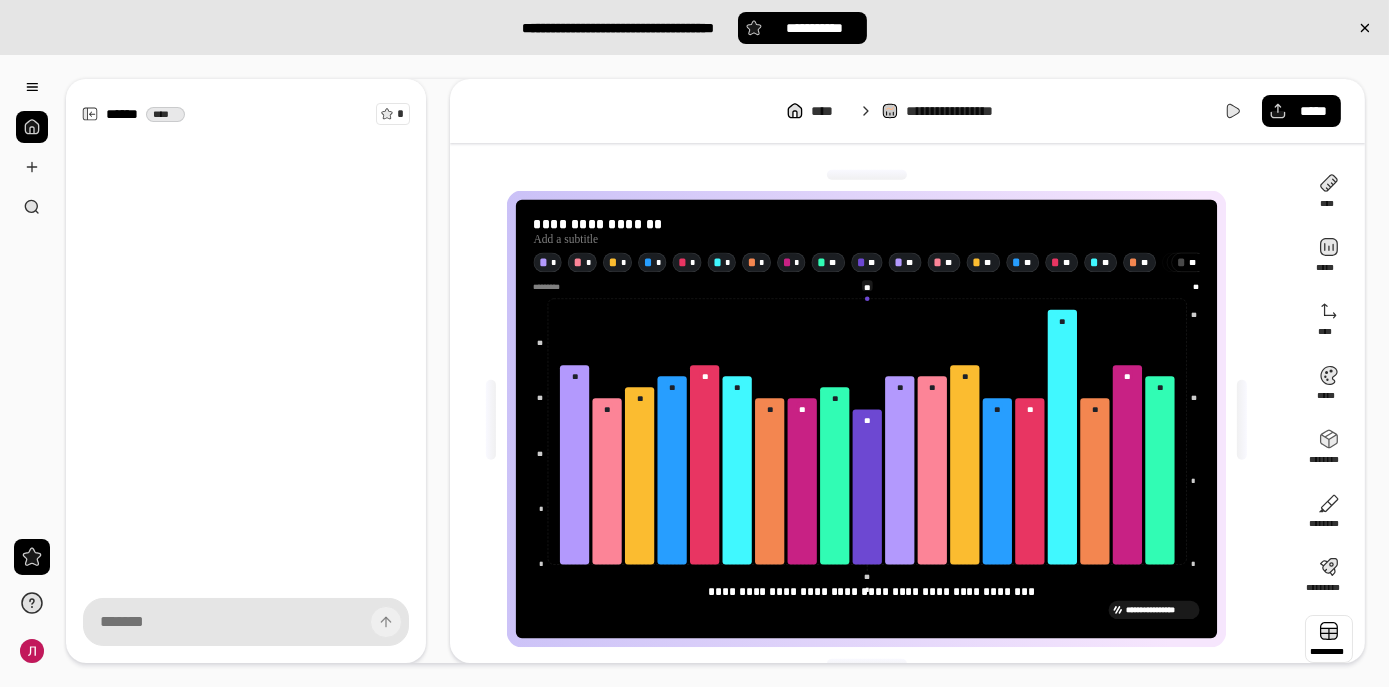click at bounding box center [1329, 639] 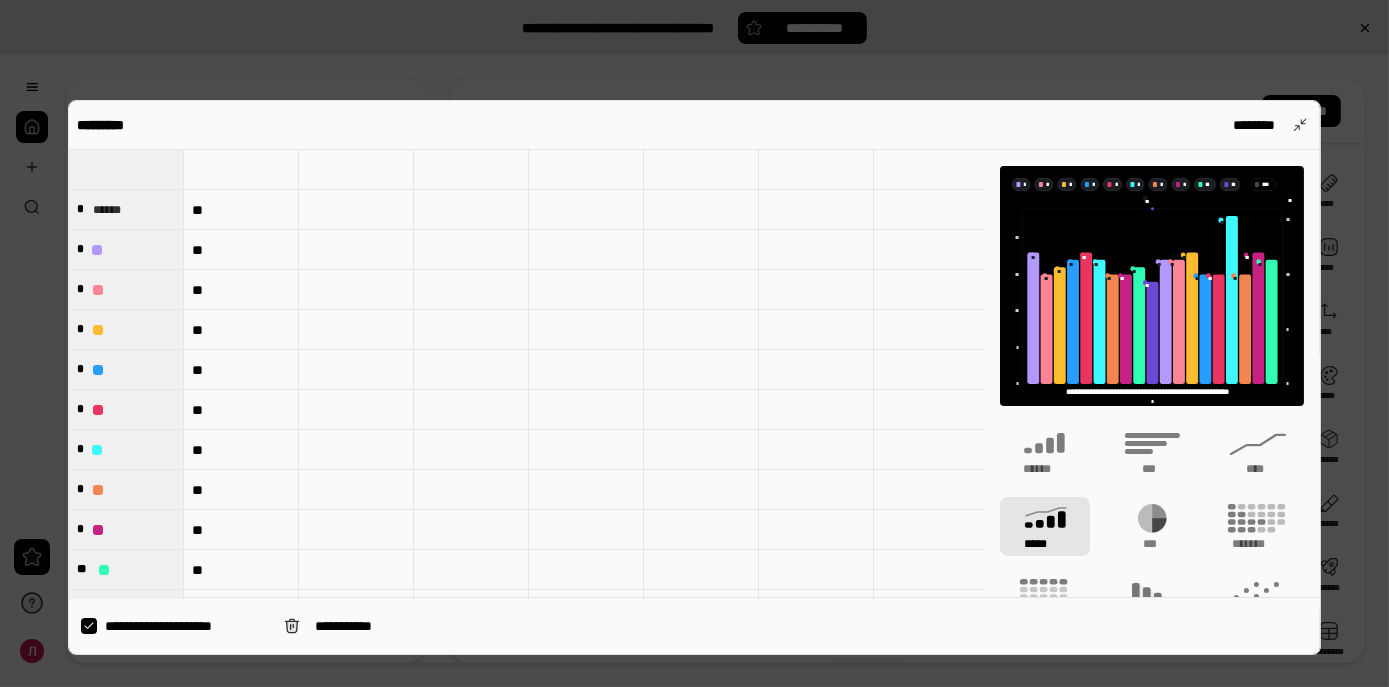 click at bounding box center [241, 170] 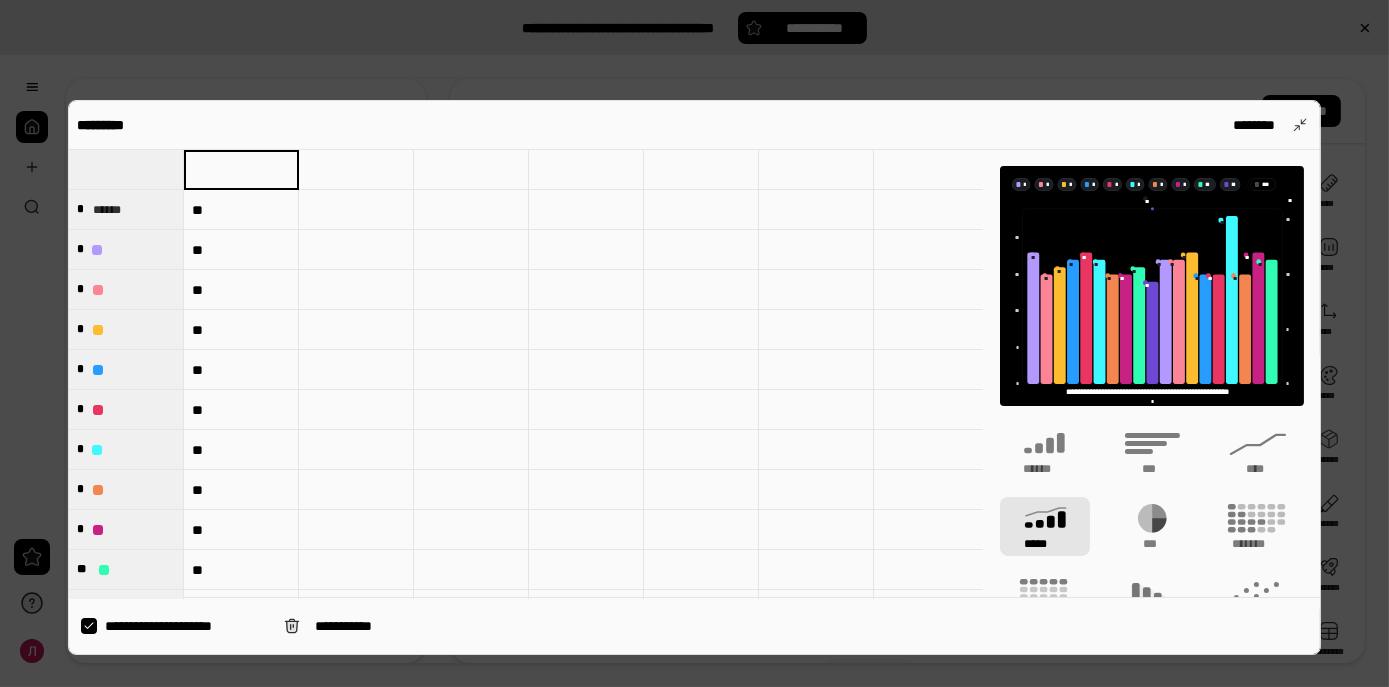 click at bounding box center (126, 169) 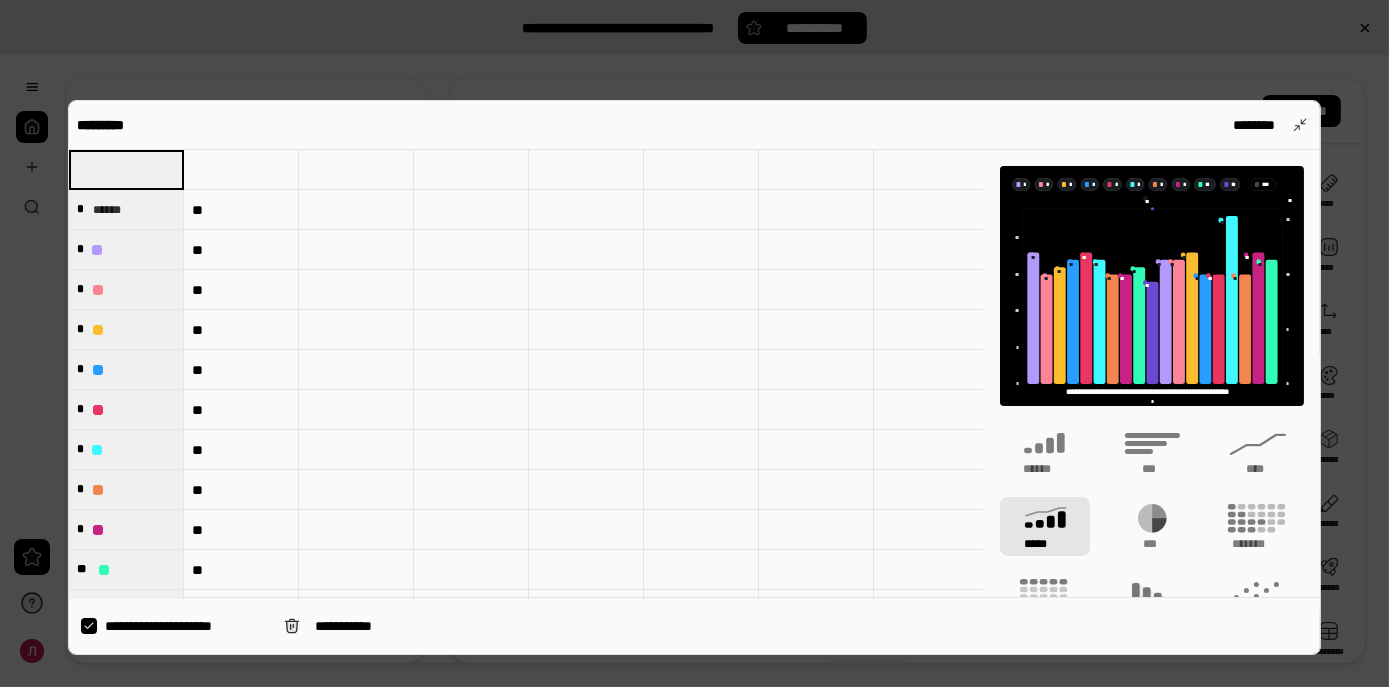type 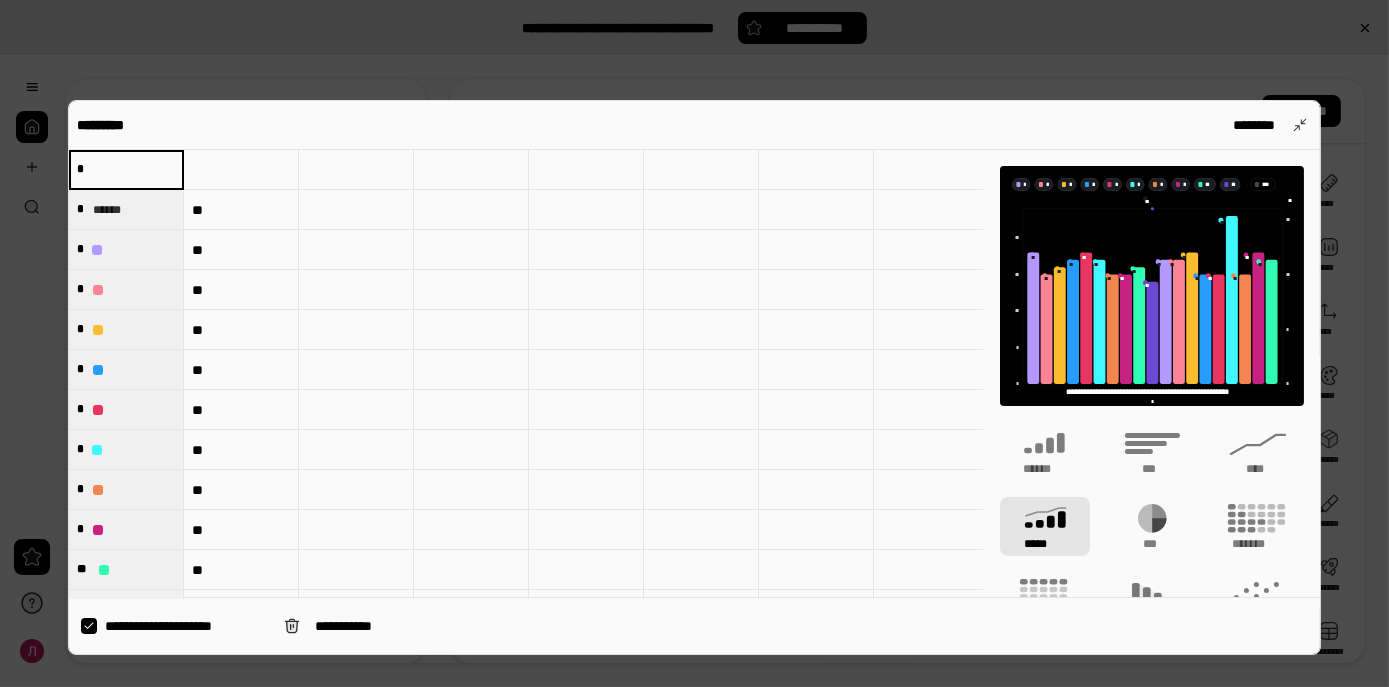 click at bounding box center [241, 170] 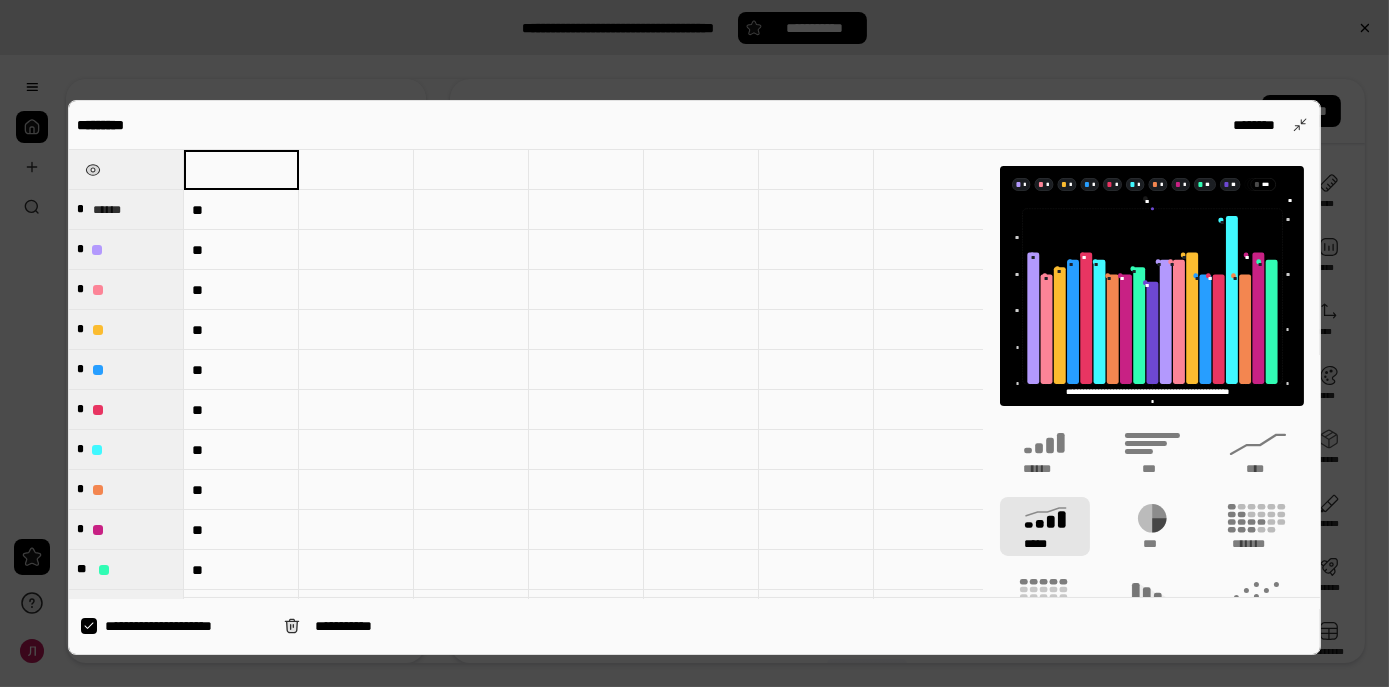type 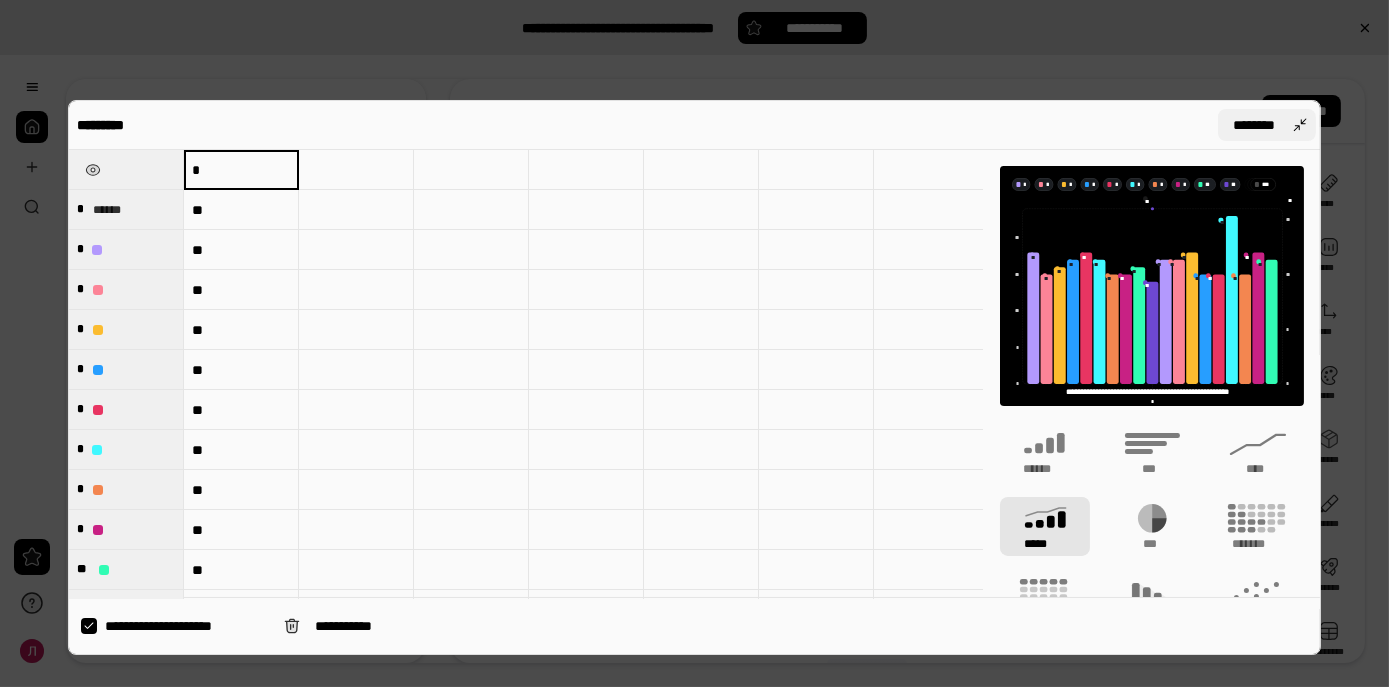 click on "********" at bounding box center [1267, 125] 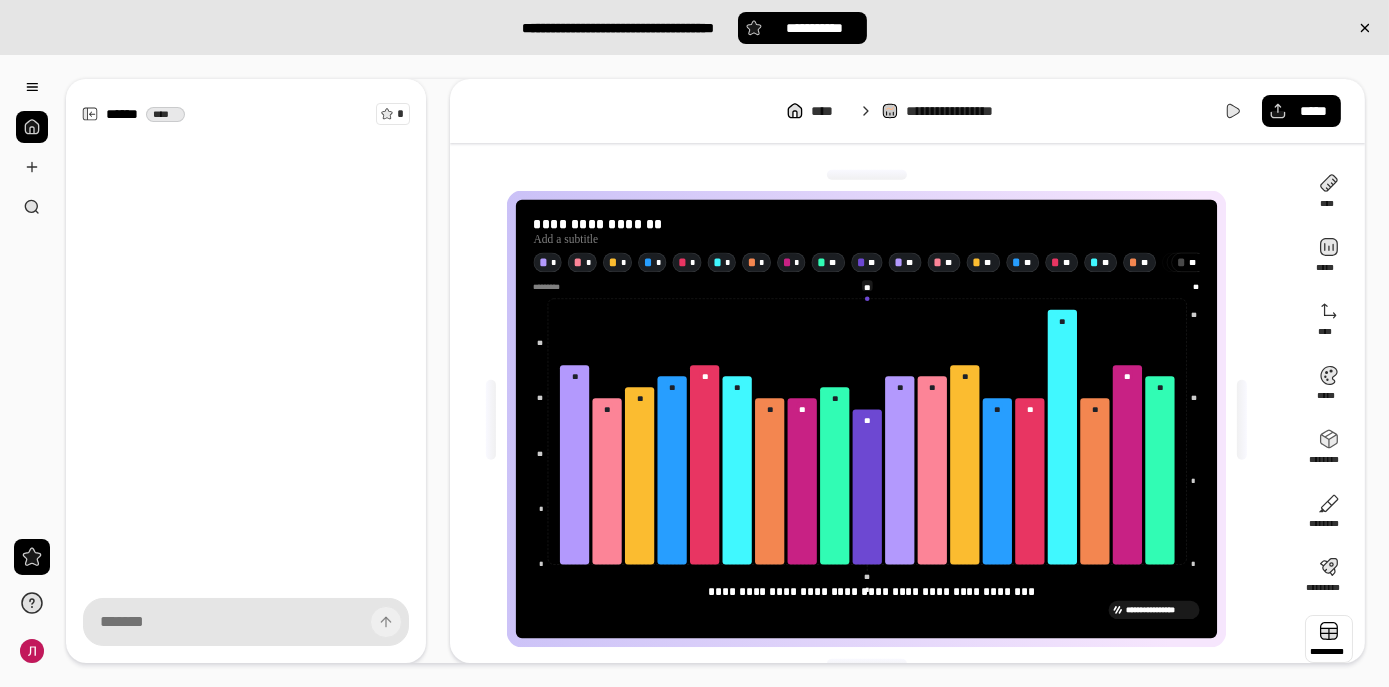 click at bounding box center [1329, 639] 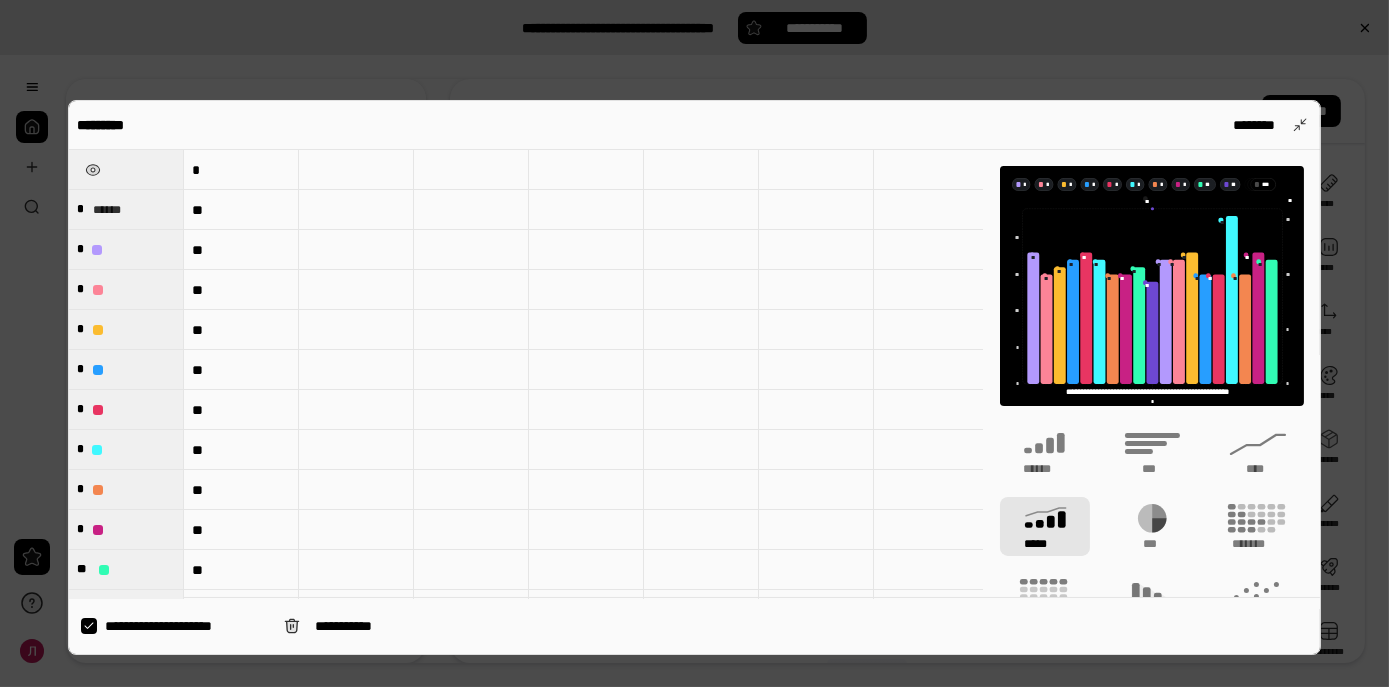 click at bounding box center (126, 169) 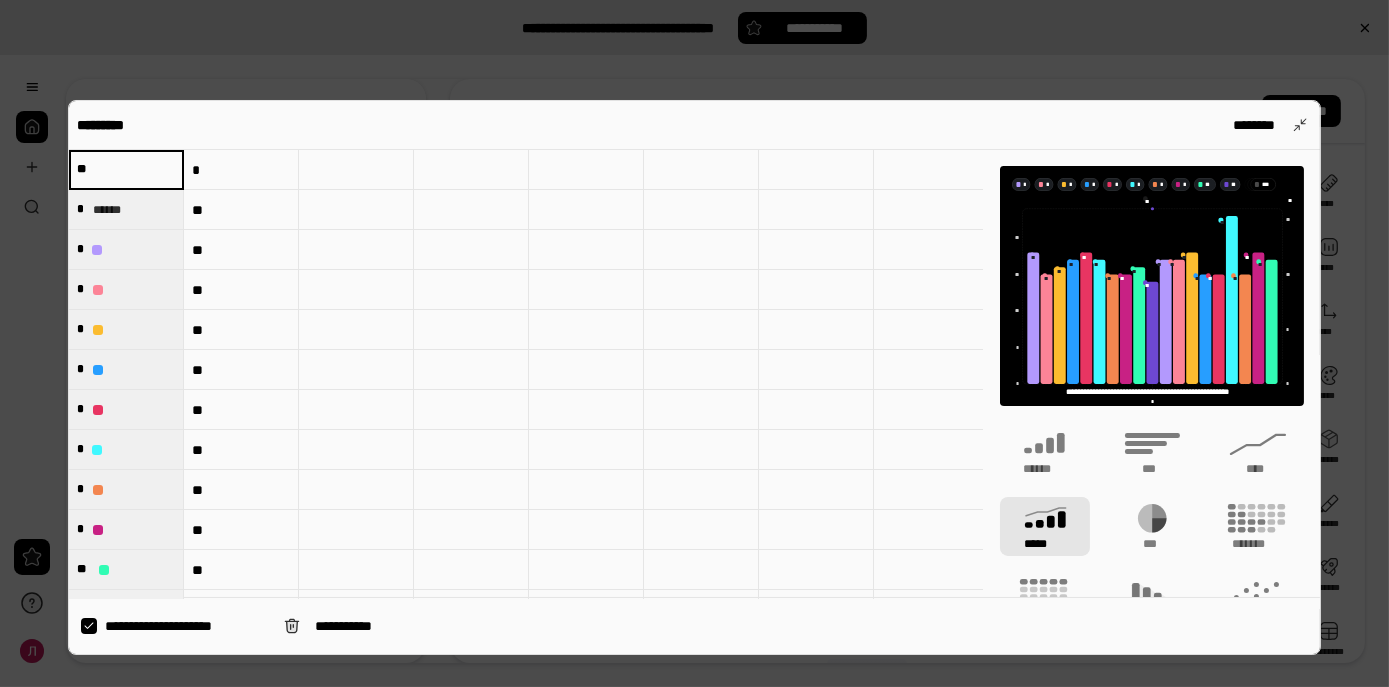 type on "*" 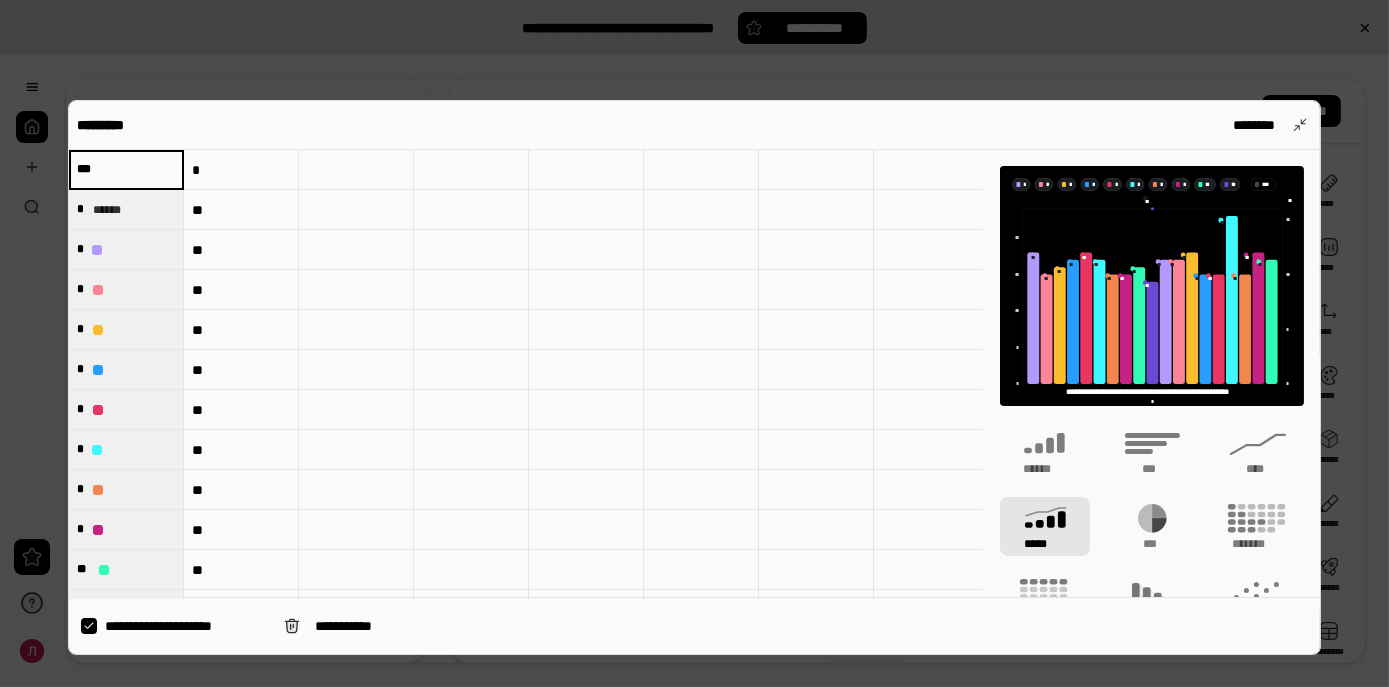 type on "*" 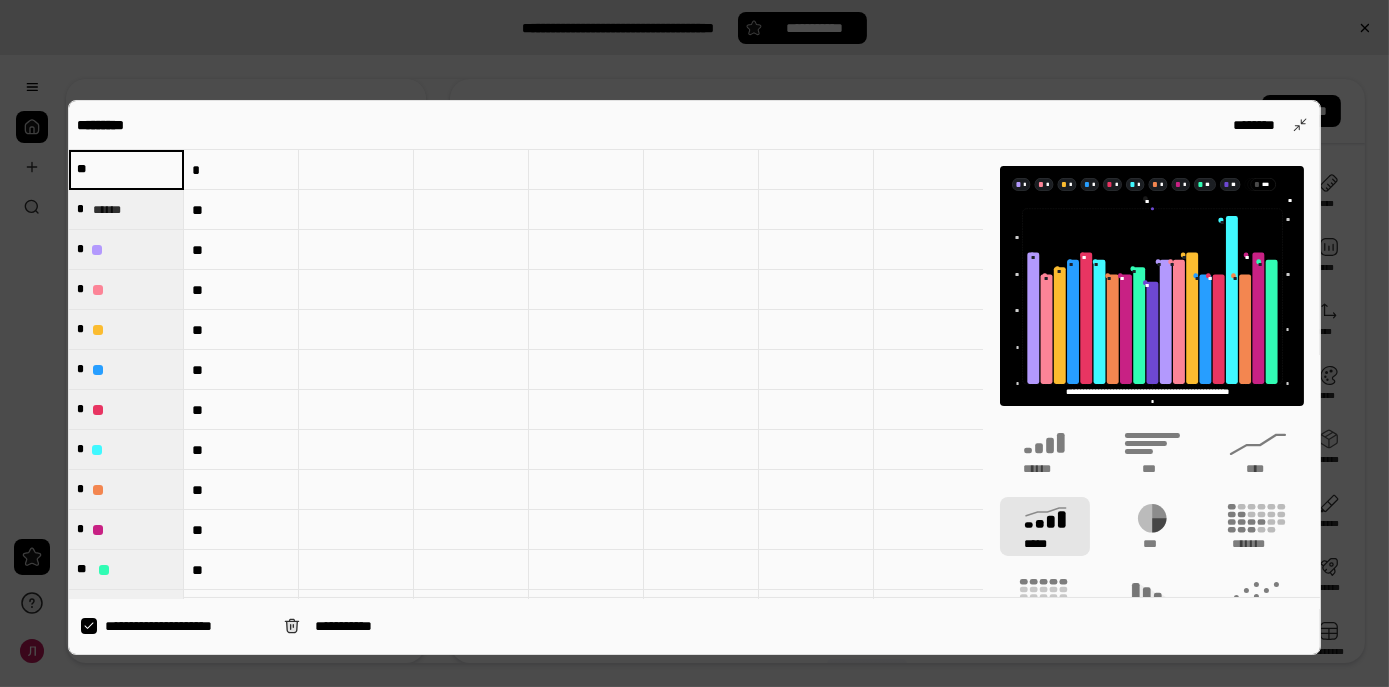 type on "**" 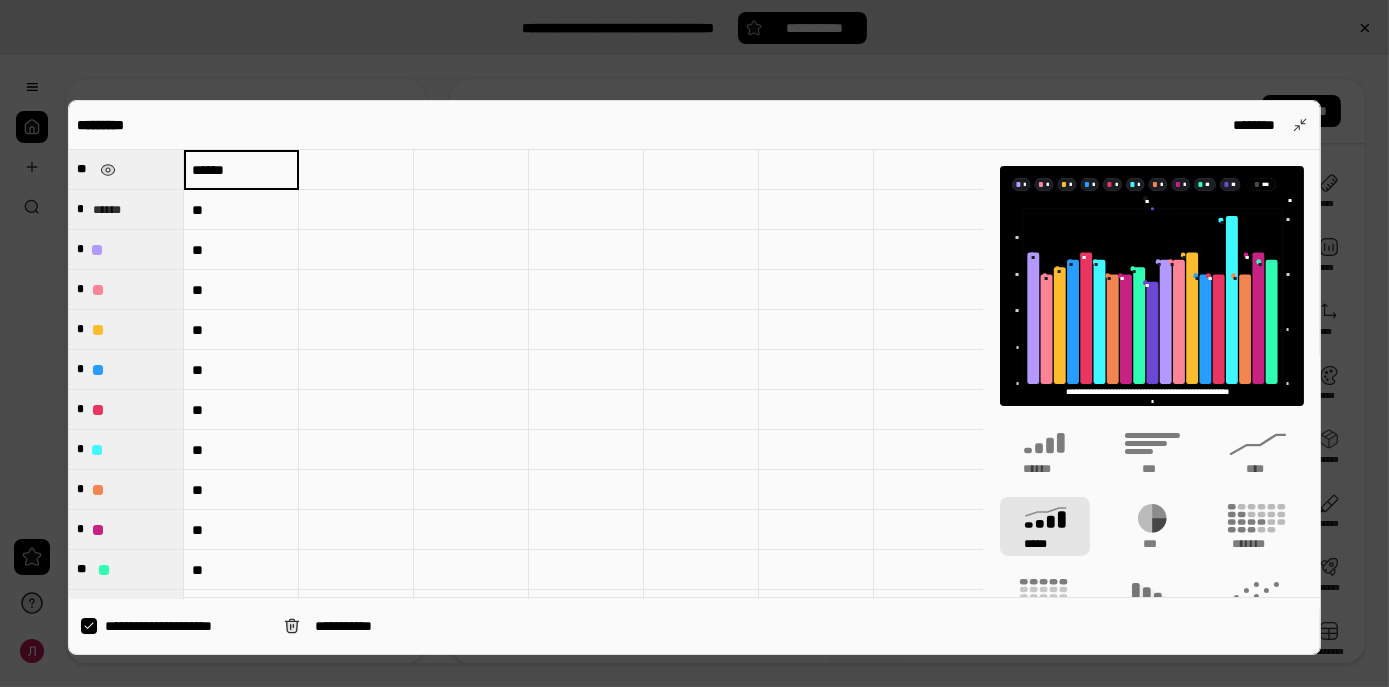 type on "******" 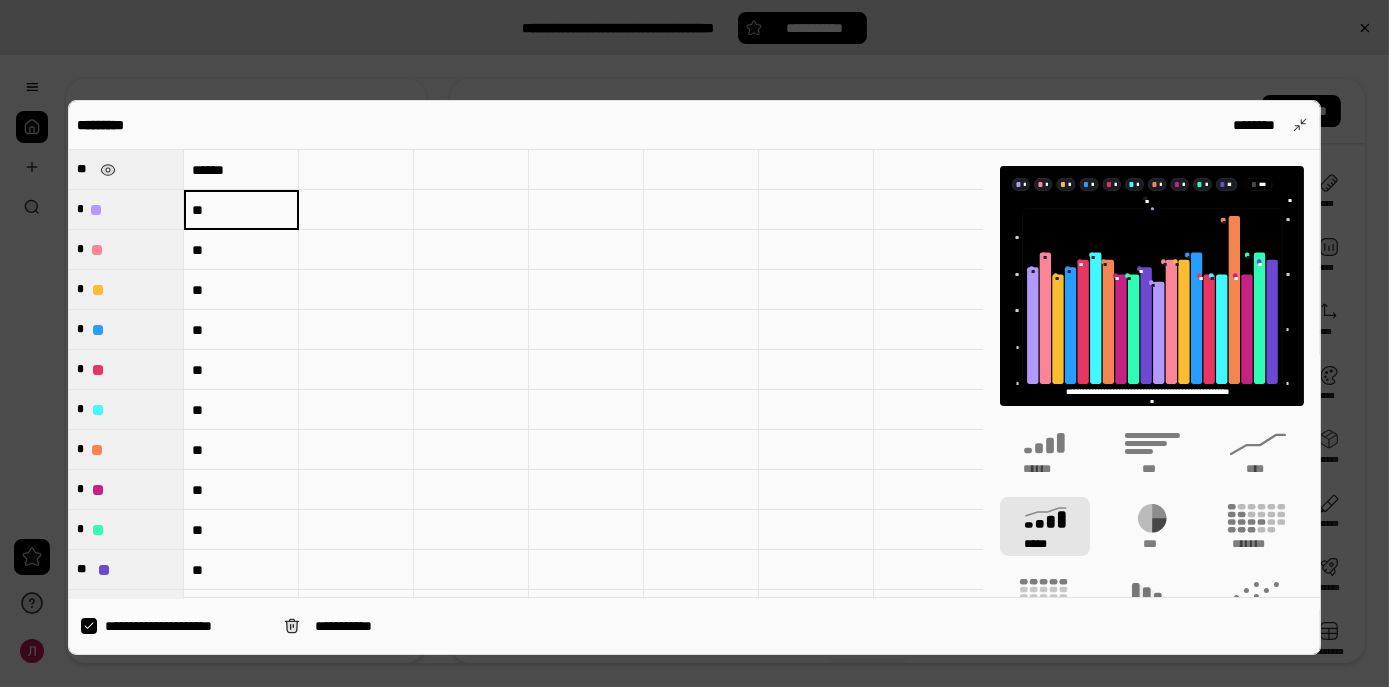 click on "******" at bounding box center [241, 170] 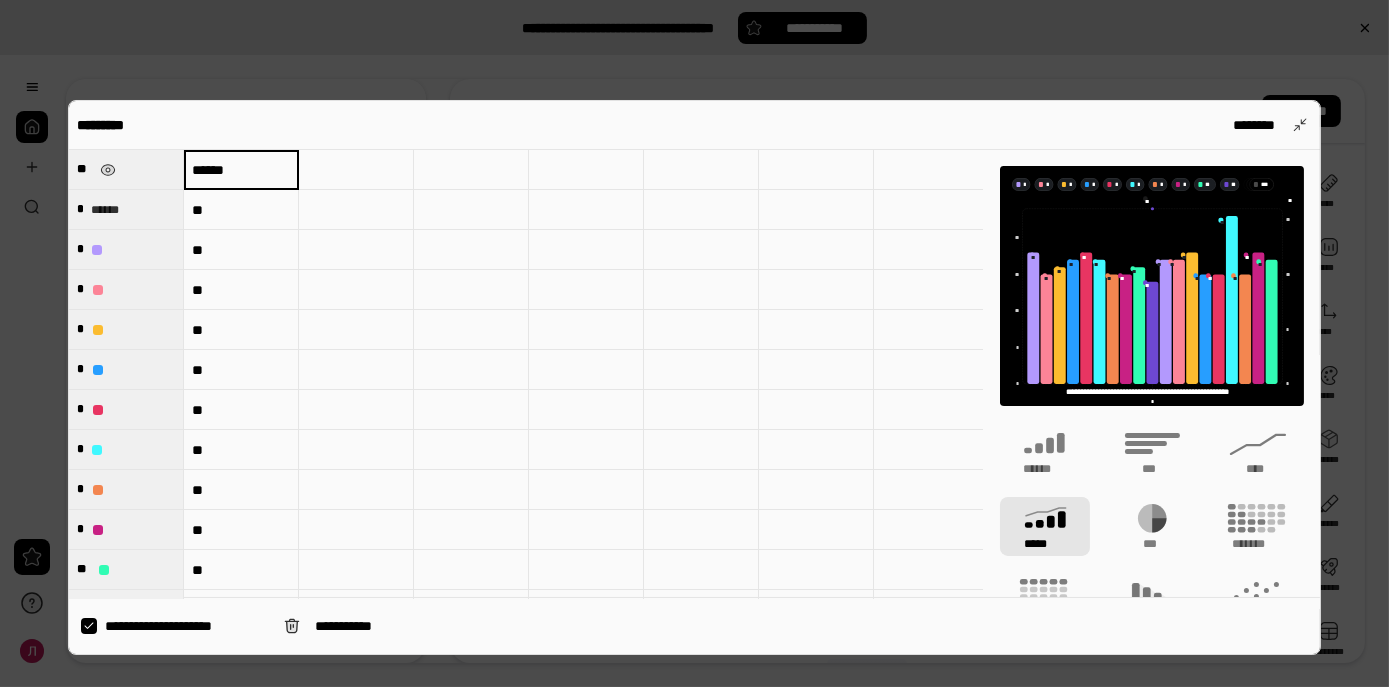 type on "*" 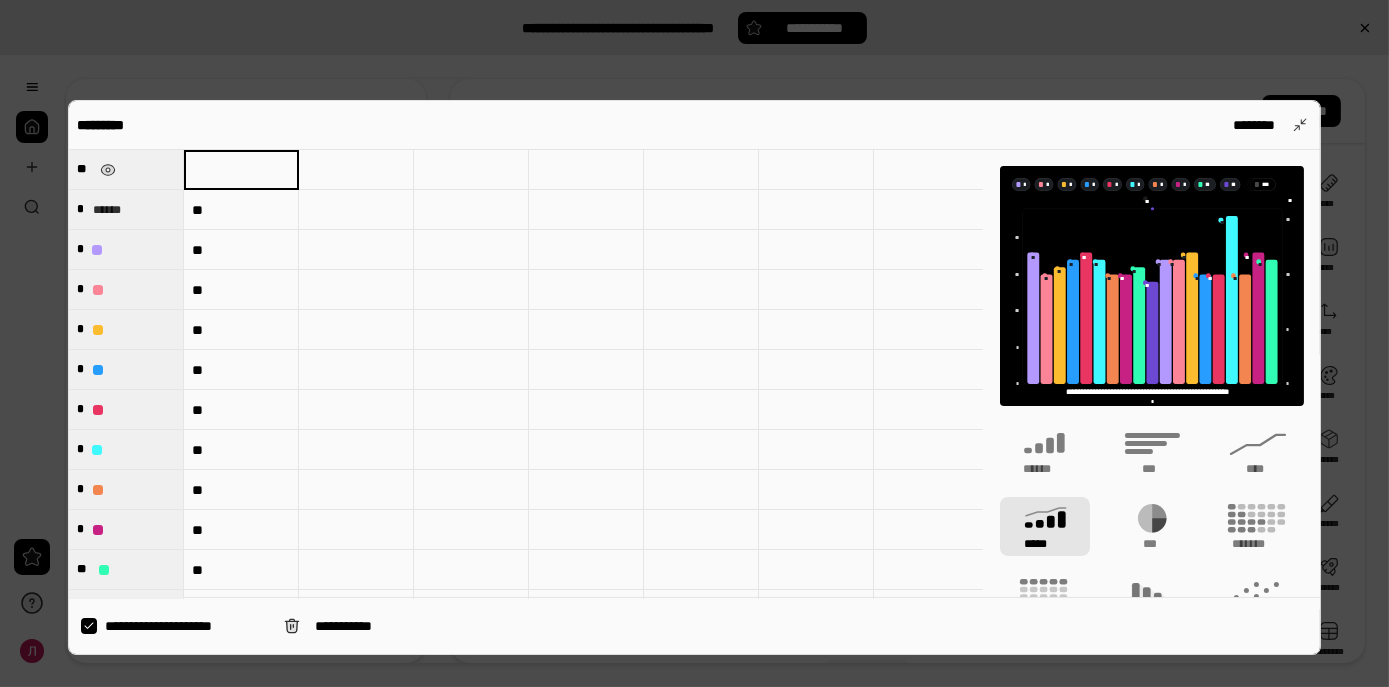 type on "*" 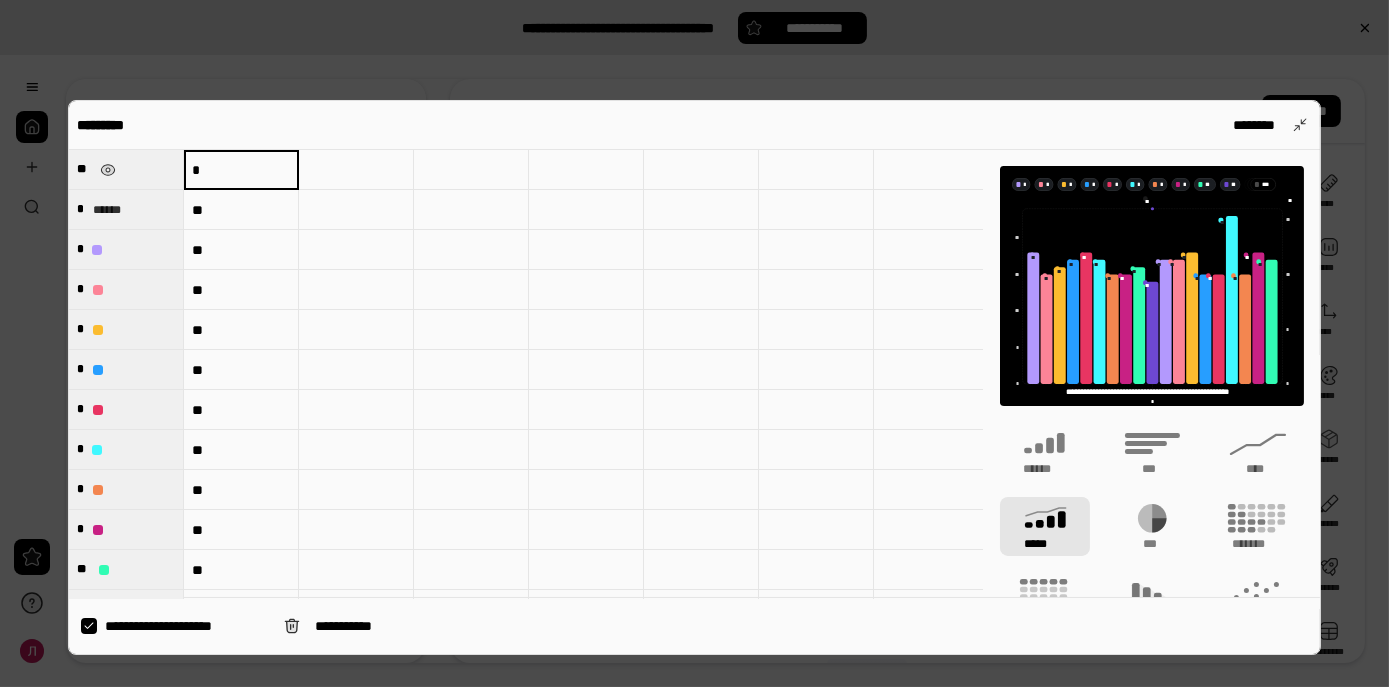 type on "*" 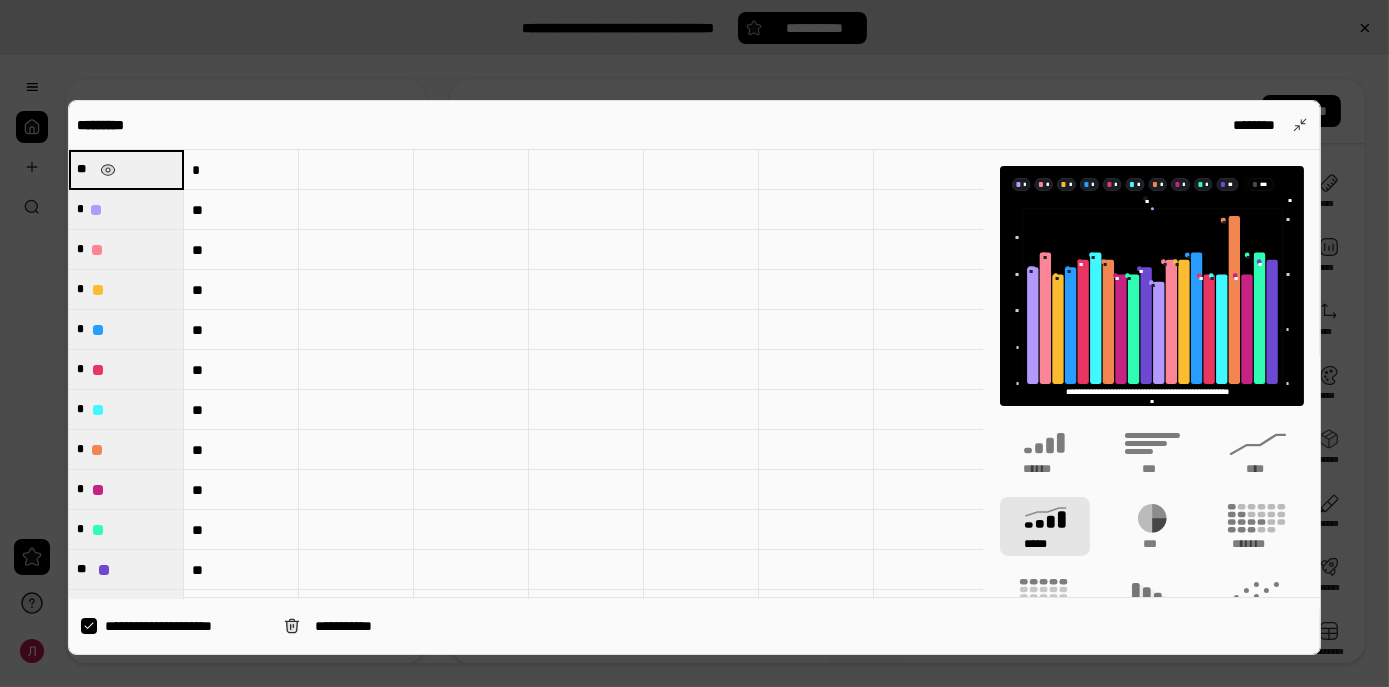 type on "**" 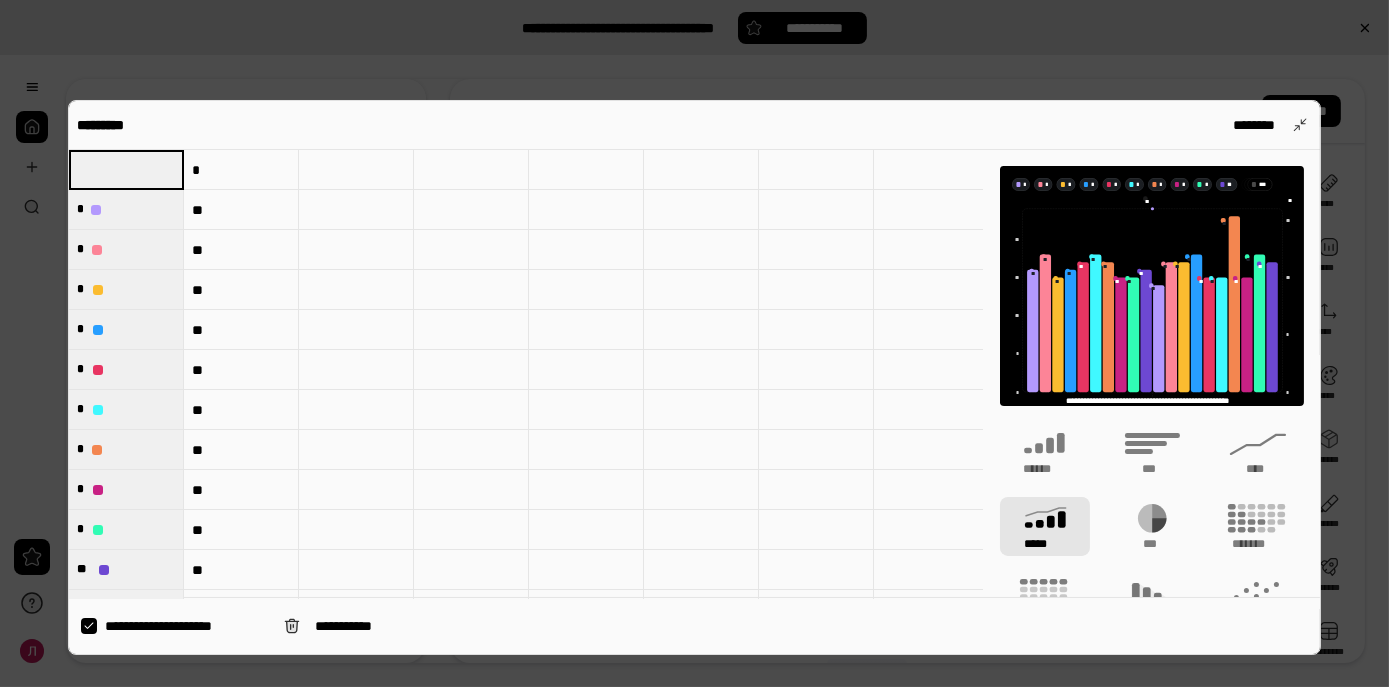 type 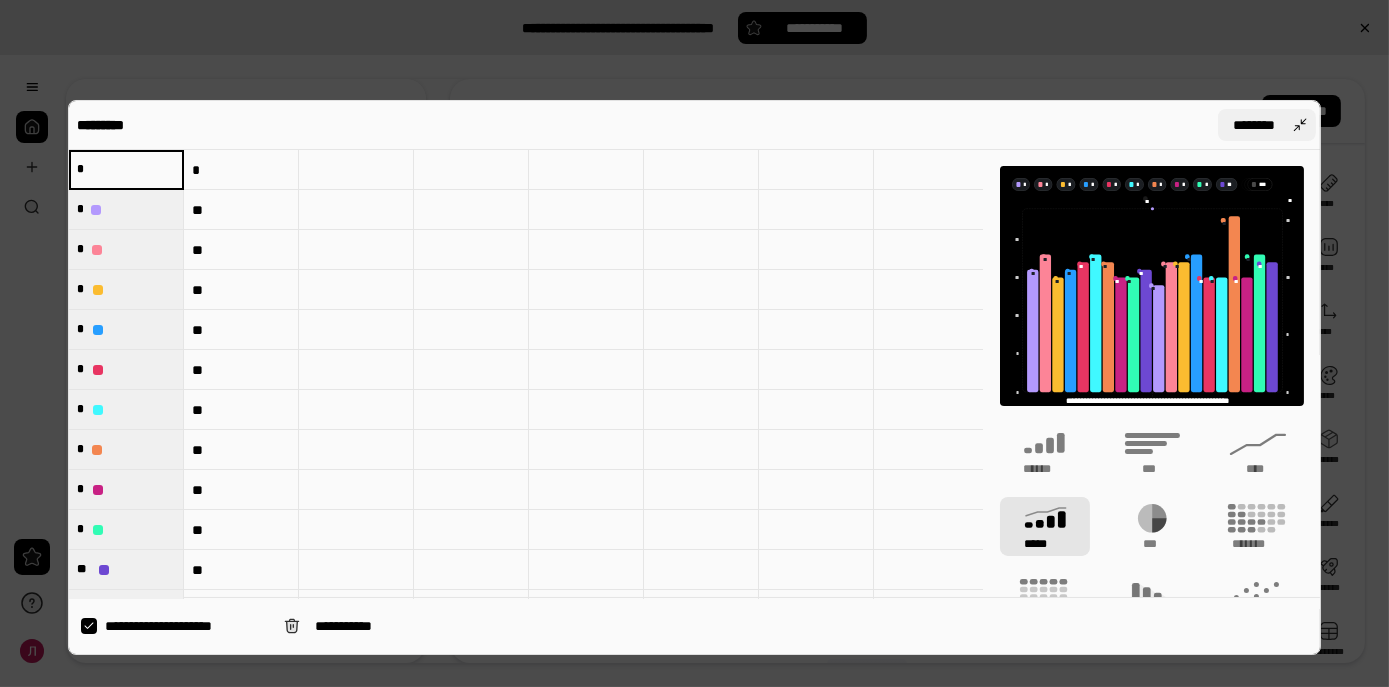 click on "********" at bounding box center [1255, 125] 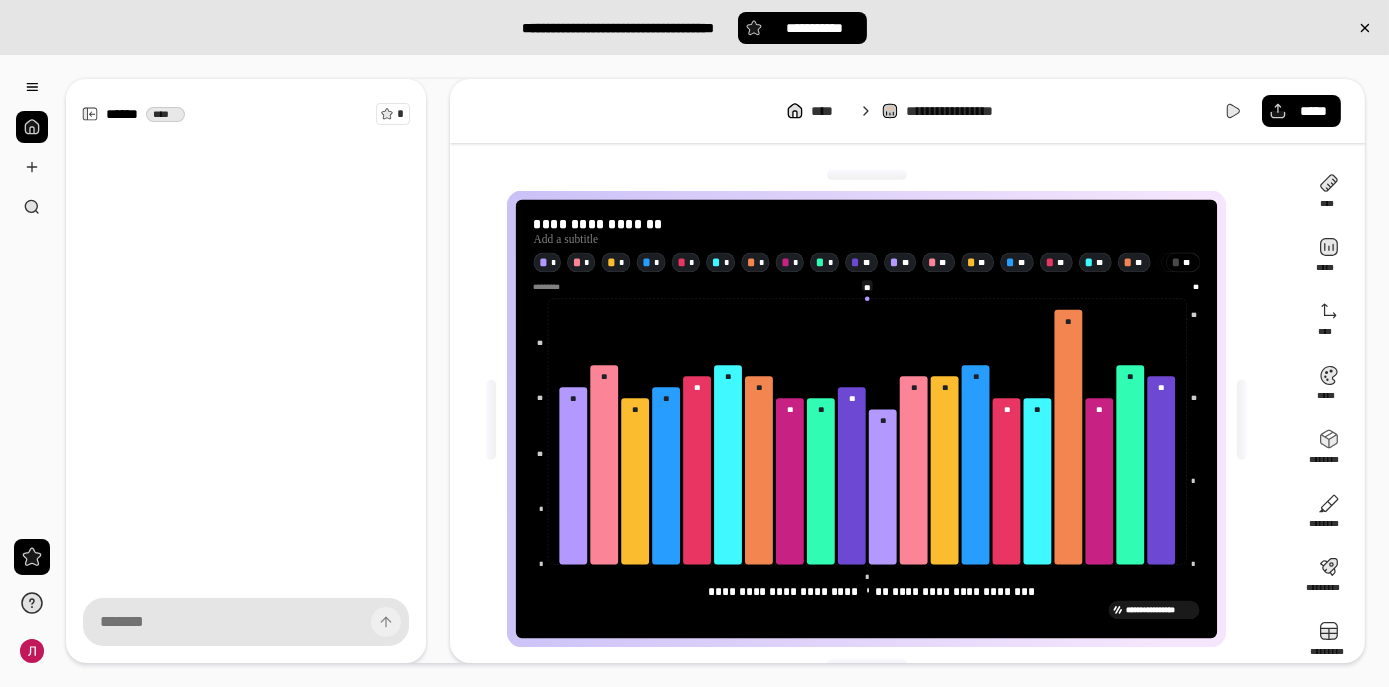 click on "[FIRST] [LAST]" at bounding box center (868, 591) 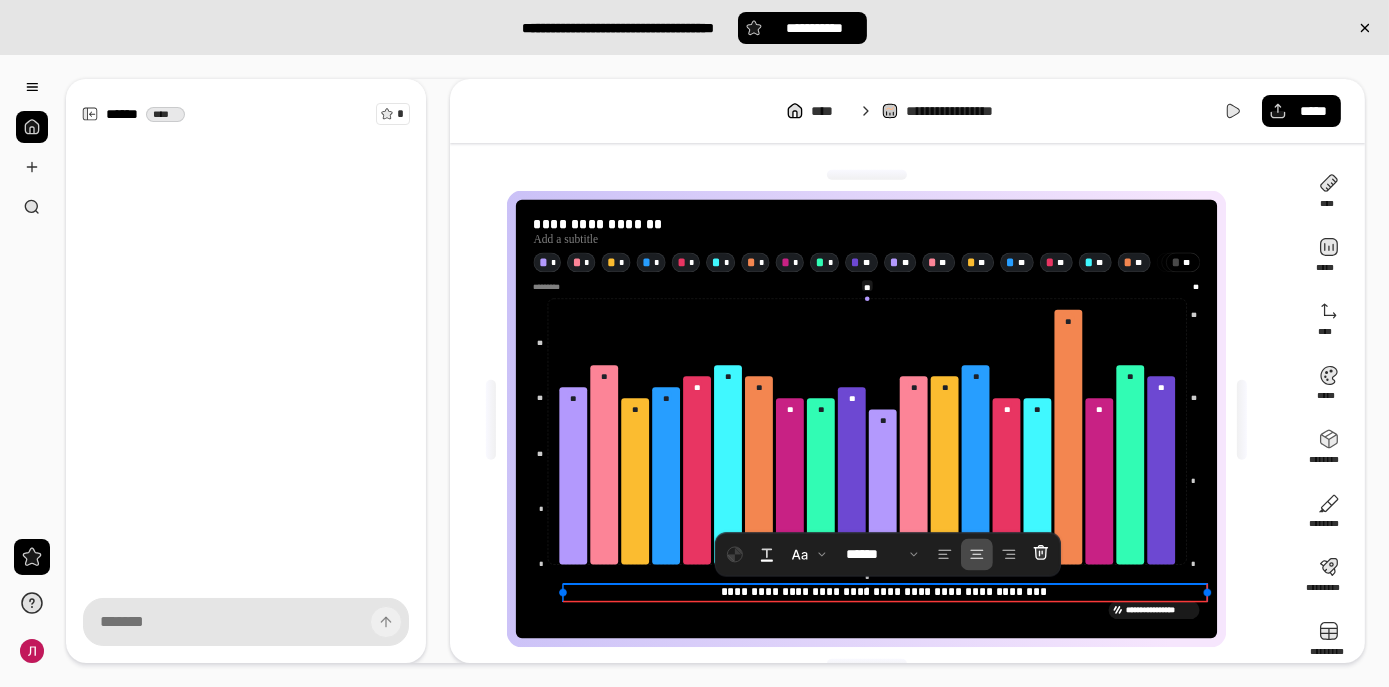 drag, startPoint x: 722, startPoint y: 590, endPoint x: 890, endPoint y: 600, distance: 168.29736 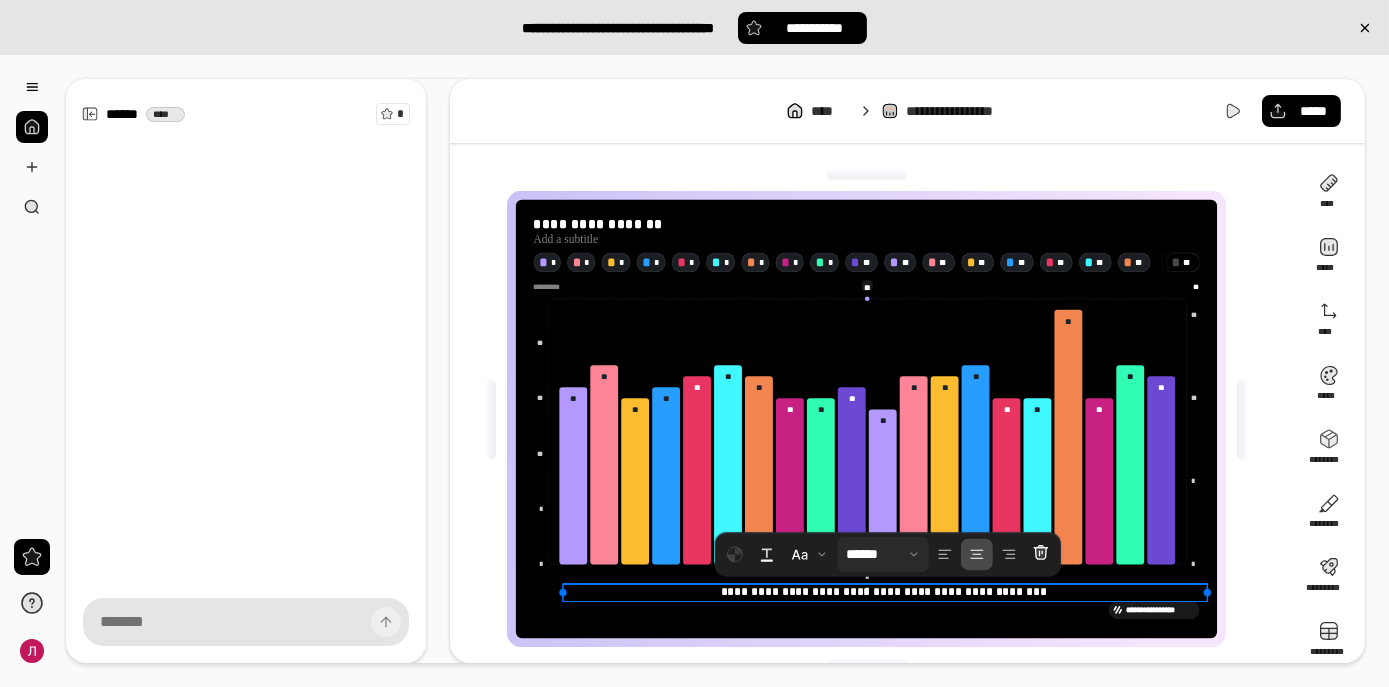click at bounding box center (883, 554) 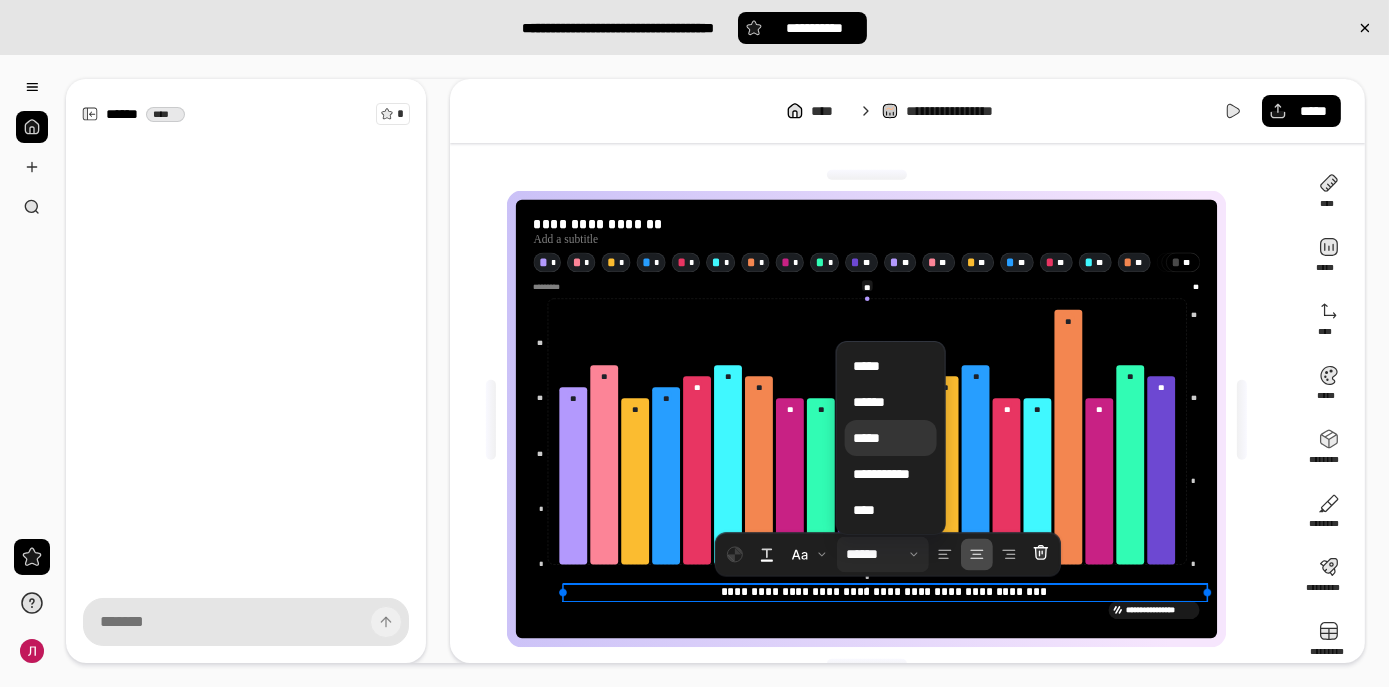 click on "*****" at bounding box center (891, 438) 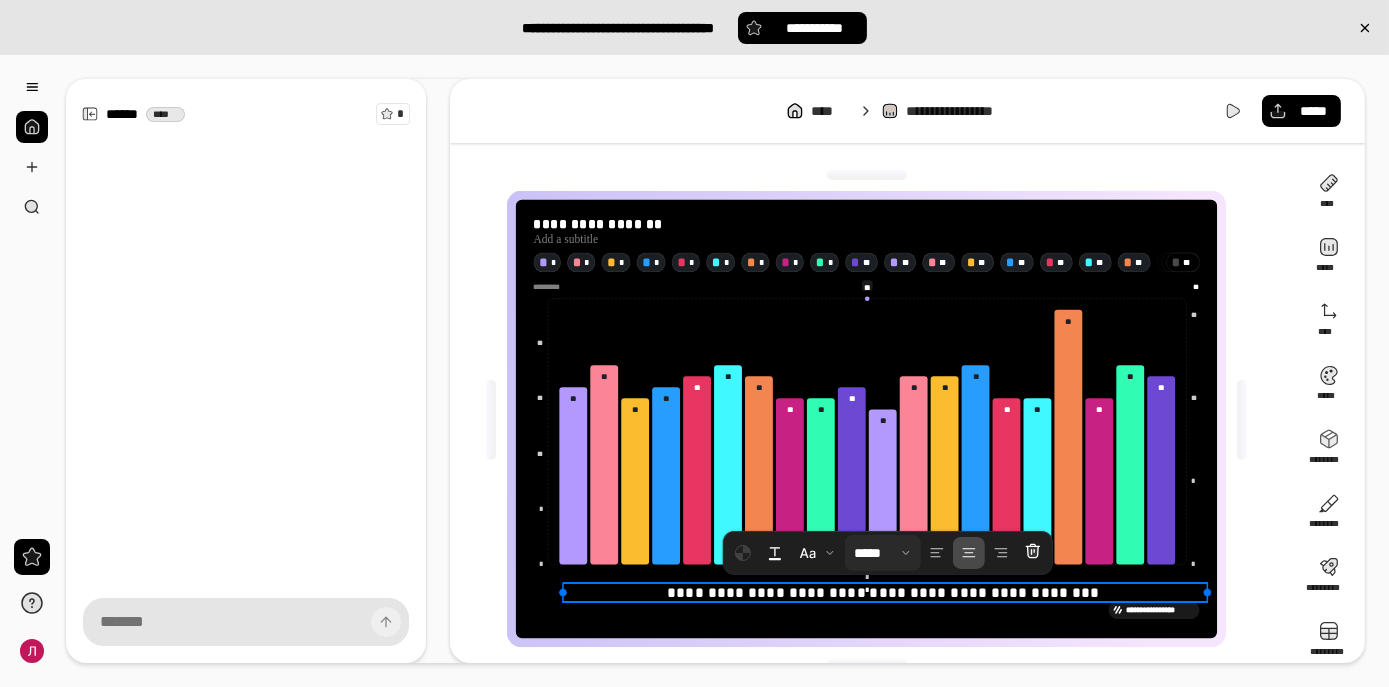 click at bounding box center [883, 553] 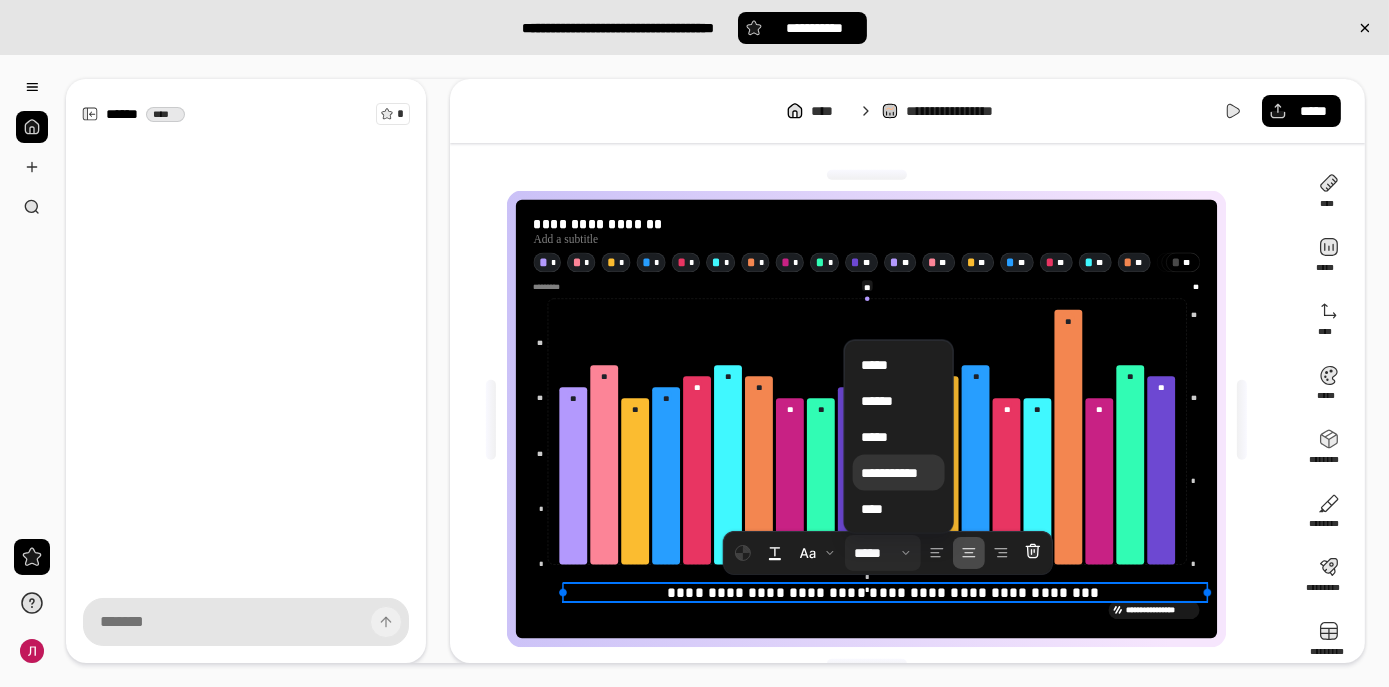 click on "**********" at bounding box center (899, 473) 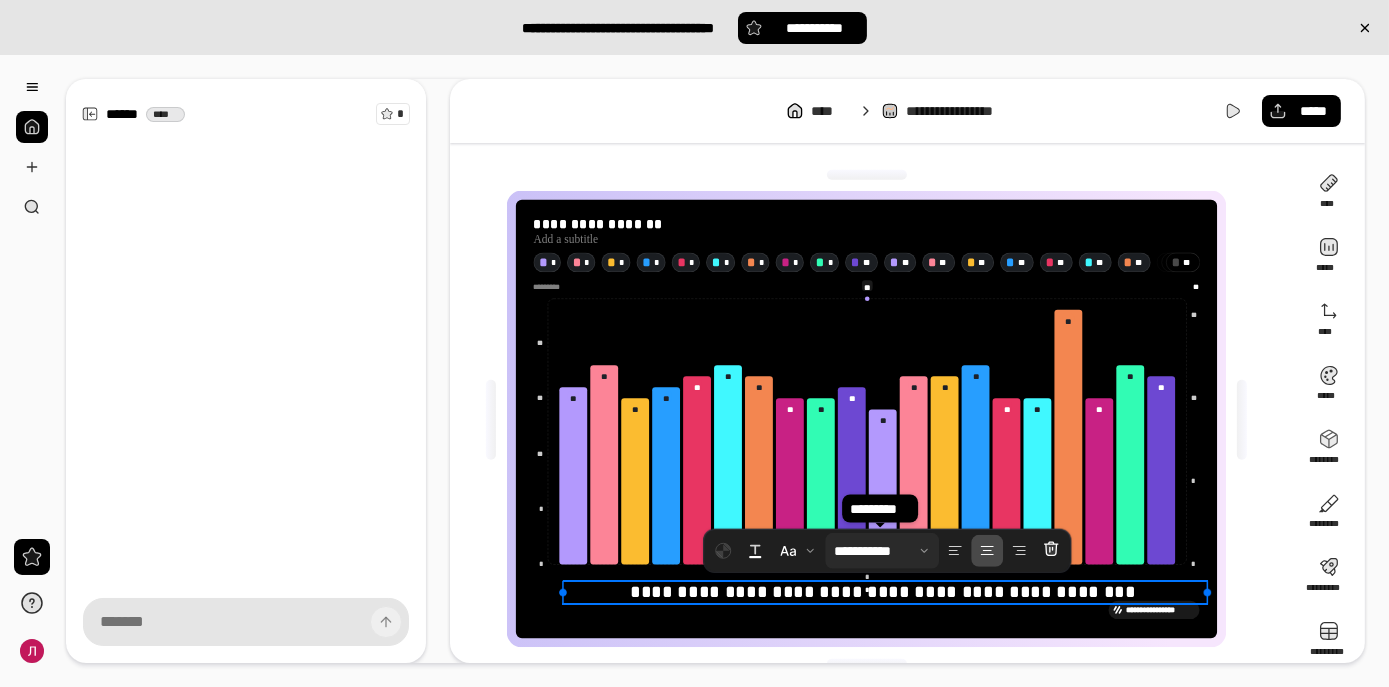click at bounding box center (882, 551) 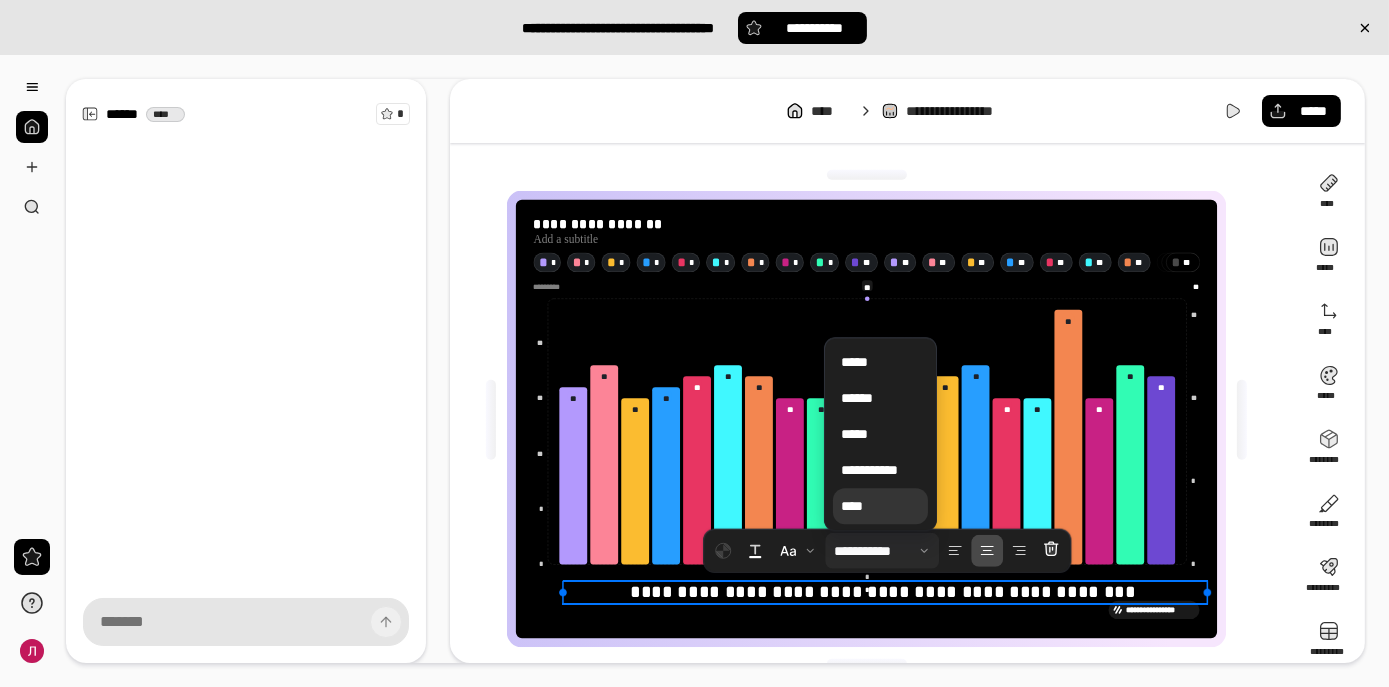 click on "****" at bounding box center (880, 506) 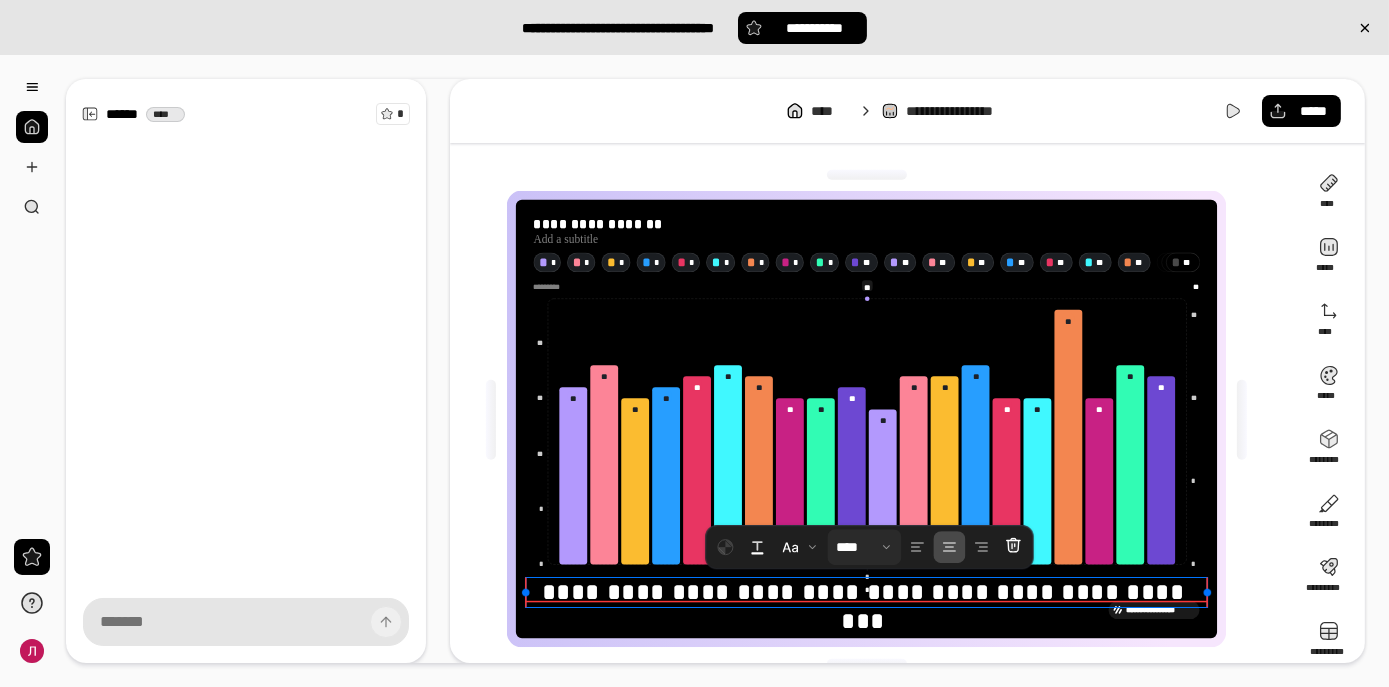 drag, startPoint x: 560, startPoint y: 590, endPoint x: 509, endPoint y: 572, distance: 54.08327 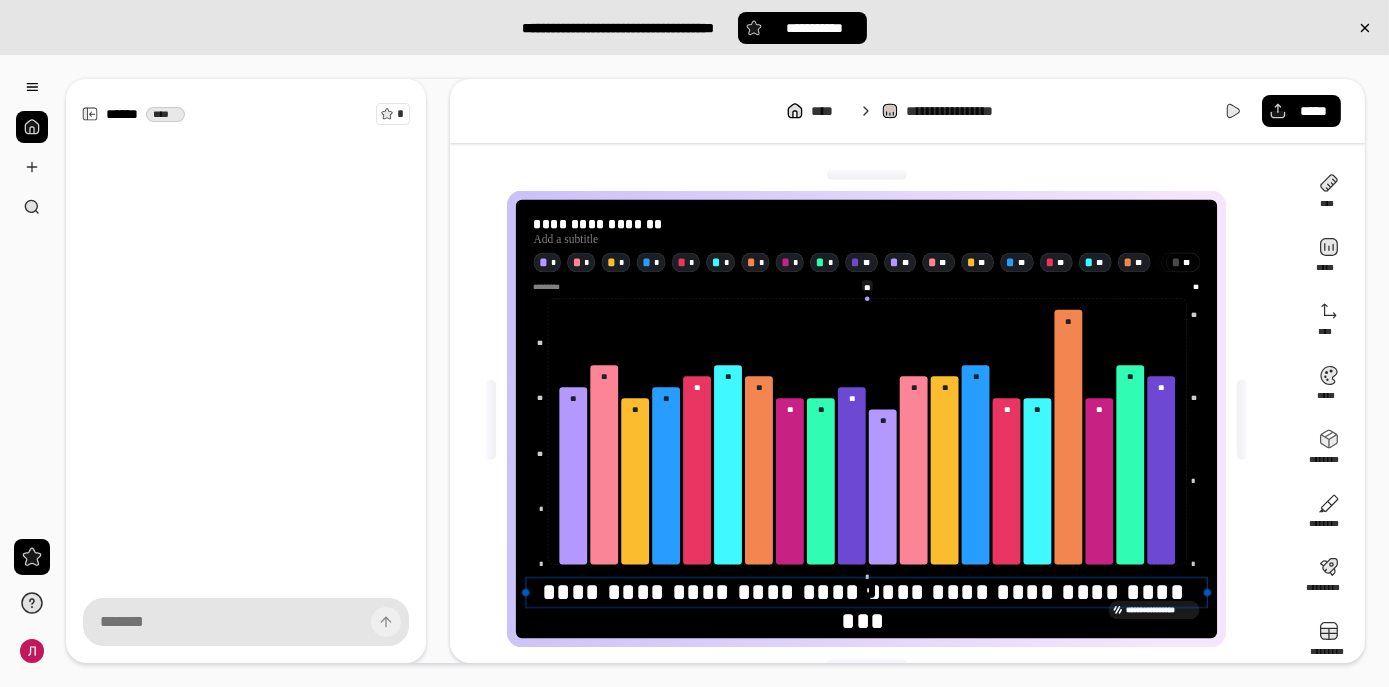 drag, startPoint x: 509, startPoint y: 572, endPoint x: 848, endPoint y: 593, distance: 339.6498 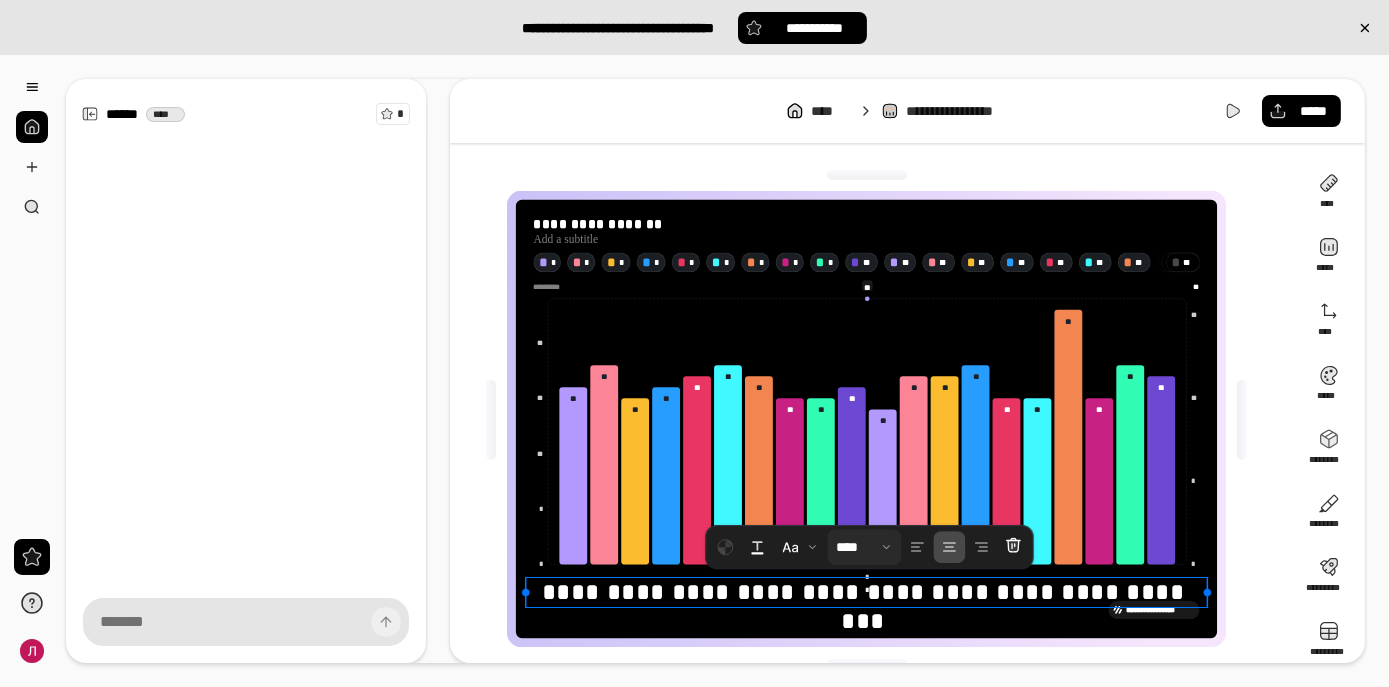 click at bounding box center [864, 547] 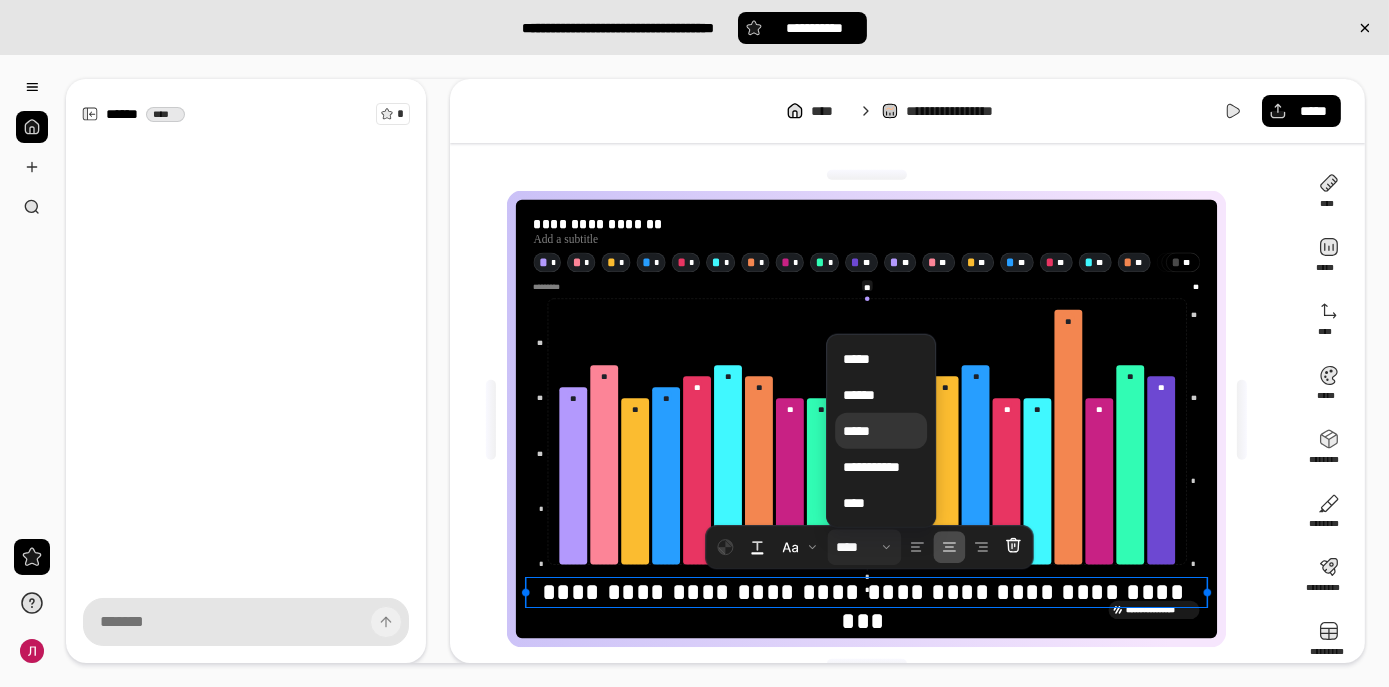click on "*****" at bounding box center (881, 431) 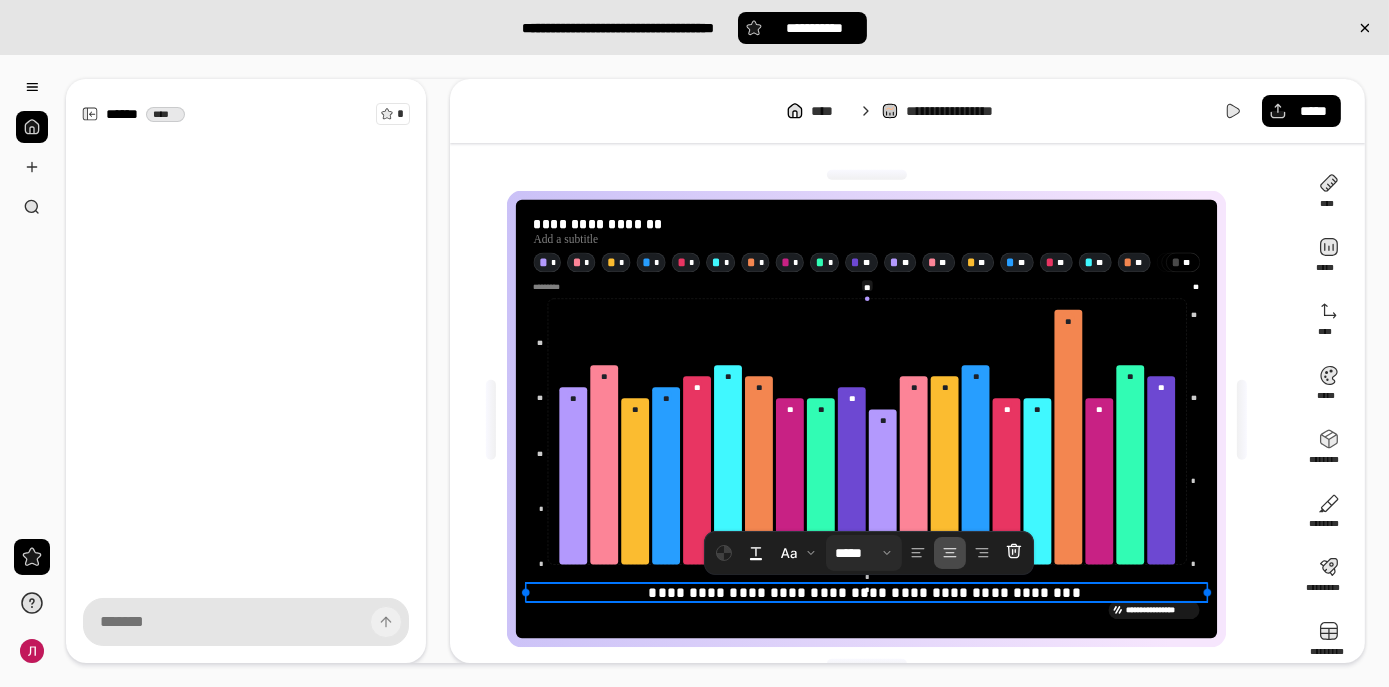 click on "**********" at bounding box center [867, 592] 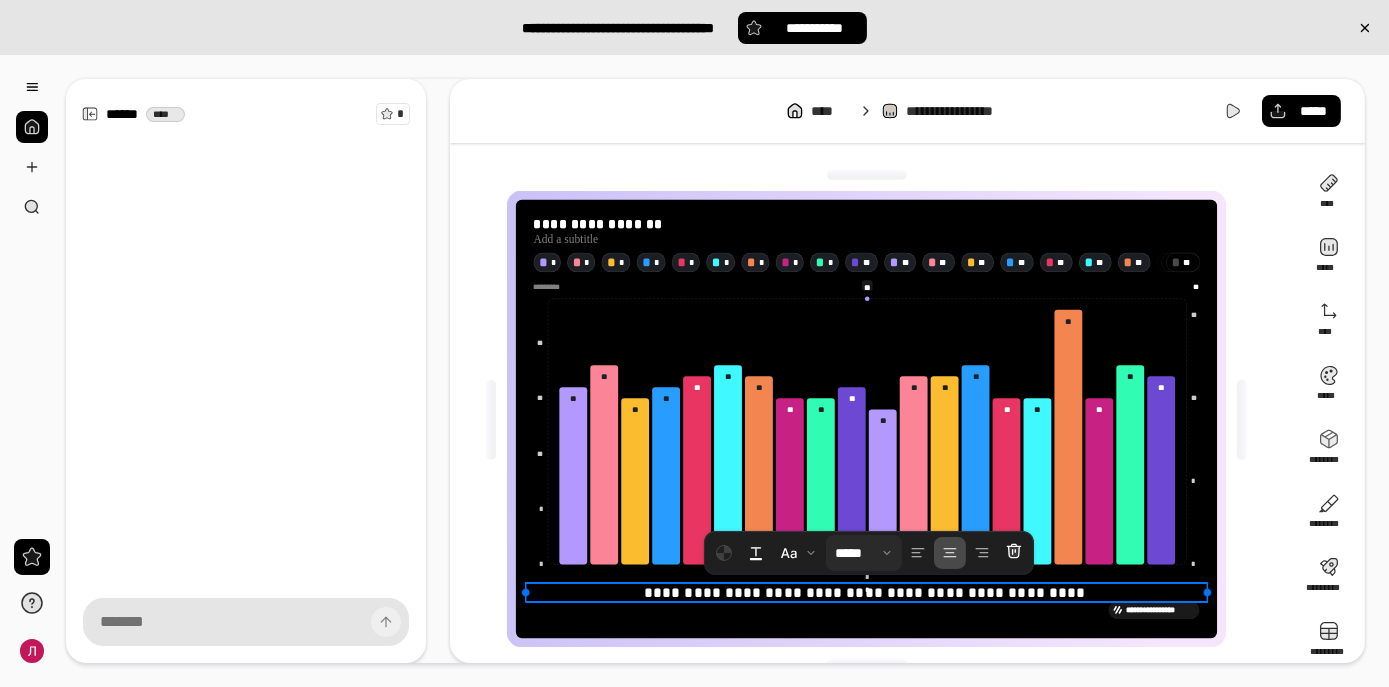 click on "**********" at bounding box center (866, 592) 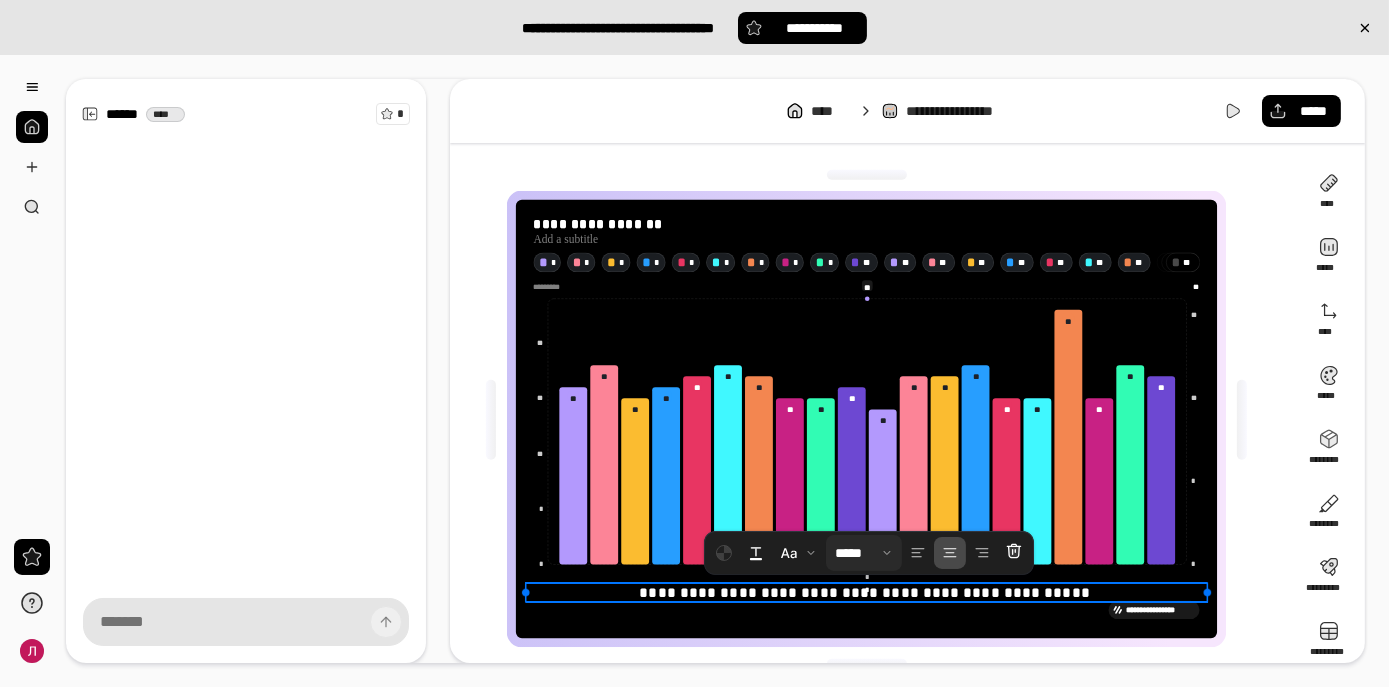 click on "**********" at bounding box center (867, 592) 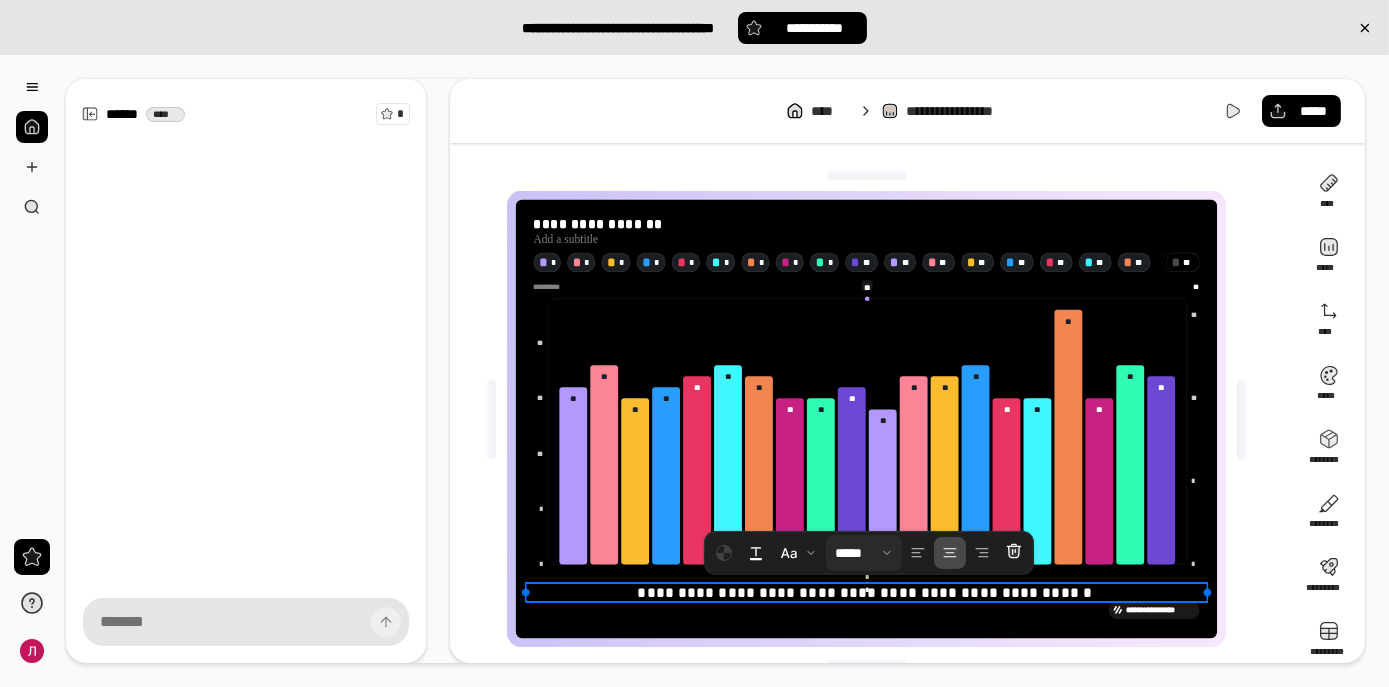 click on "[FIRST] [LAST]" at bounding box center [868, 591] 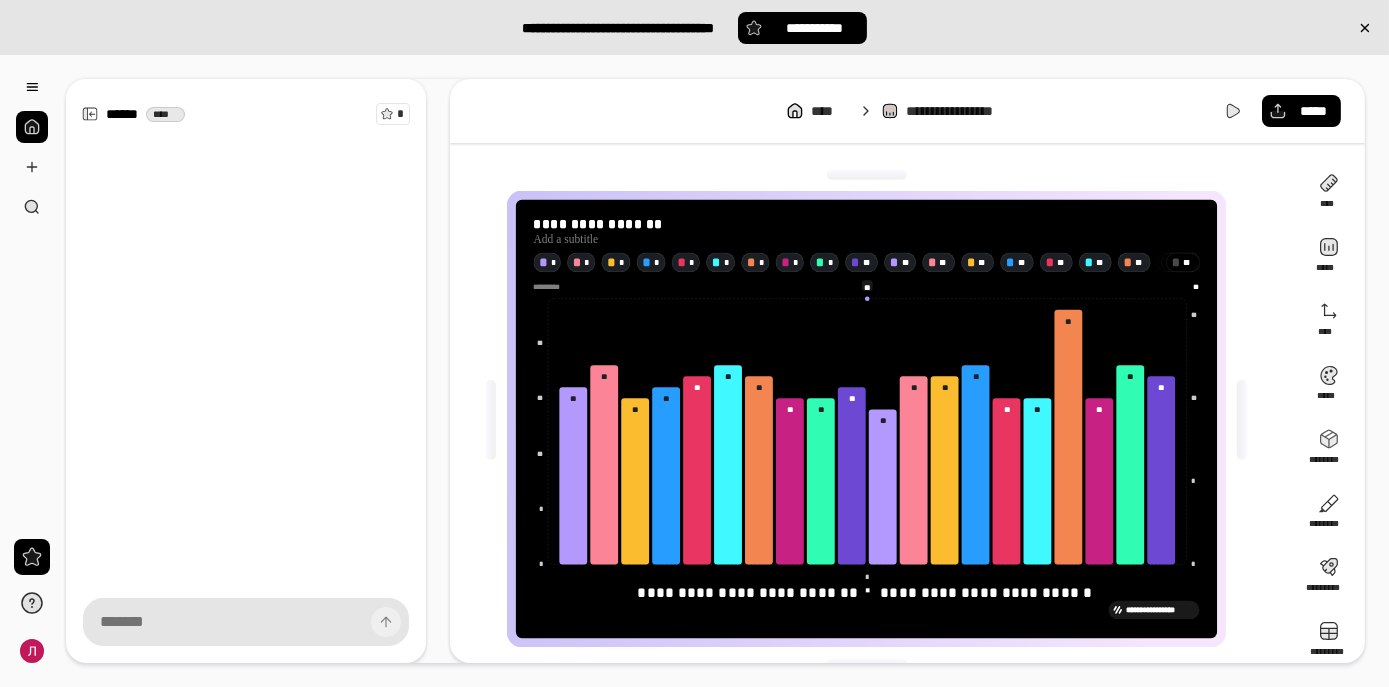type on "*" 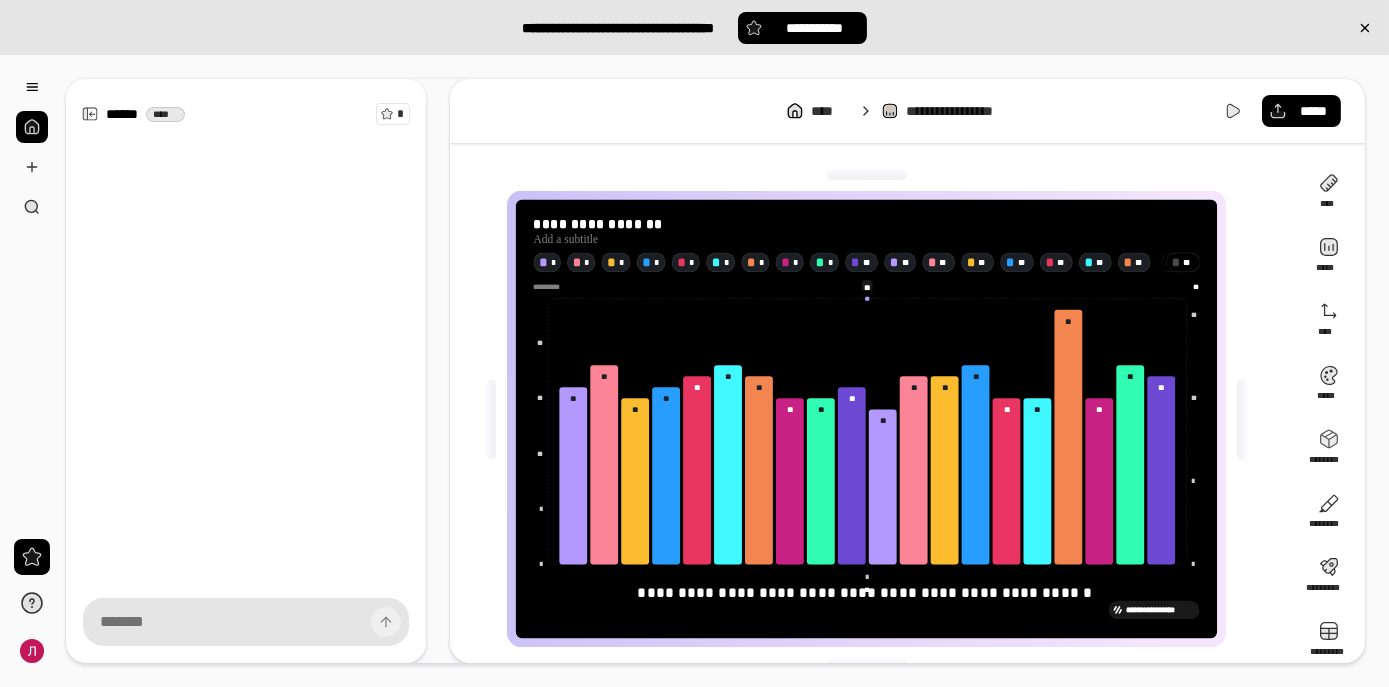 click on "[FIRST] [LAST]" at bounding box center (868, 591) 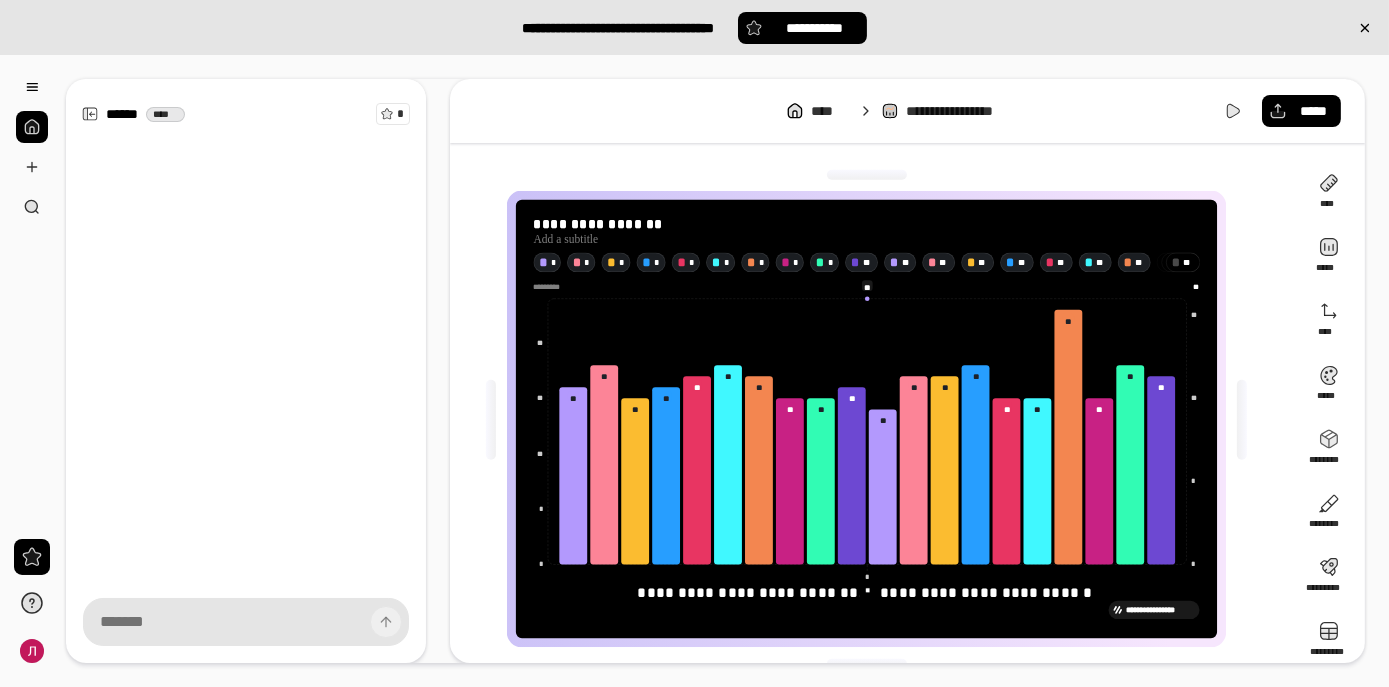 click on "[FIRST] [LAST]" at bounding box center [868, 591] 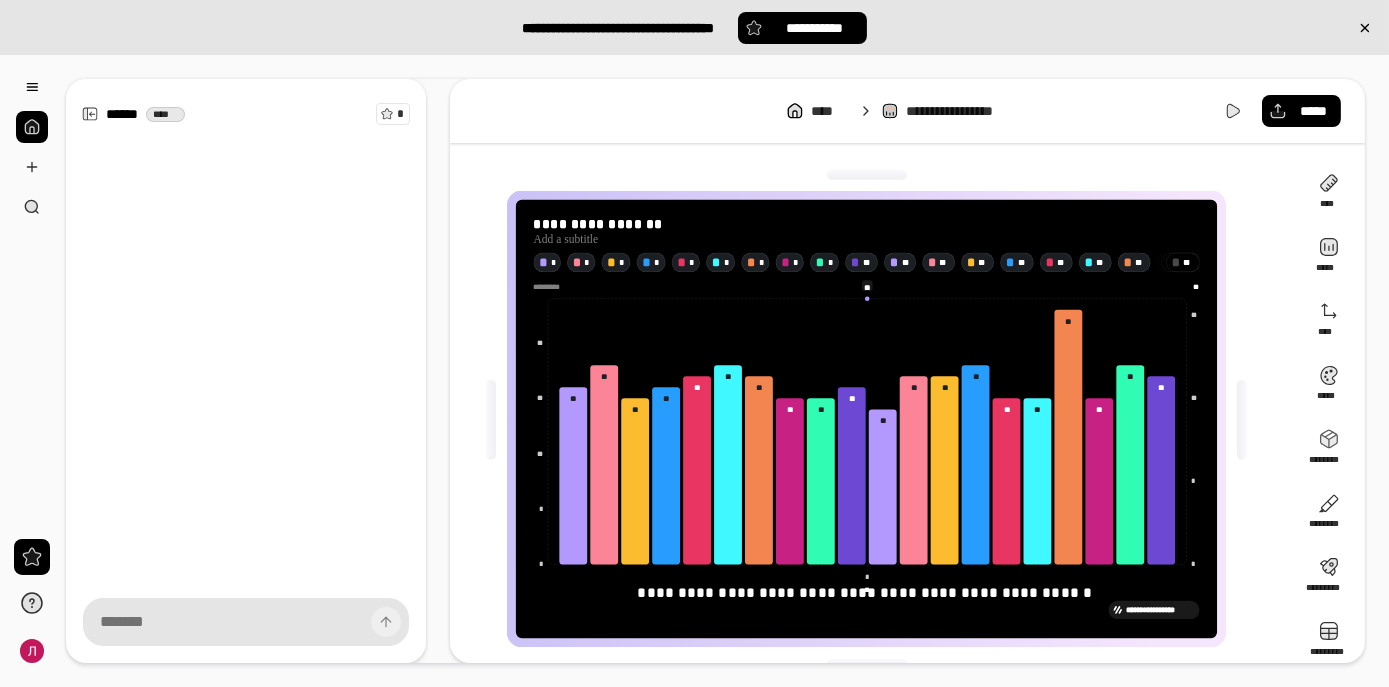 click on "[FIRST] [LAST]" at bounding box center [868, 591] 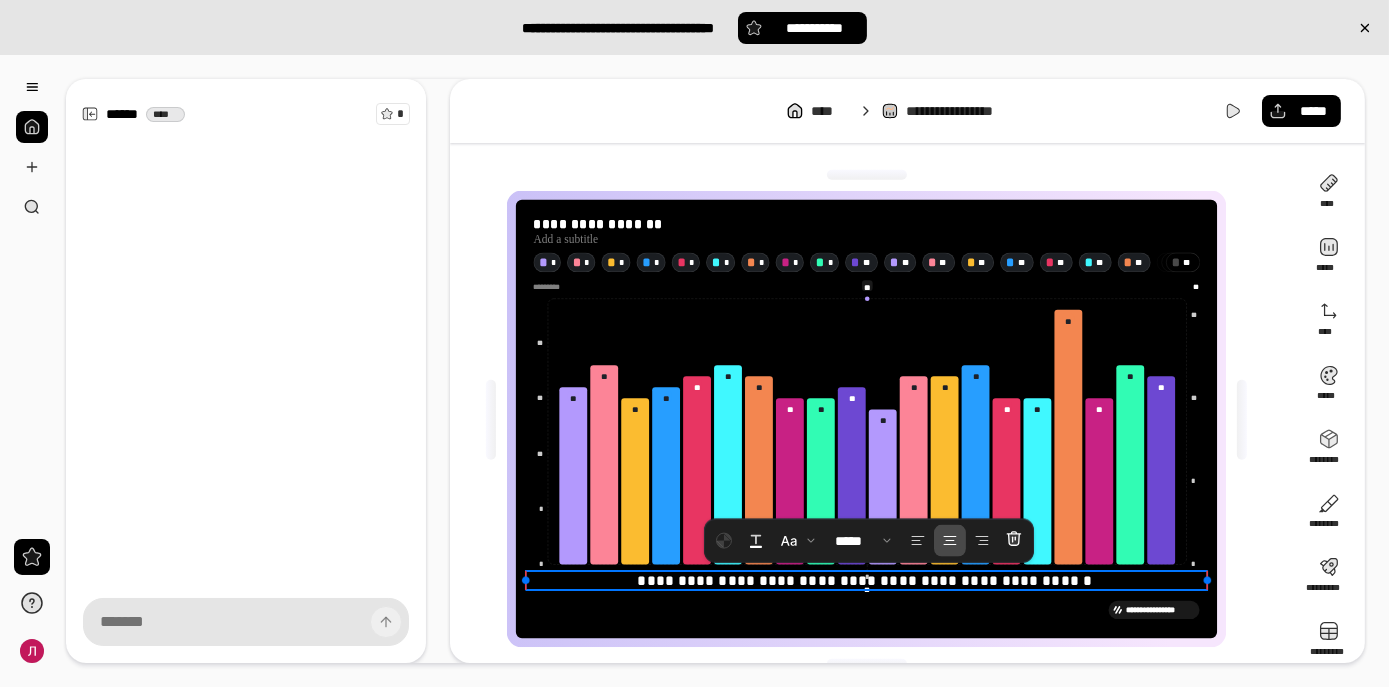 drag, startPoint x: 655, startPoint y: 584, endPoint x: 645, endPoint y: 568, distance: 18.867962 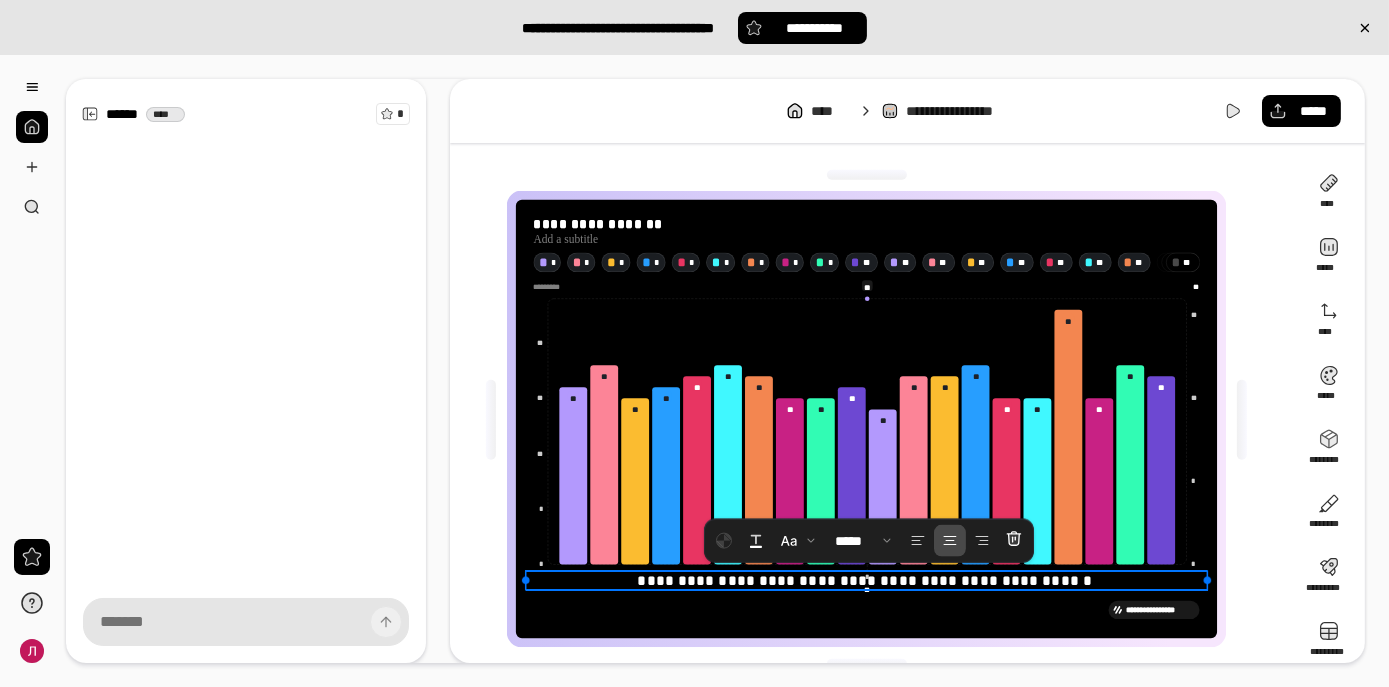 click on "**********" at bounding box center (867, 580) 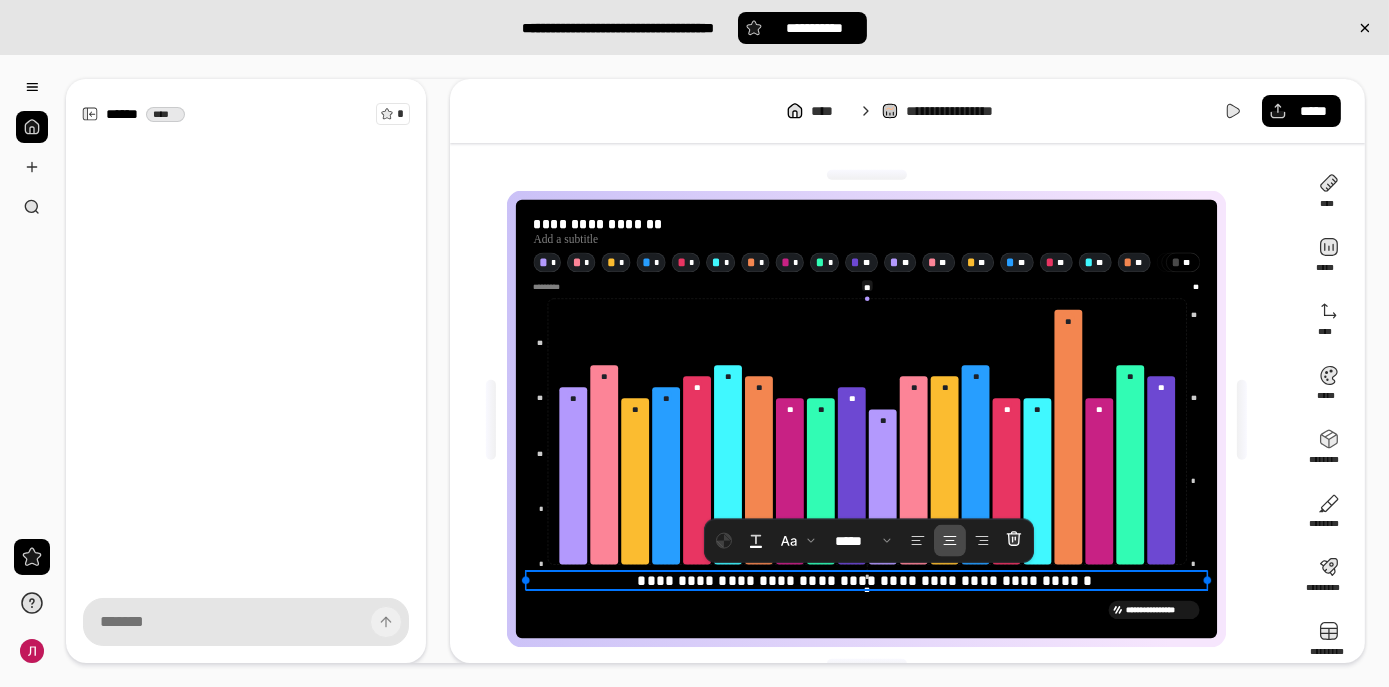 click on "**********" at bounding box center [867, 580] 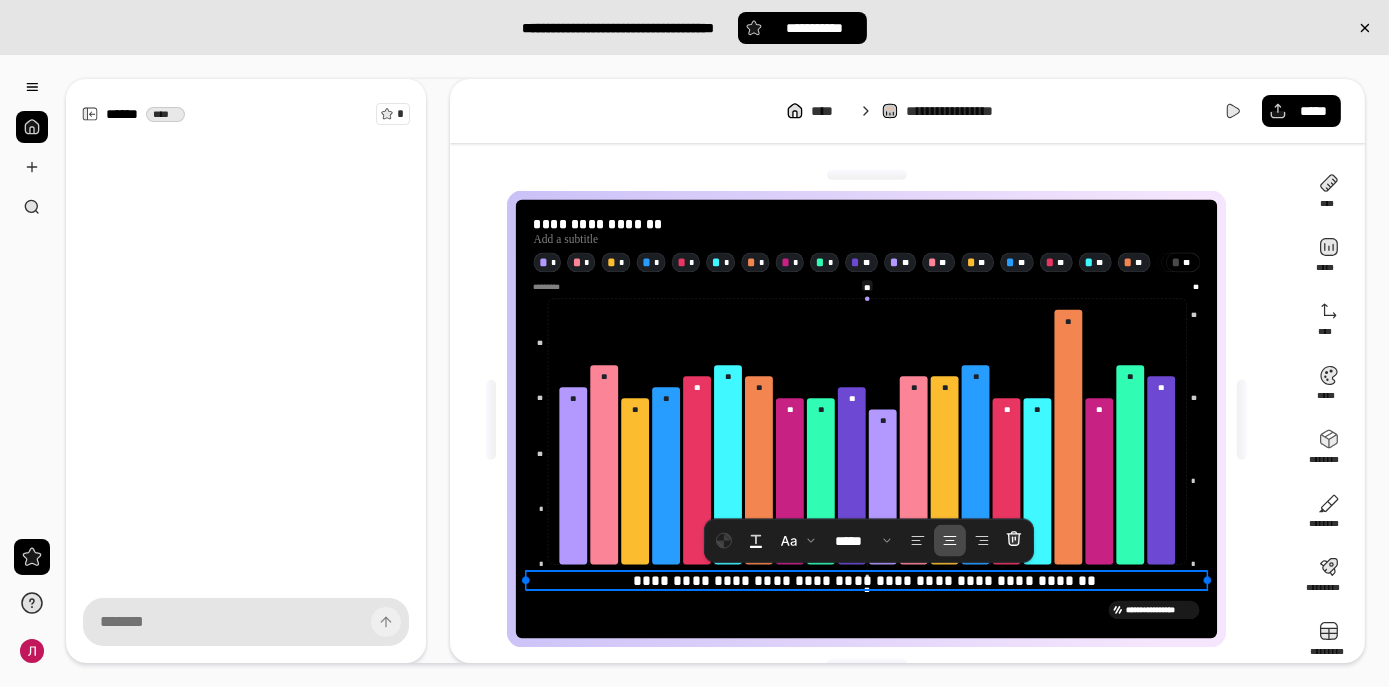 click on "**********" at bounding box center (867, 580) 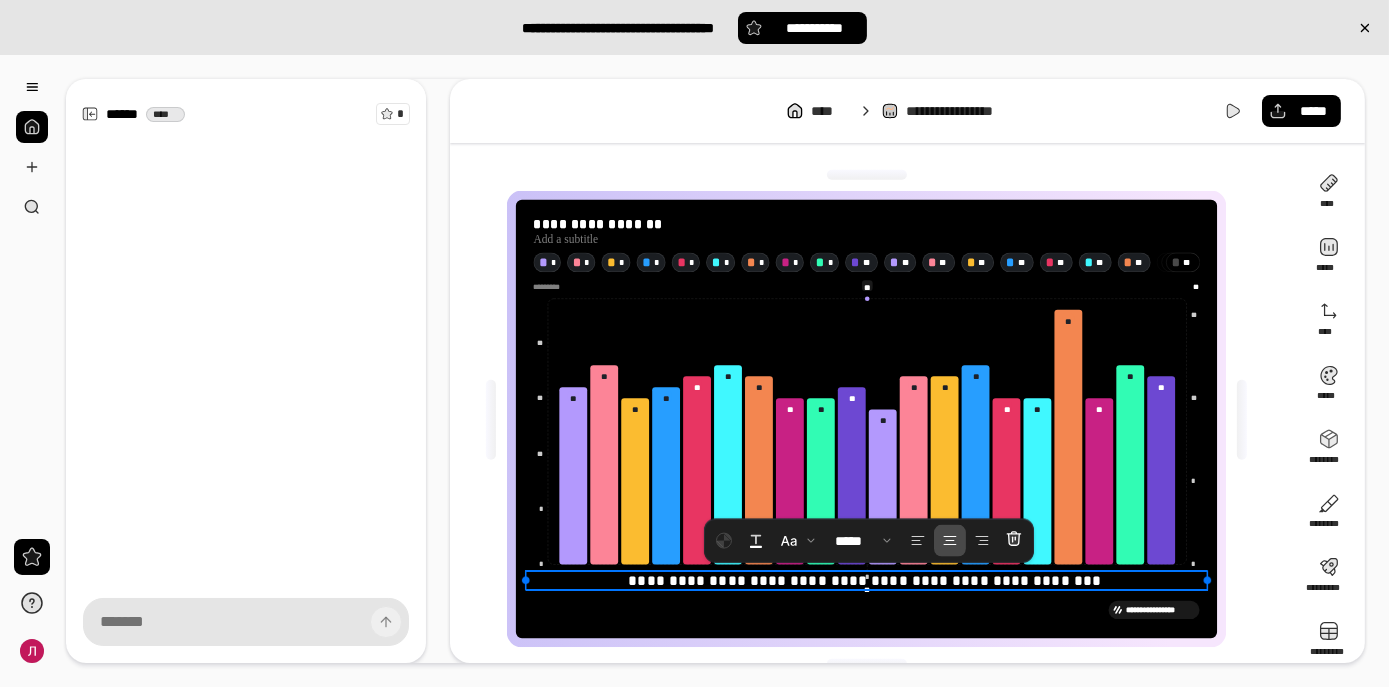 click on "**********" at bounding box center (867, 580) 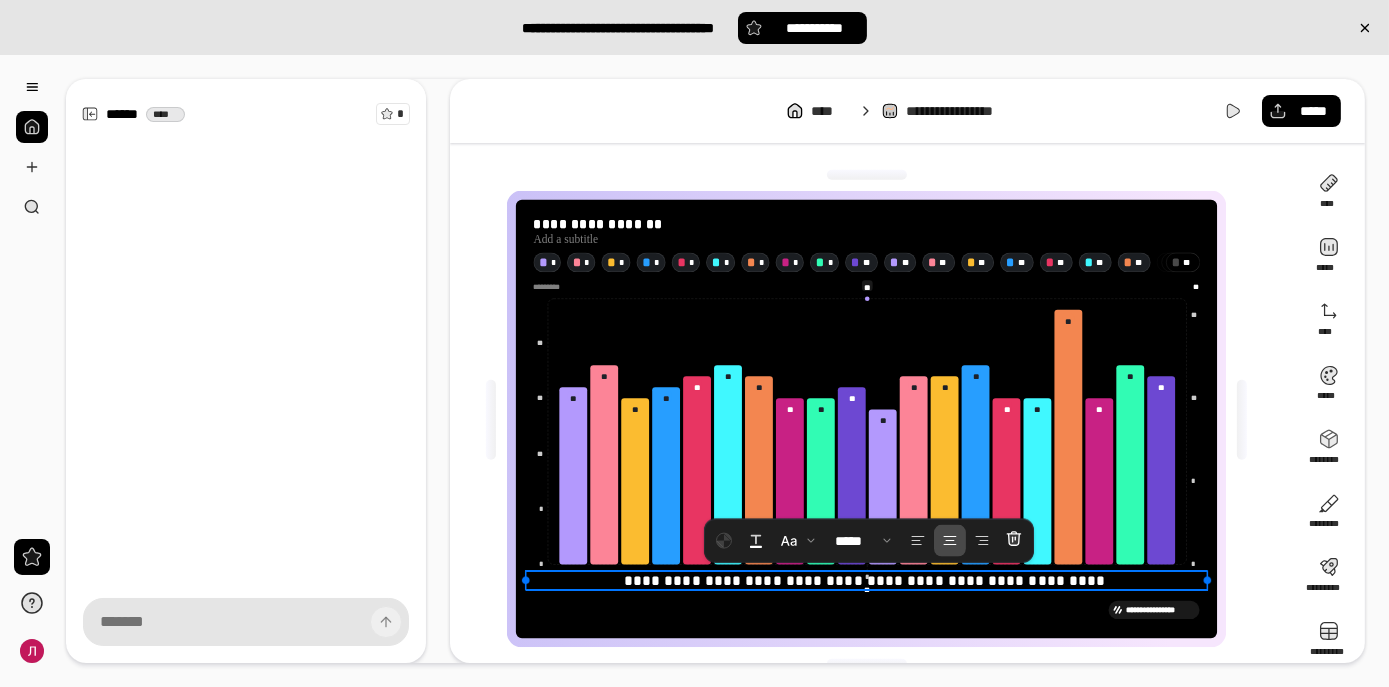 click on "**********" at bounding box center [867, 580] 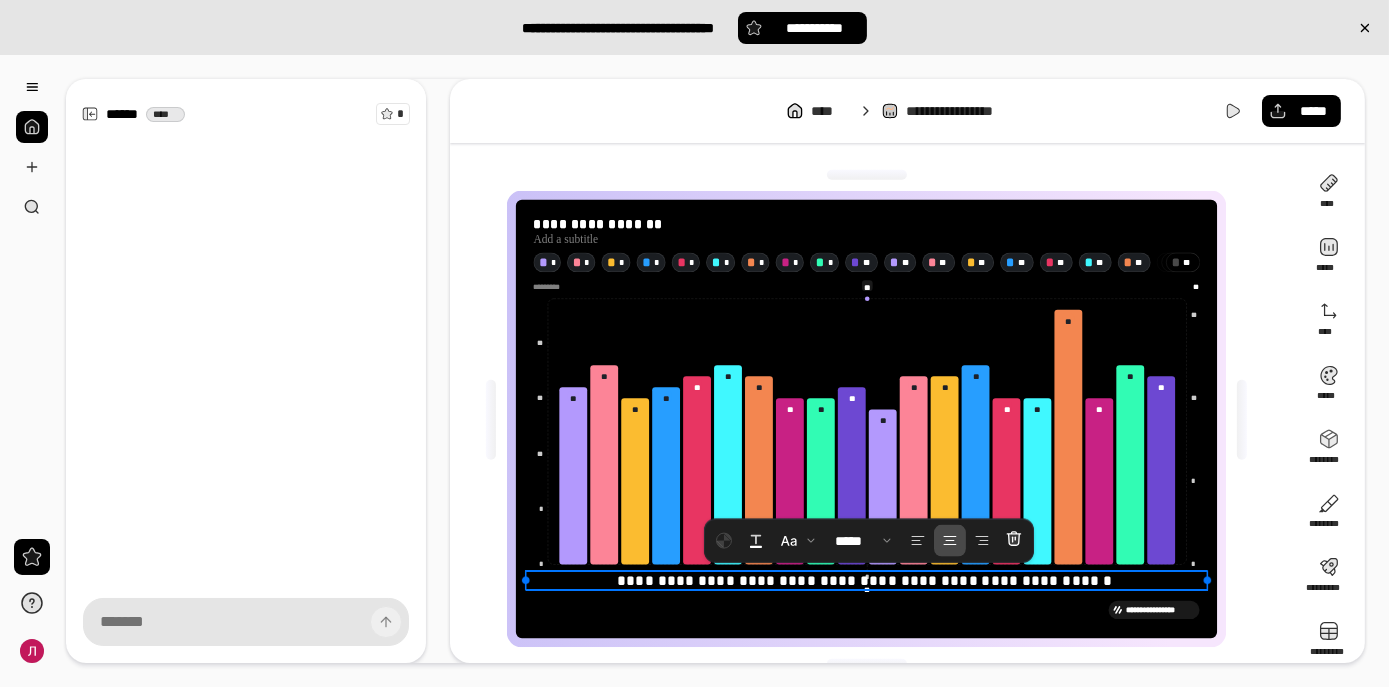 click on "**********" at bounding box center (866, 580) 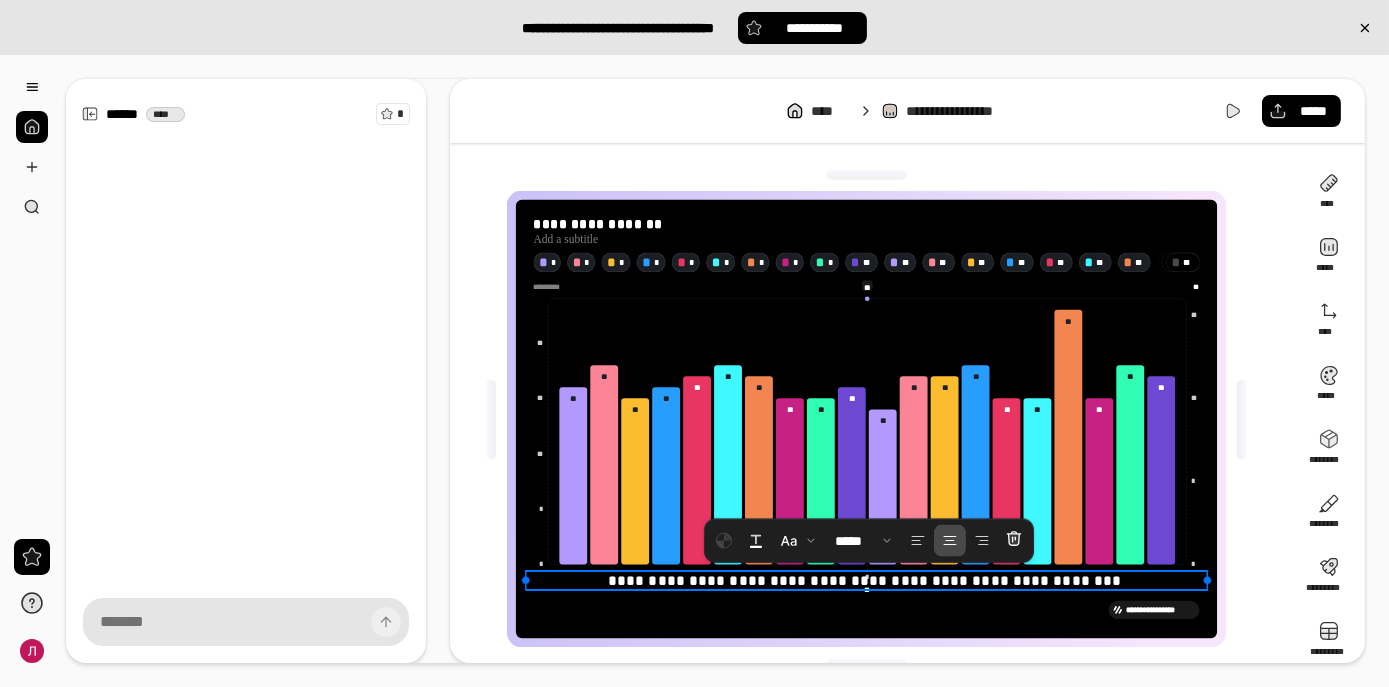 click on "**********" at bounding box center [866, 580] 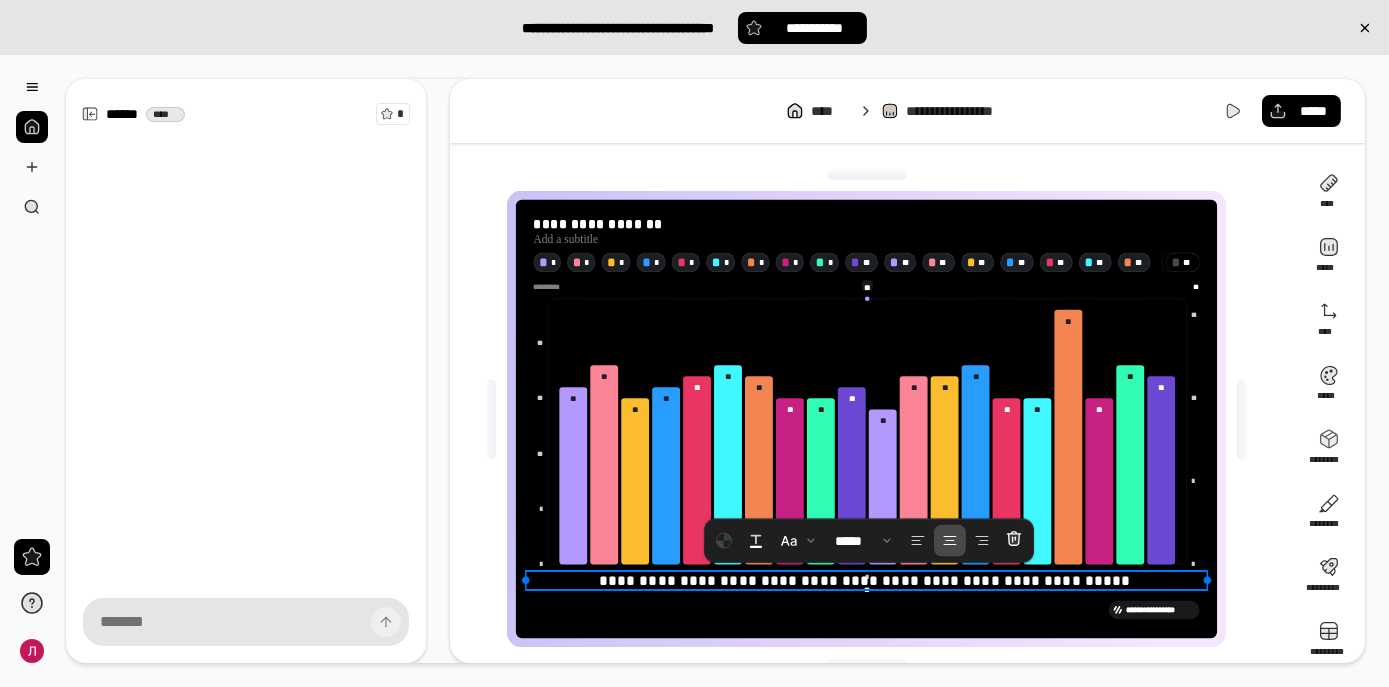 click on "**********" at bounding box center (866, 580) 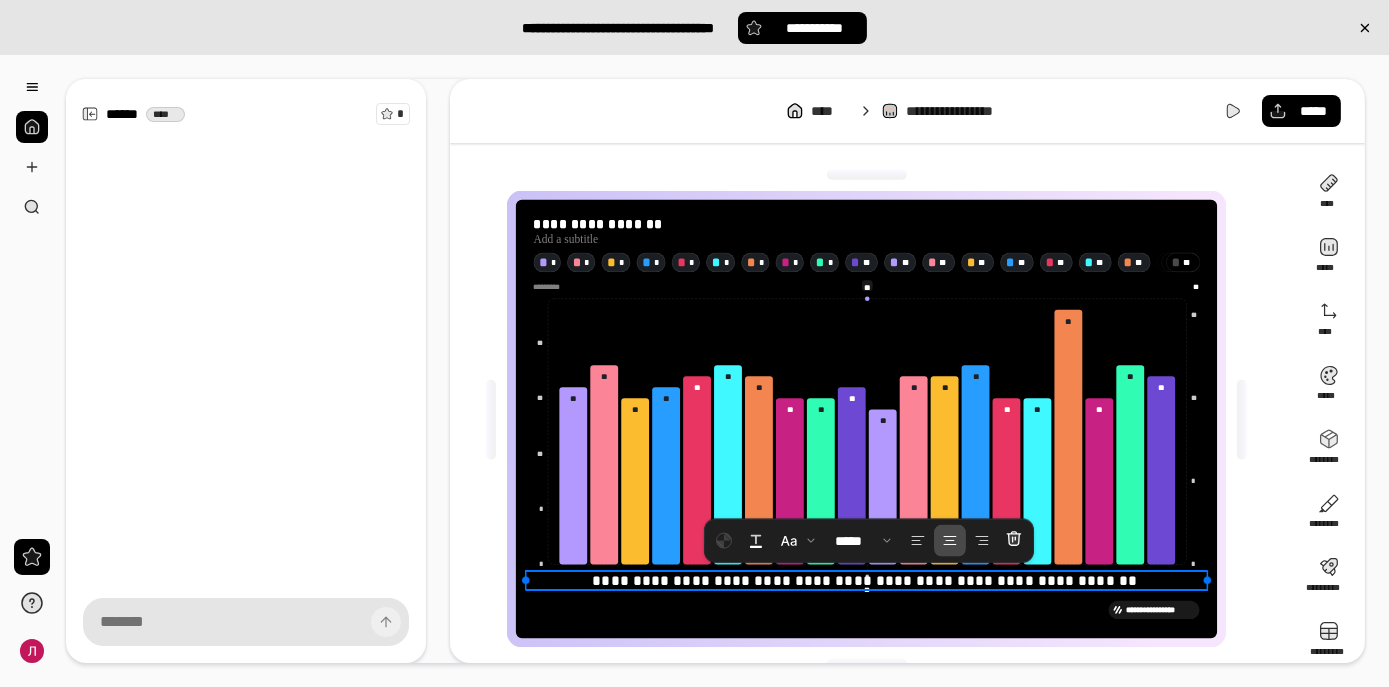 click on "**********" at bounding box center (867, 580) 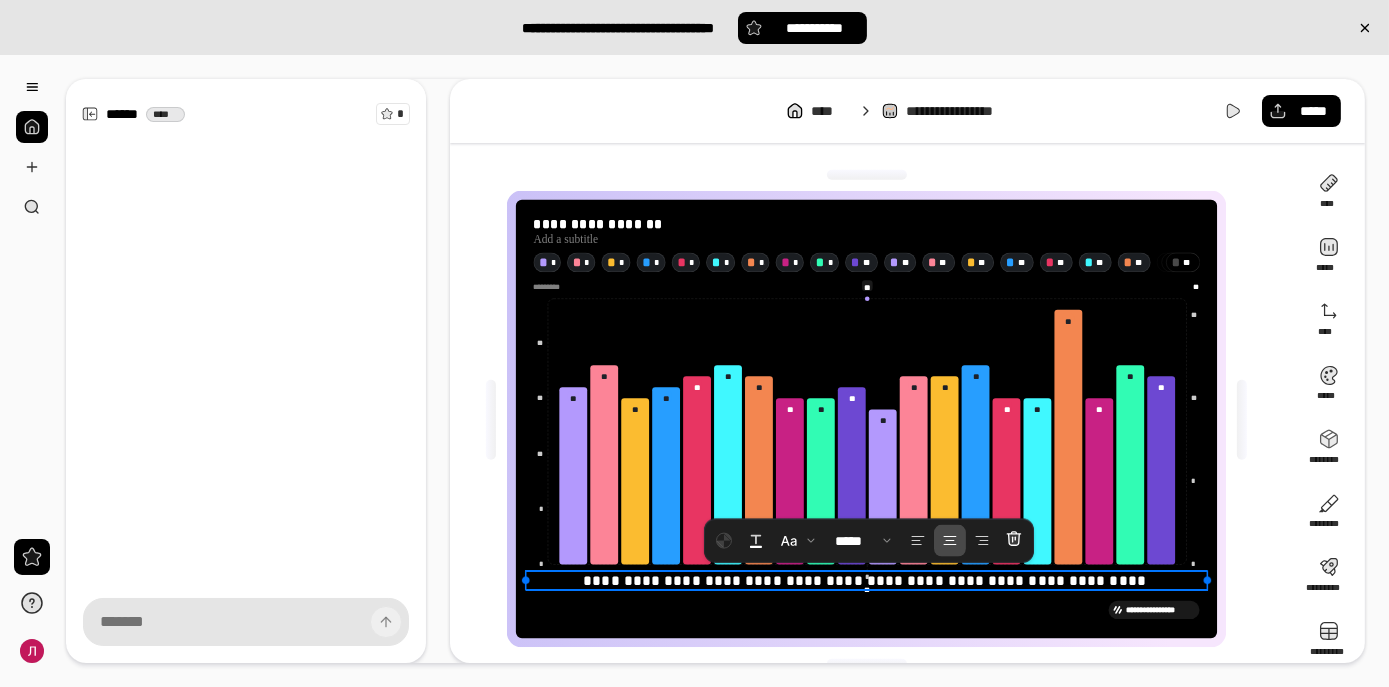 click on "**********" at bounding box center [866, 580] 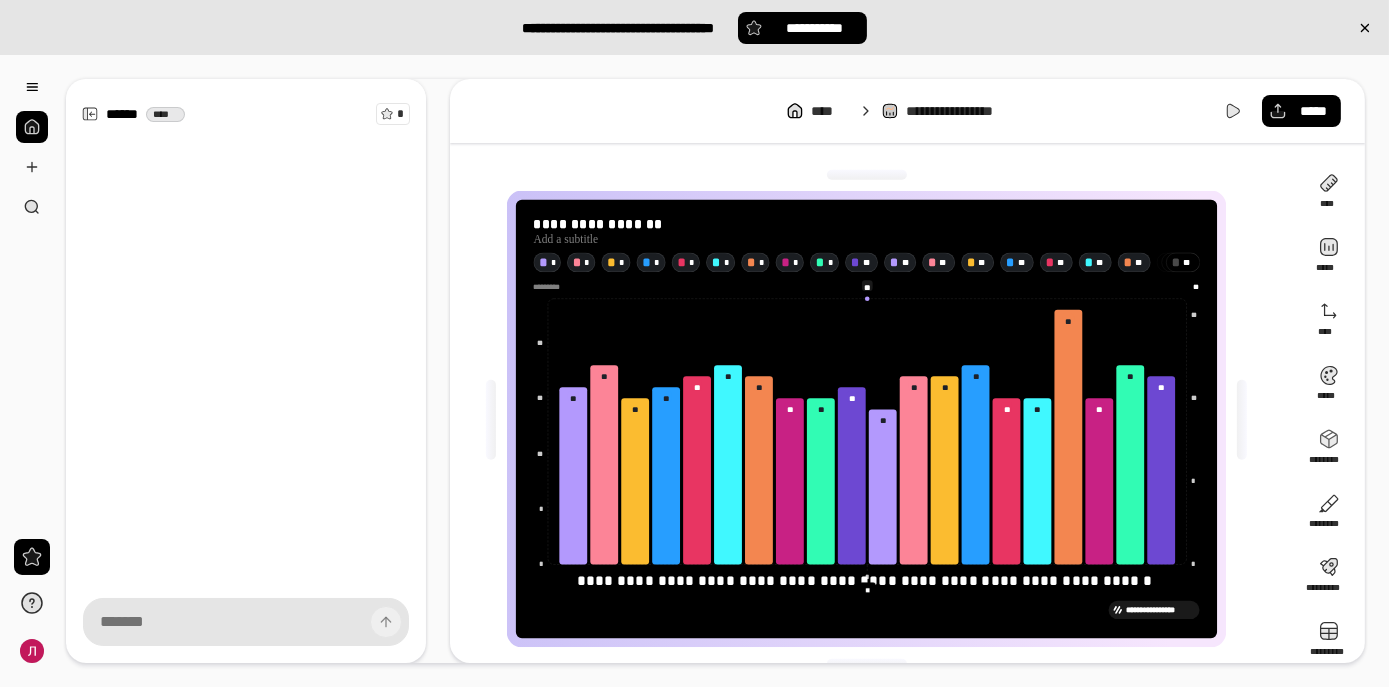 click on "[FIRST] [LAST]" at bounding box center (867, 590) 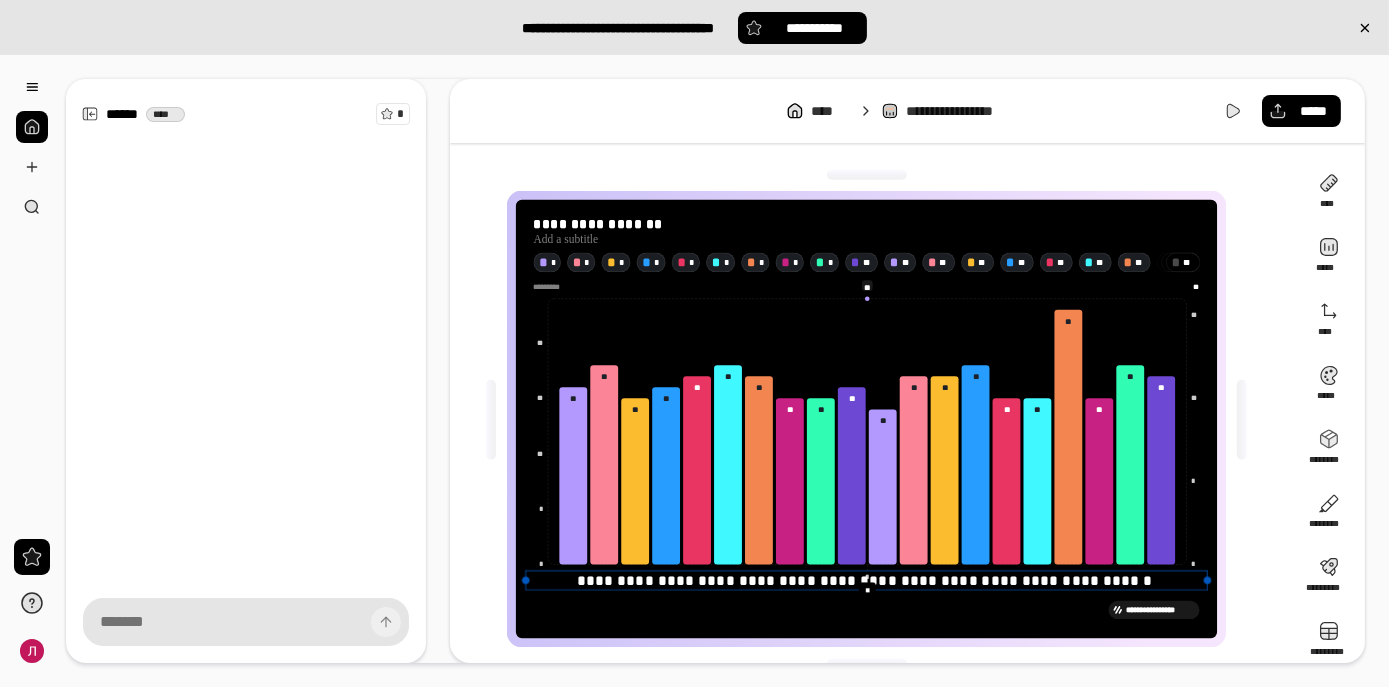 click on "**********" at bounding box center [867, 580] 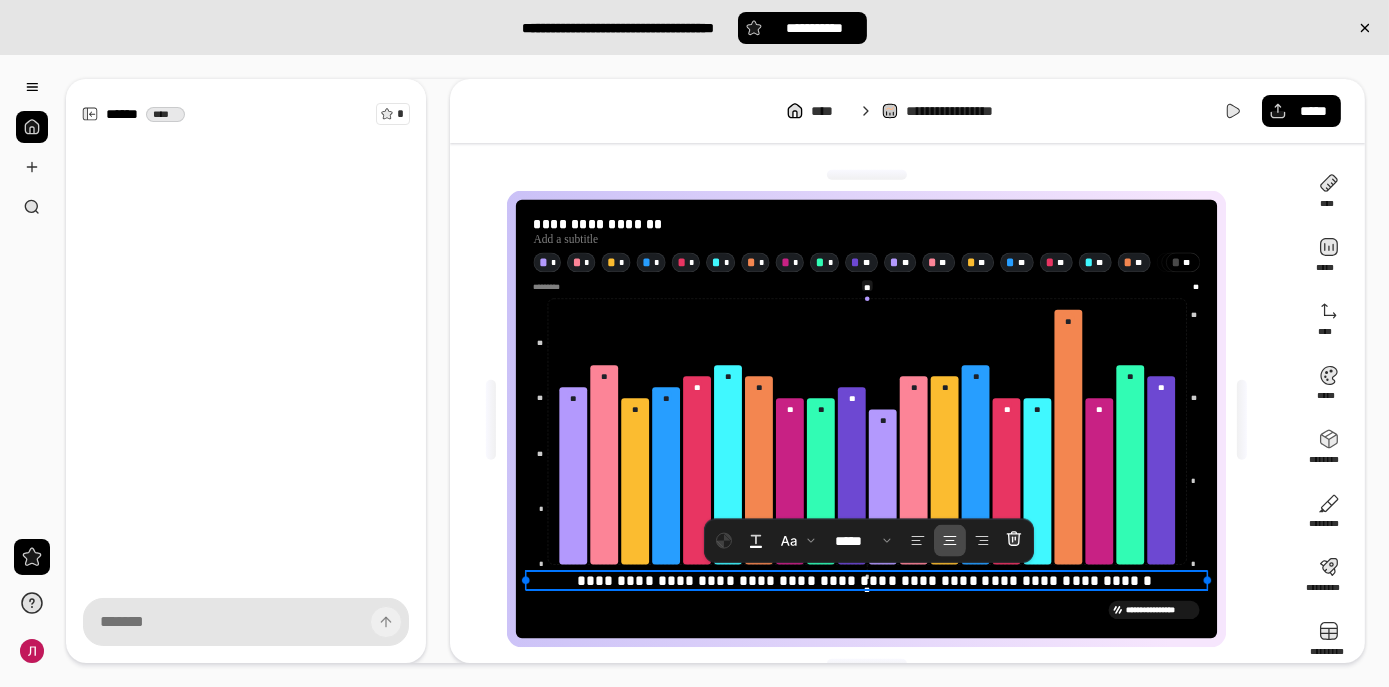 click on "**********" at bounding box center [867, 580] 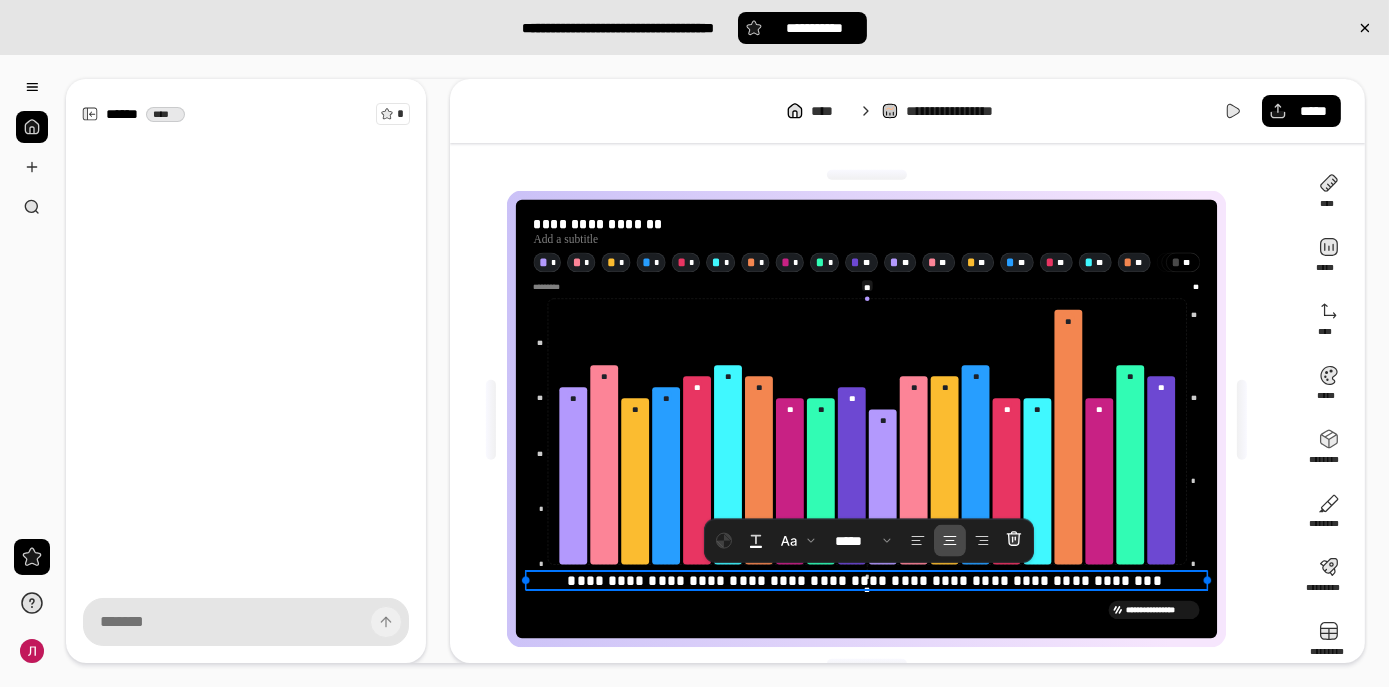 click on "**********" at bounding box center [867, 580] 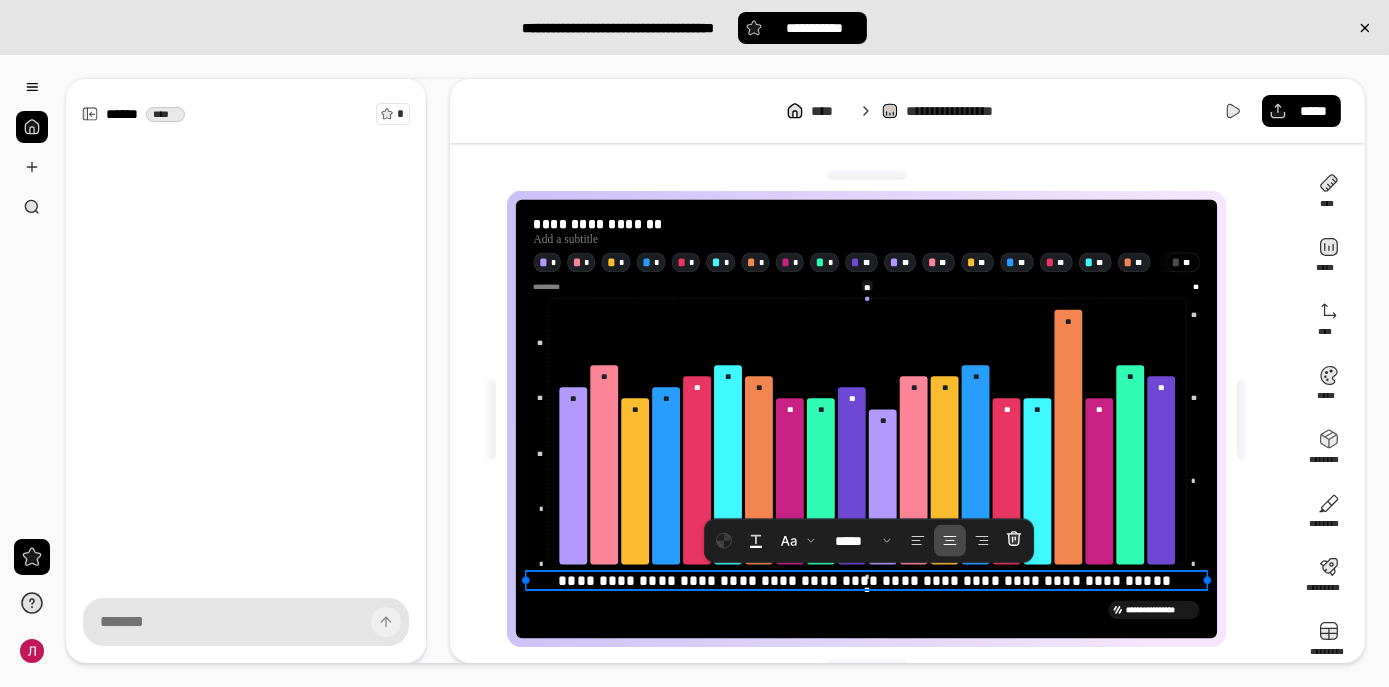 click on "[PHONE]" at bounding box center [867, 580] 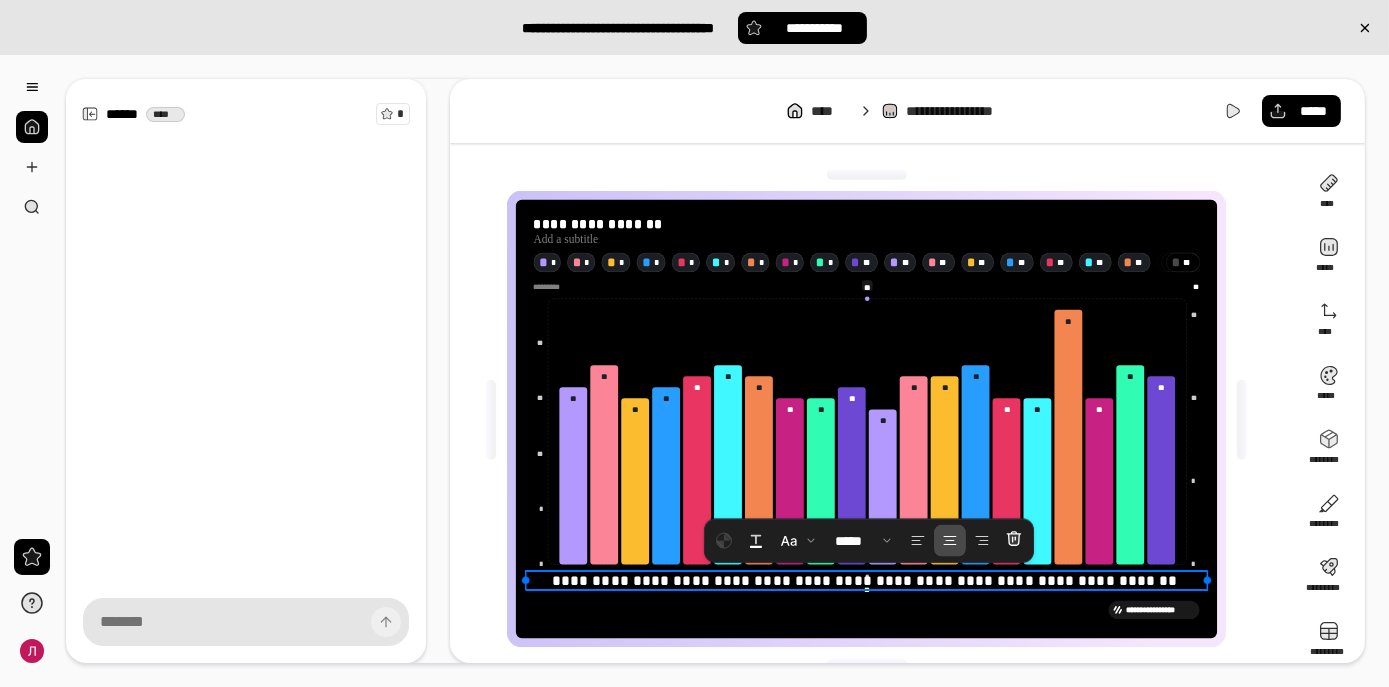 click on "**********" at bounding box center (866, 580) 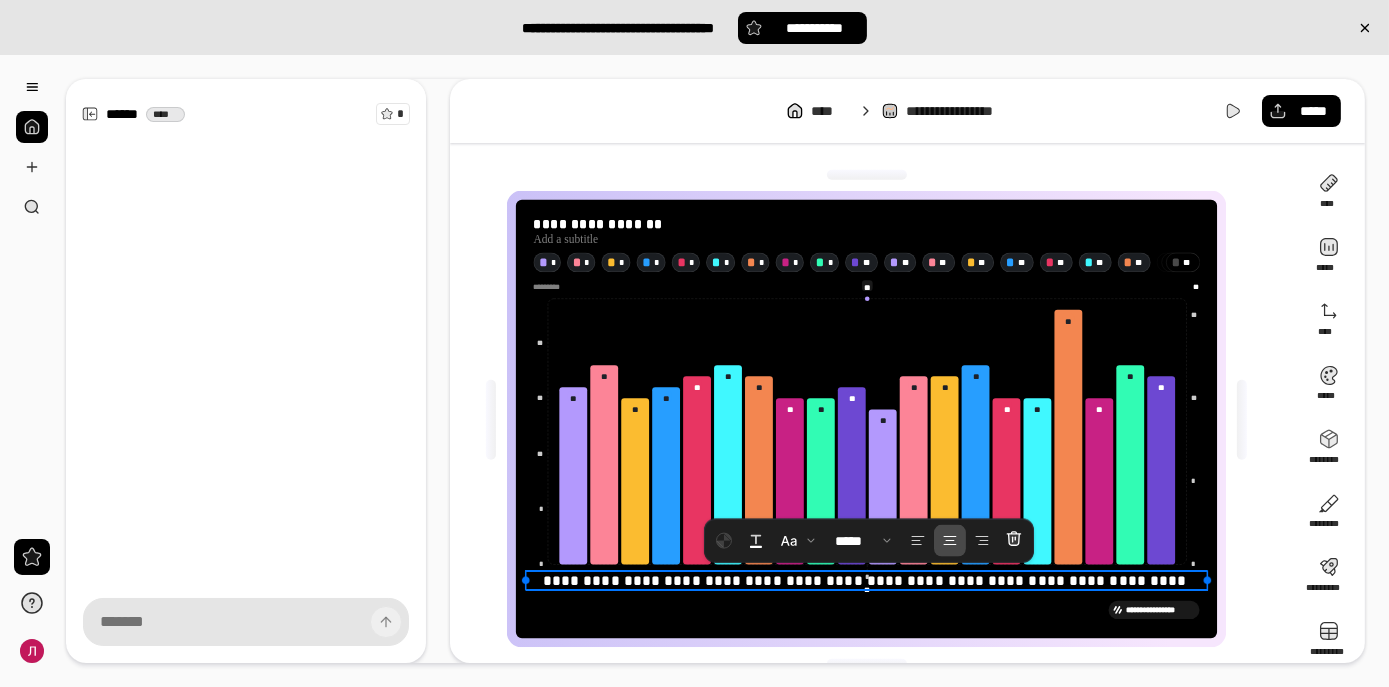 click on "**********" at bounding box center (867, 580) 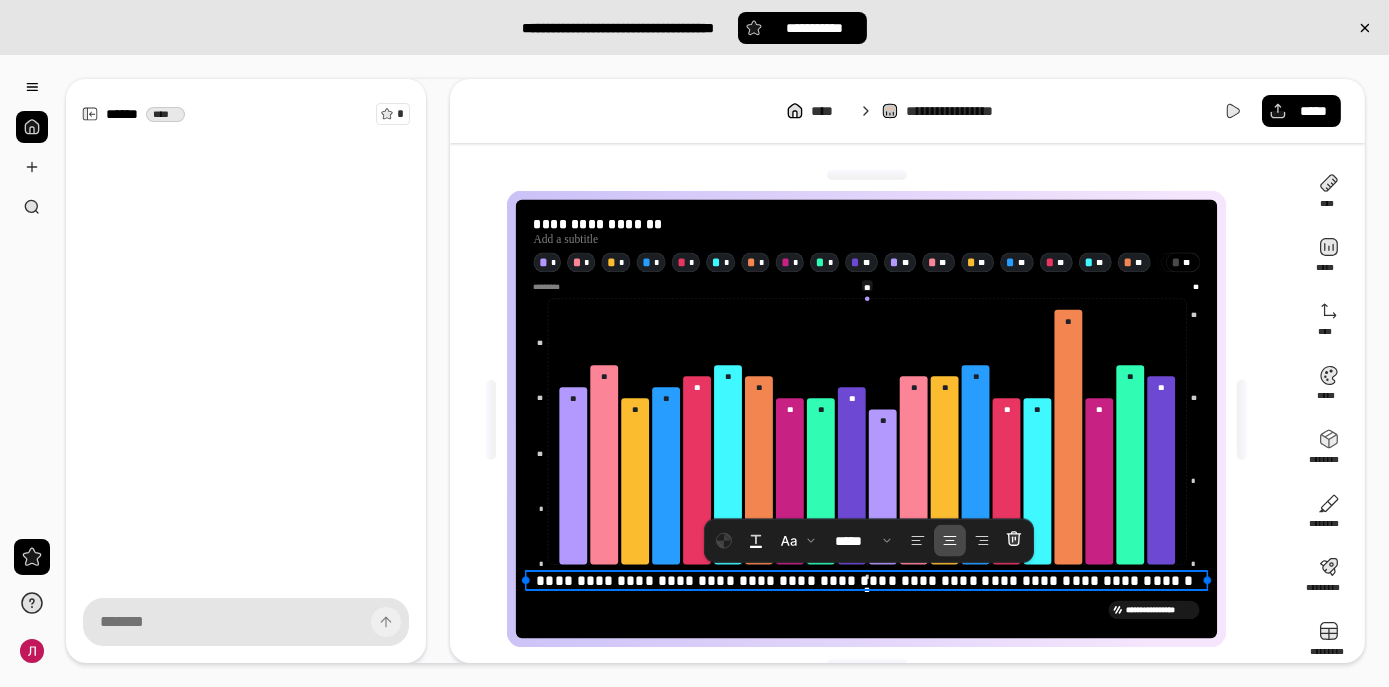 click on "**********" at bounding box center (866, 580) 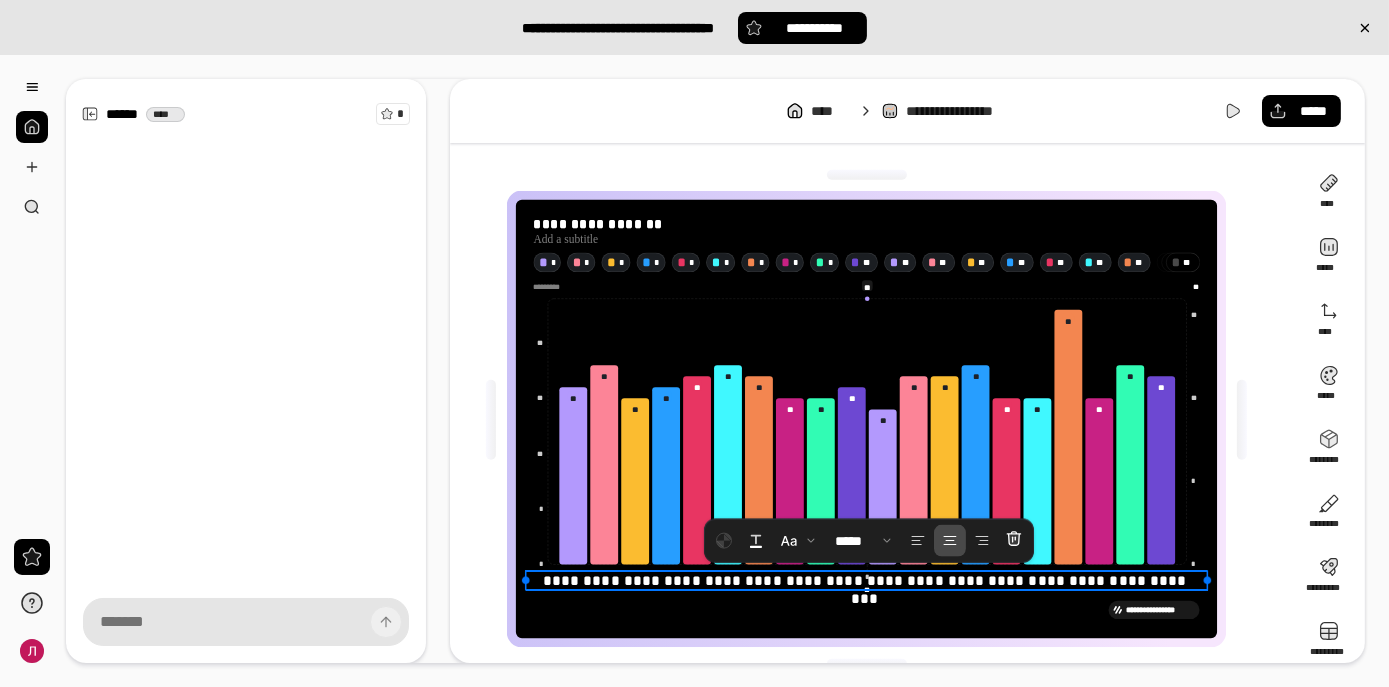 click on "**********" at bounding box center (867, 590) 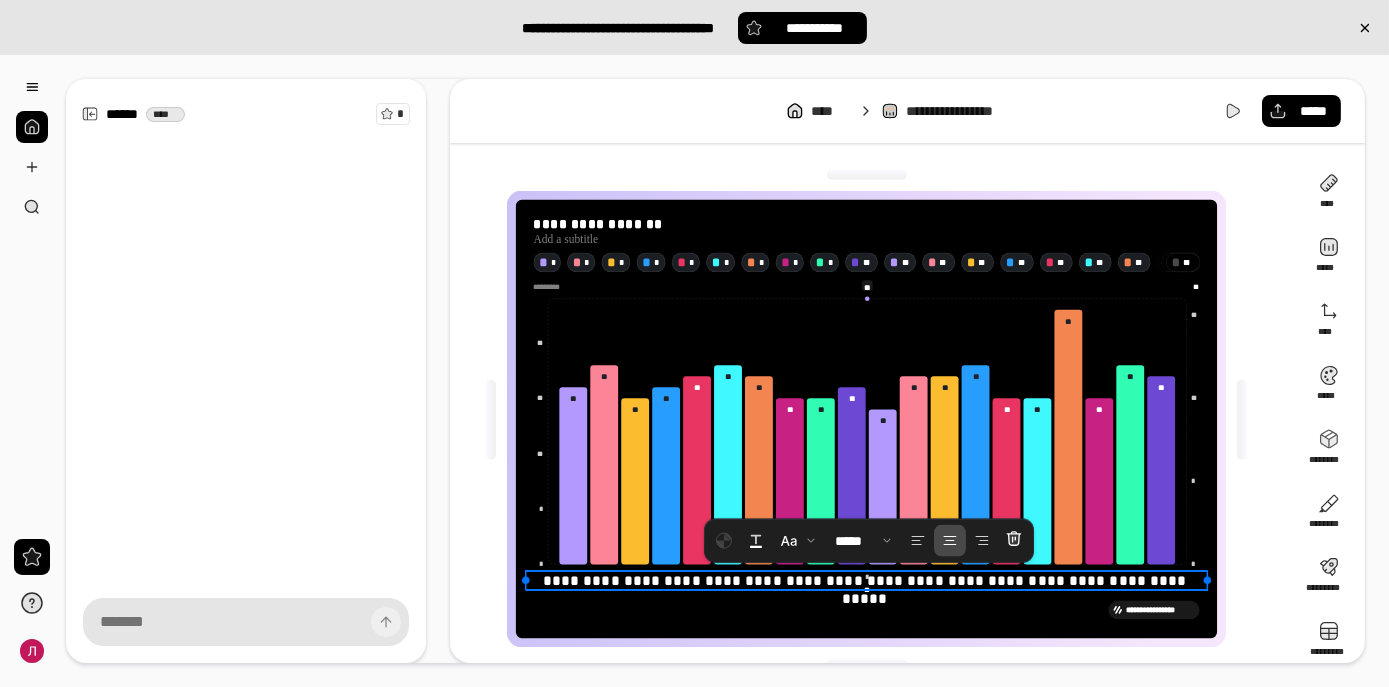 click on "[PHONE]" at bounding box center (867, 590) 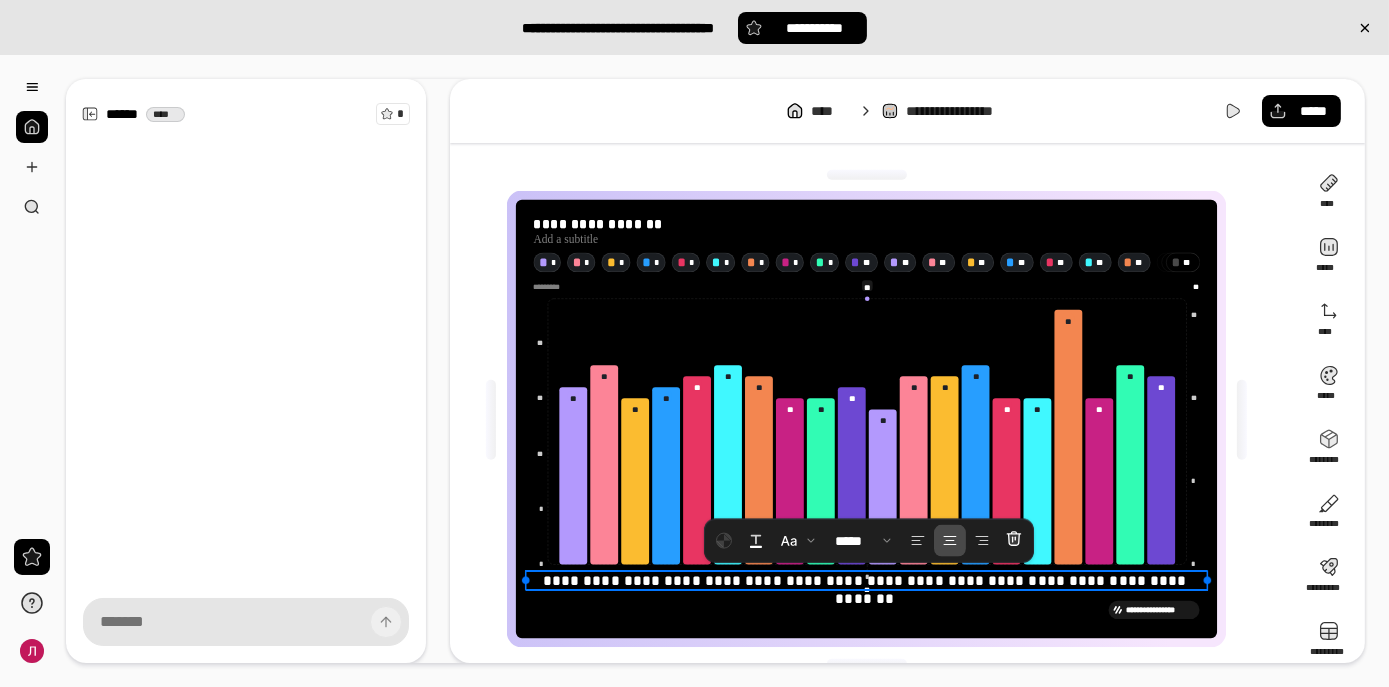 click on "**********" at bounding box center (867, 590) 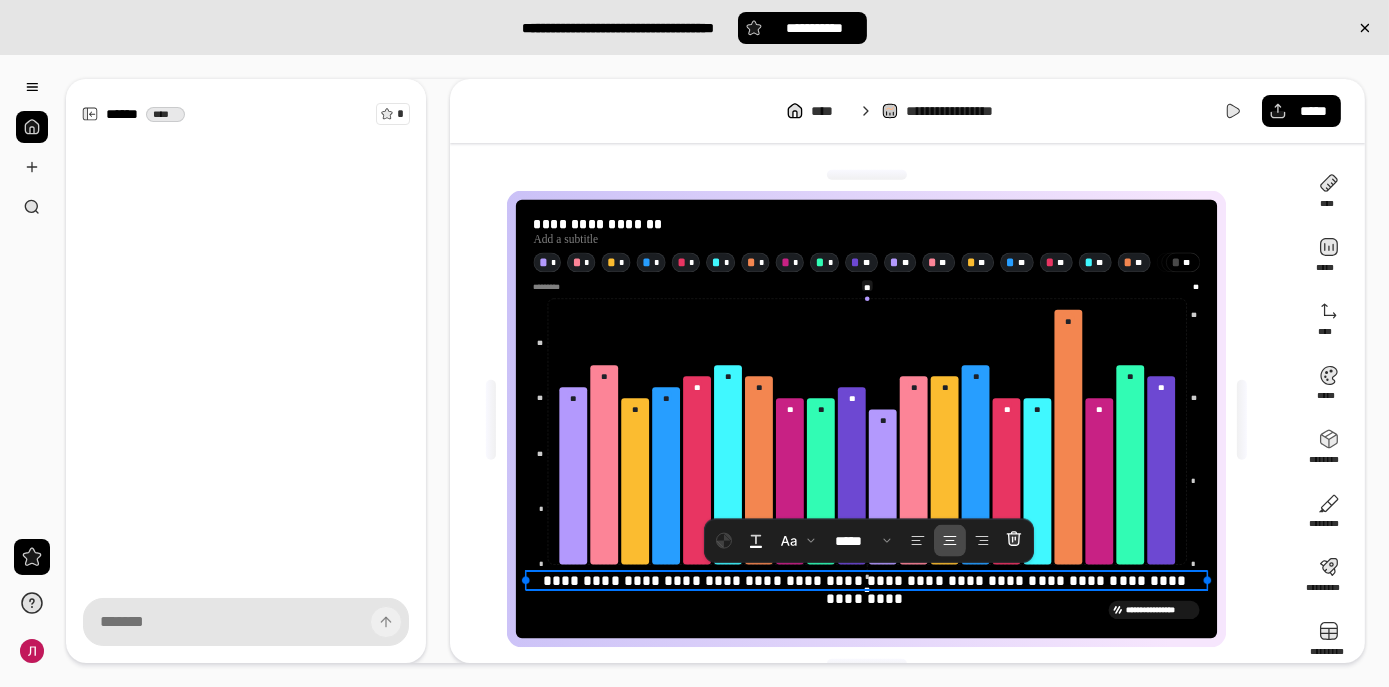 click on "**********" at bounding box center [867, 590] 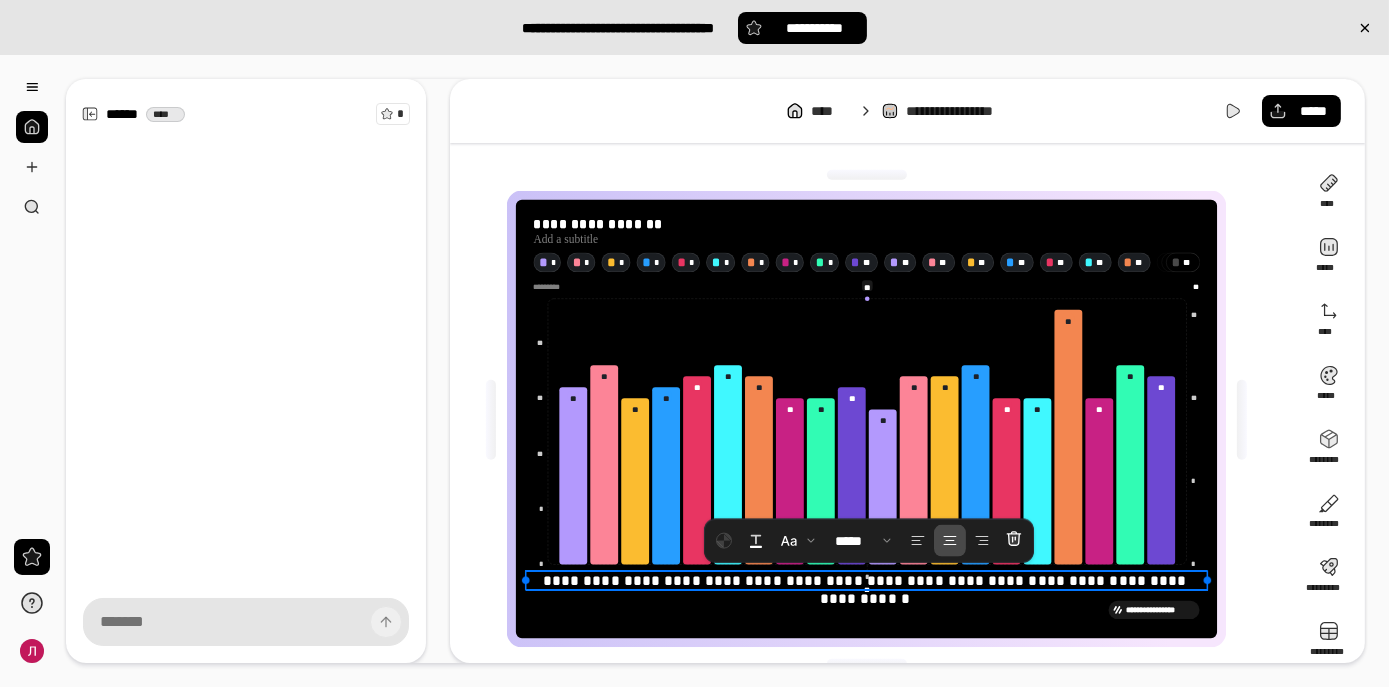 click on "[PHONE]" at bounding box center [867, 590] 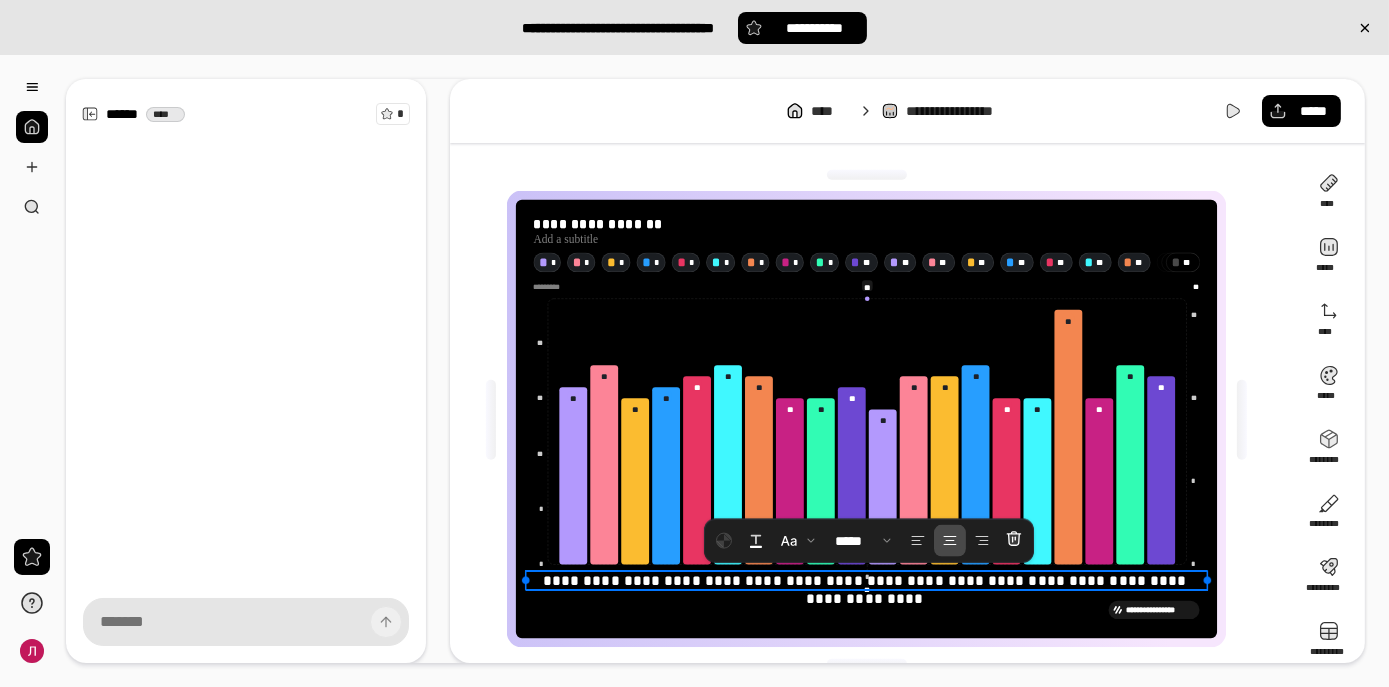 click on "**********" at bounding box center [867, 590] 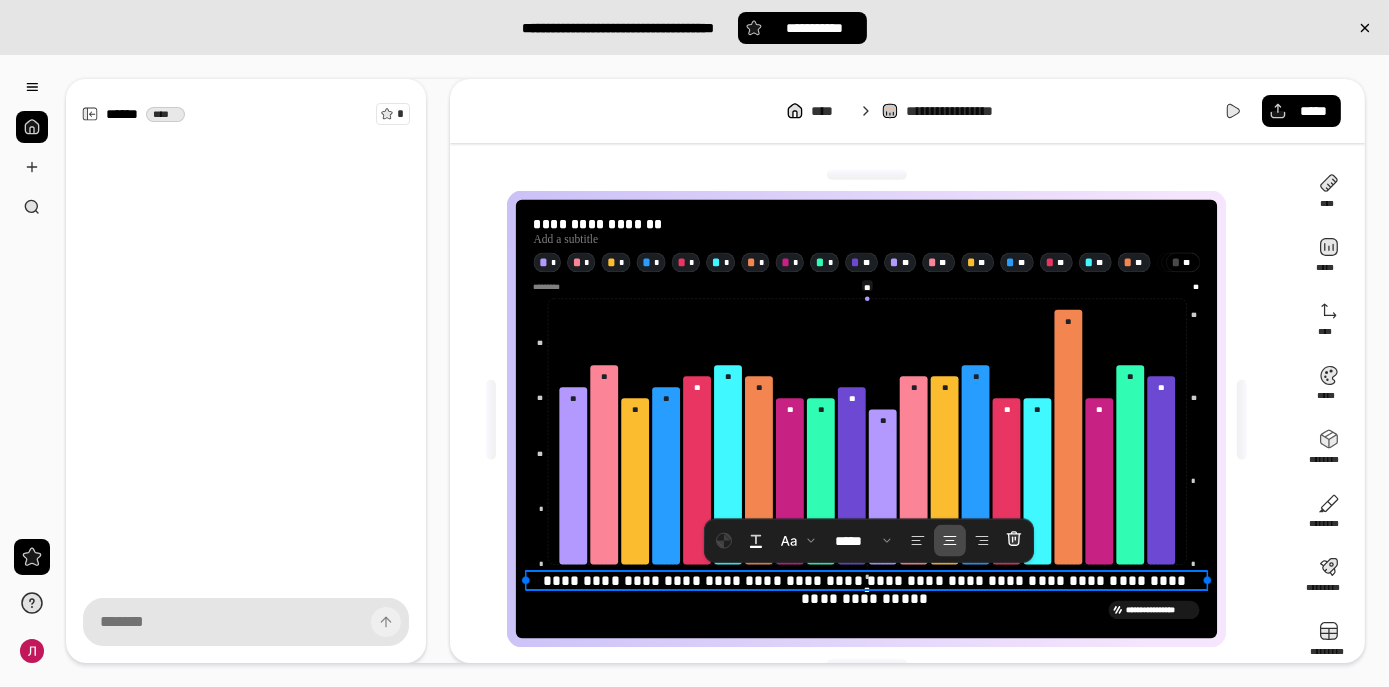 click on "**********" at bounding box center (867, 590) 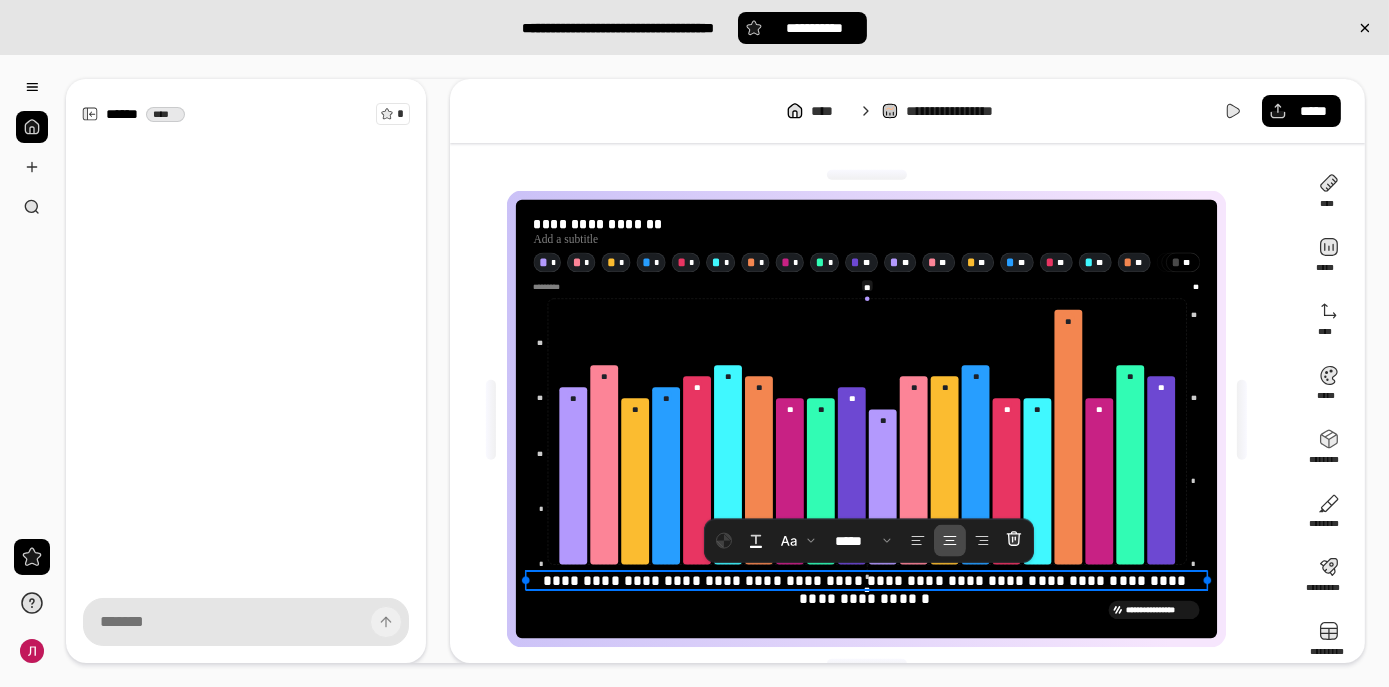 click on "**********" at bounding box center [867, 590] 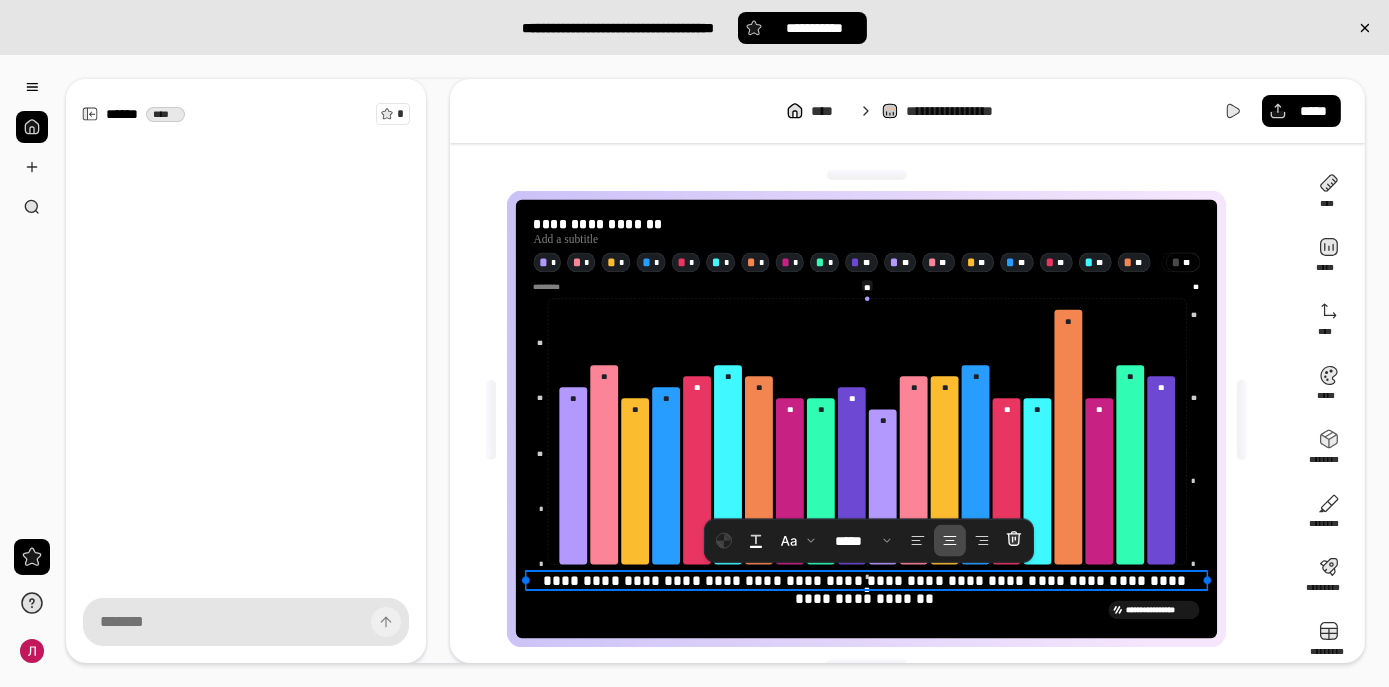 click on "[PHONE]" at bounding box center [867, 590] 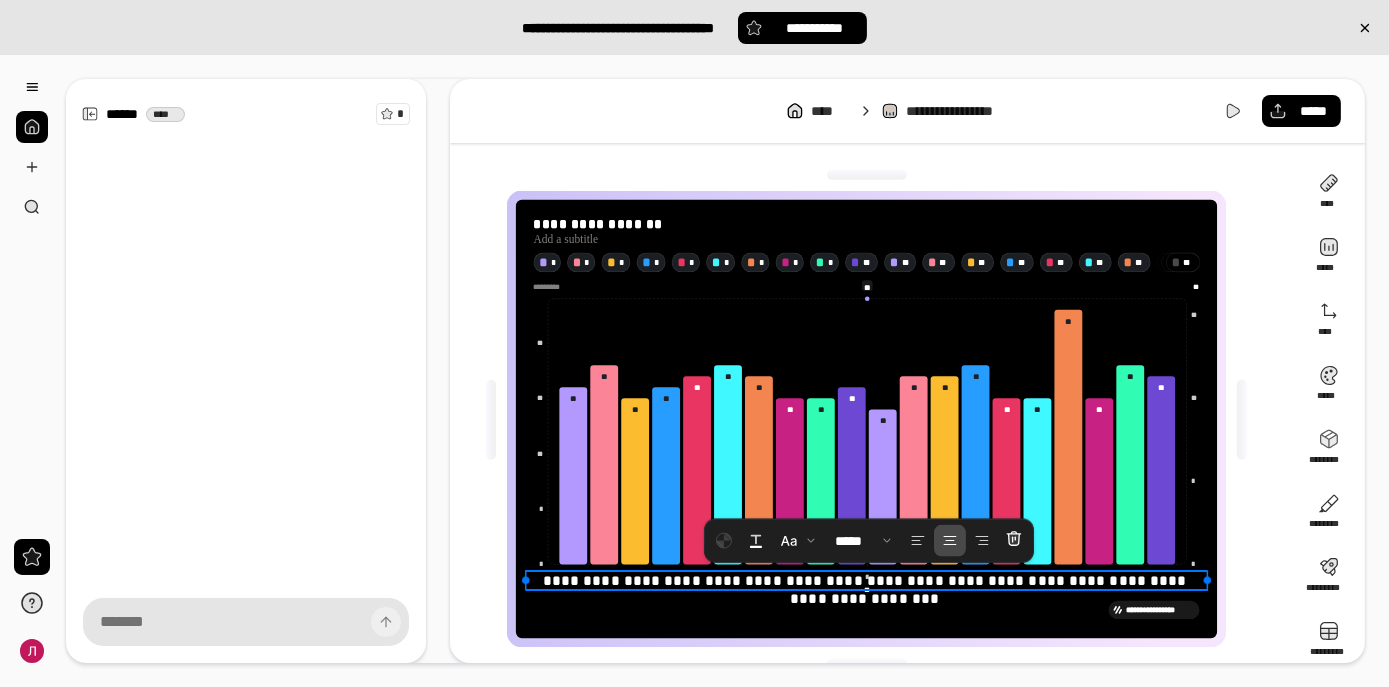 click on "**********" at bounding box center [867, 590] 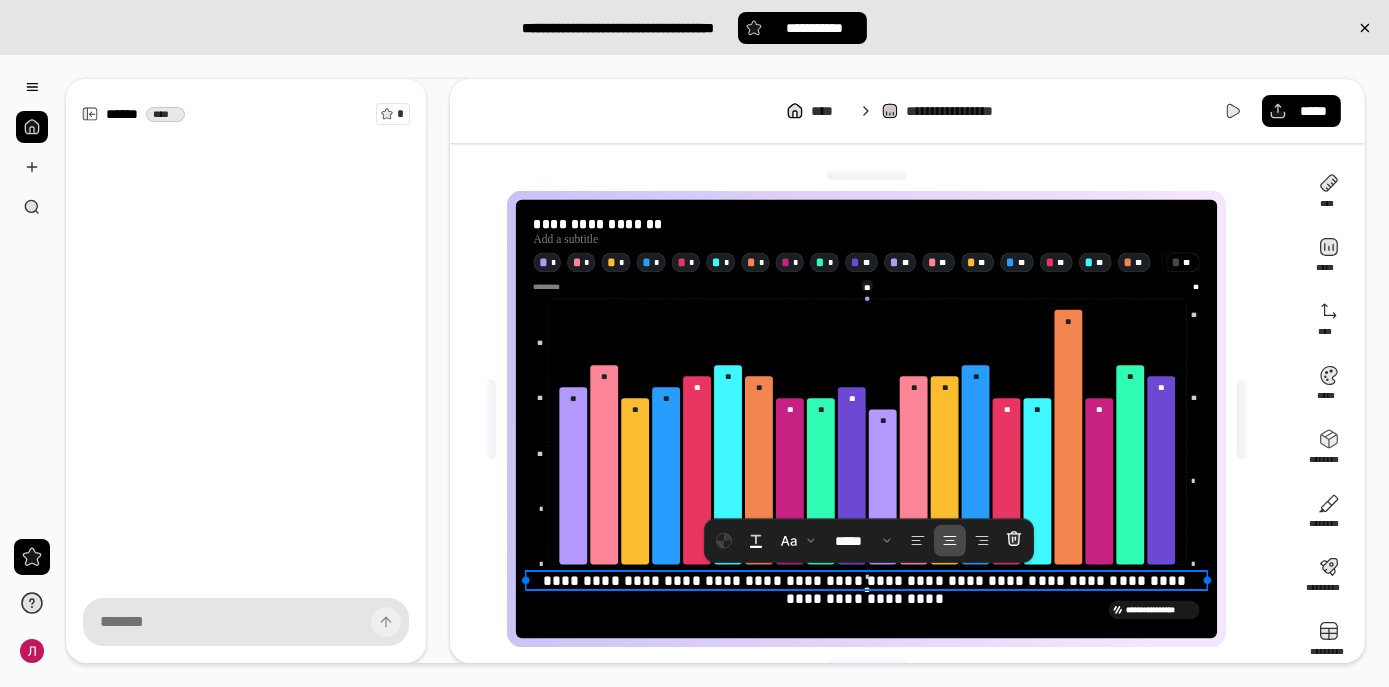 click on "**********" at bounding box center [867, 590] 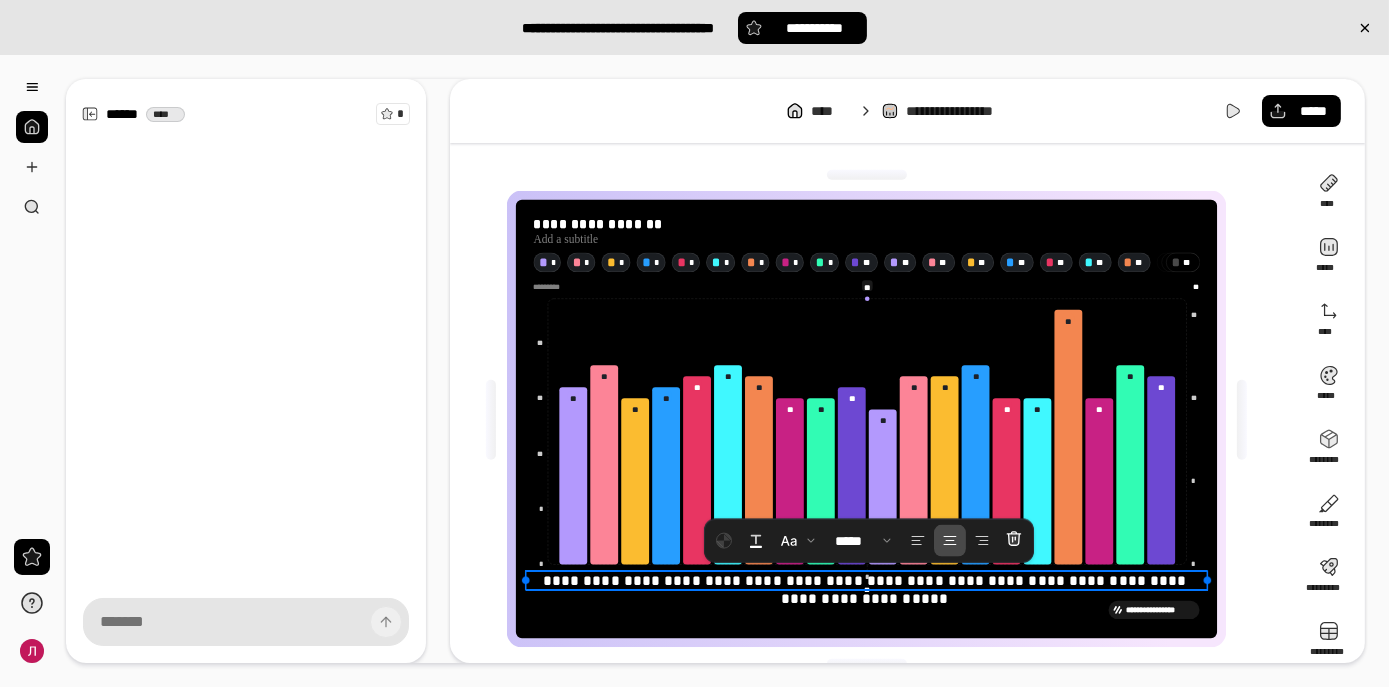 click on "**********" at bounding box center (867, 590) 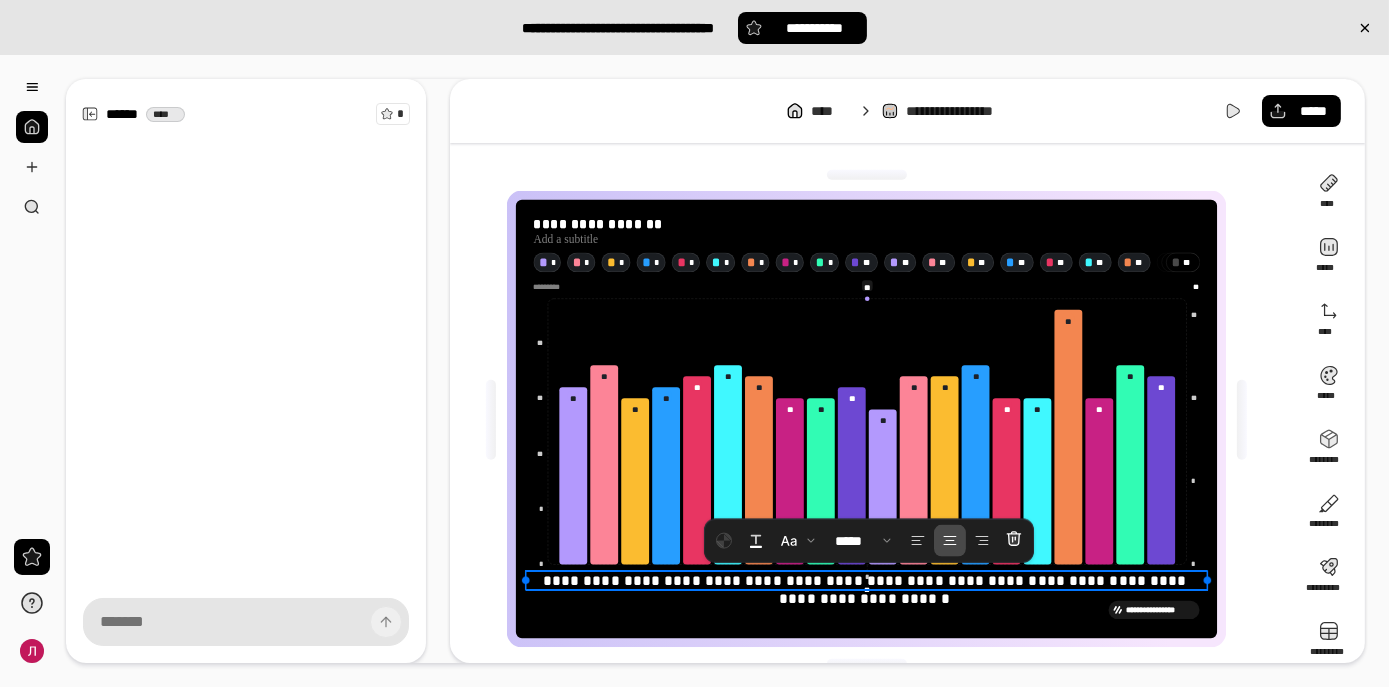 click on "[PHONE]" at bounding box center (867, 590) 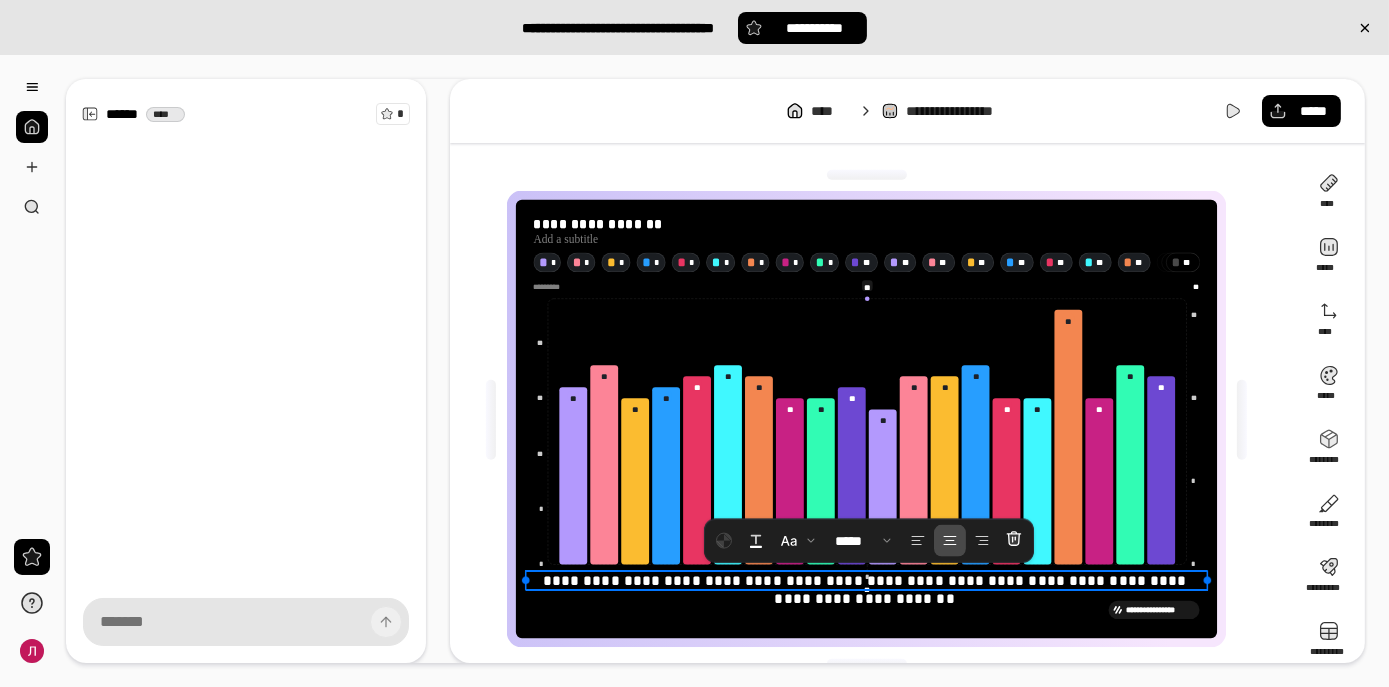 click on "[PHONE]" at bounding box center [867, 590] 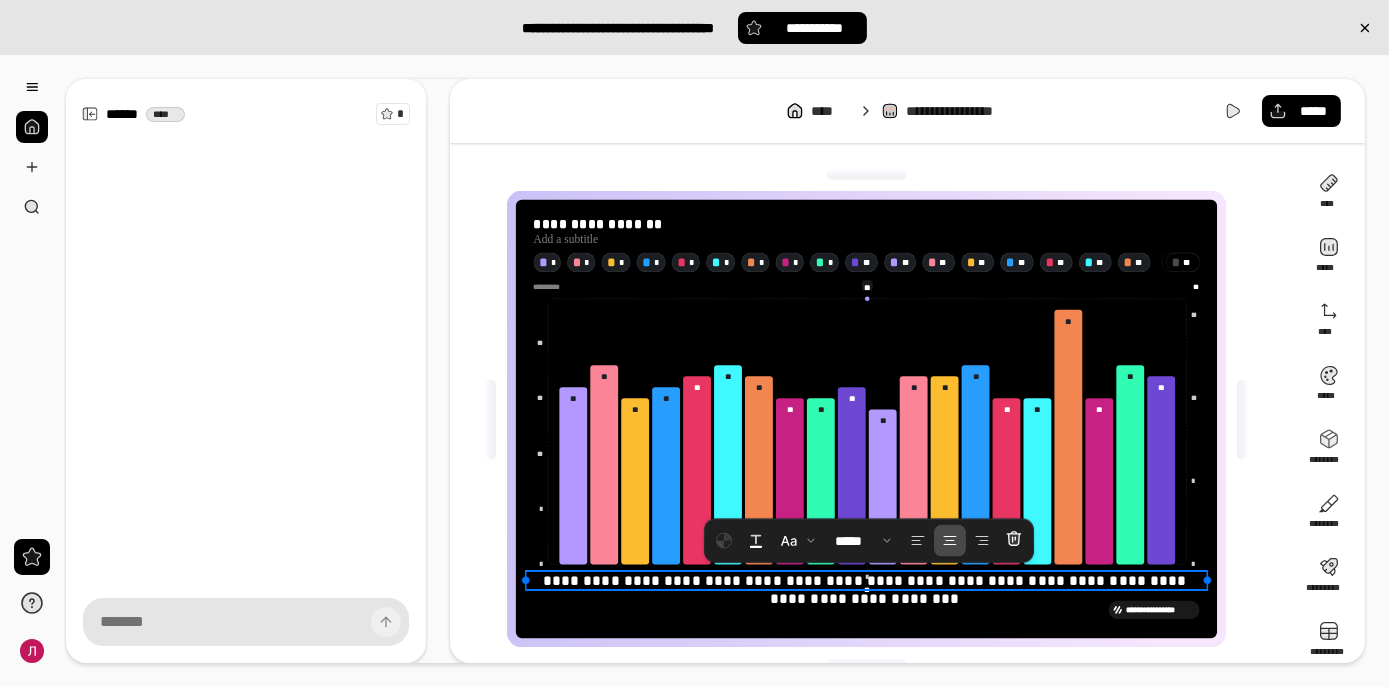 click on "**********" at bounding box center [867, 590] 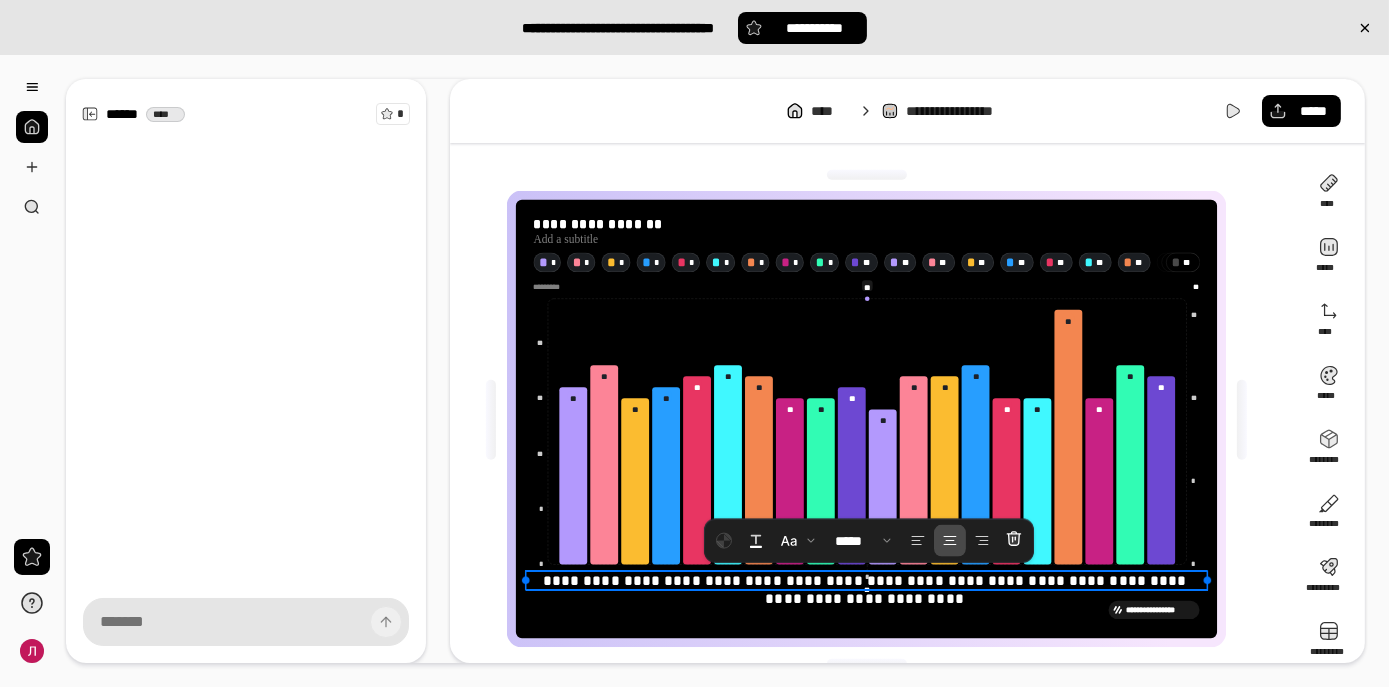 click on "**********" at bounding box center (867, 590) 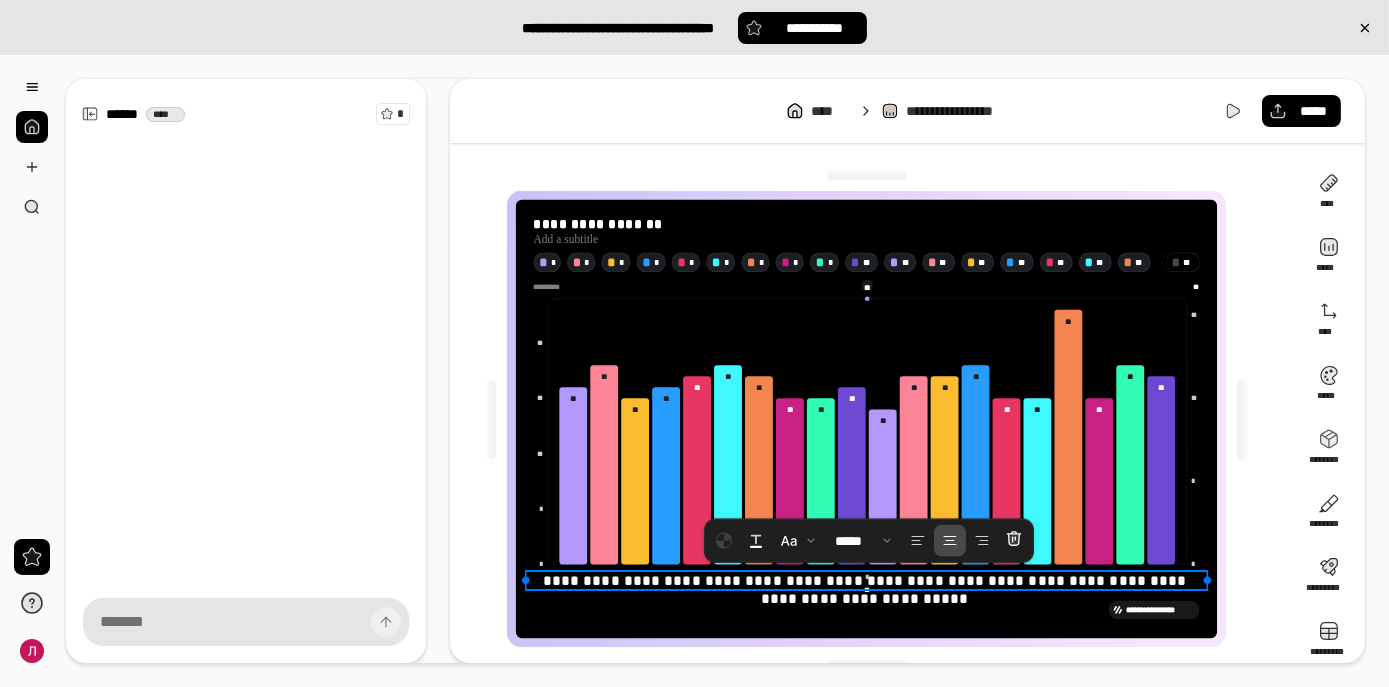 click on "**********" at bounding box center [867, 590] 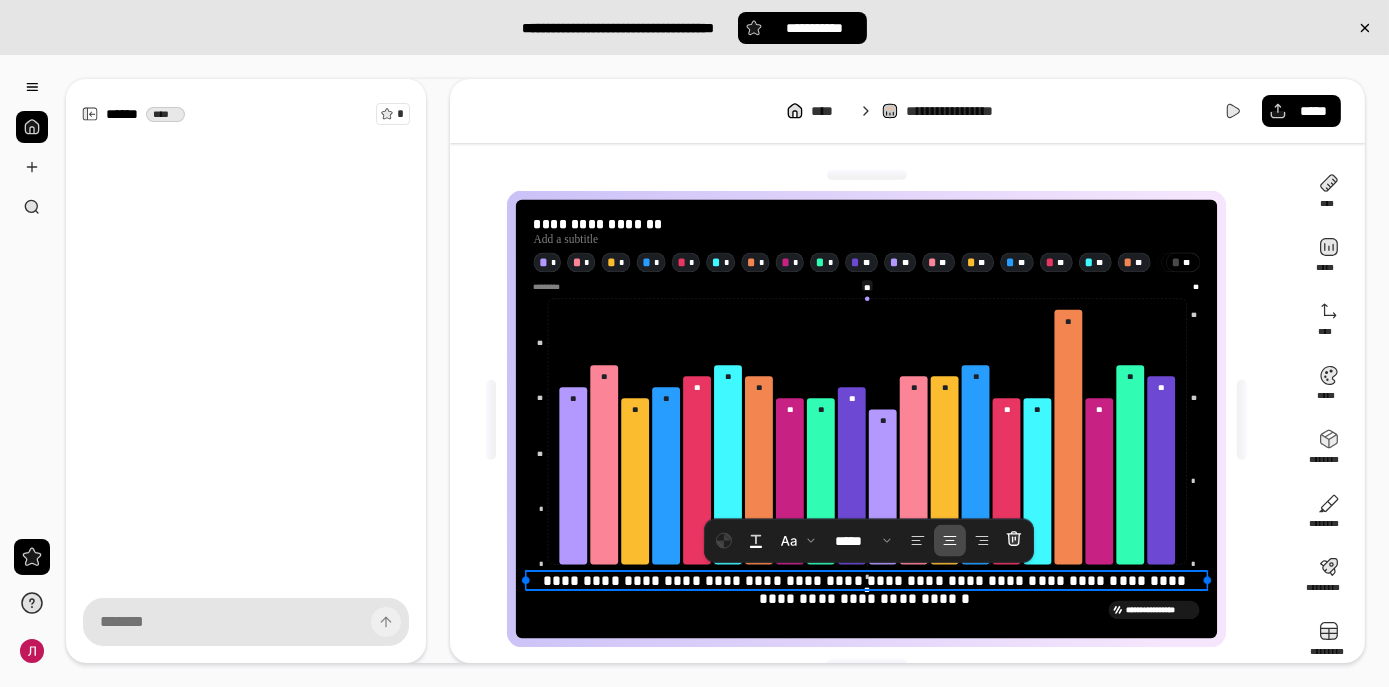 click on "**********" at bounding box center [867, 590] 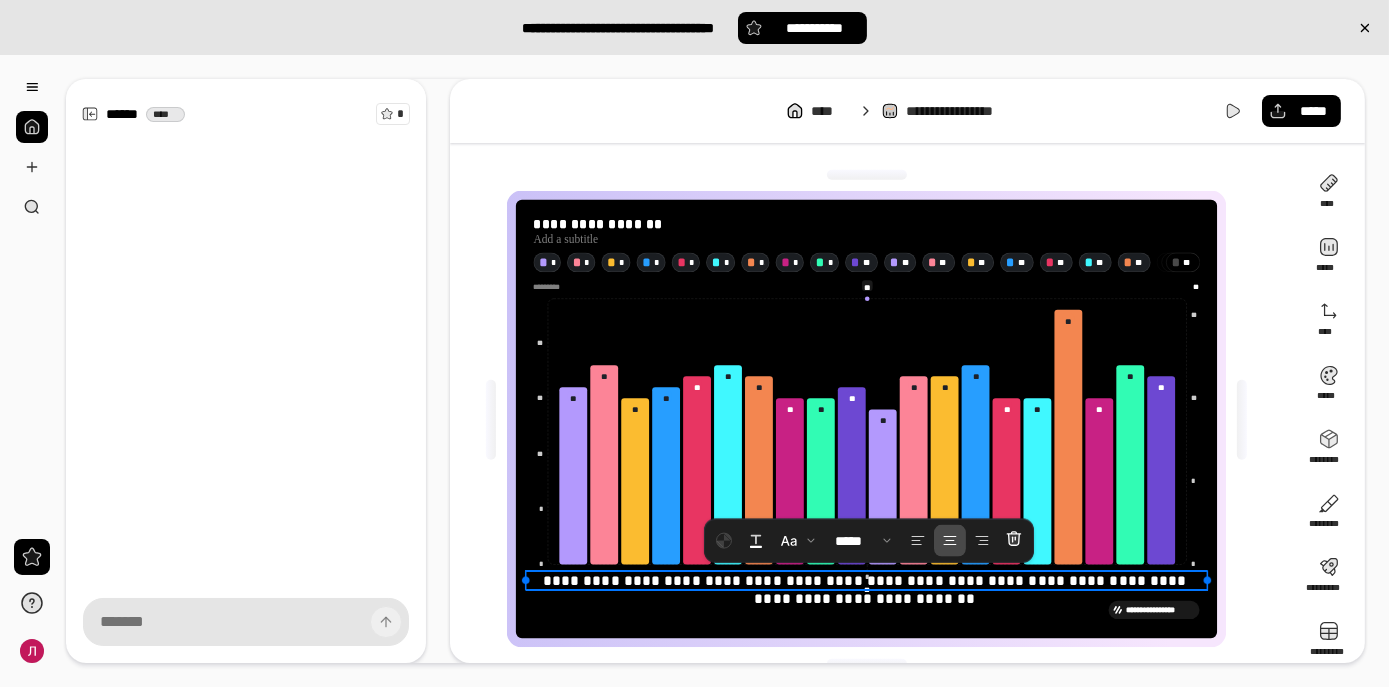 click on "[PHONE]" at bounding box center (867, 590) 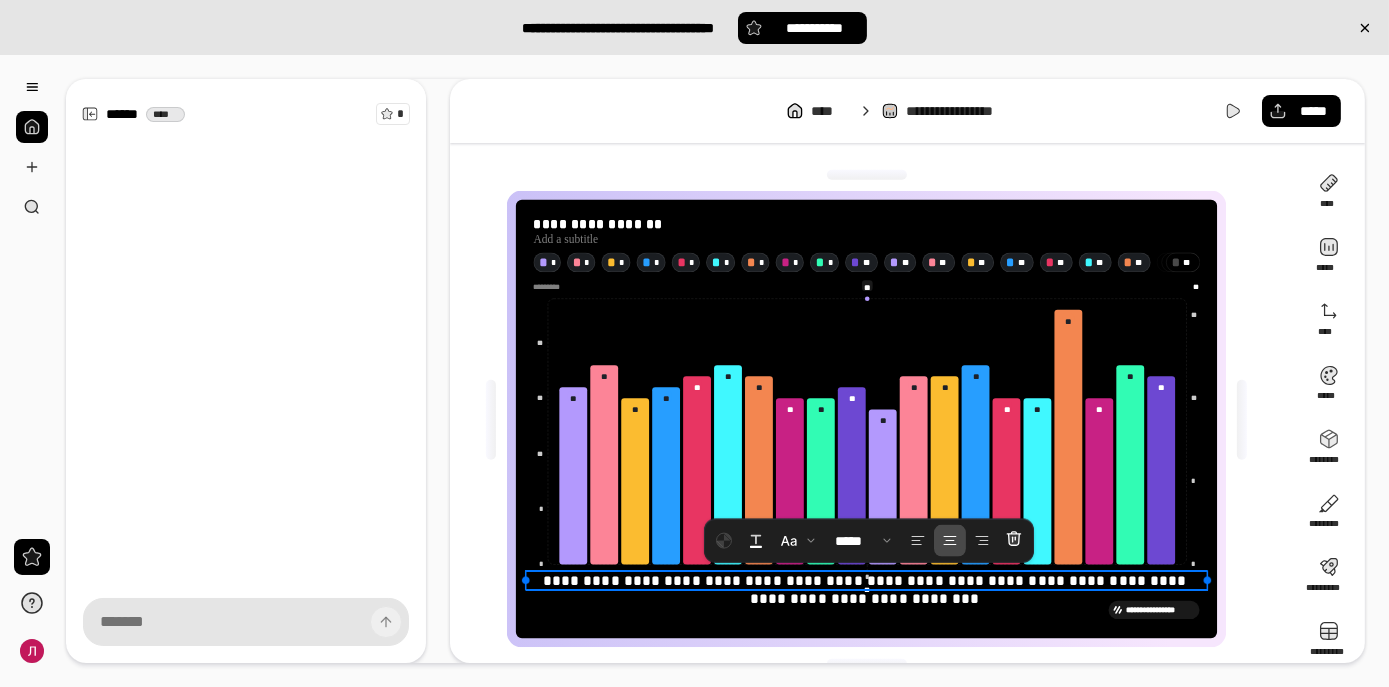 click on "[PHONE]" at bounding box center (867, 590) 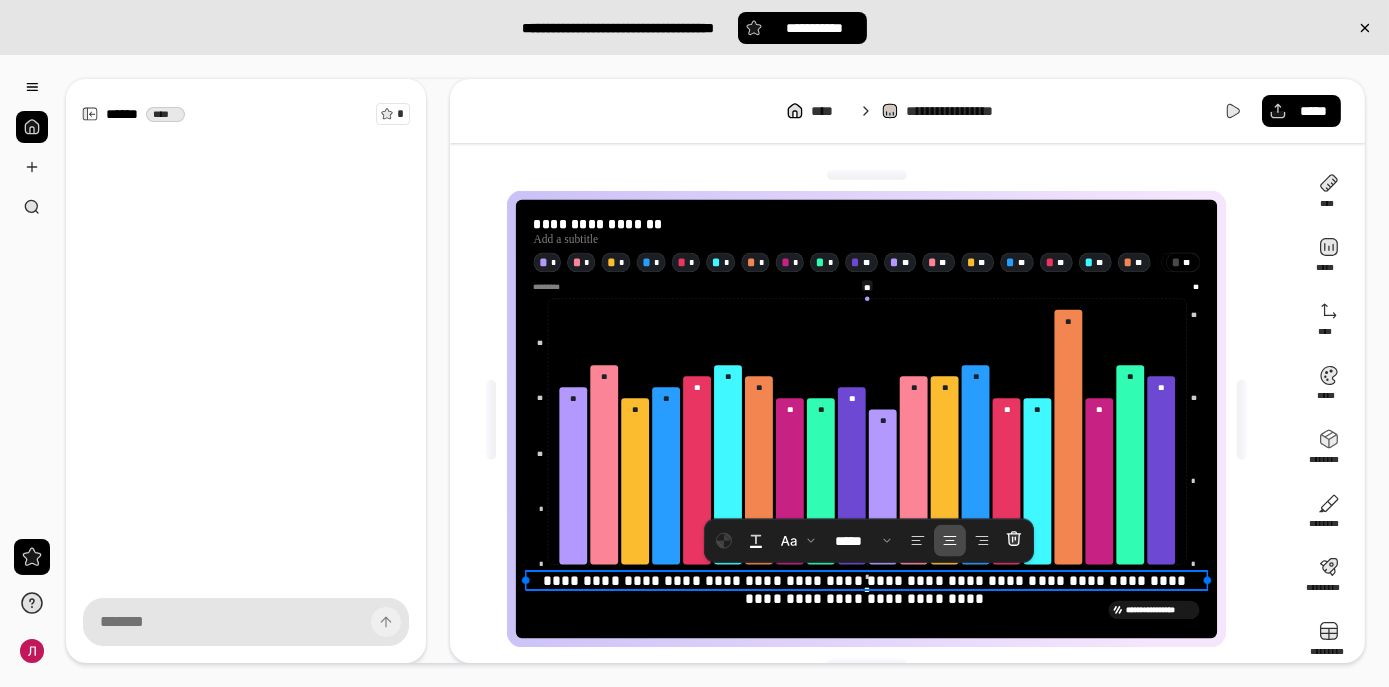 click on "[PHONE]" at bounding box center (867, 590) 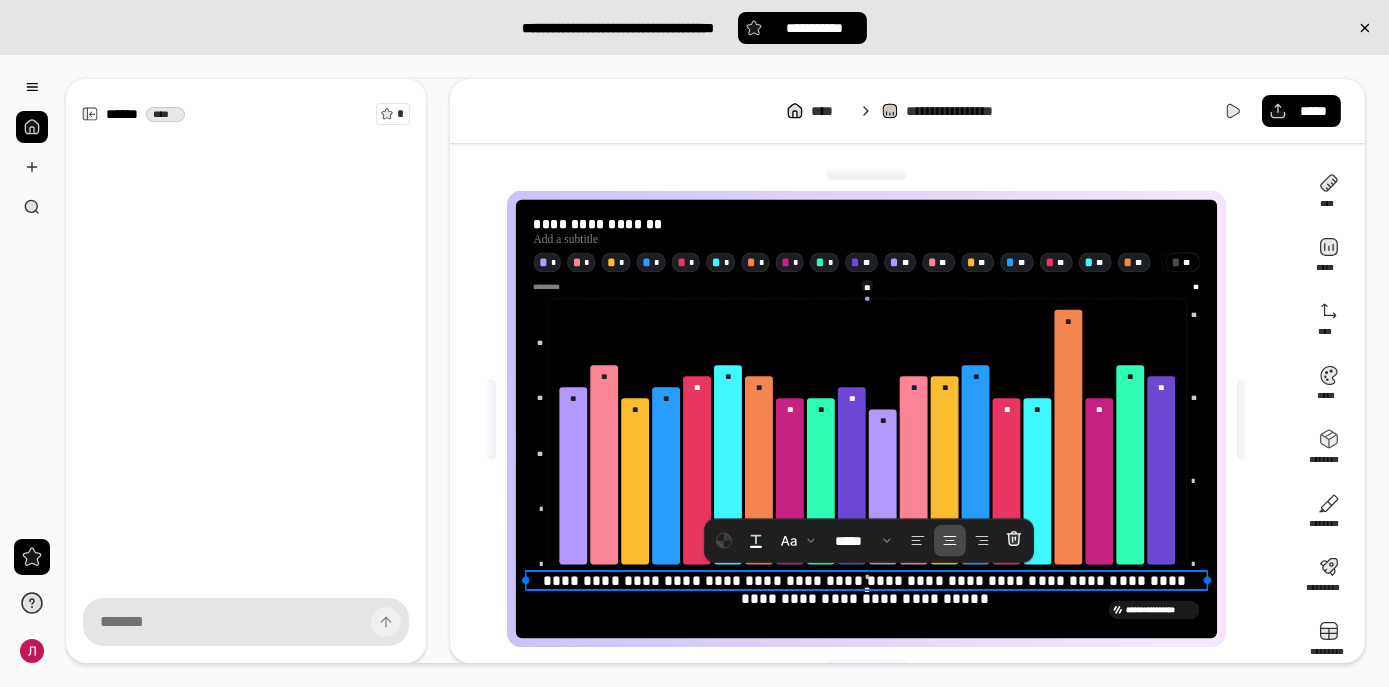 click on "**********" at bounding box center (867, 590) 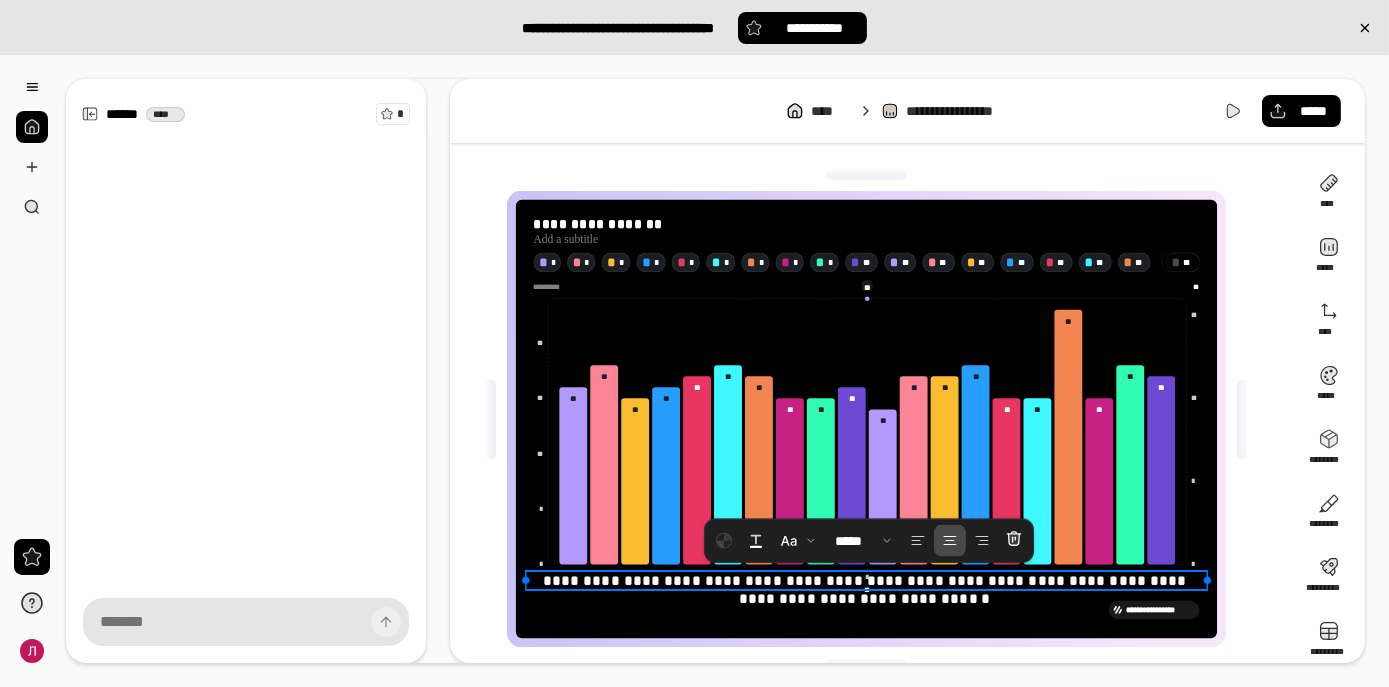 click on "[PHONE]" at bounding box center [867, 590] 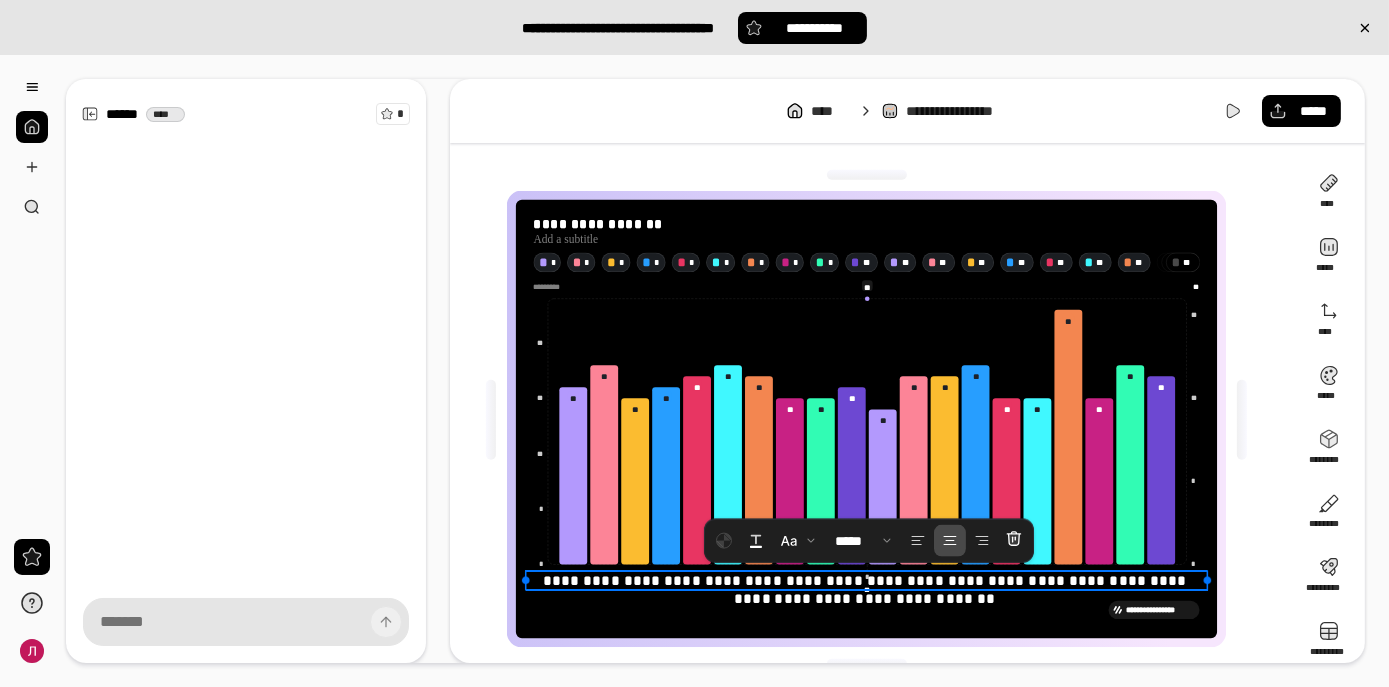 click on "**********" at bounding box center [867, 590] 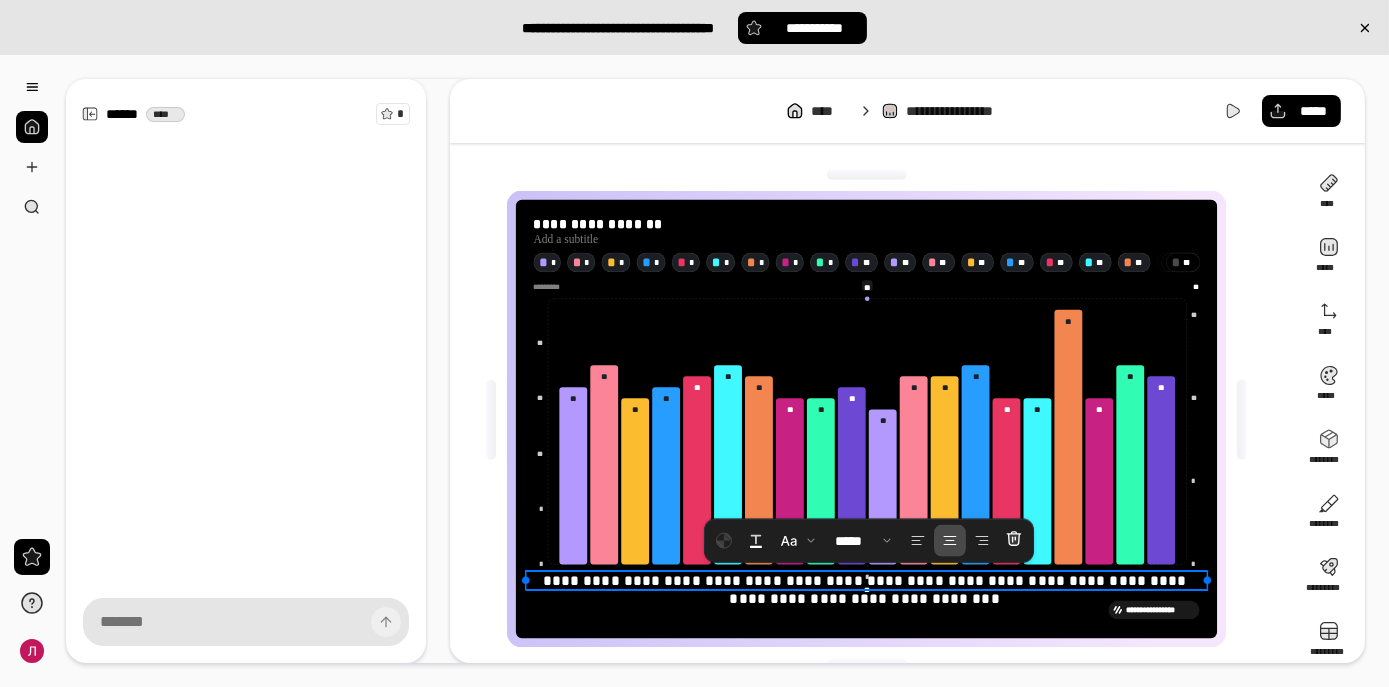 click on "**********" at bounding box center [867, 610] 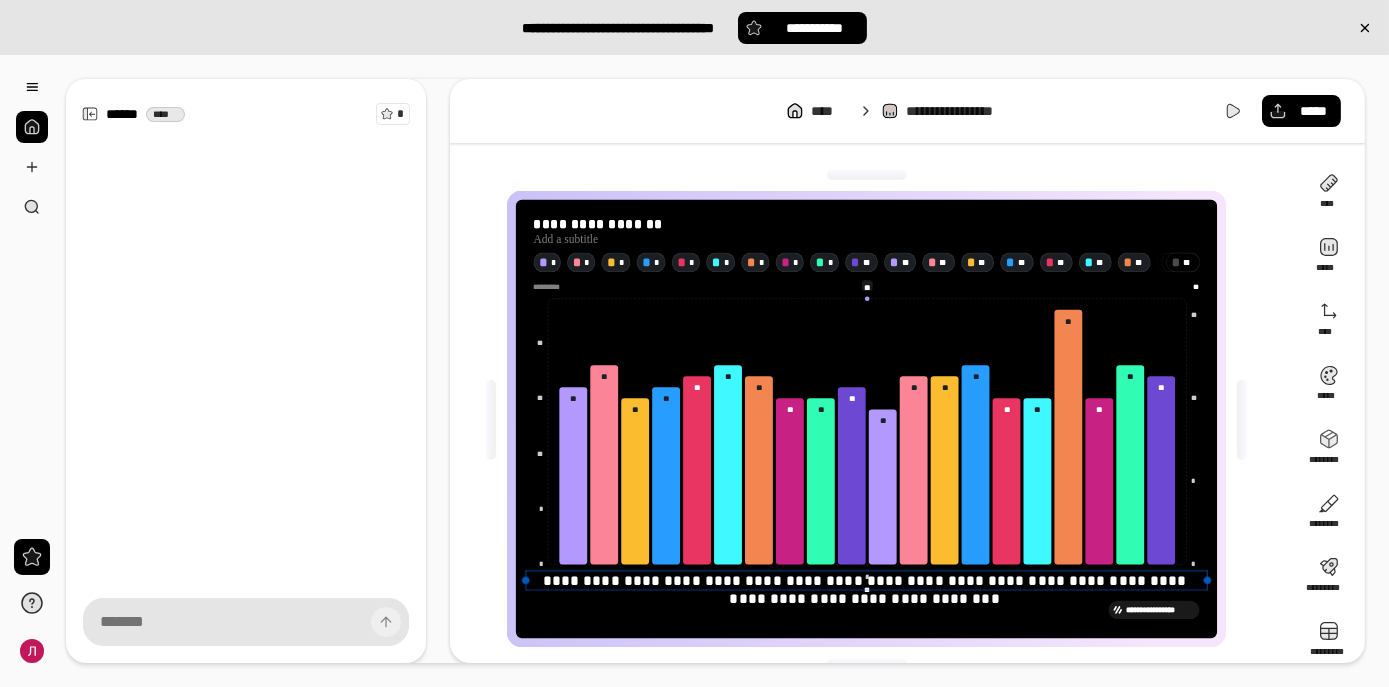 click on "**********" at bounding box center (867, 580) 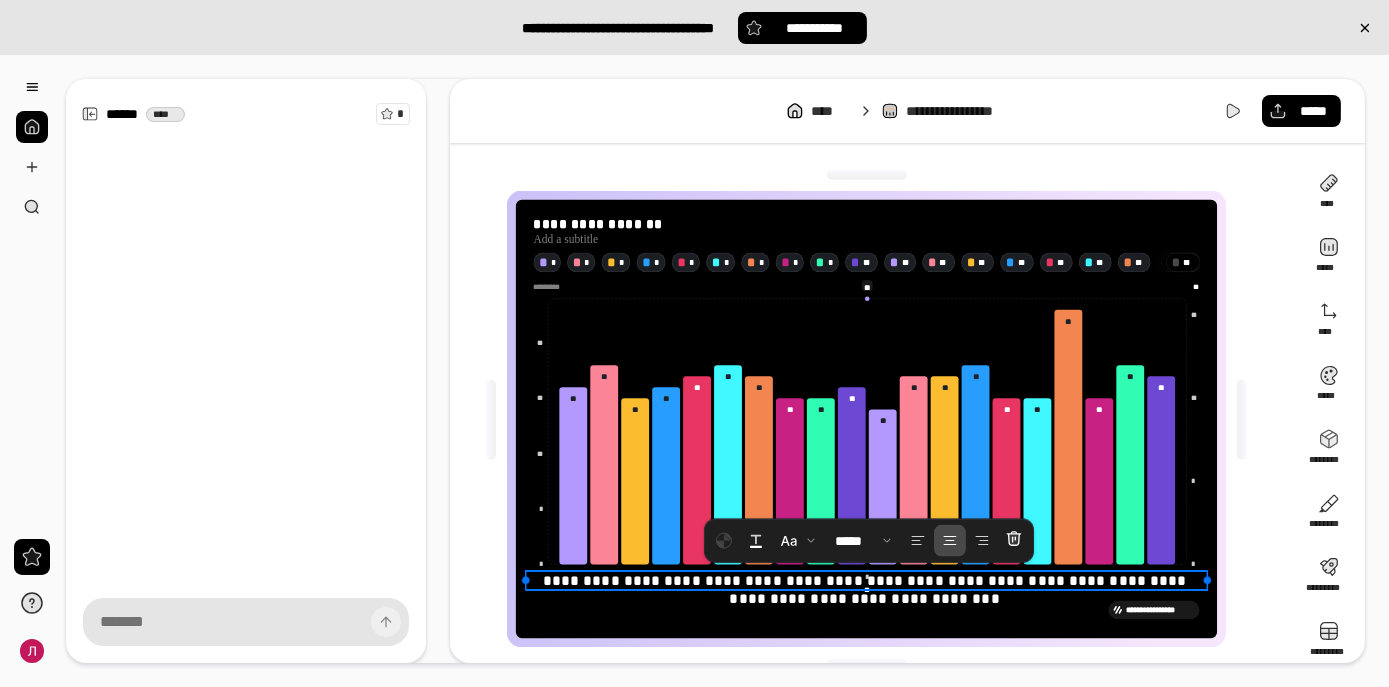 click at bounding box center [867, 571] 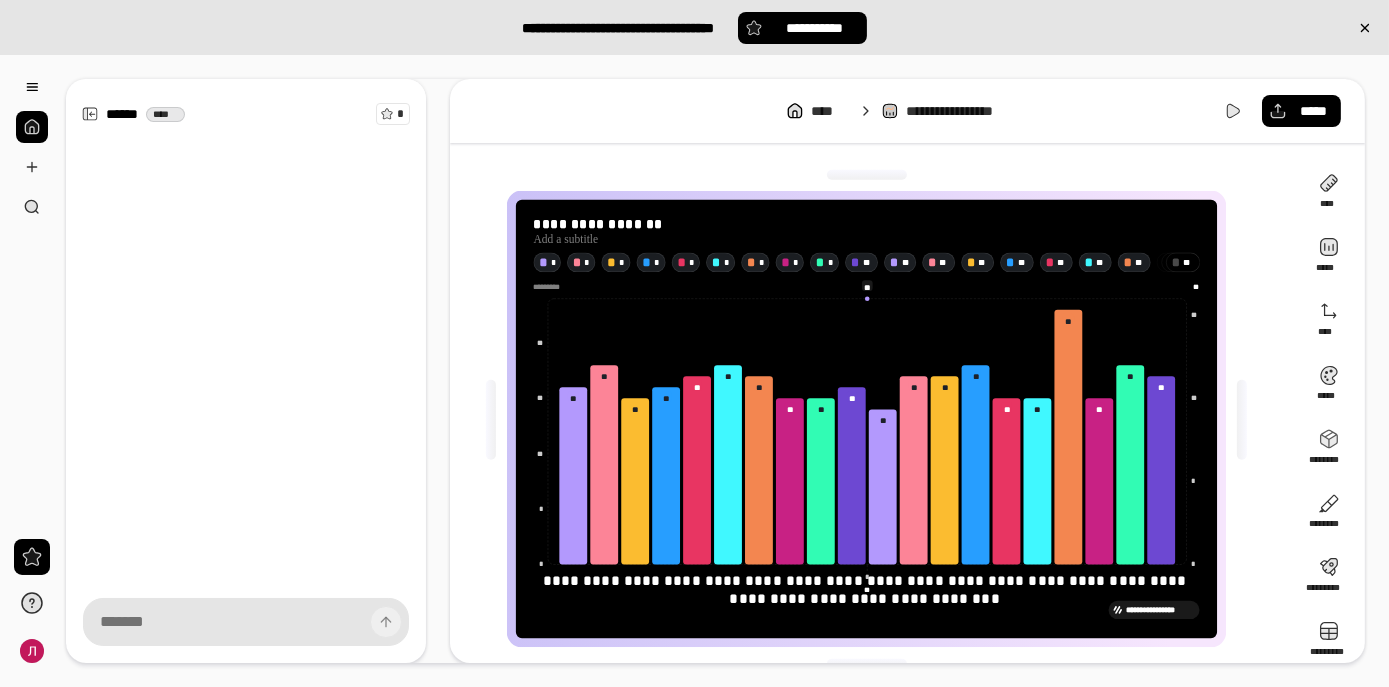 click on "**********" at bounding box center (867, 610) 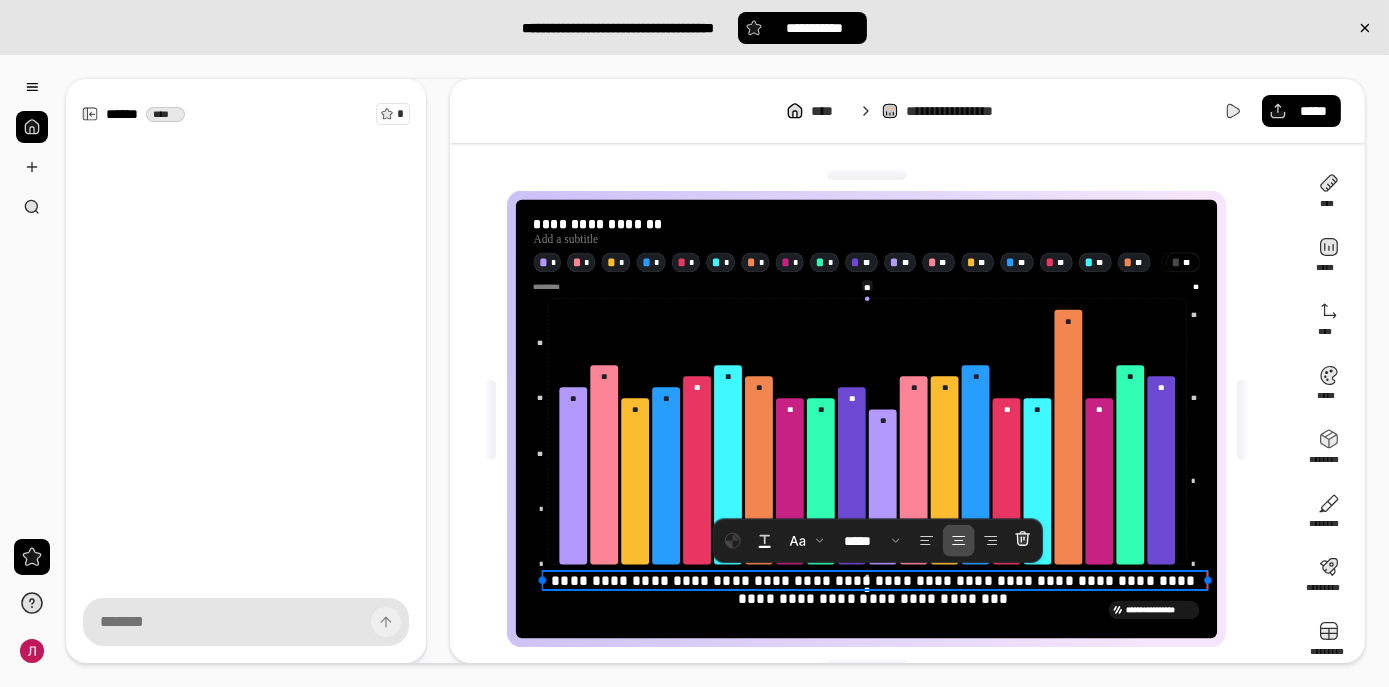 drag, startPoint x: 526, startPoint y: 580, endPoint x: 547, endPoint y: 572, distance: 22.472204 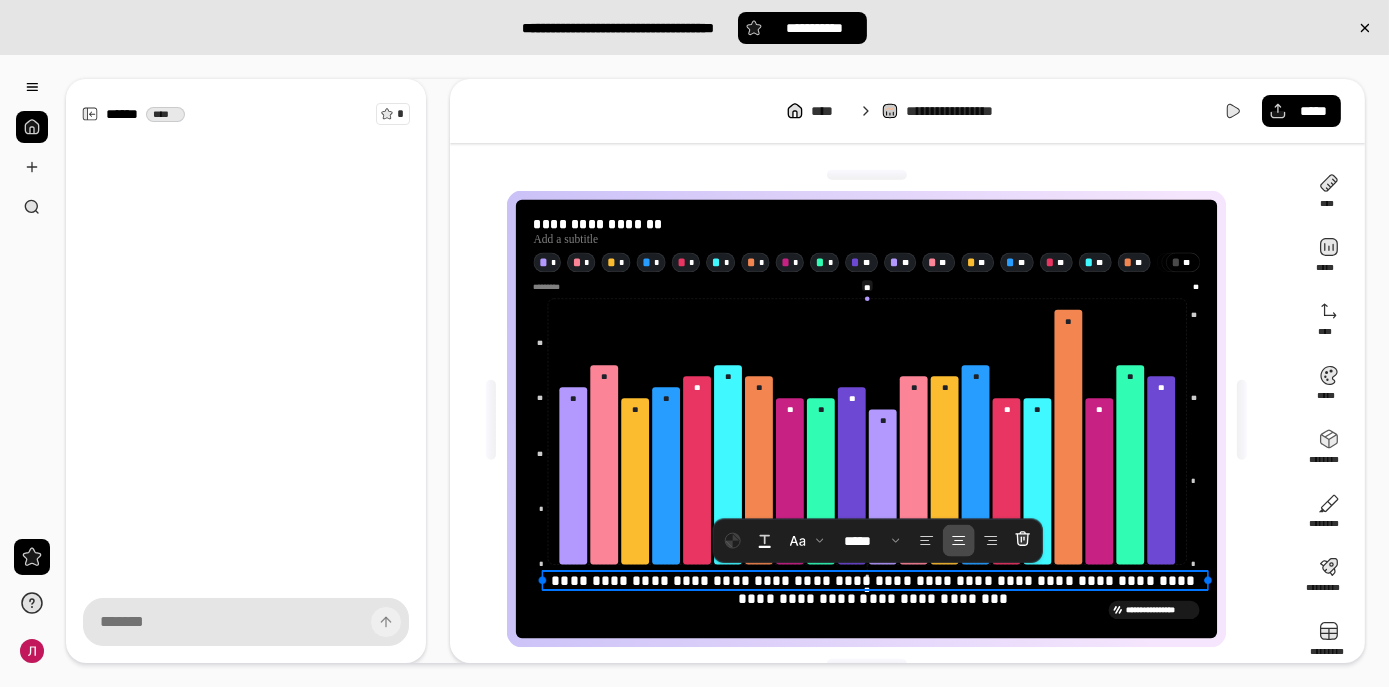 click on "**********" at bounding box center [876, 590] 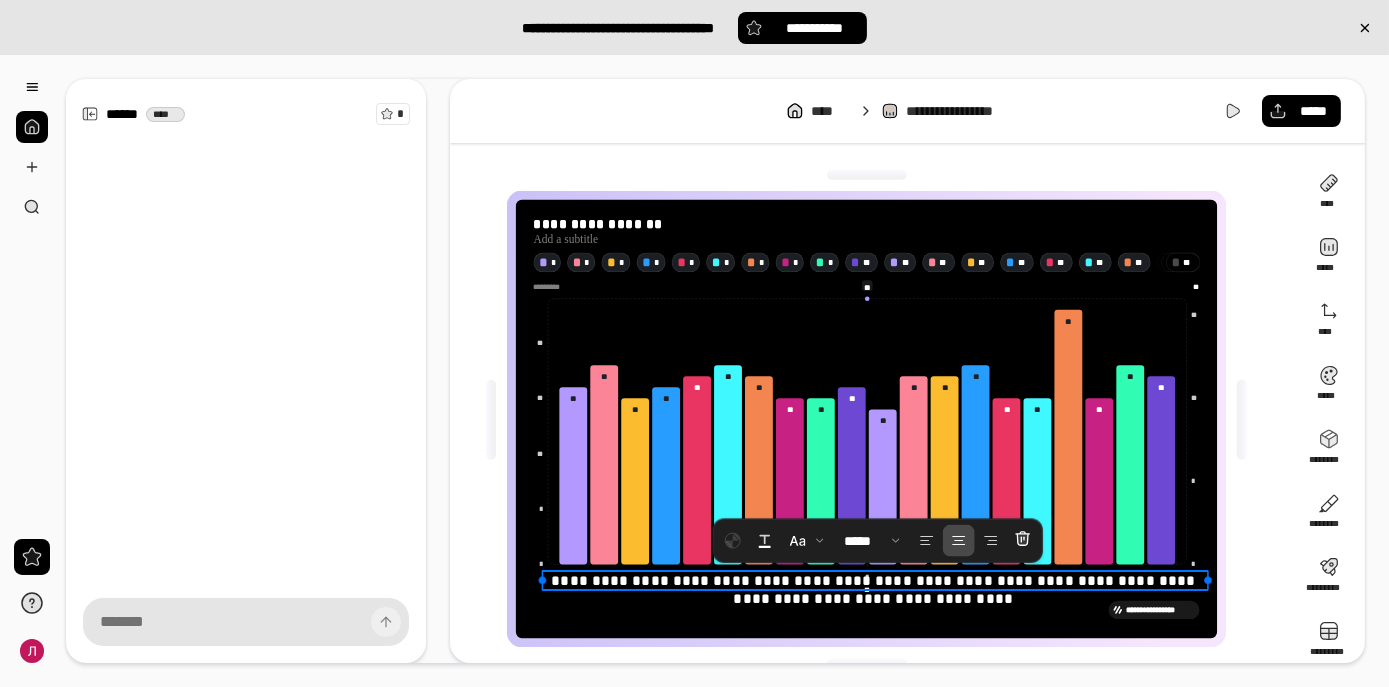 click on "**********" at bounding box center (876, 590) 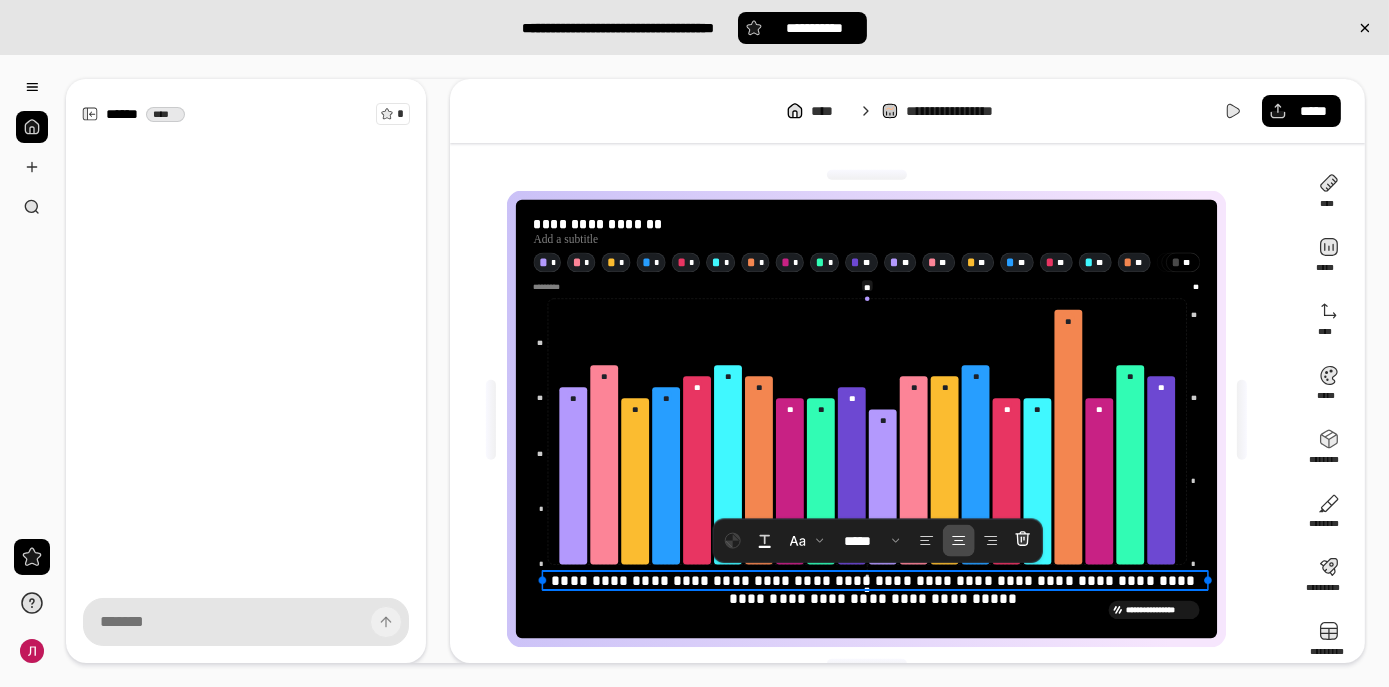 click on "[PHONE]" at bounding box center [876, 590] 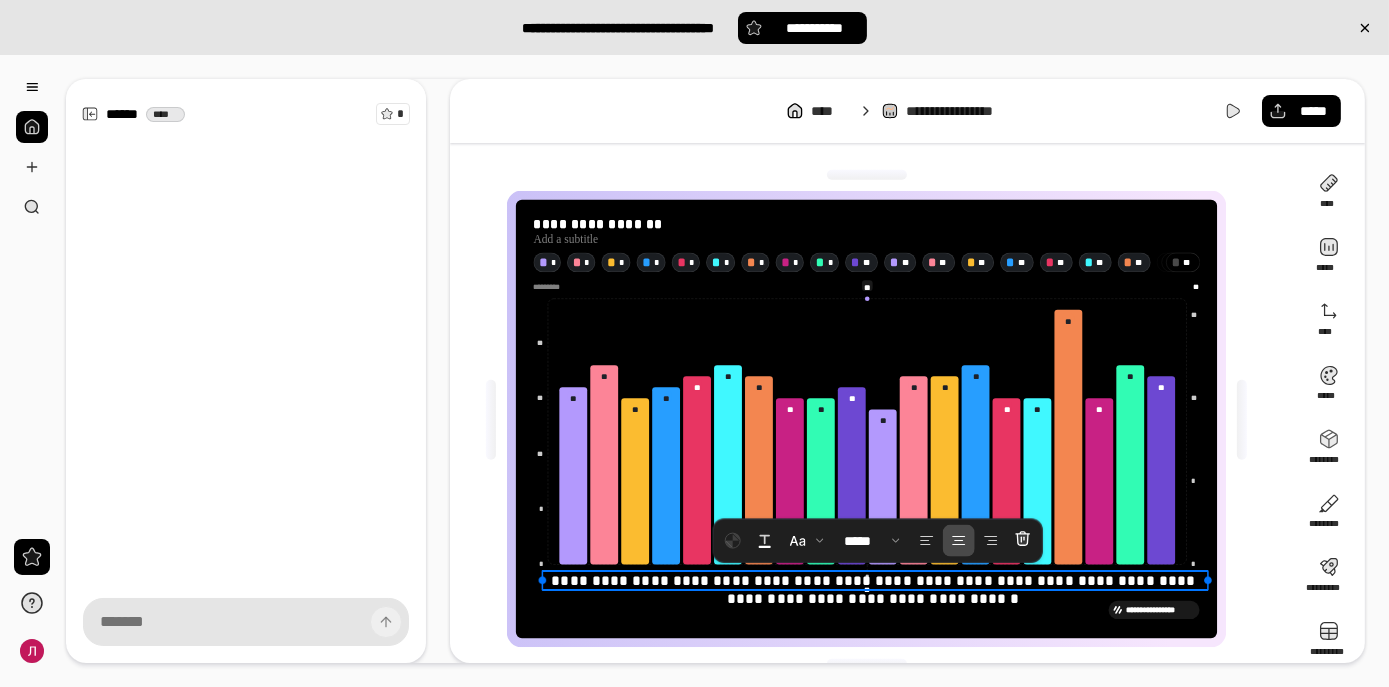click on "**********" at bounding box center [876, 590] 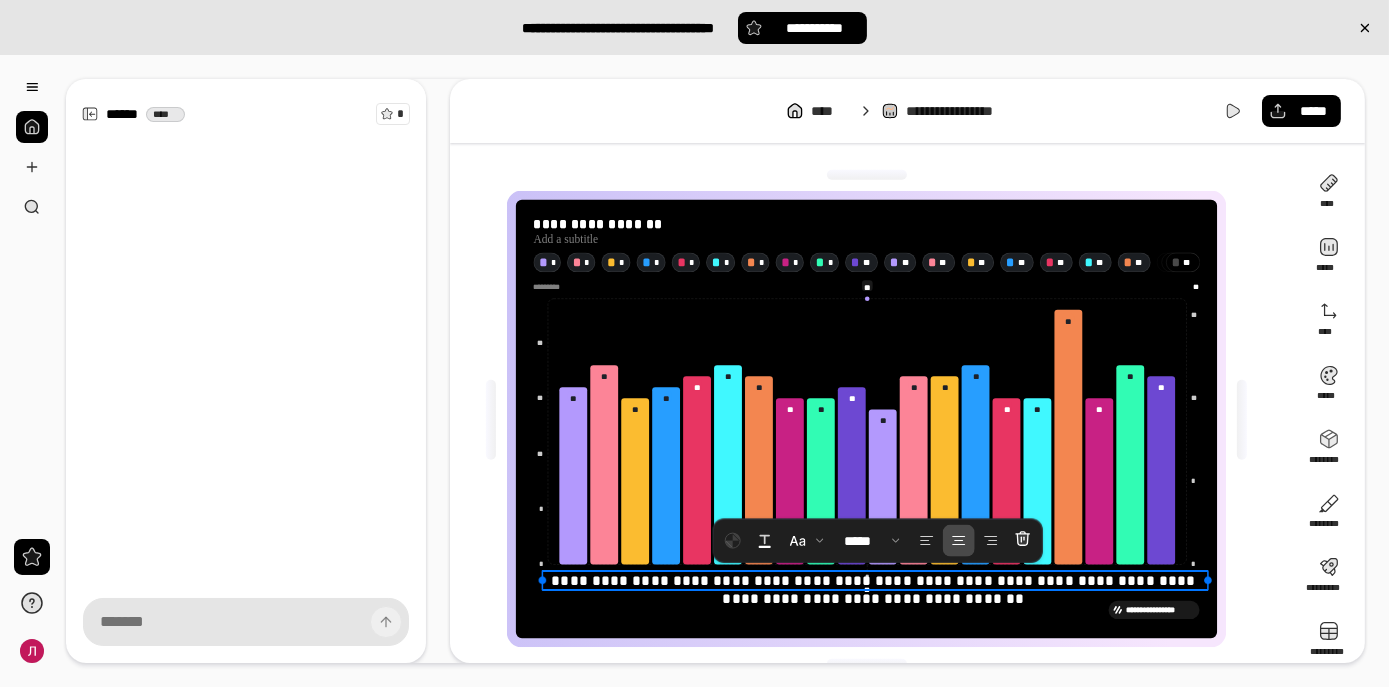 click on "**********" at bounding box center [876, 590] 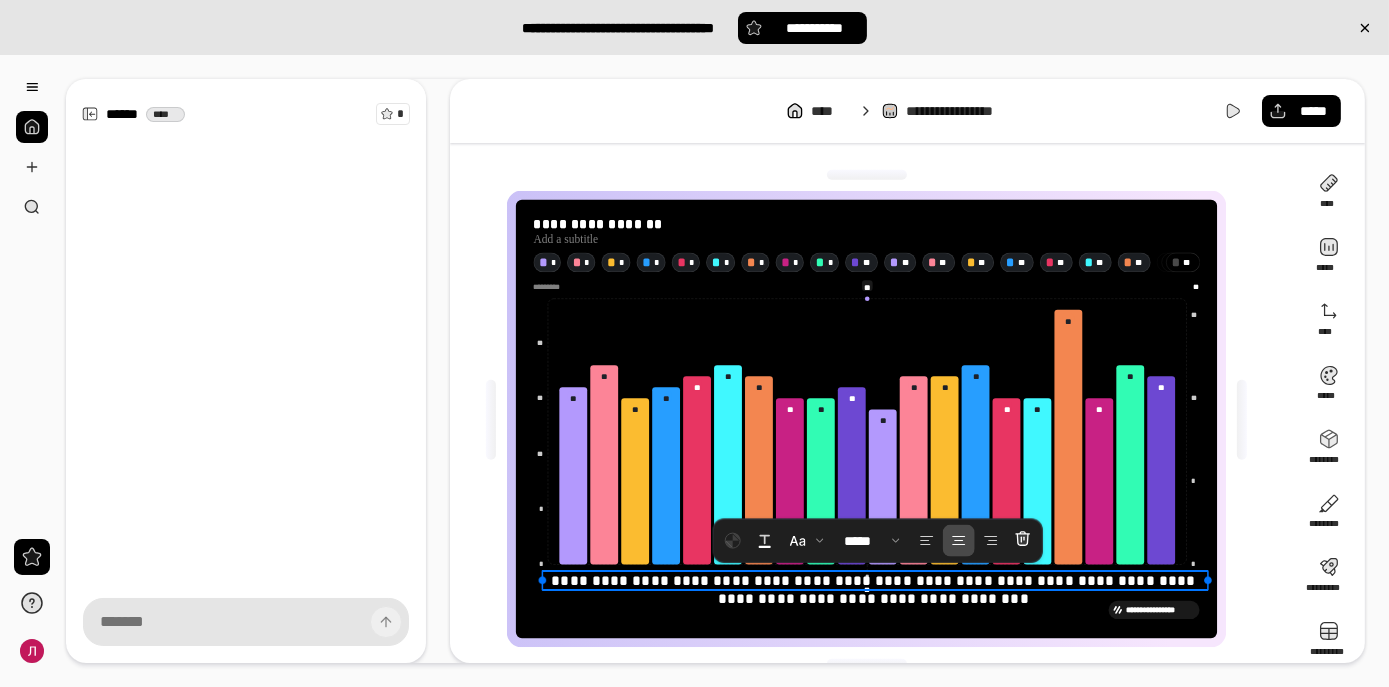 click on "[PHONE]" at bounding box center [876, 590] 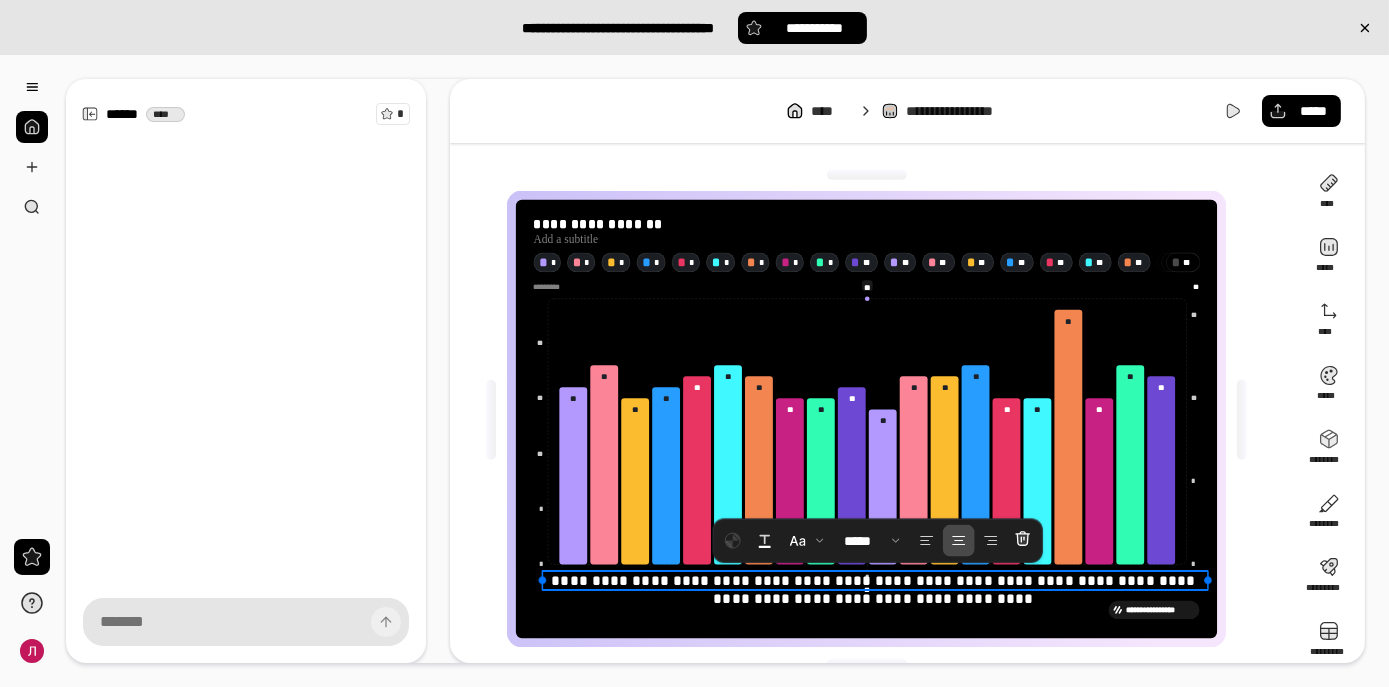 click on "**********" at bounding box center (876, 590) 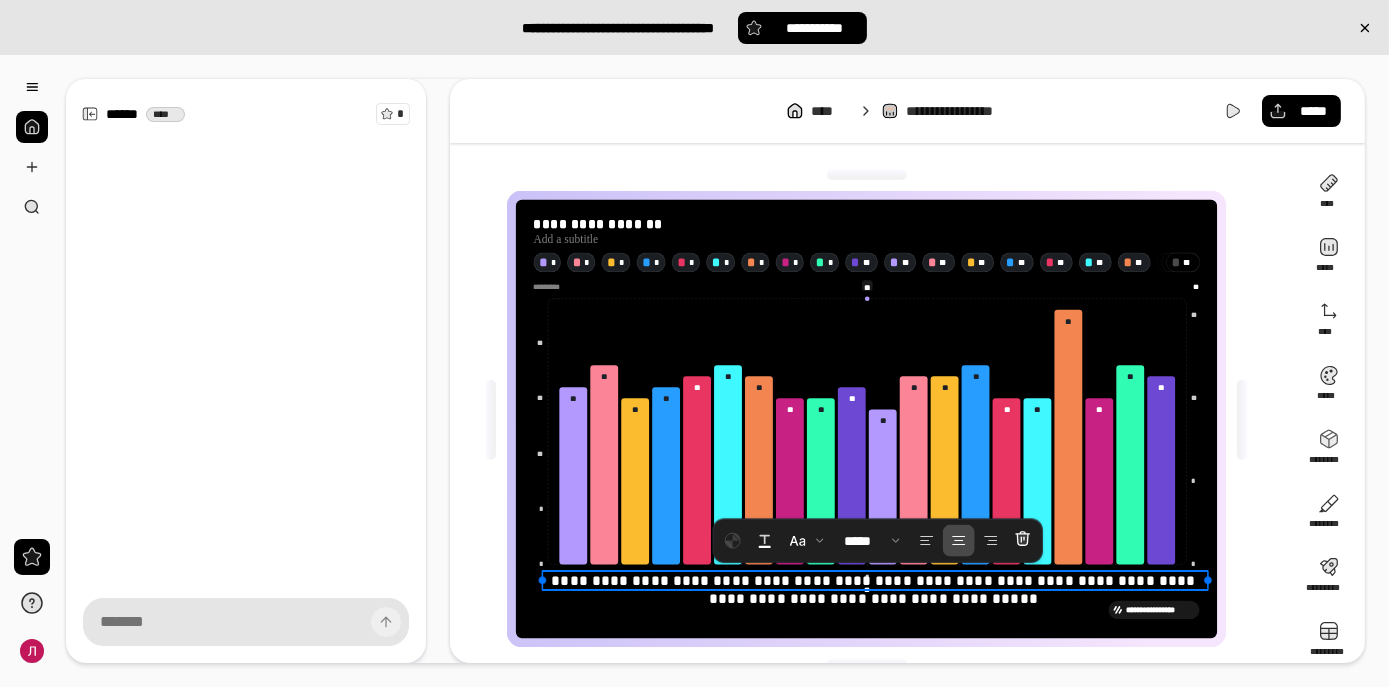 click on "[PHONE]" at bounding box center [876, 590] 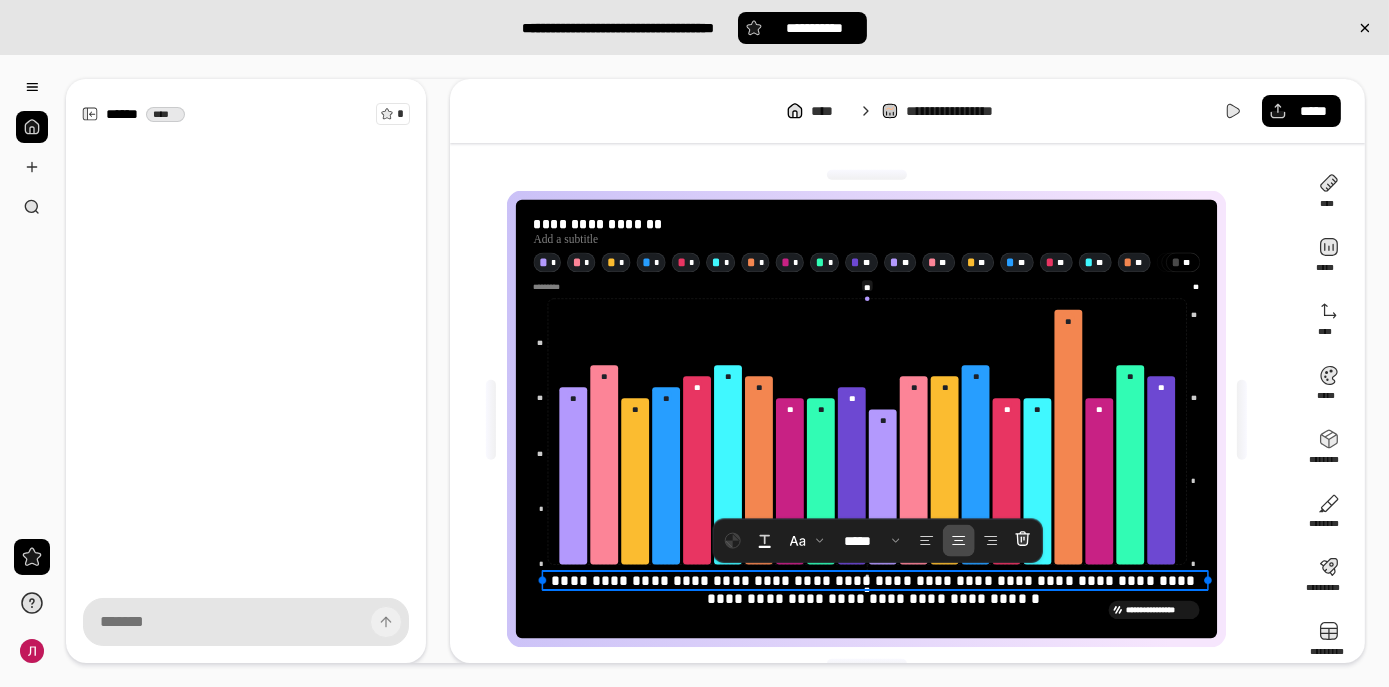 click on "[PHONE]" at bounding box center [876, 590] 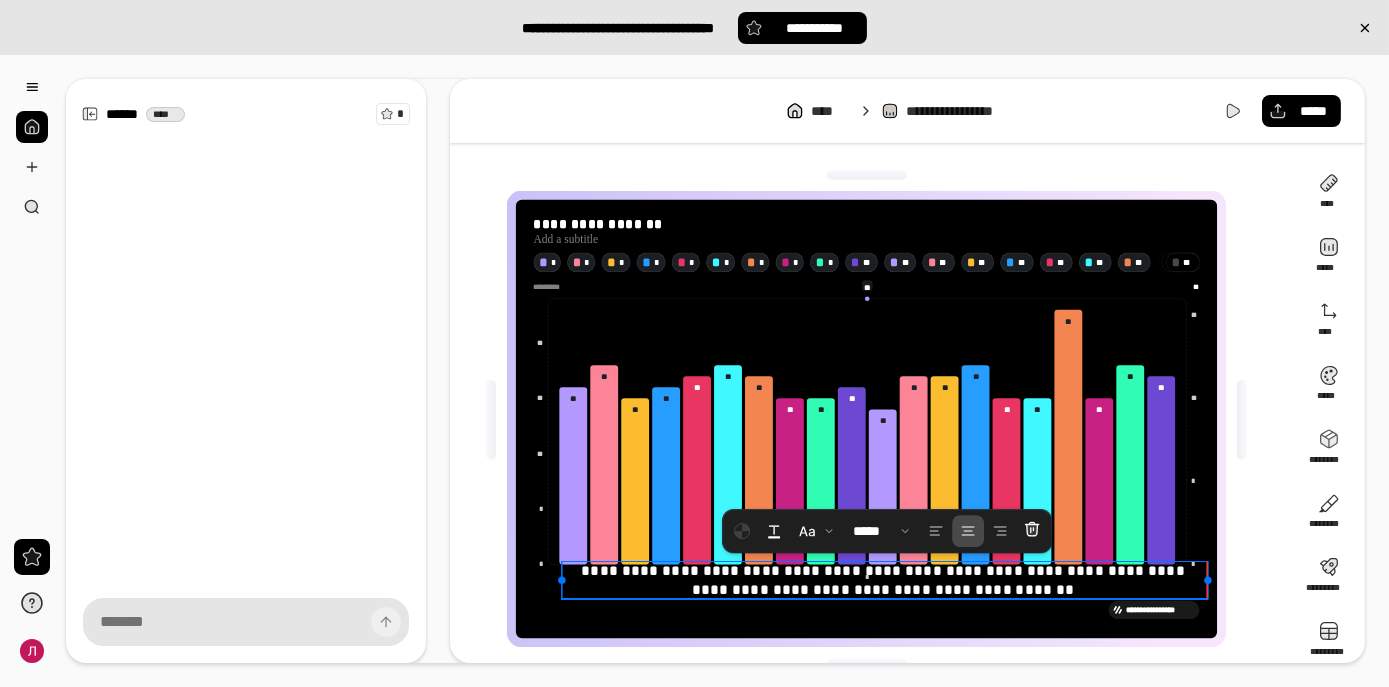 drag, startPoint x: 542, startPoint y: 577, endPoint x: 567, endPoint y: 610, distance: 41.400482 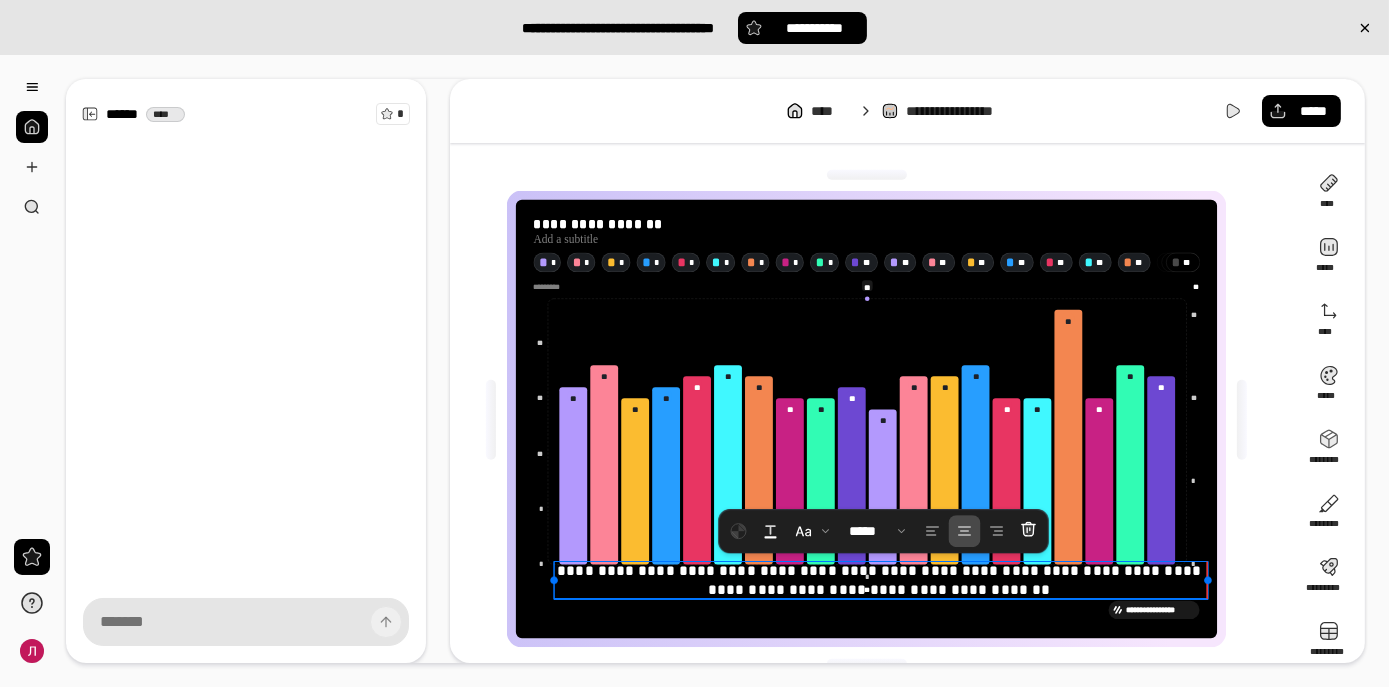 drag, startPoint x: 562, startPoint y: 577, endPoint x: 552, endPoint y: 567, distance: 14.142136 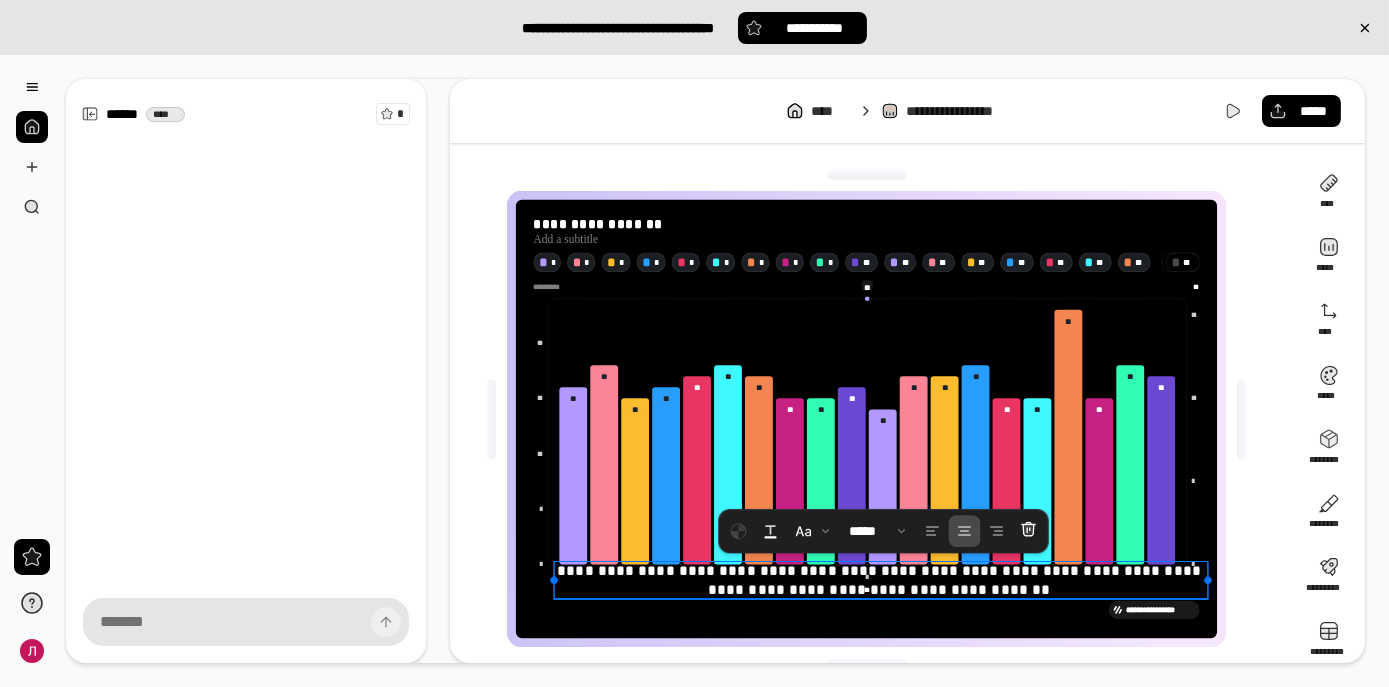 click on "**********" at bounding box center [881, 580] 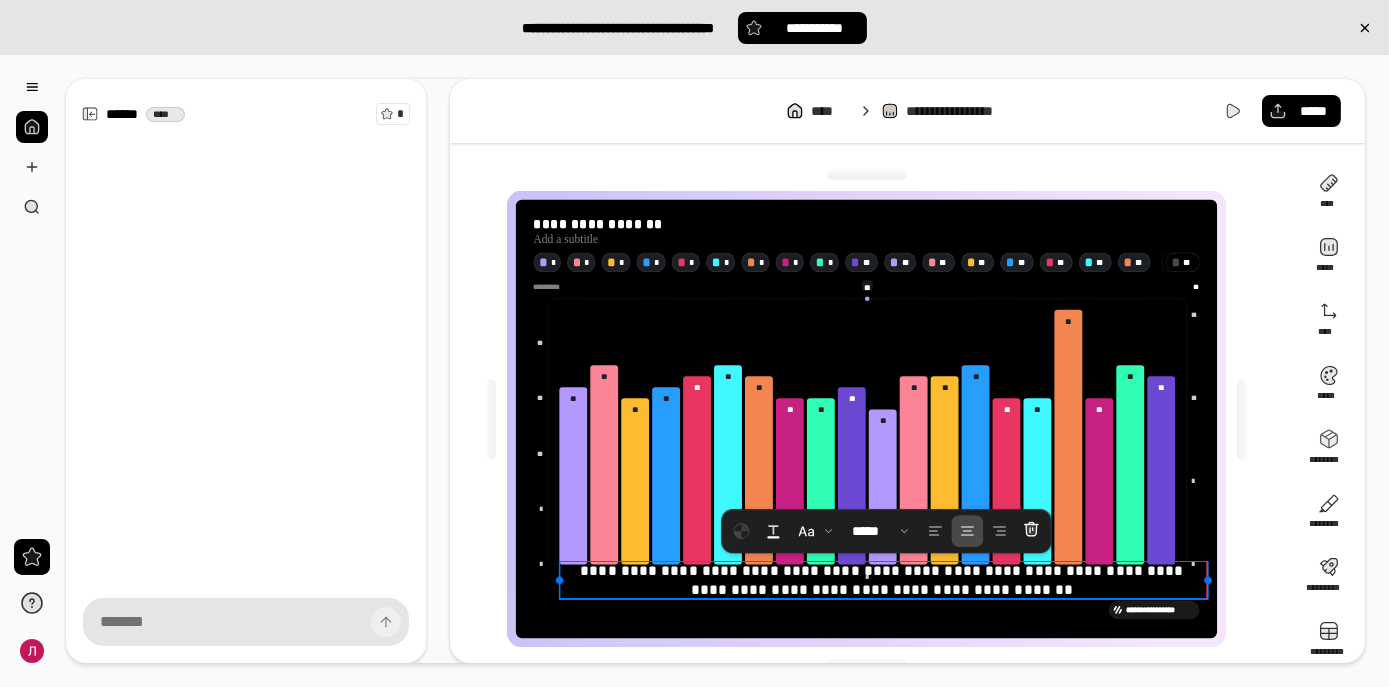 click at bounding box center [560, 581] 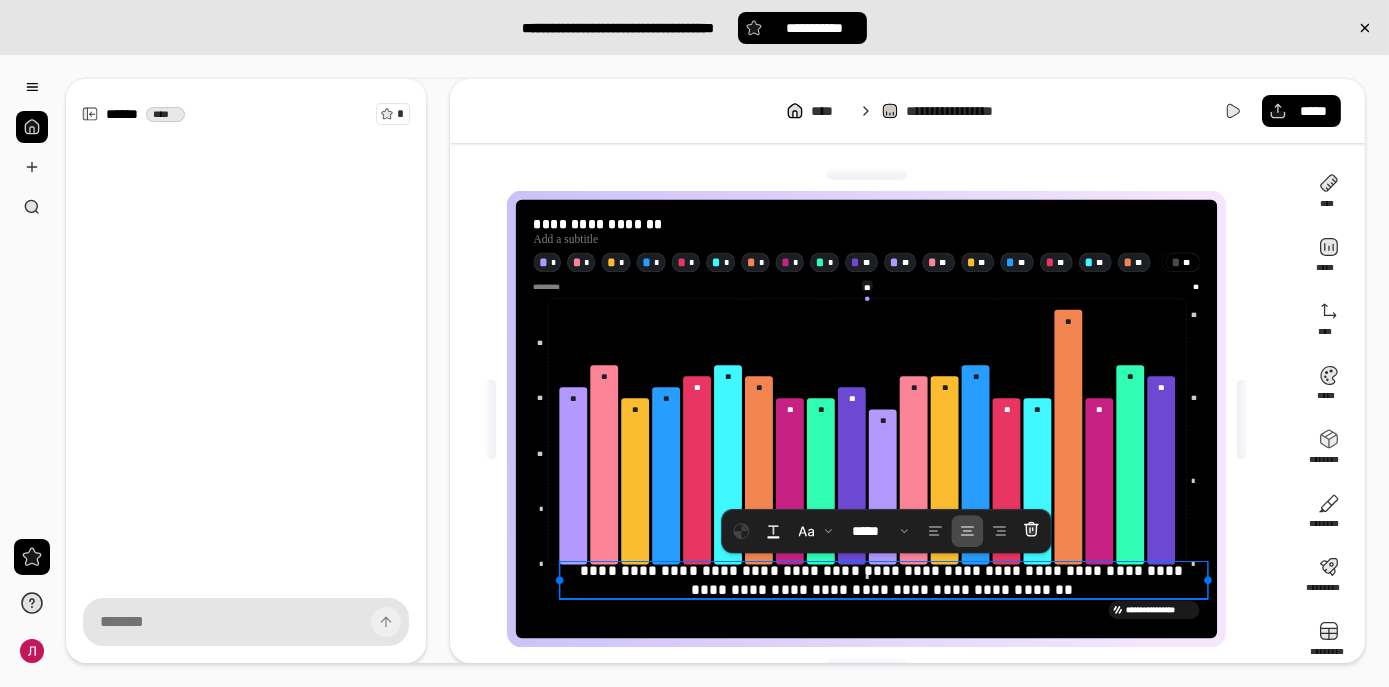 click on "**********" at bounding box center [883, 580] 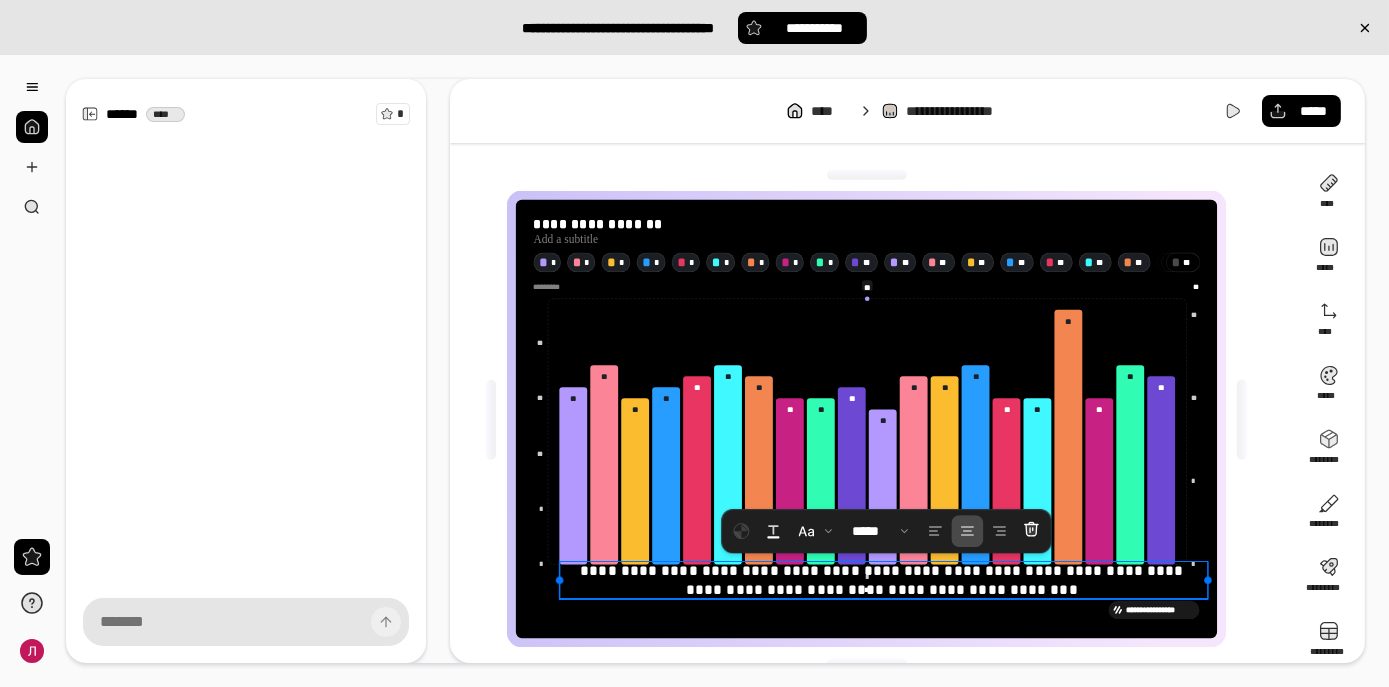 click on "[PHONE]" at bounding box center [883, 580] 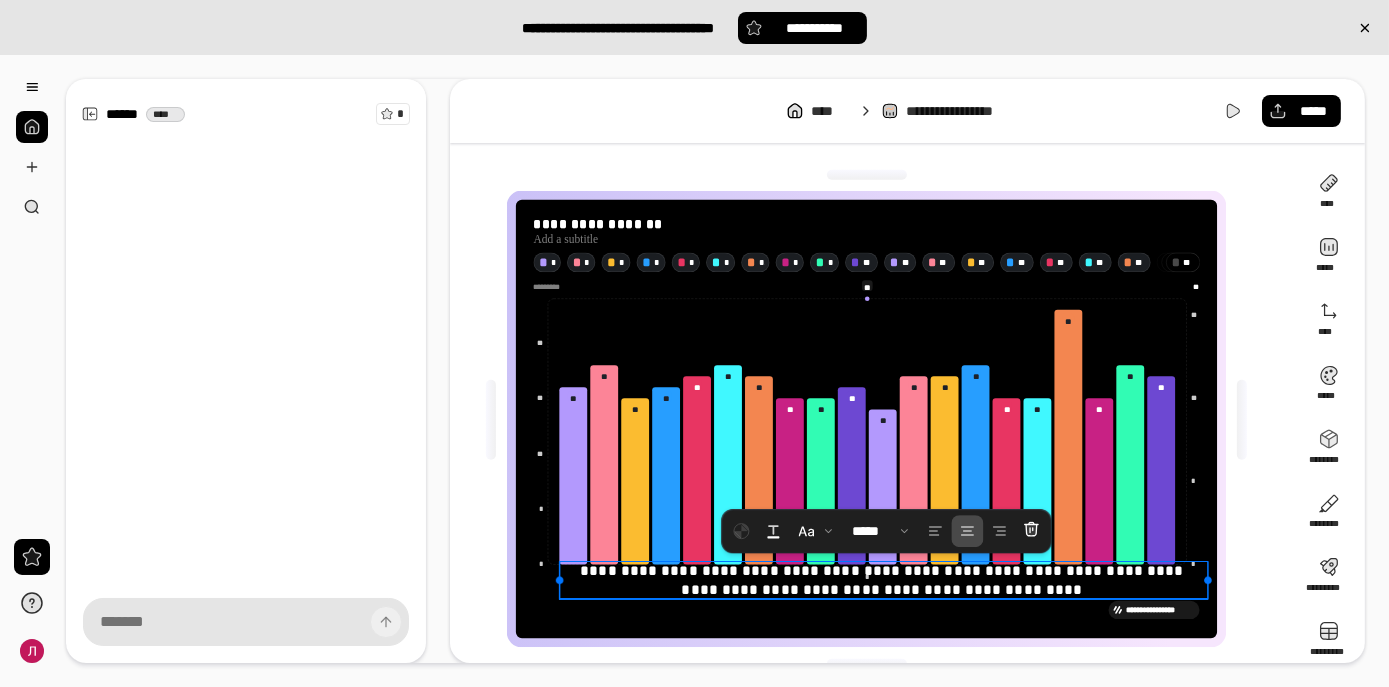 click on "**********" at bounding box center [883, 580] 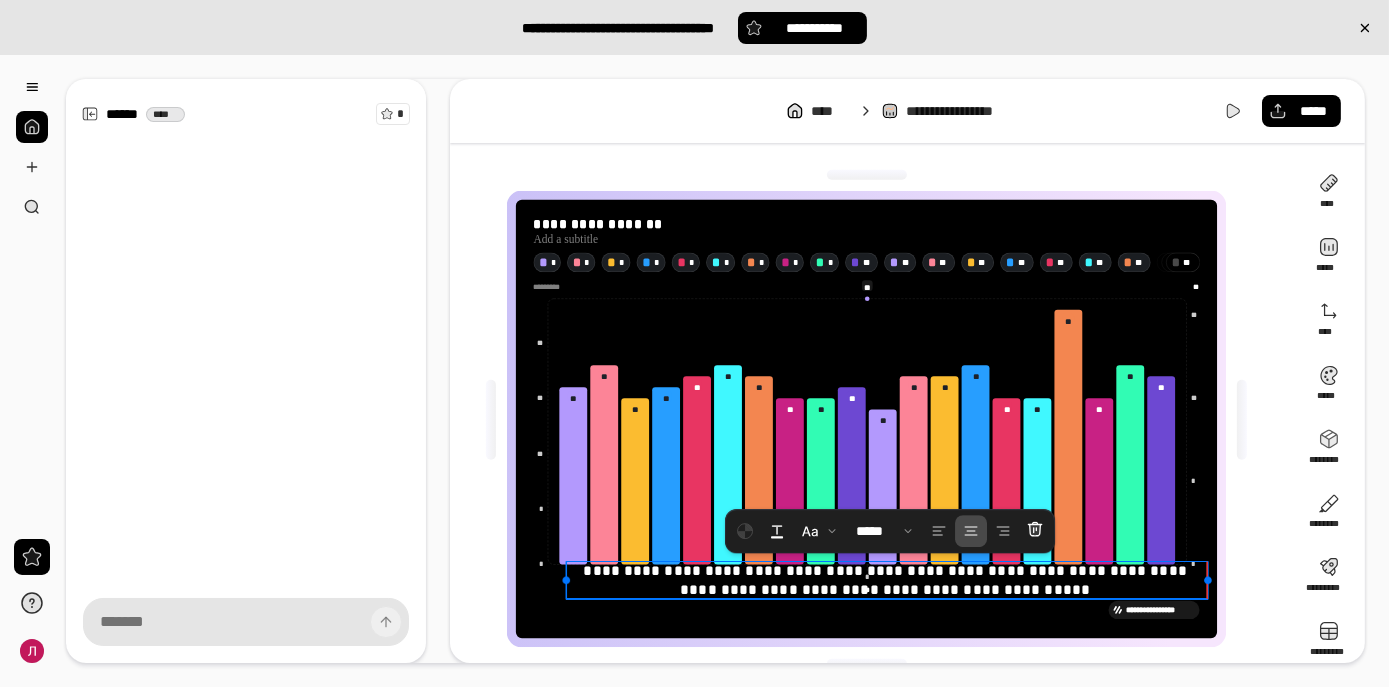 click at bounding box center (567, 581) 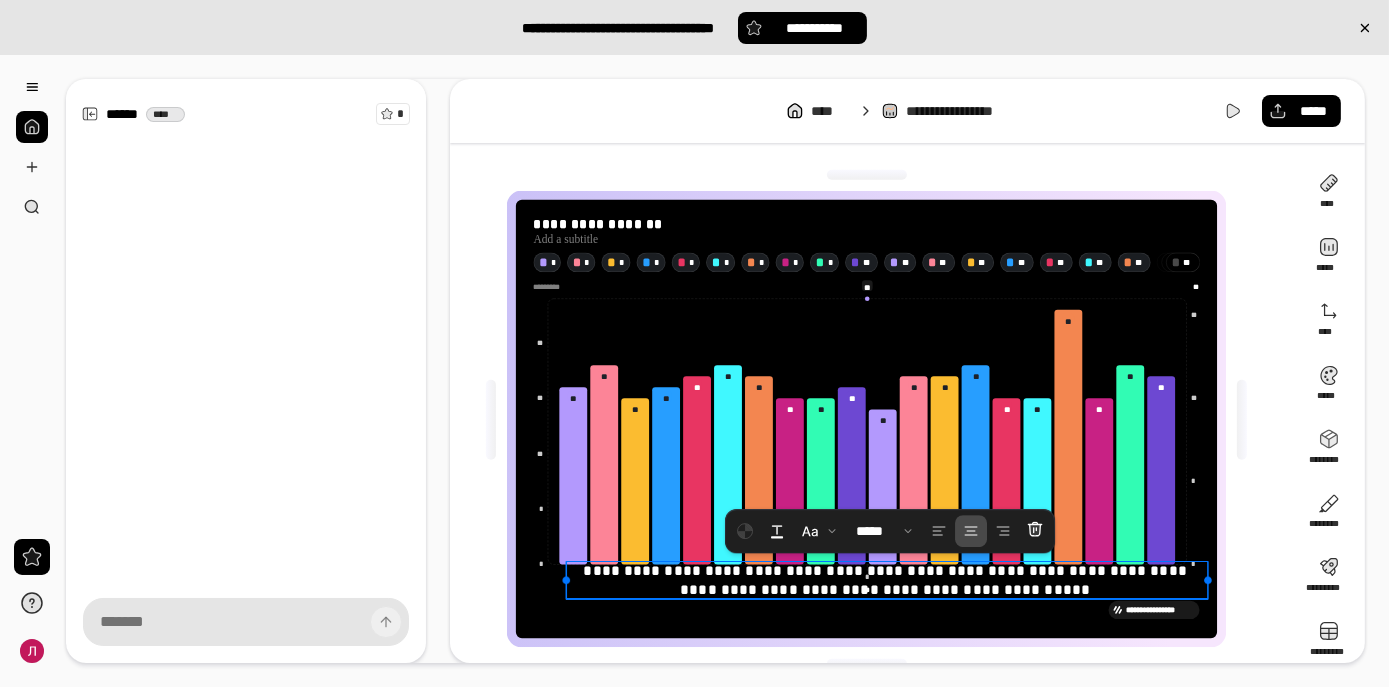 click on "**********" at bounding box center [887, 580] 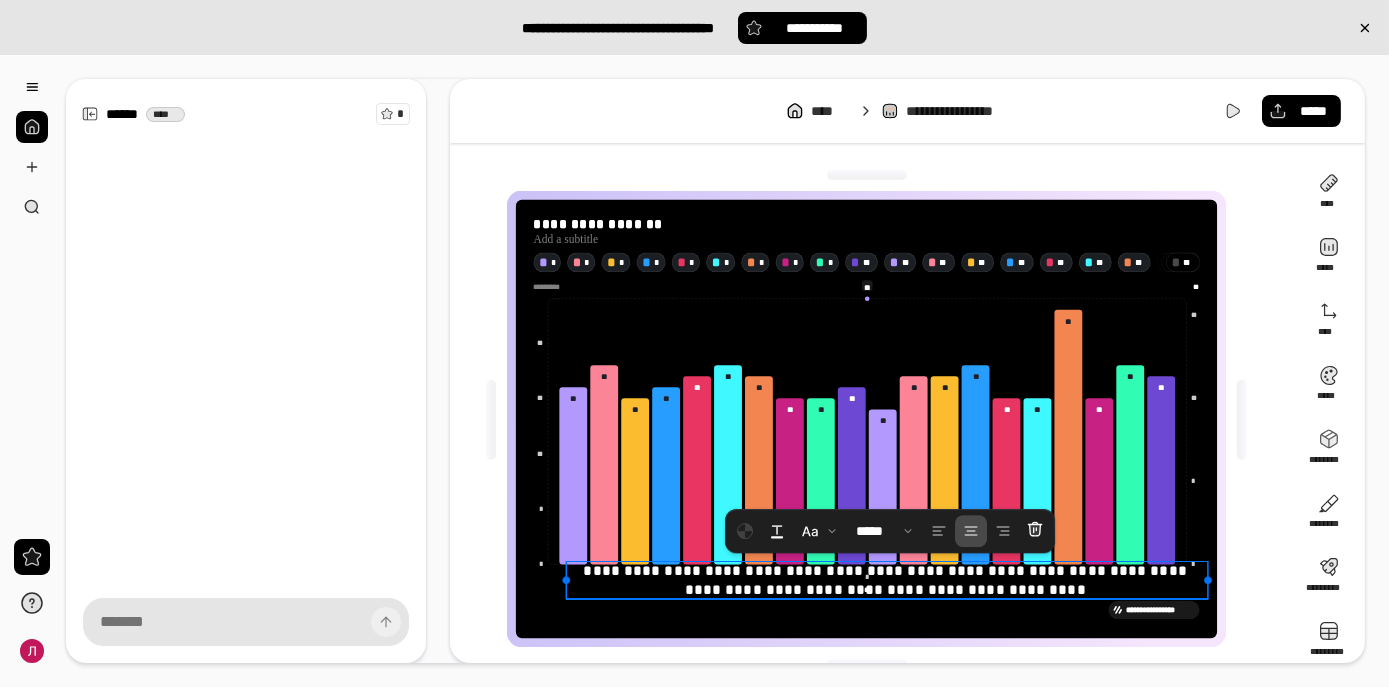 click on "**********" at bounding box center [887, 580] 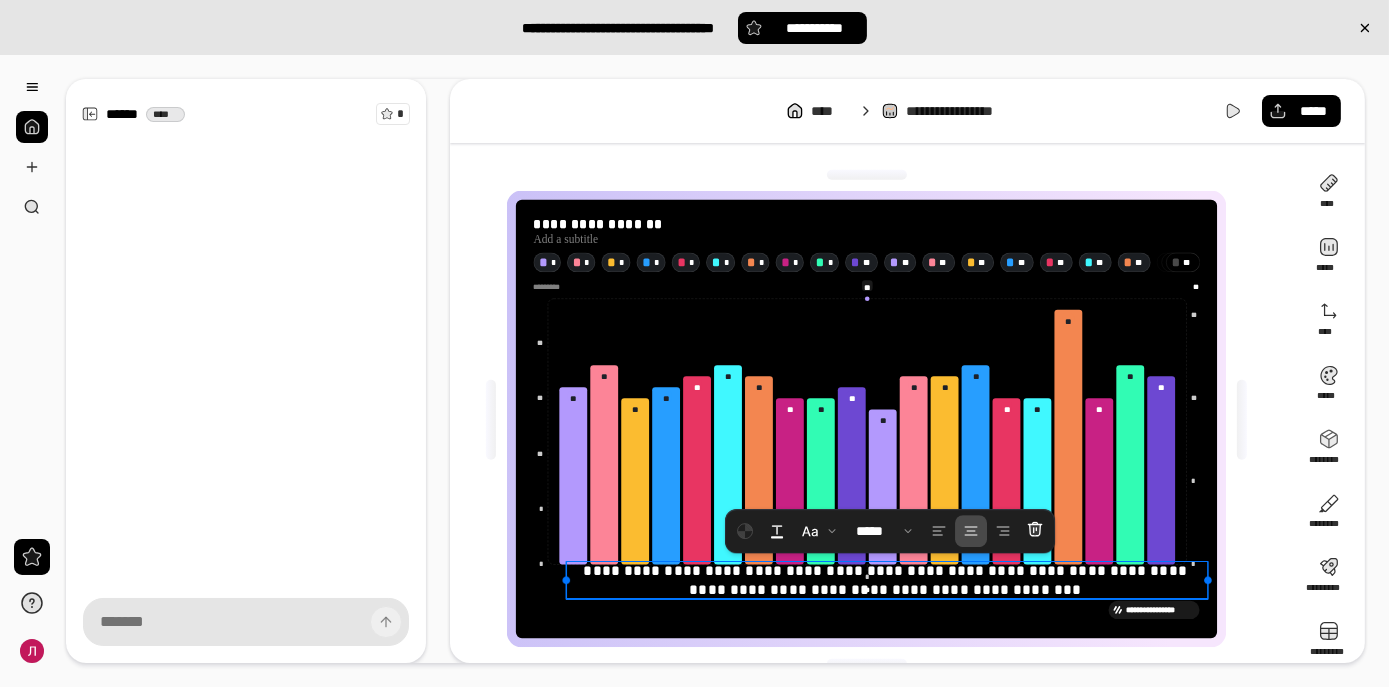click on "[PHONE]" at bounding box center [887, 580] 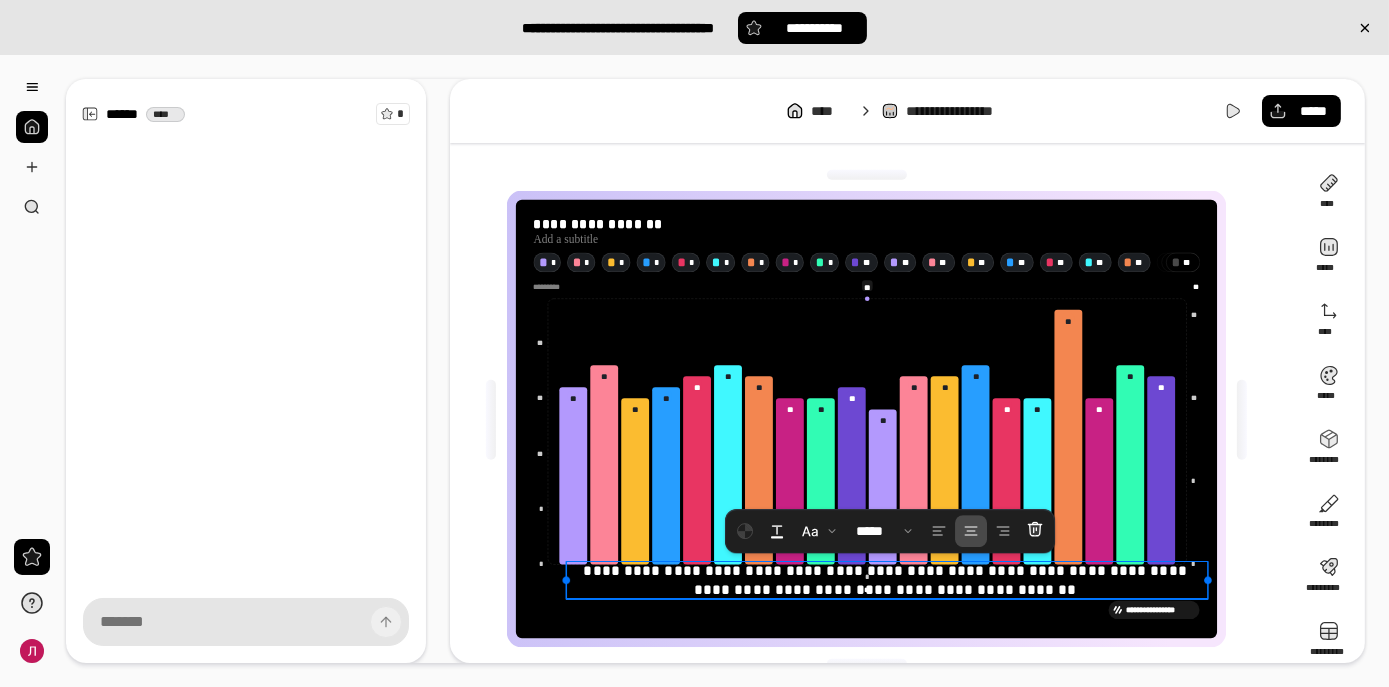 click on "**********" at bounding box center (887, 580) 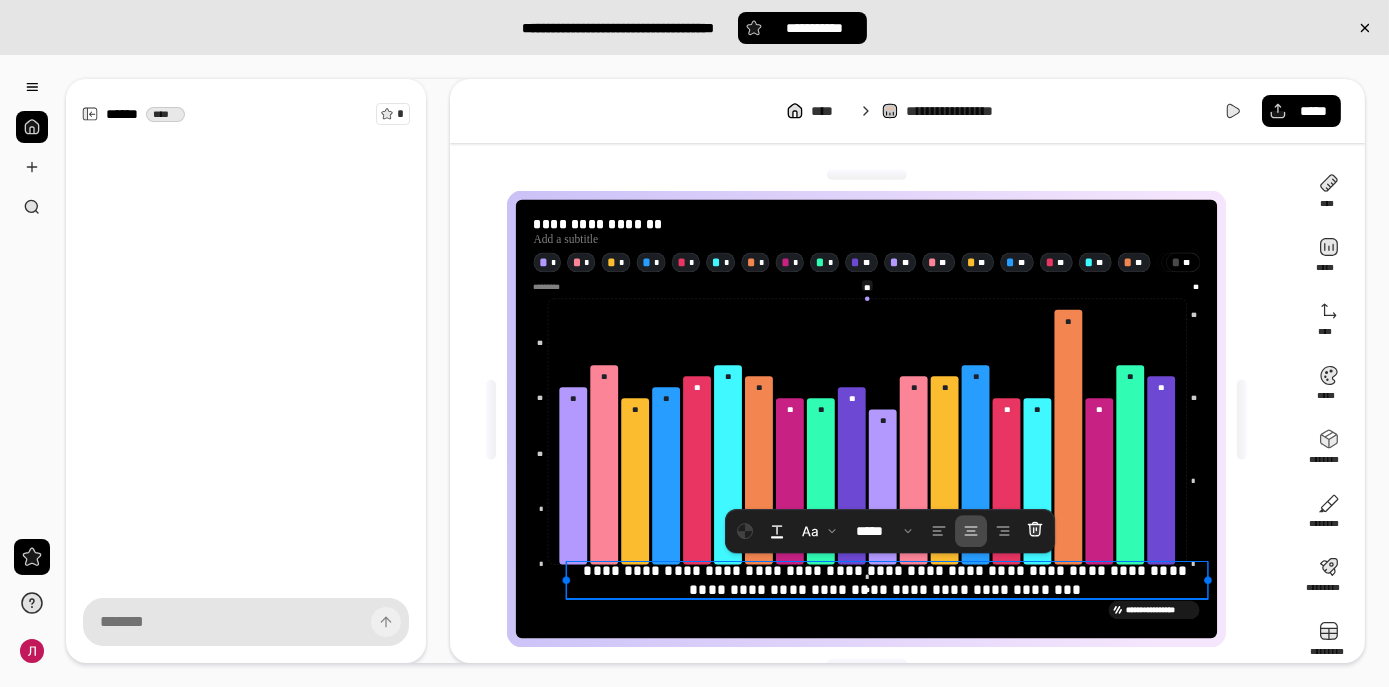 click on "[PHONE]" at bounding box center [887, 580] 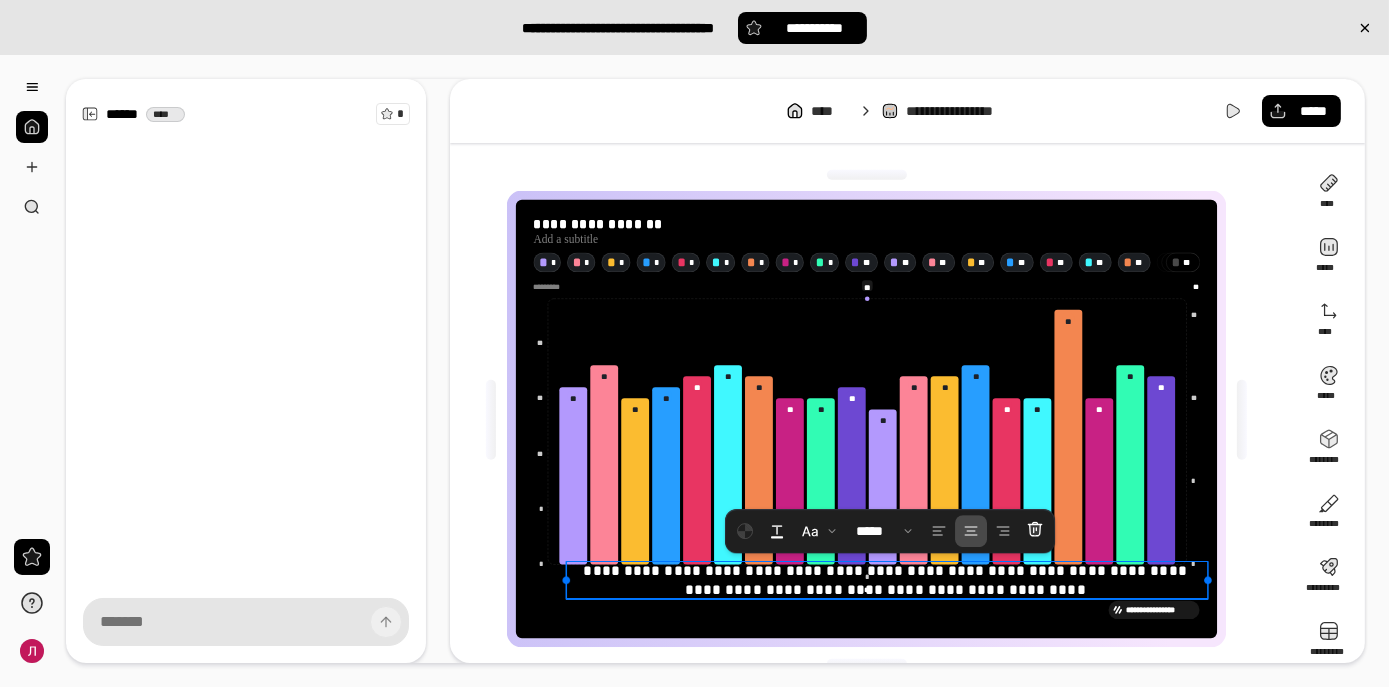 click on "**********" at bounding box center (887, 580) 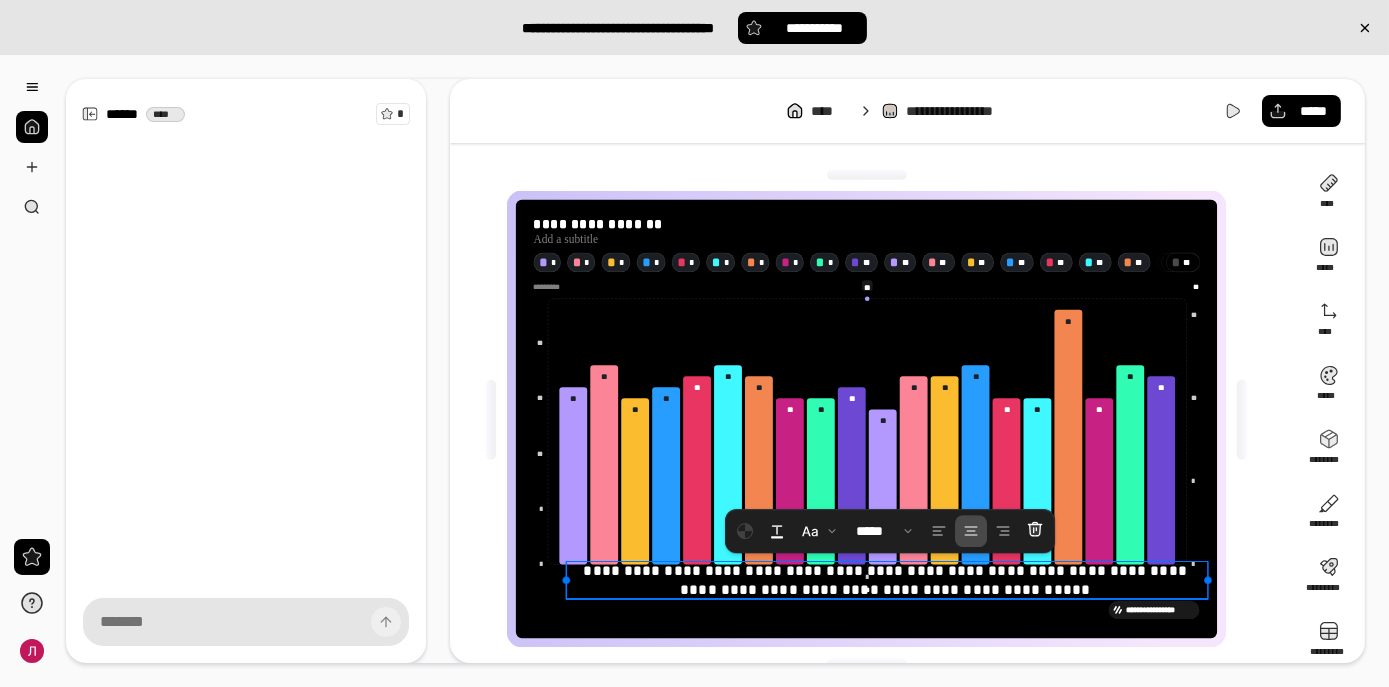 click on "**********" at bounding box center (887, 580) 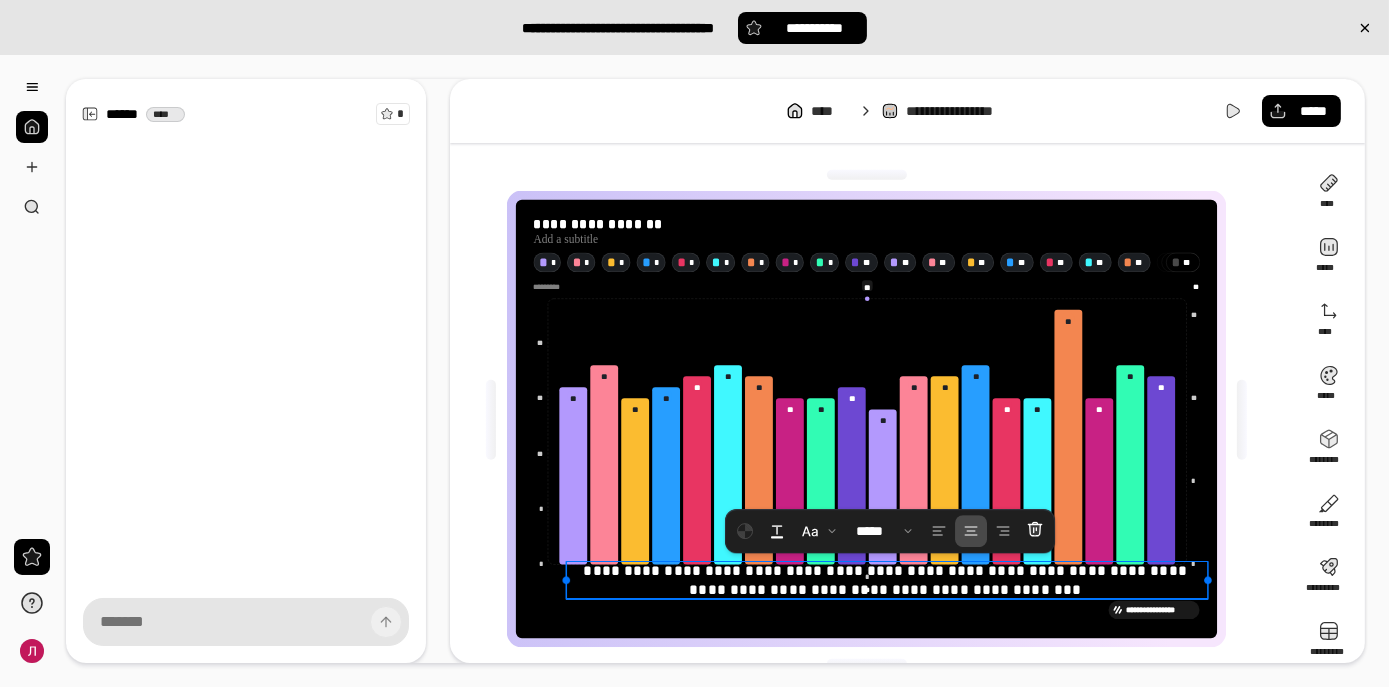 click on "[PHONE]" at bounding box center (887, 580) 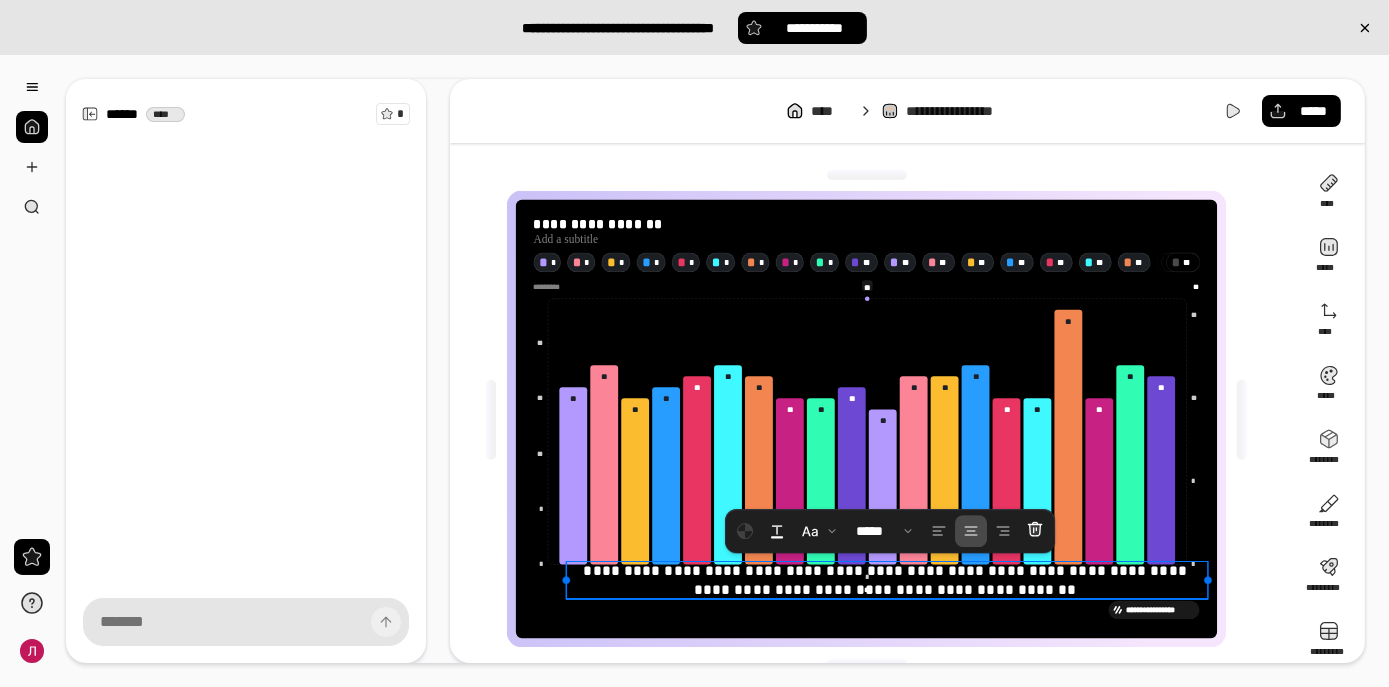 click on "**********" at bounding box center [887, 580] 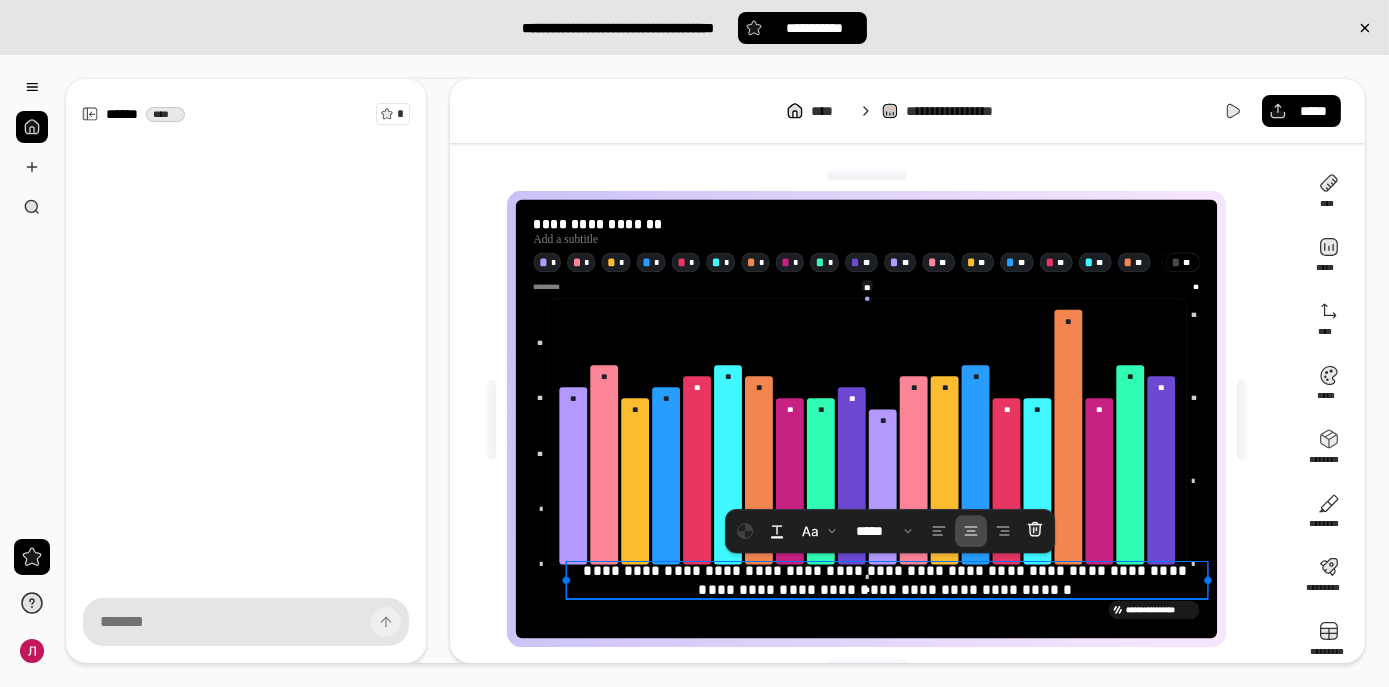 click on "[PHONE]" at bounding box center [887, 580] 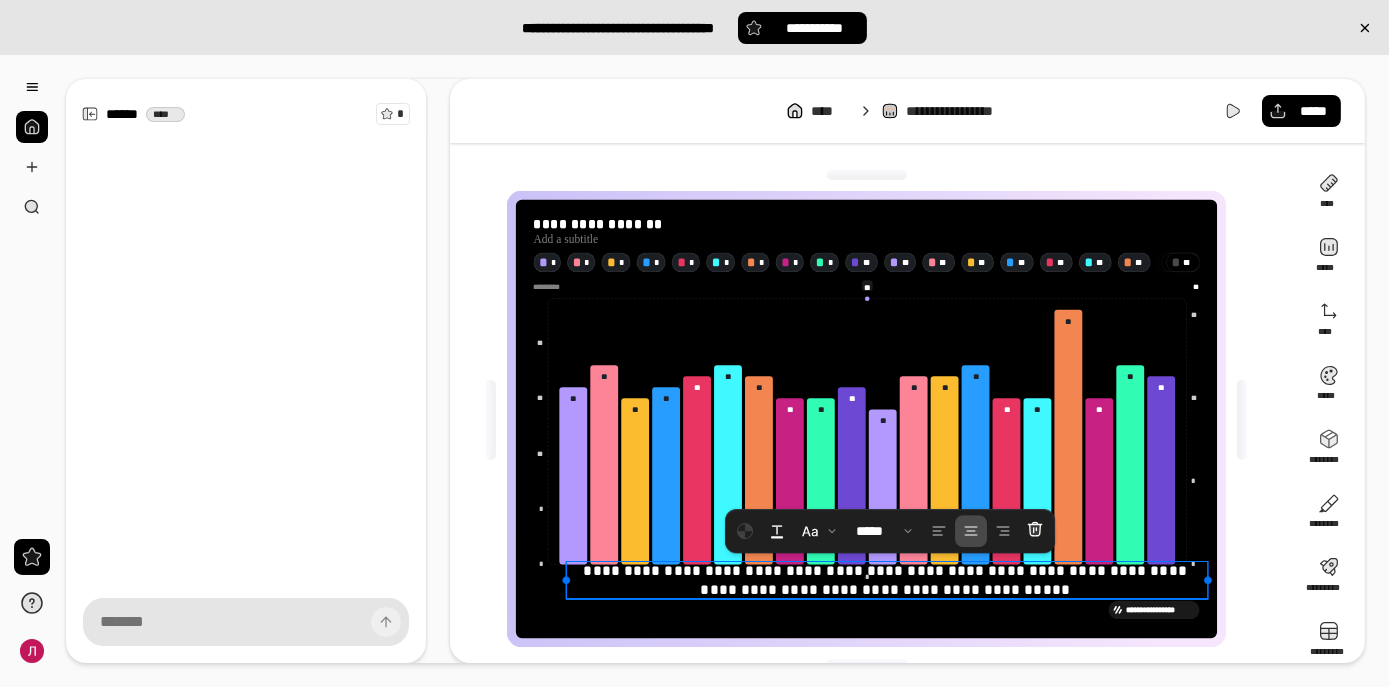click on "[PHONE]" at bounding box center [887, 580] 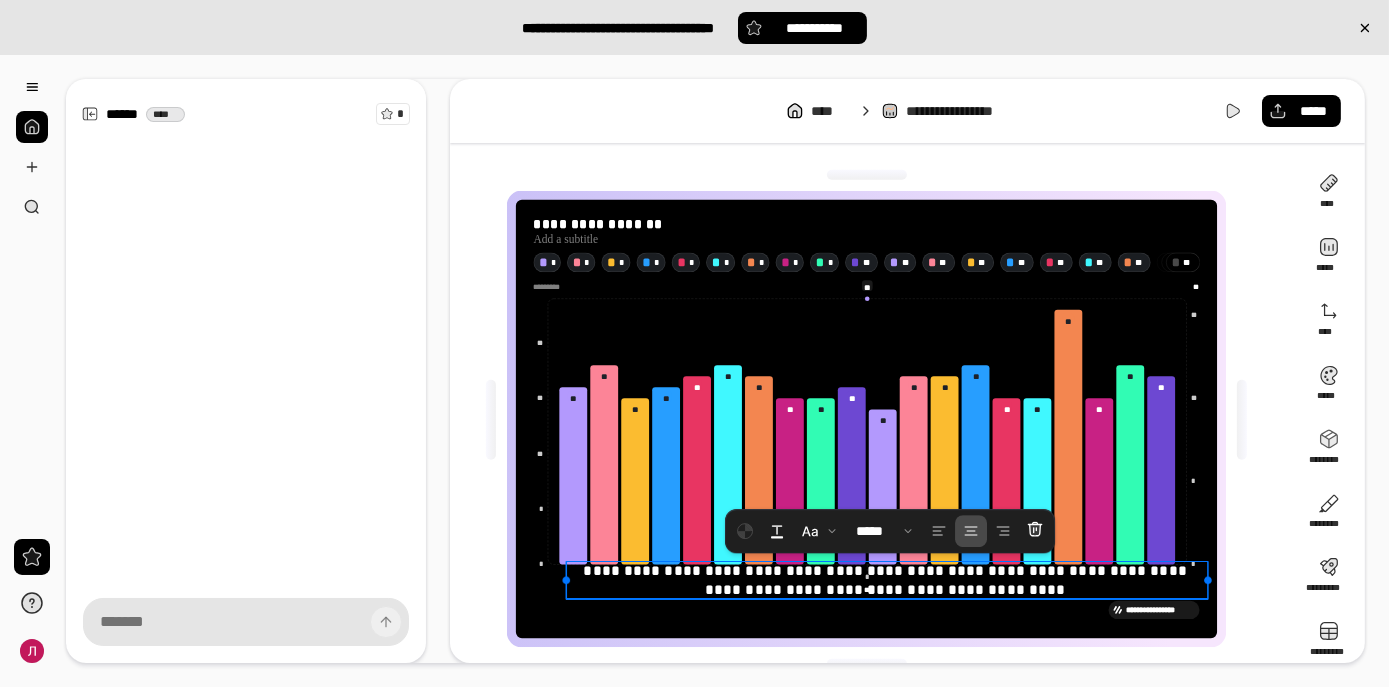 click on "**********" at bounding box center (887, 580) 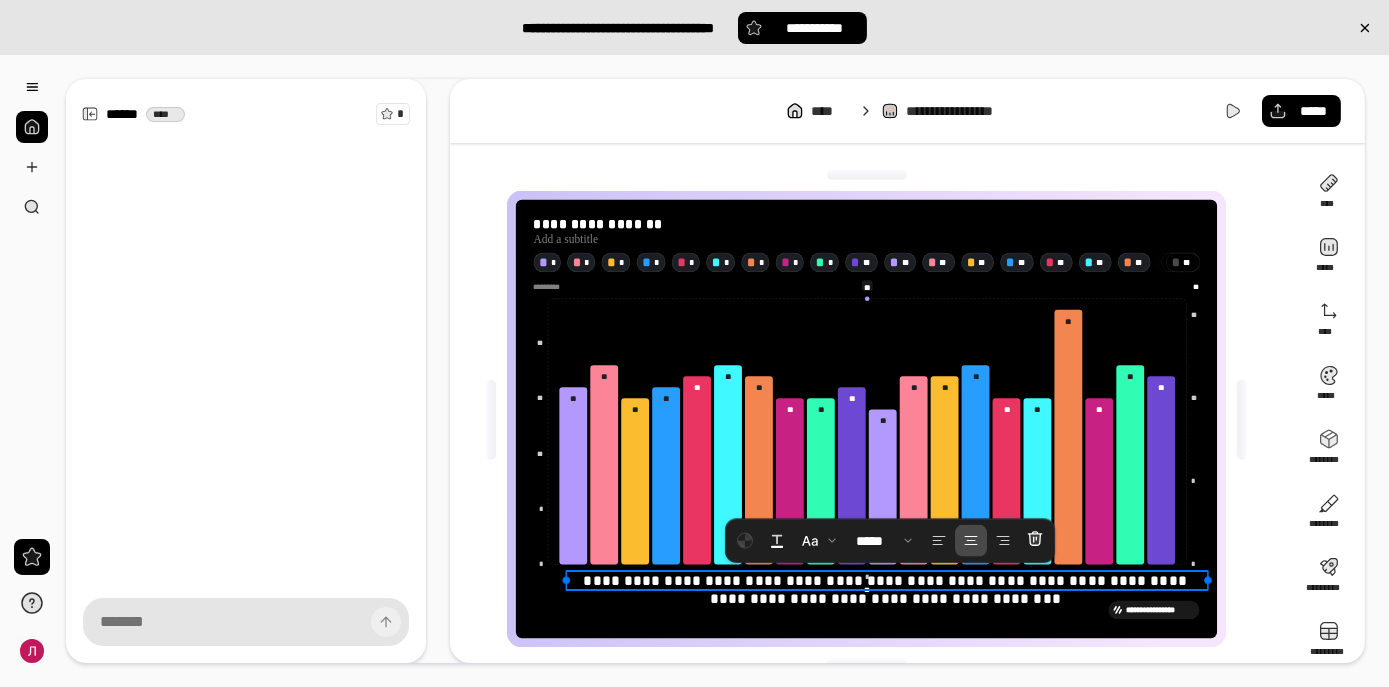 click on "[PHONE]" at bounding box center [887, 590] 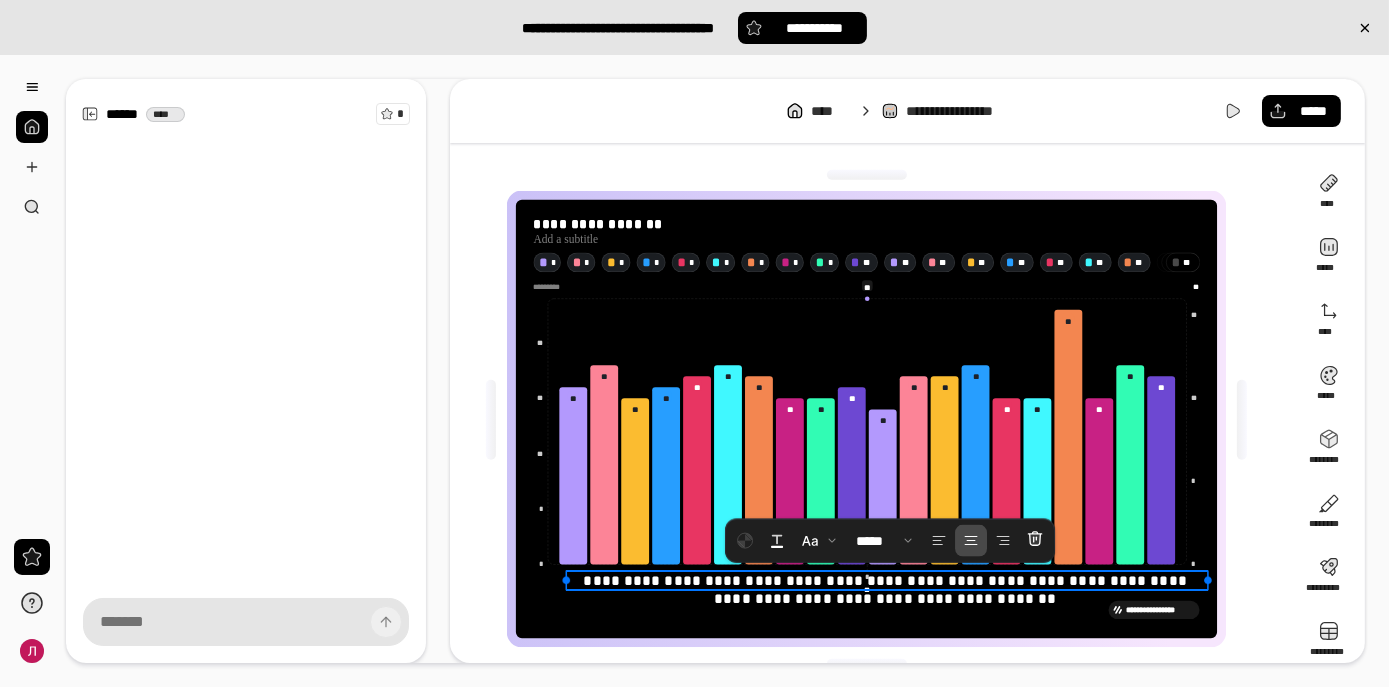 click on "**********" at bounding box center [887, 590] 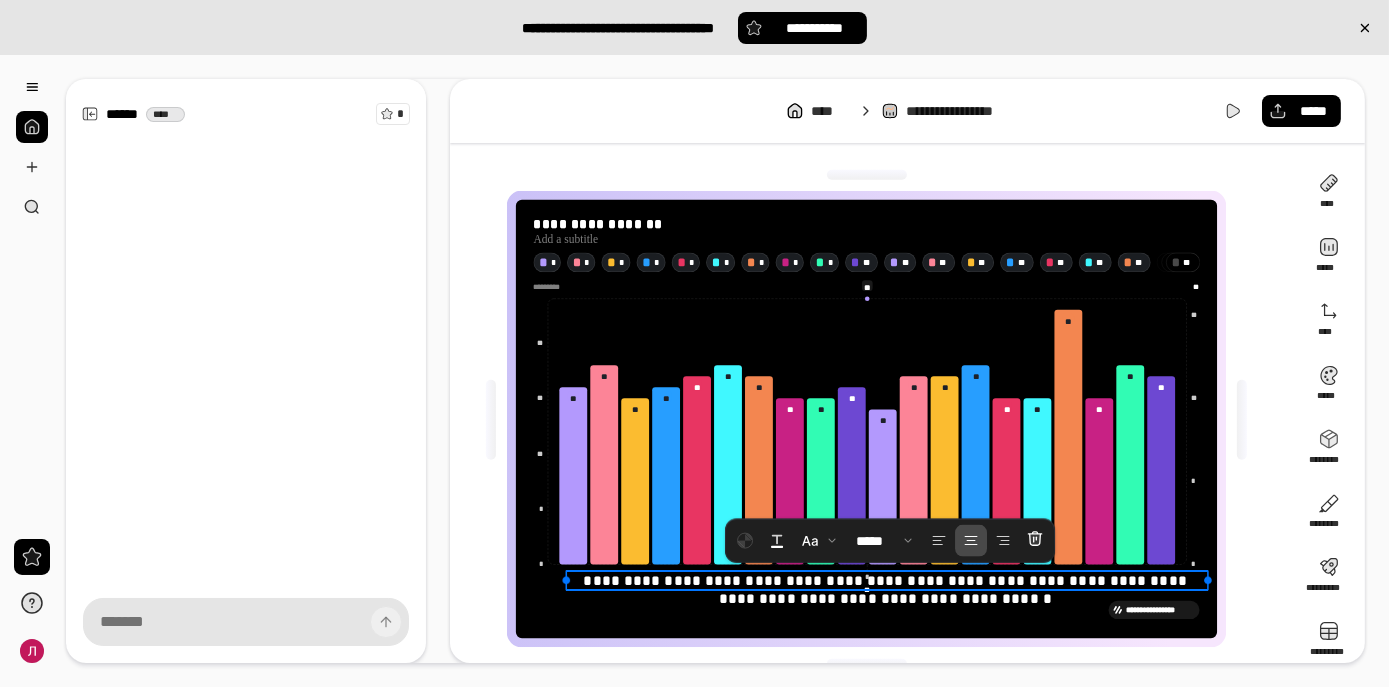 click on "**********" at bounding box center (887, 590) 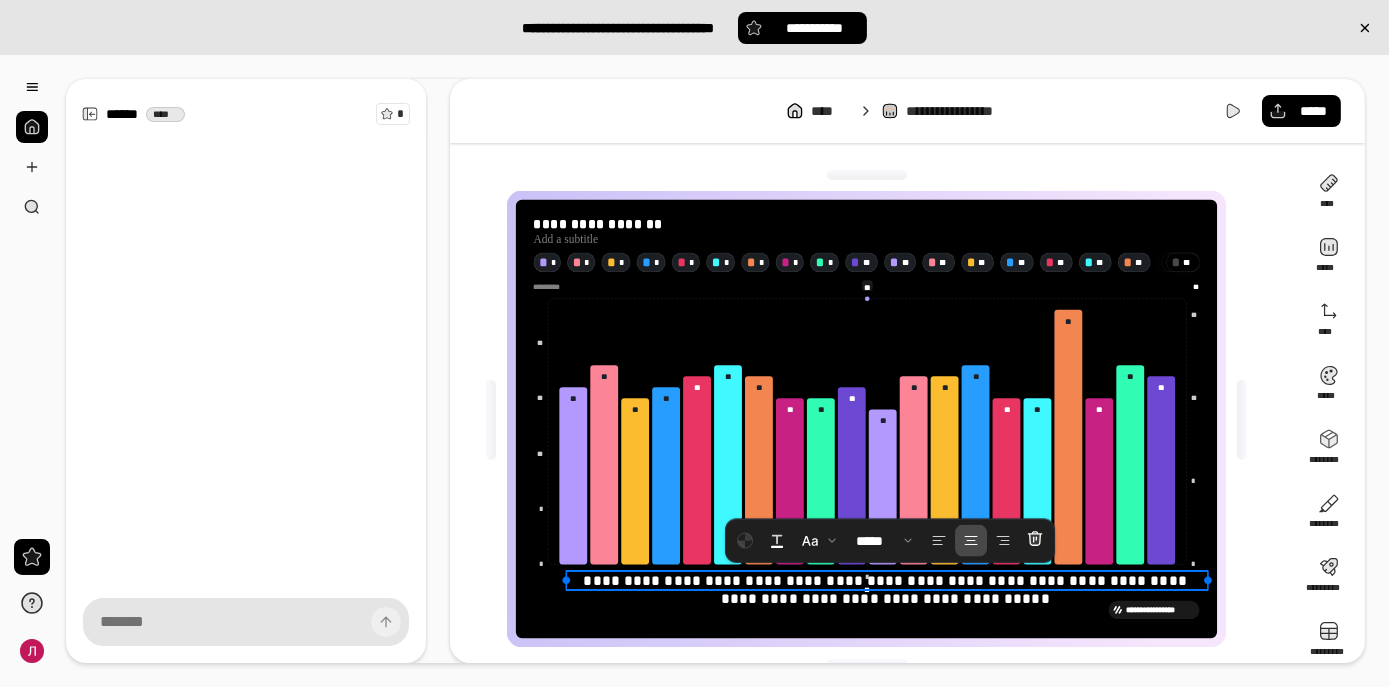 click on "[PHONE]" at bounding box center (887, 590) 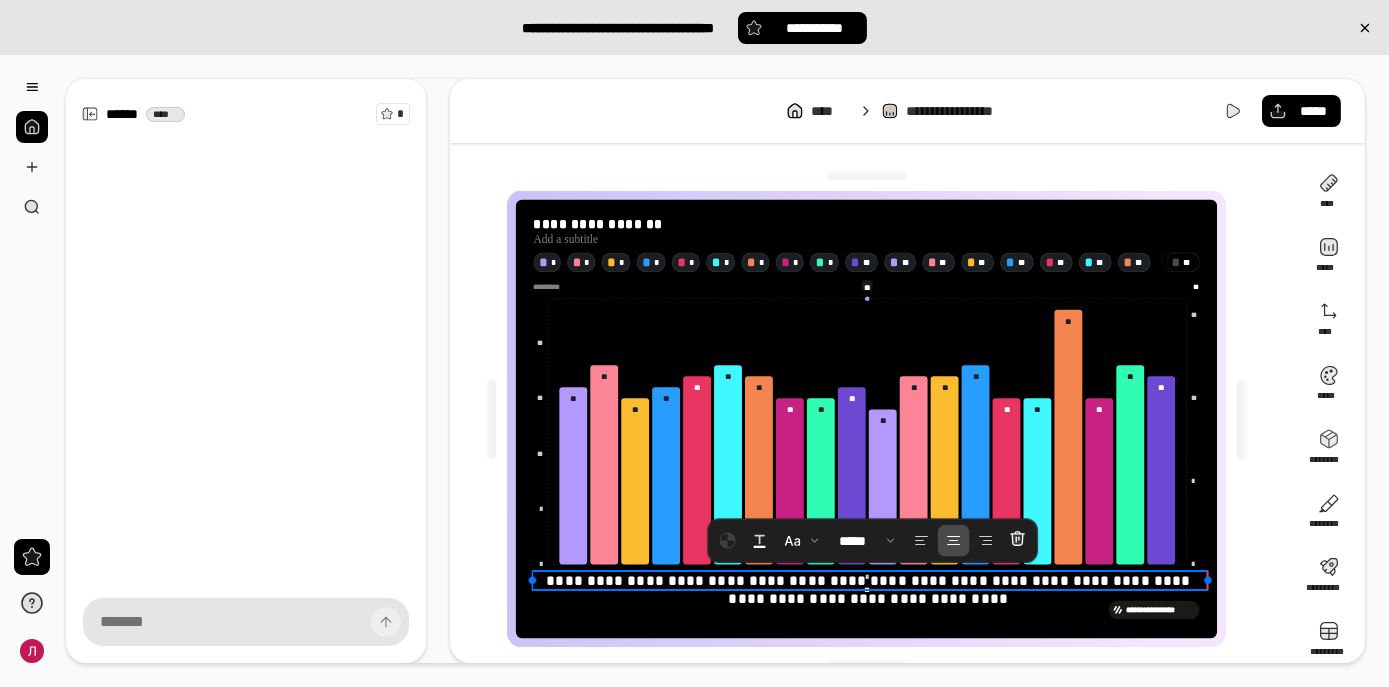 drag, startPoint x: 566, startPoint y: 579, endPoint x: 522, endPoint y: 564, distance: 46.486557 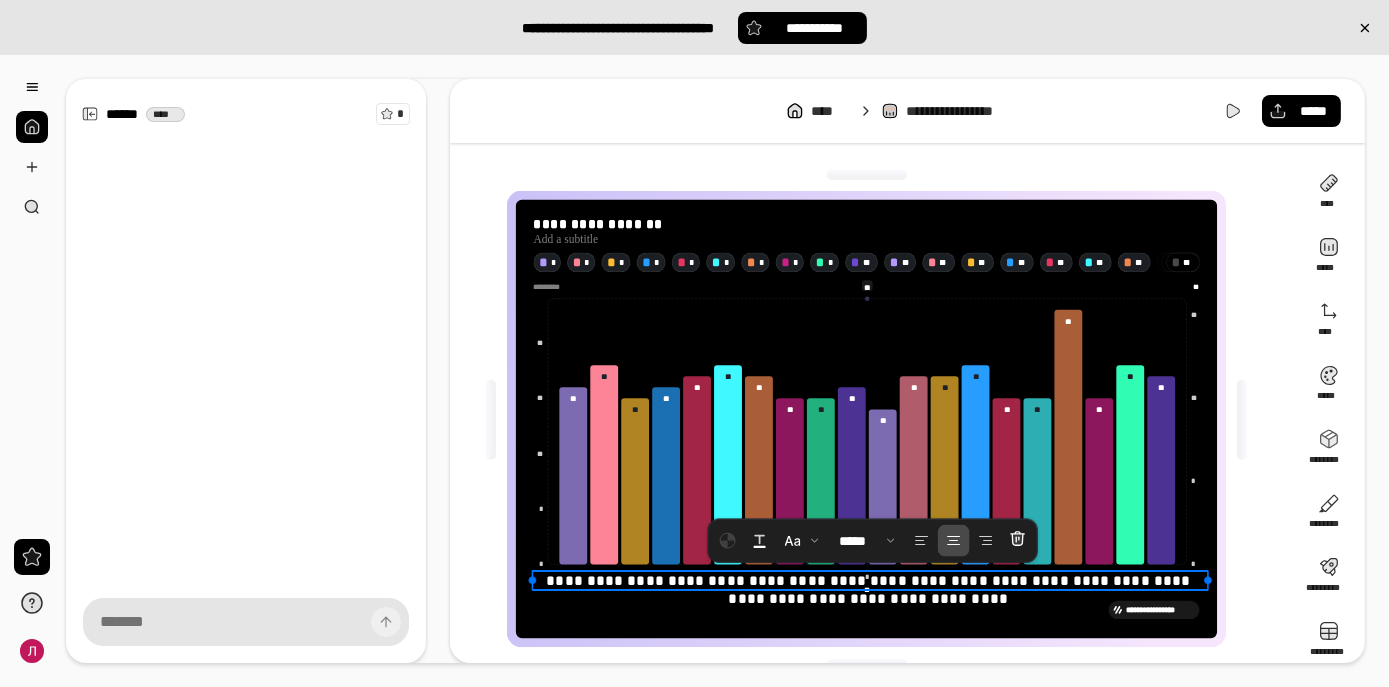 click 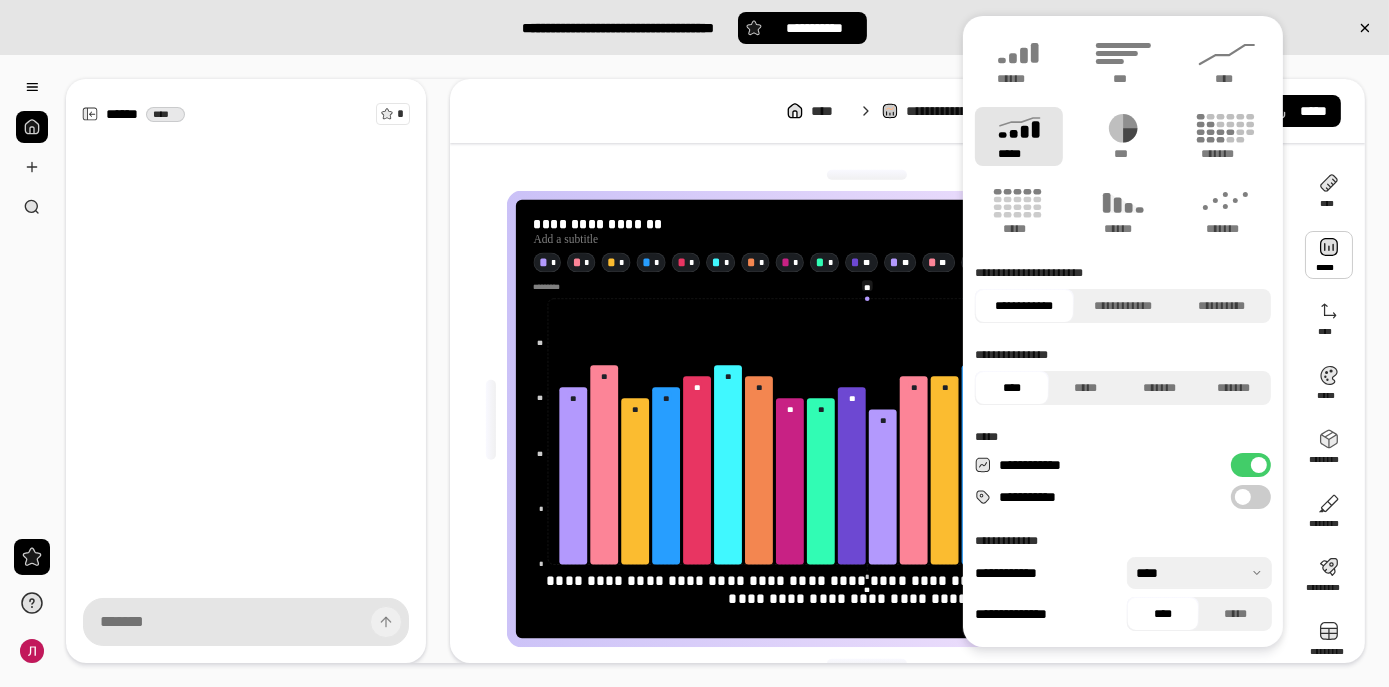 click at bounding box center (1329, 255) 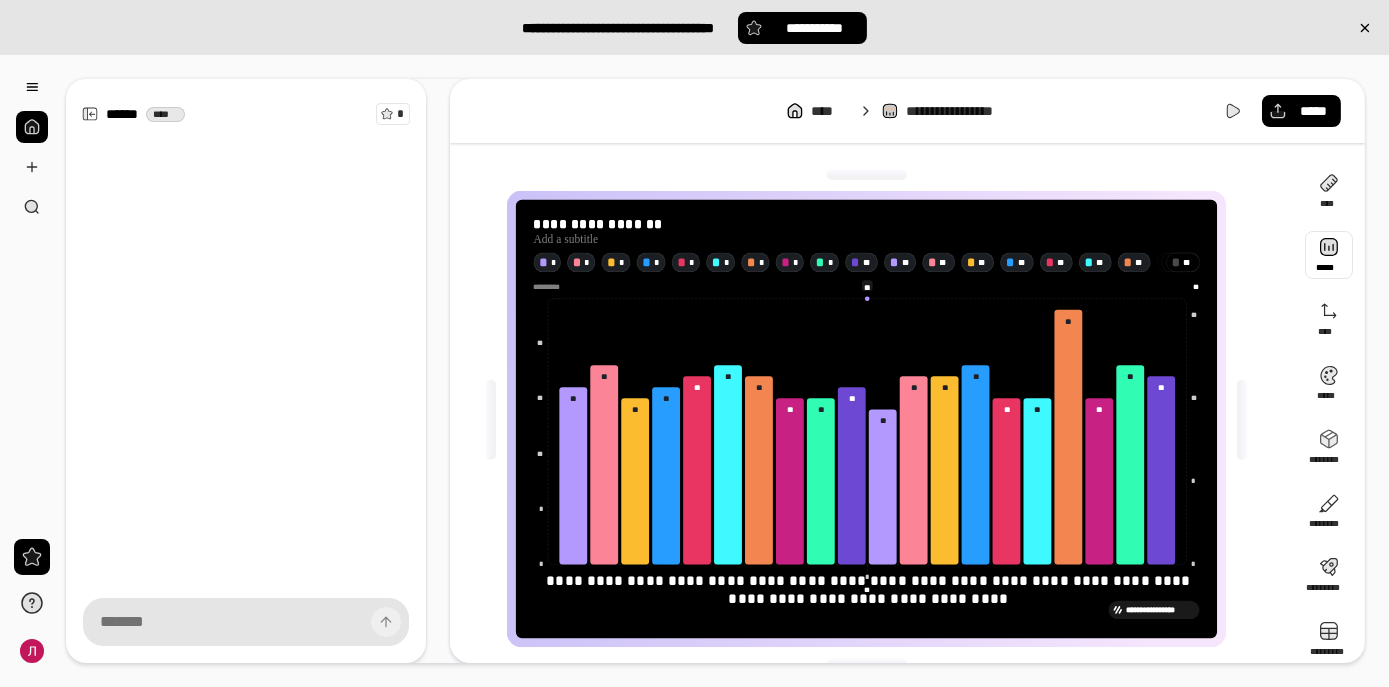 click at bounding box center [1329, 255] 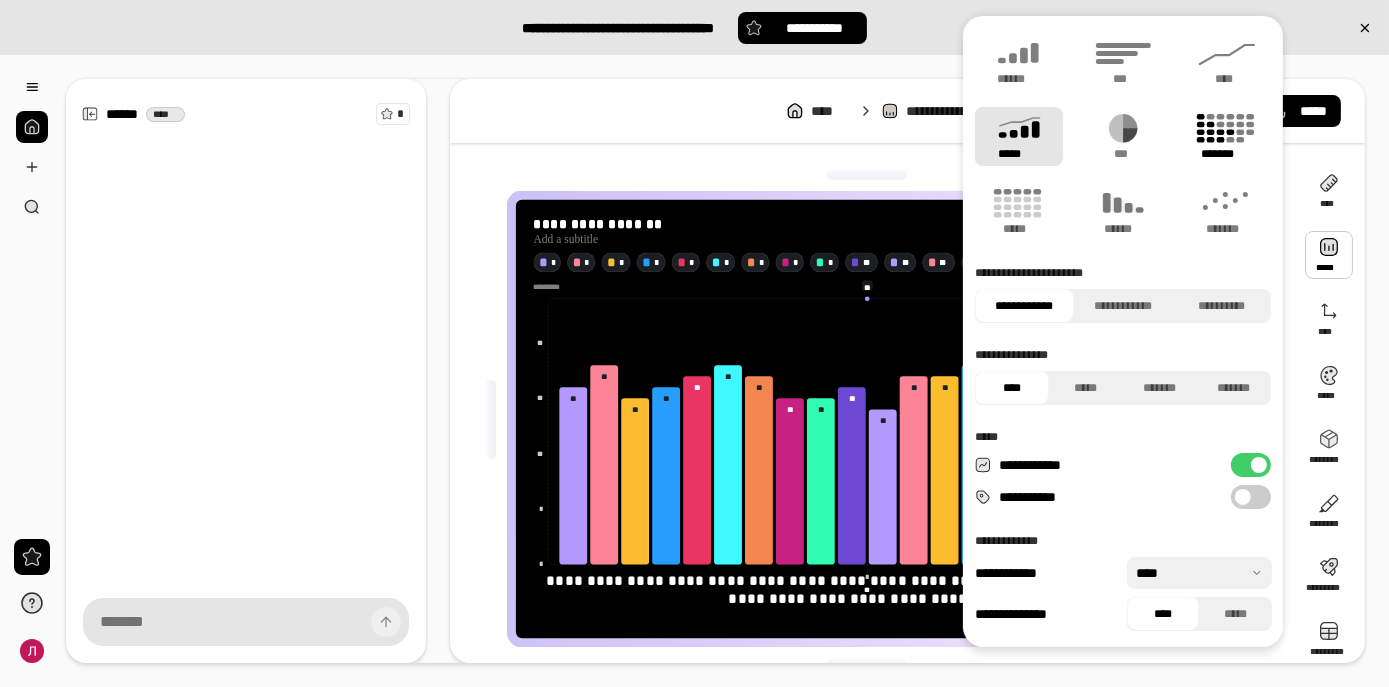click on "*******" at bounding box center (1227, 154) 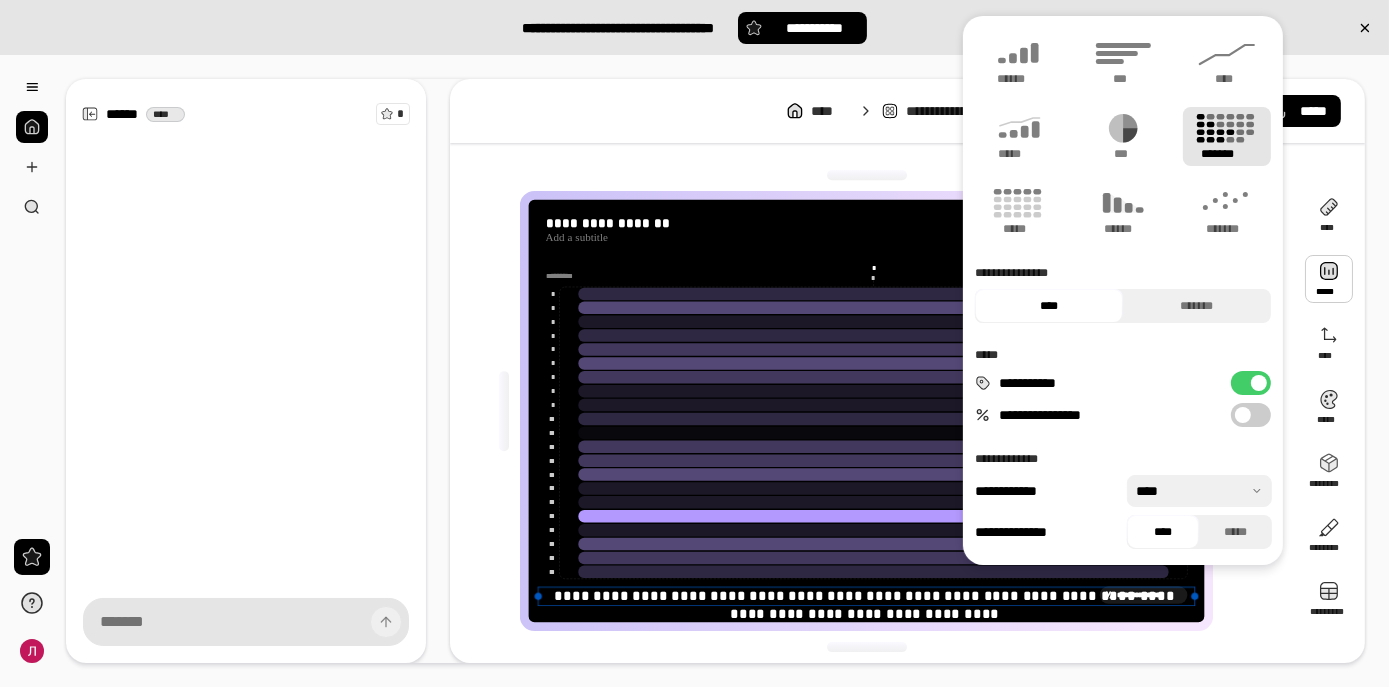 click on "**********" at bounding box center [867, 596] 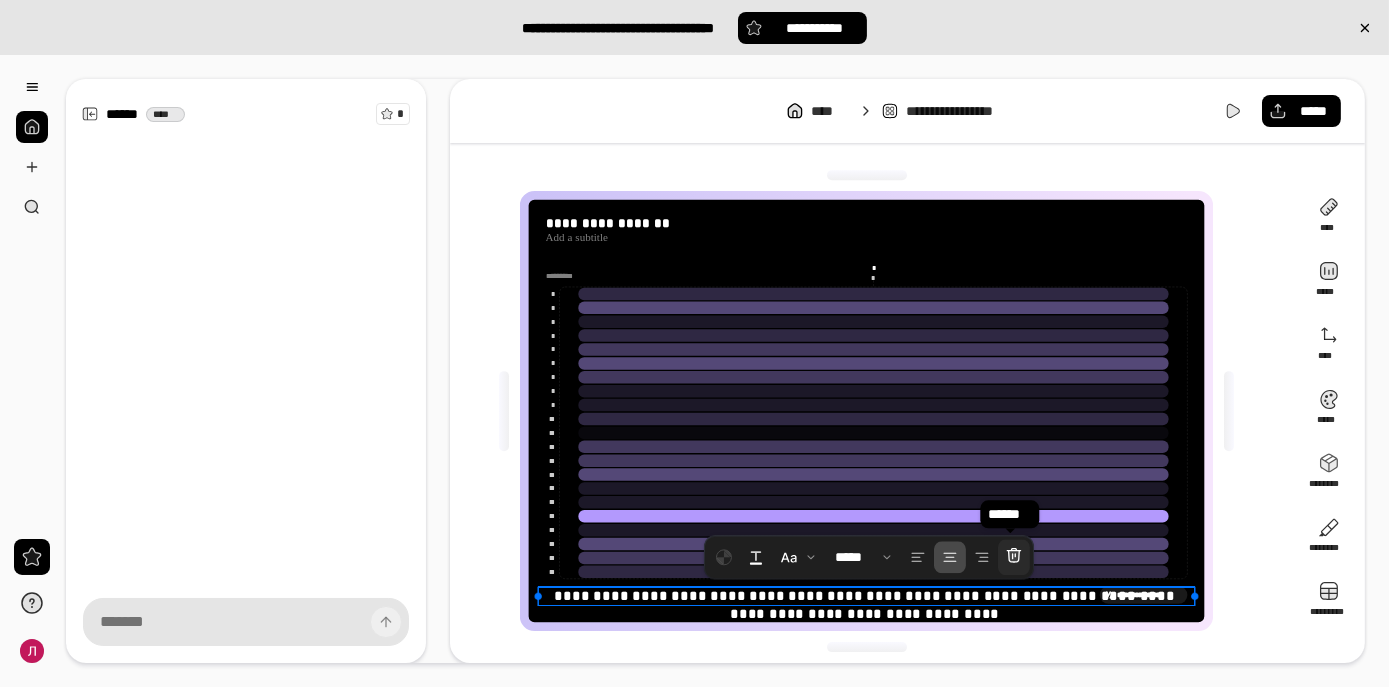 click 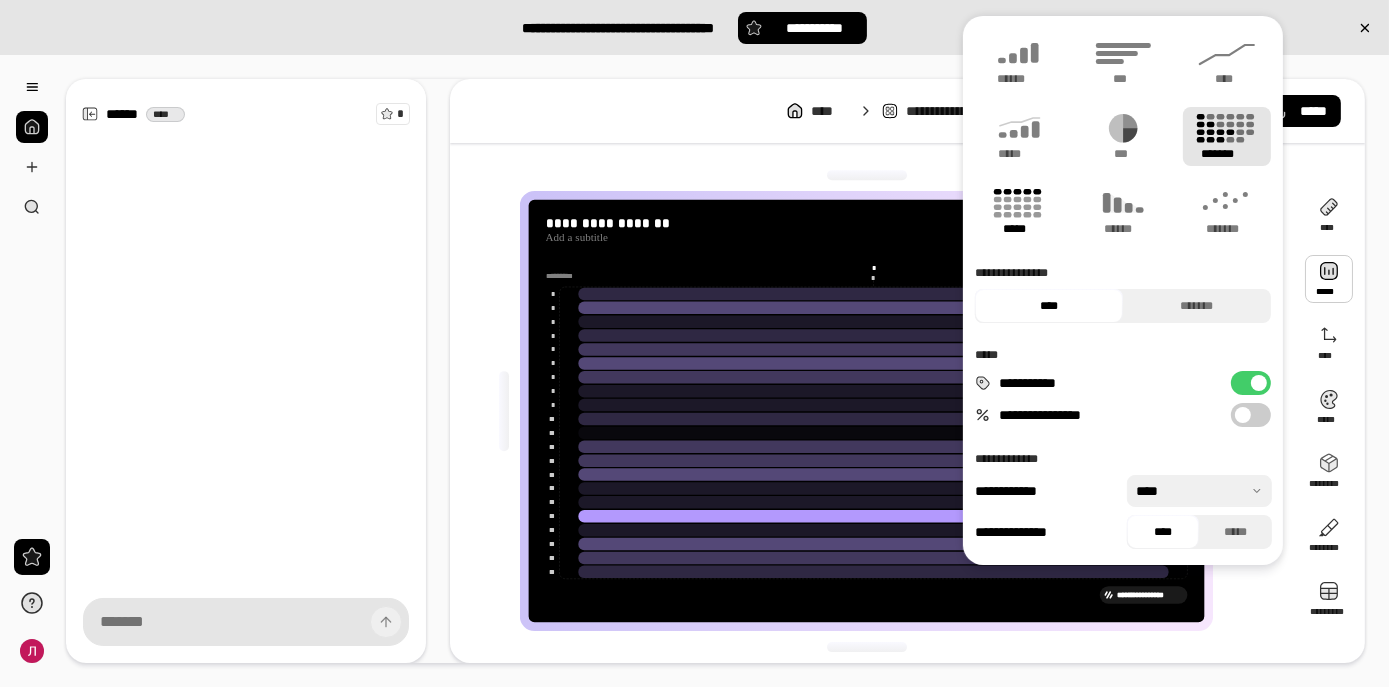 click 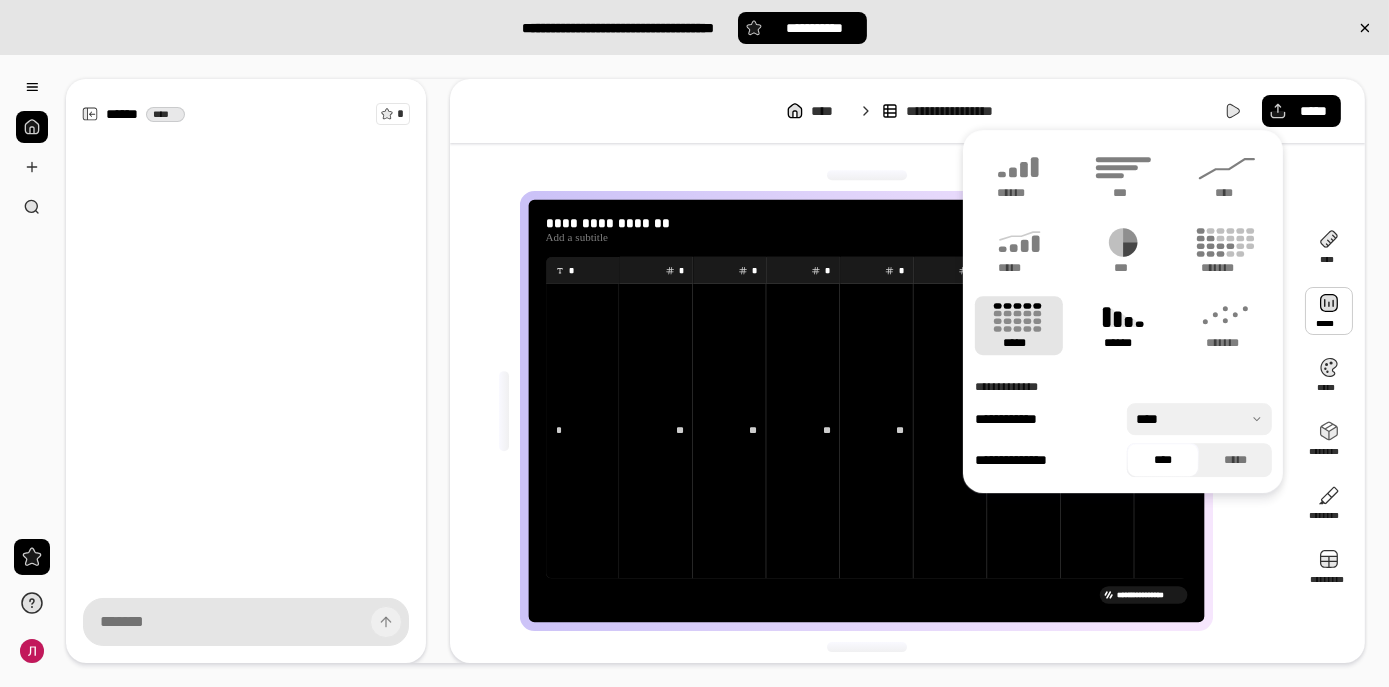 click 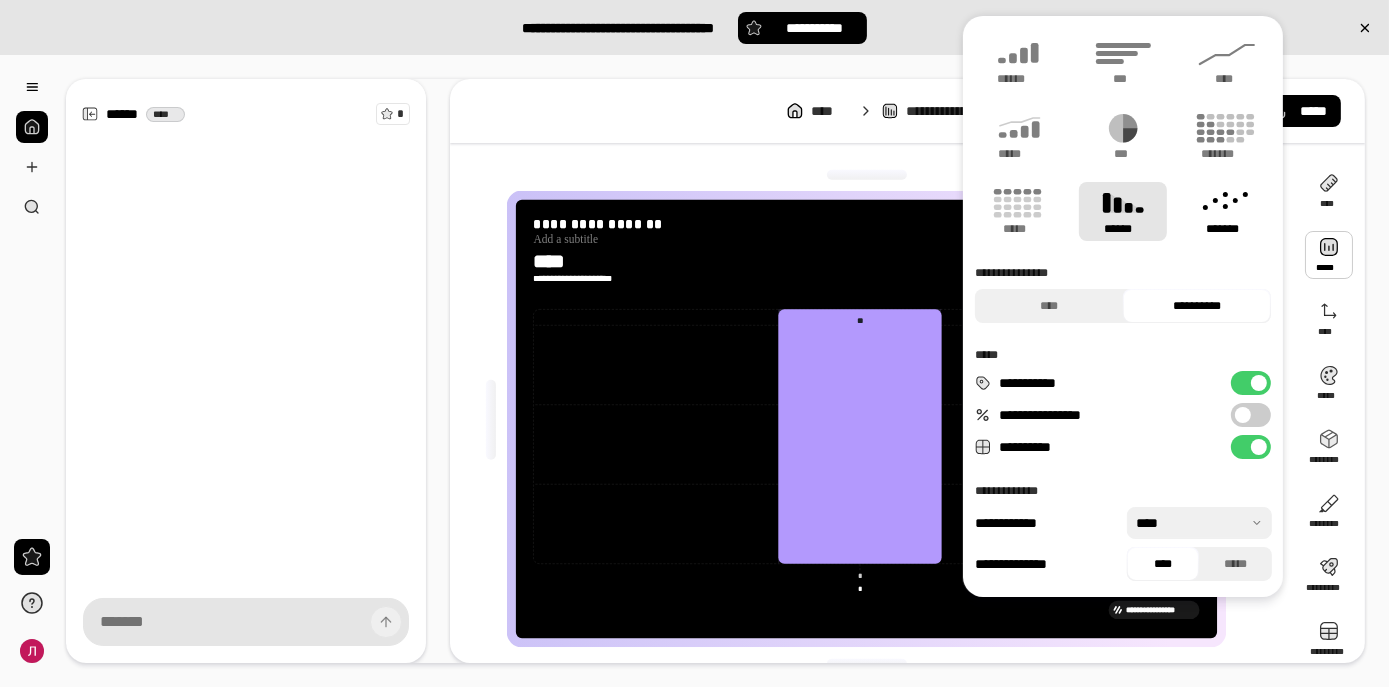 click 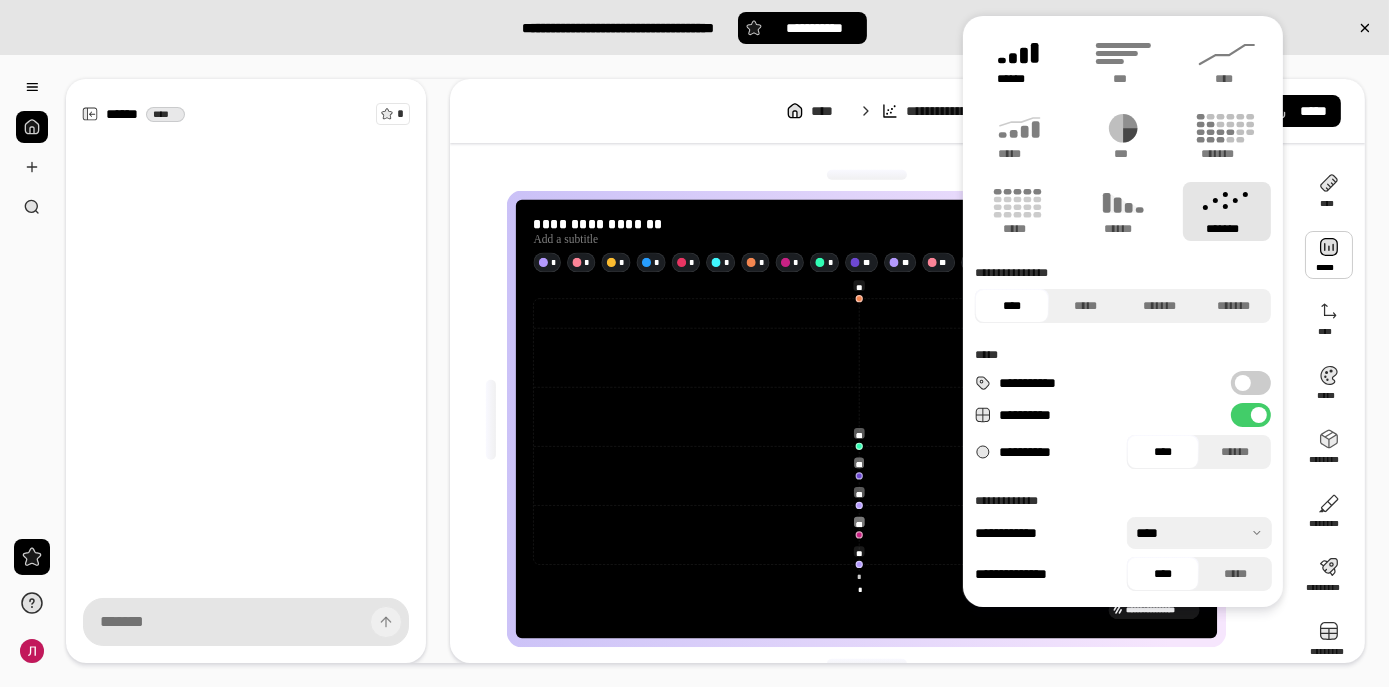 click on "******" at bounding box center (1019, 79) 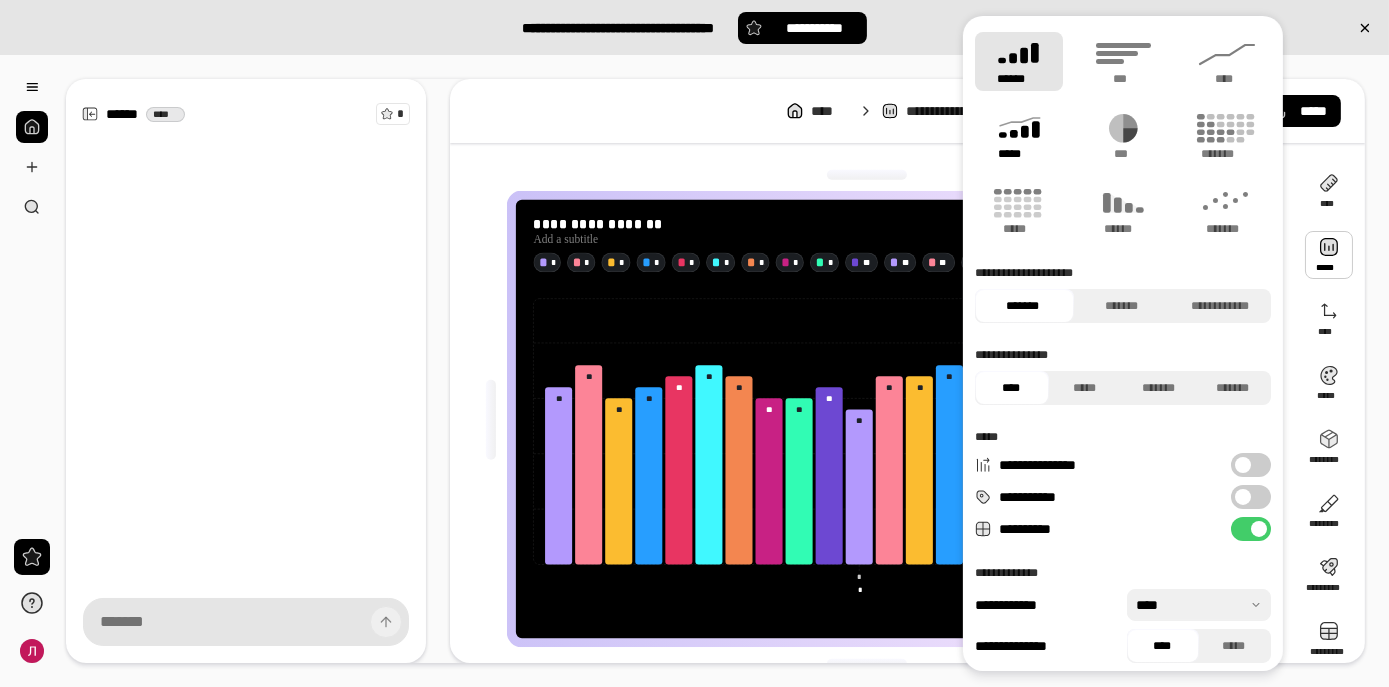 click 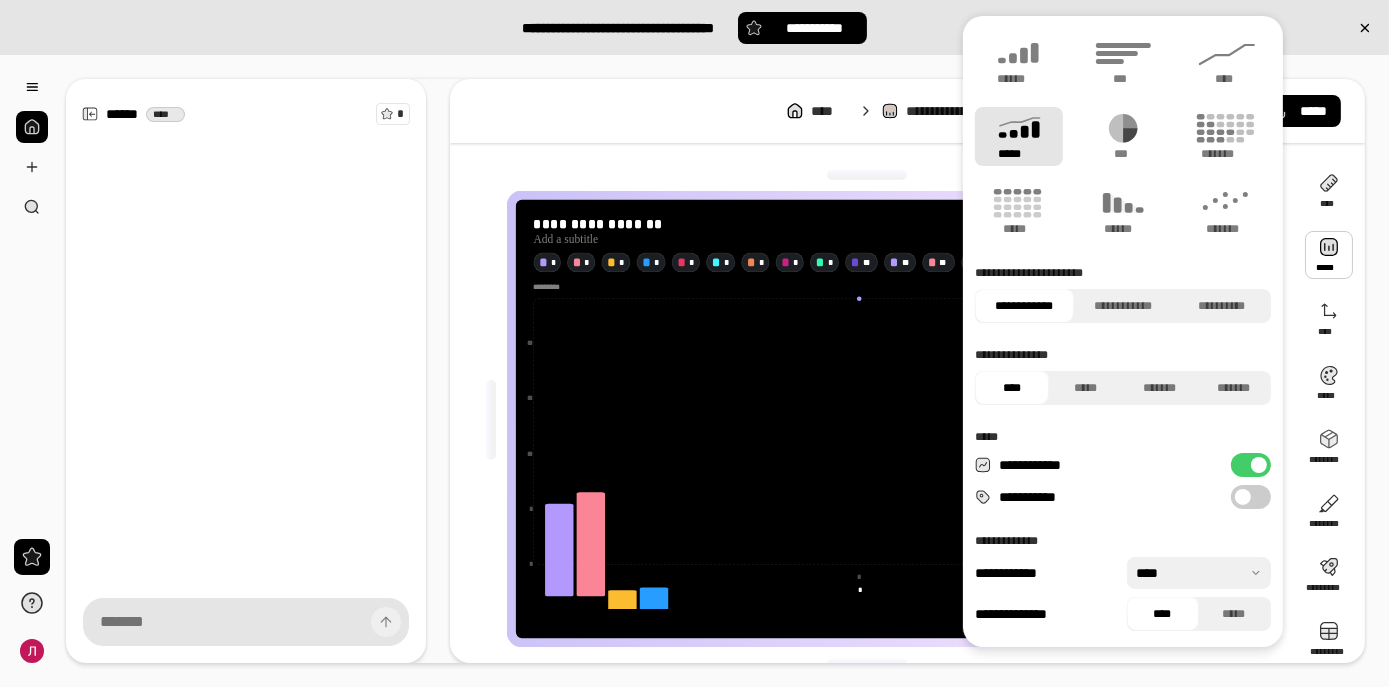 type on "**" 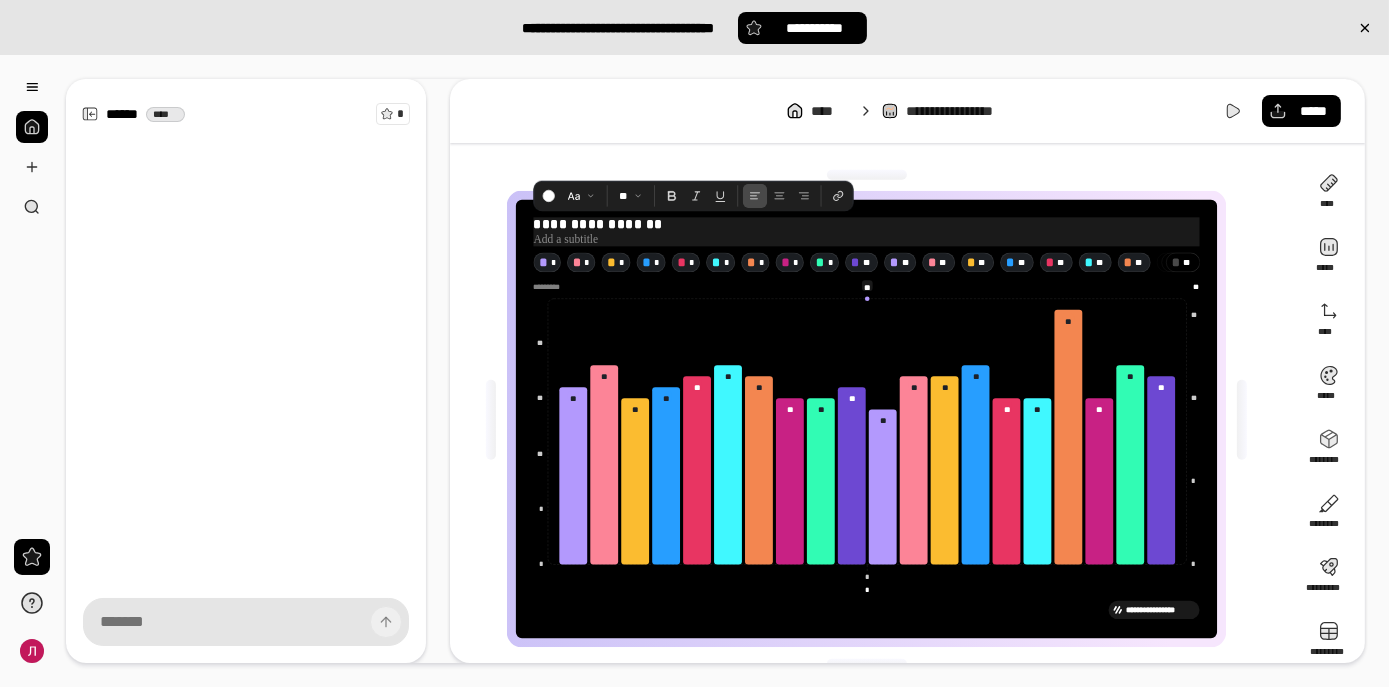 click on "**********" at bounding box center [867, 225] 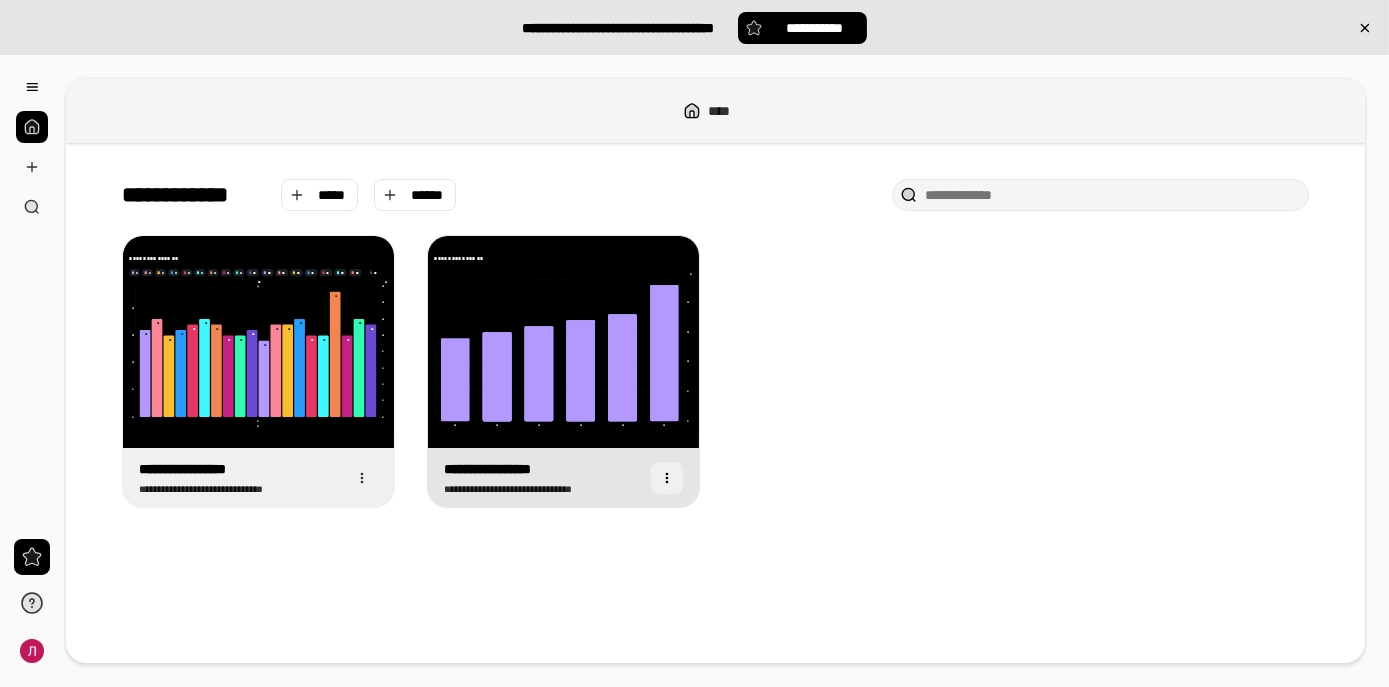 click at bounding box center (667, 478) 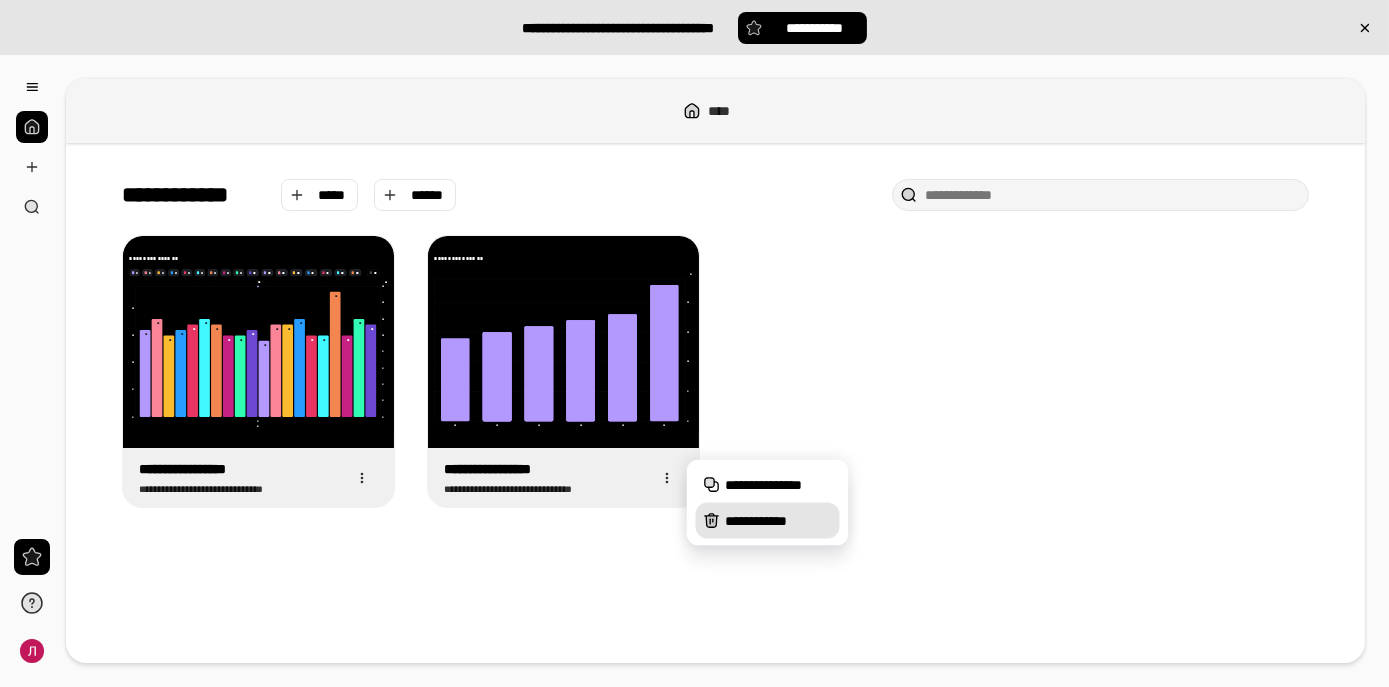 click on "**********" at bounding box center [768, 521] 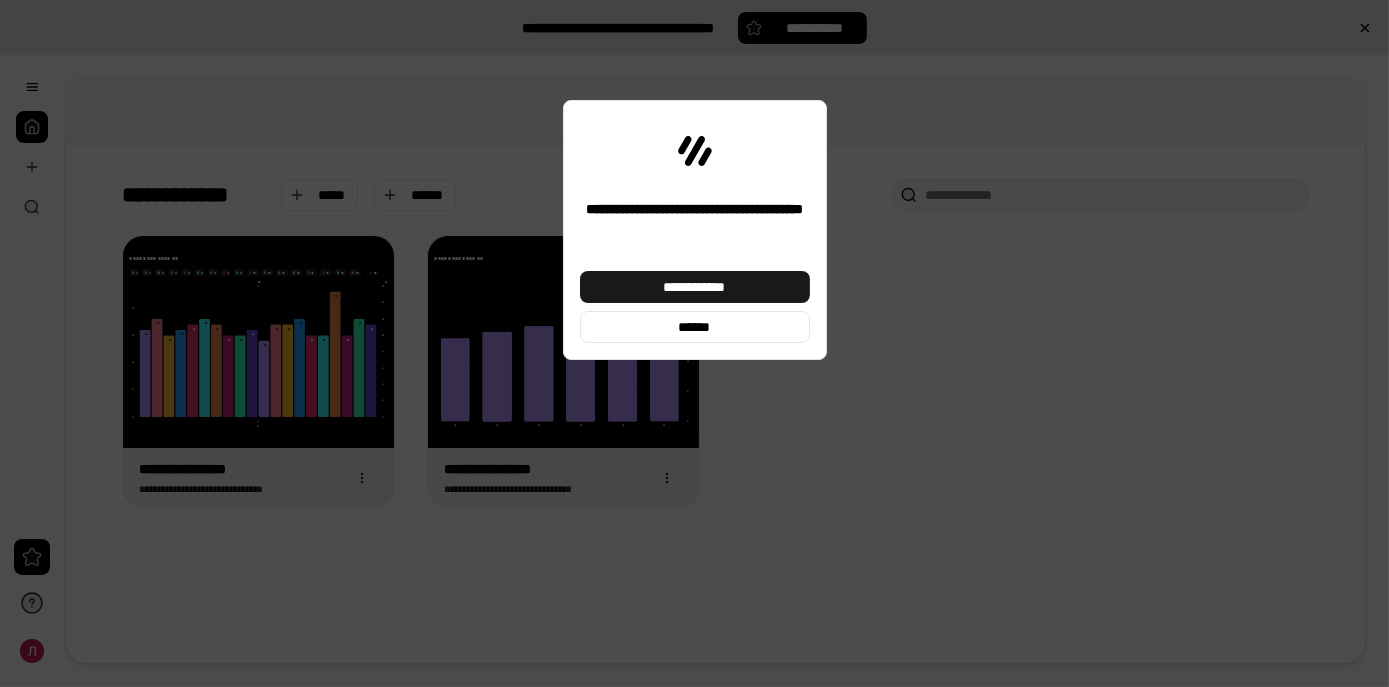 click on "**********" at bounding box center [694, 287] 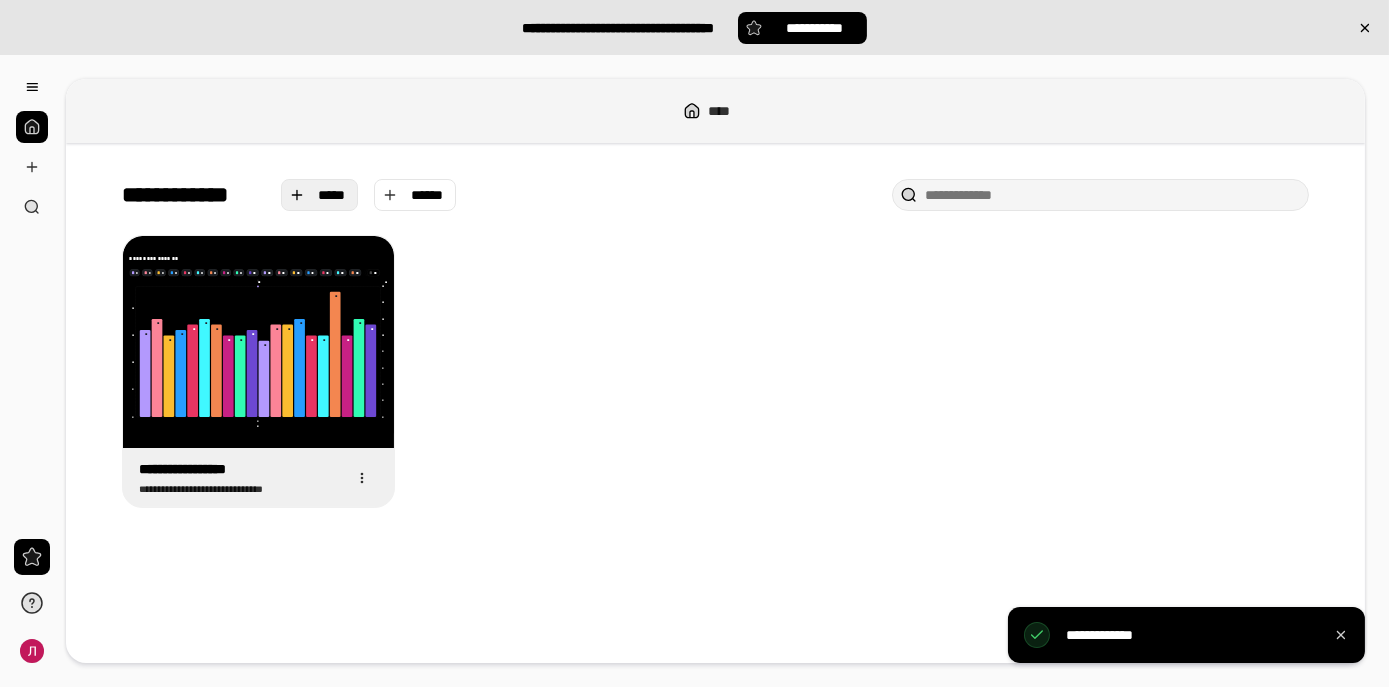 click on "*****" at bounding box center [332, 195] 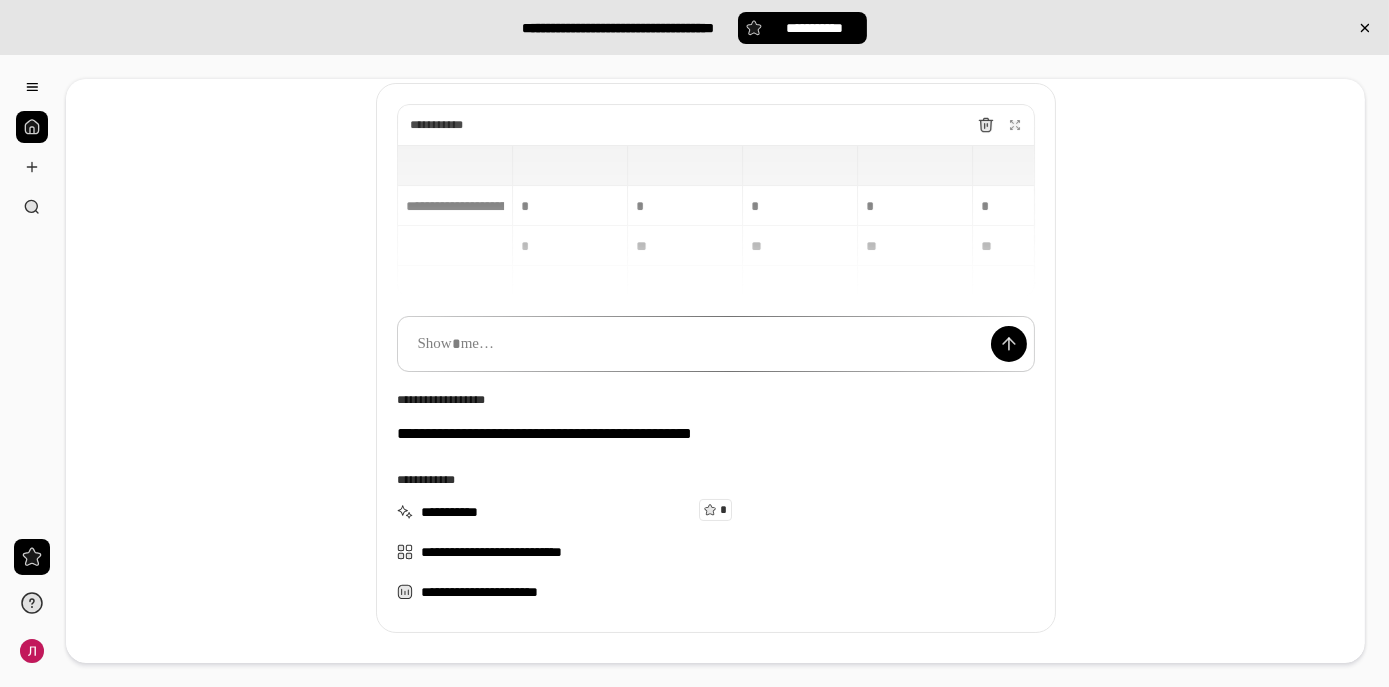 scroll, scrollTop: 185, scrollLeft: 0, axis: vertical 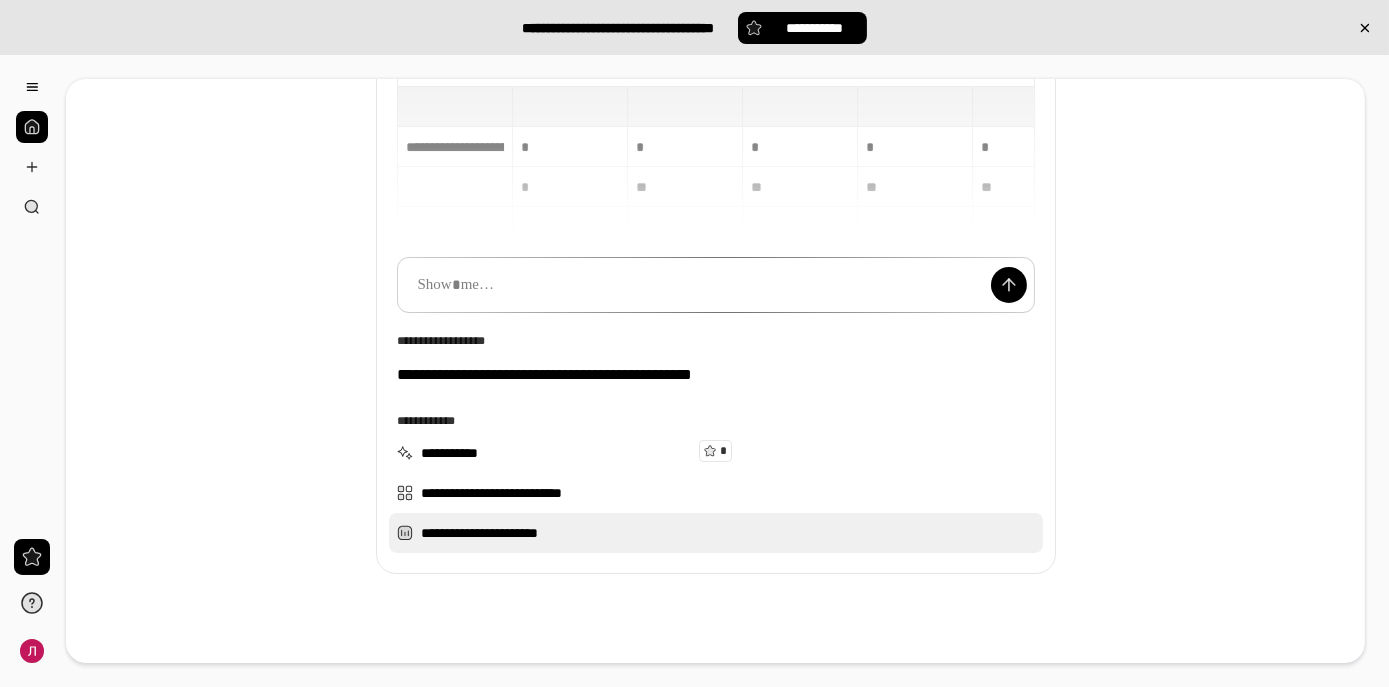 click on "**********" at bounding box center (716, 533) 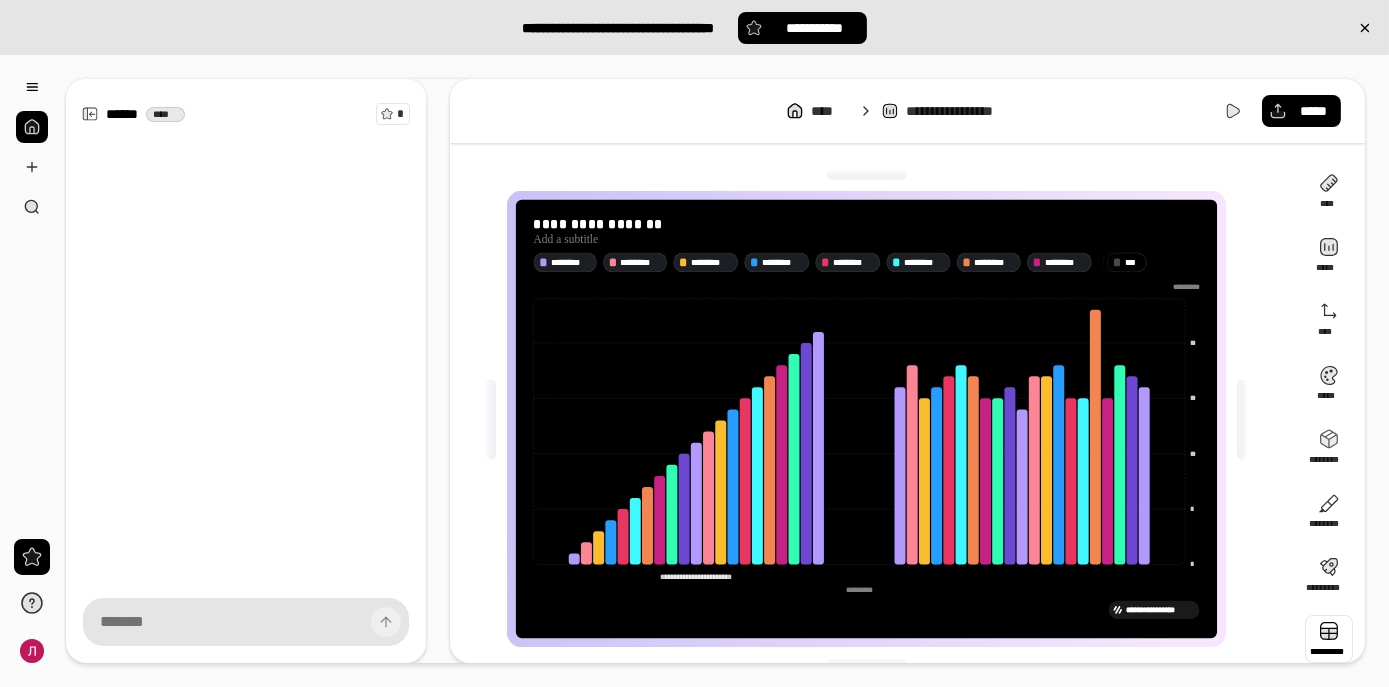 click at bounding box center (1329, 639) 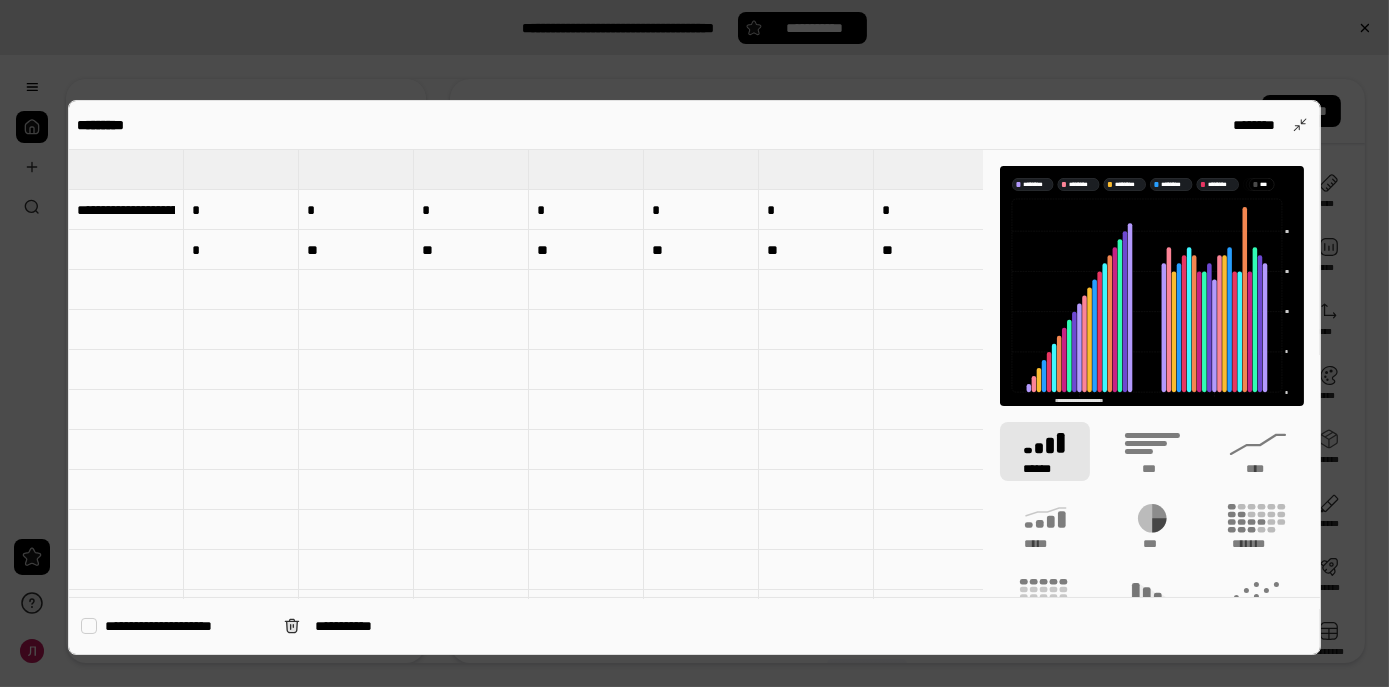 click at bounding box center [89, 626] 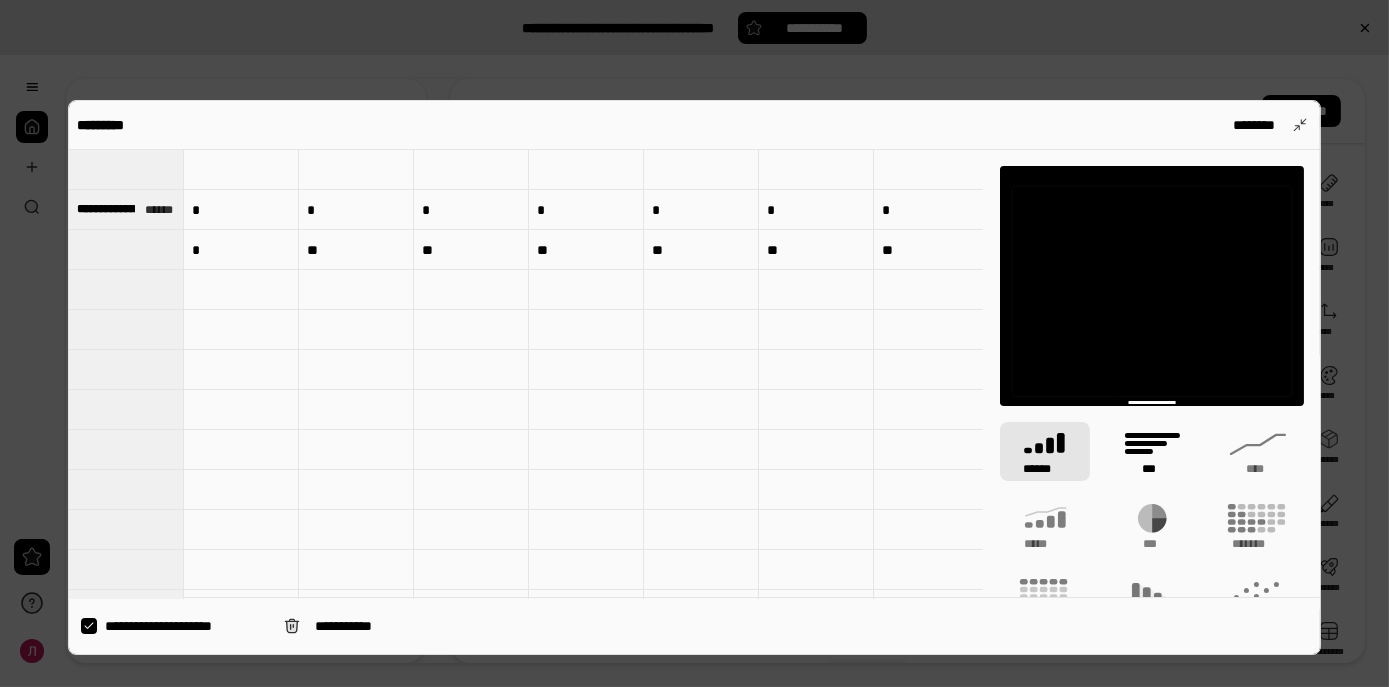 click 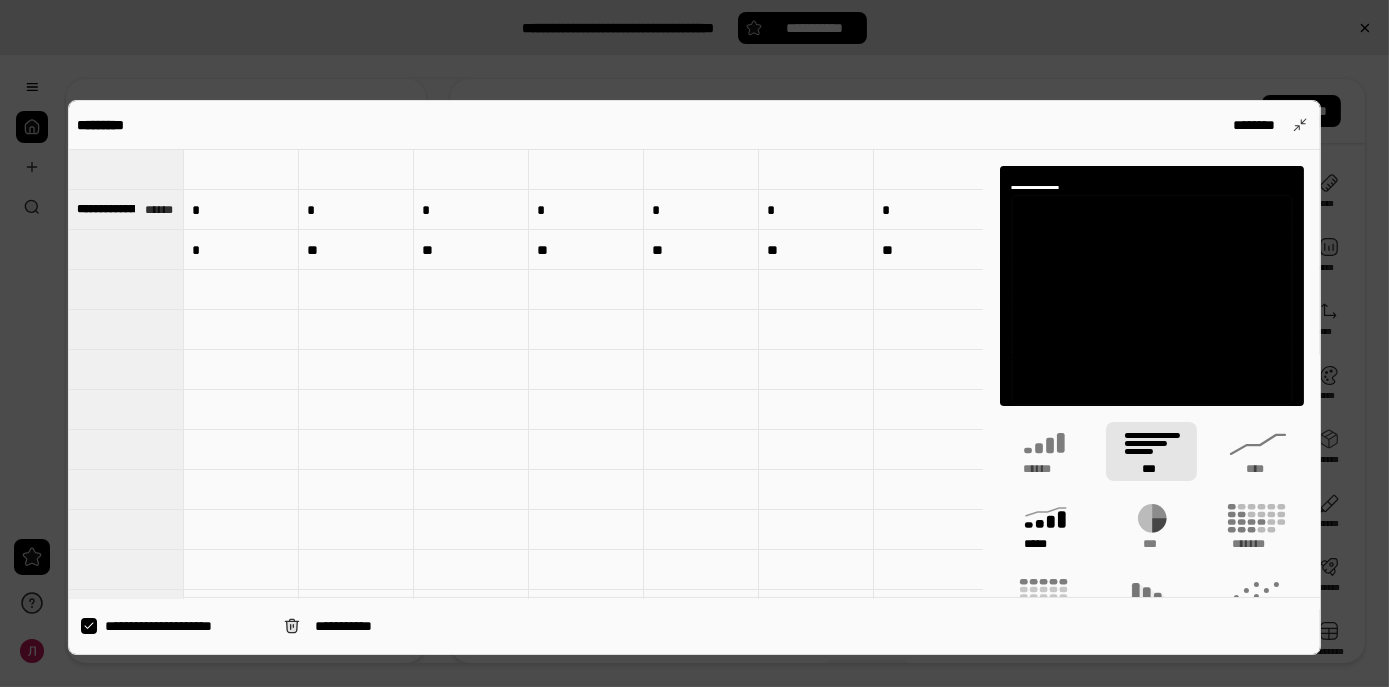 click 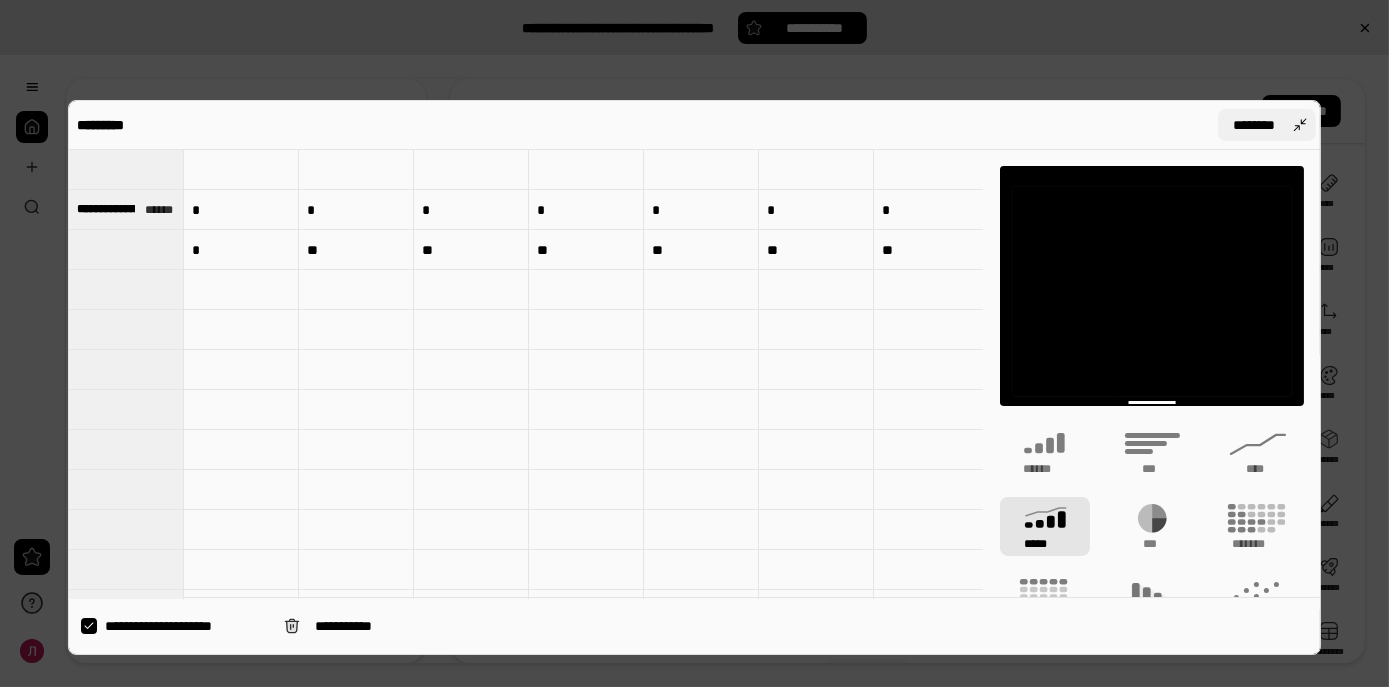 click on "********" at bounding box center [1255, 125] 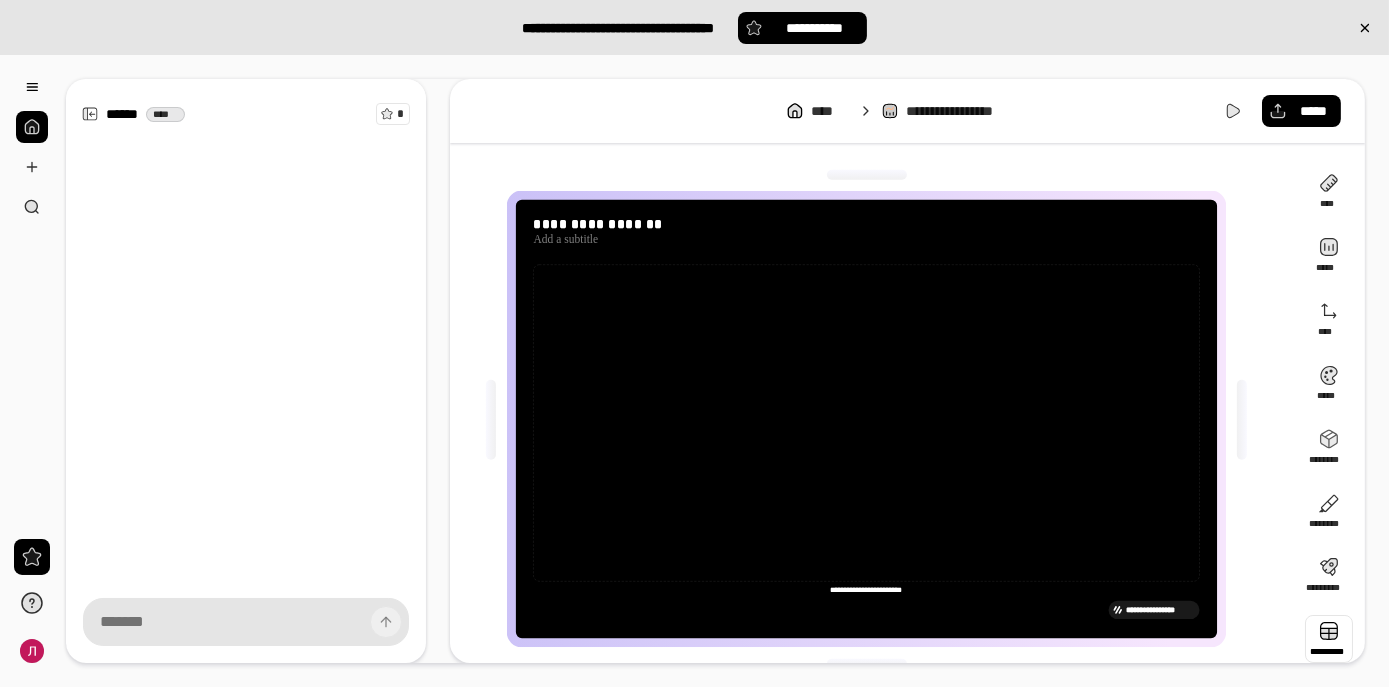 click at bounding box center [1329, 639] 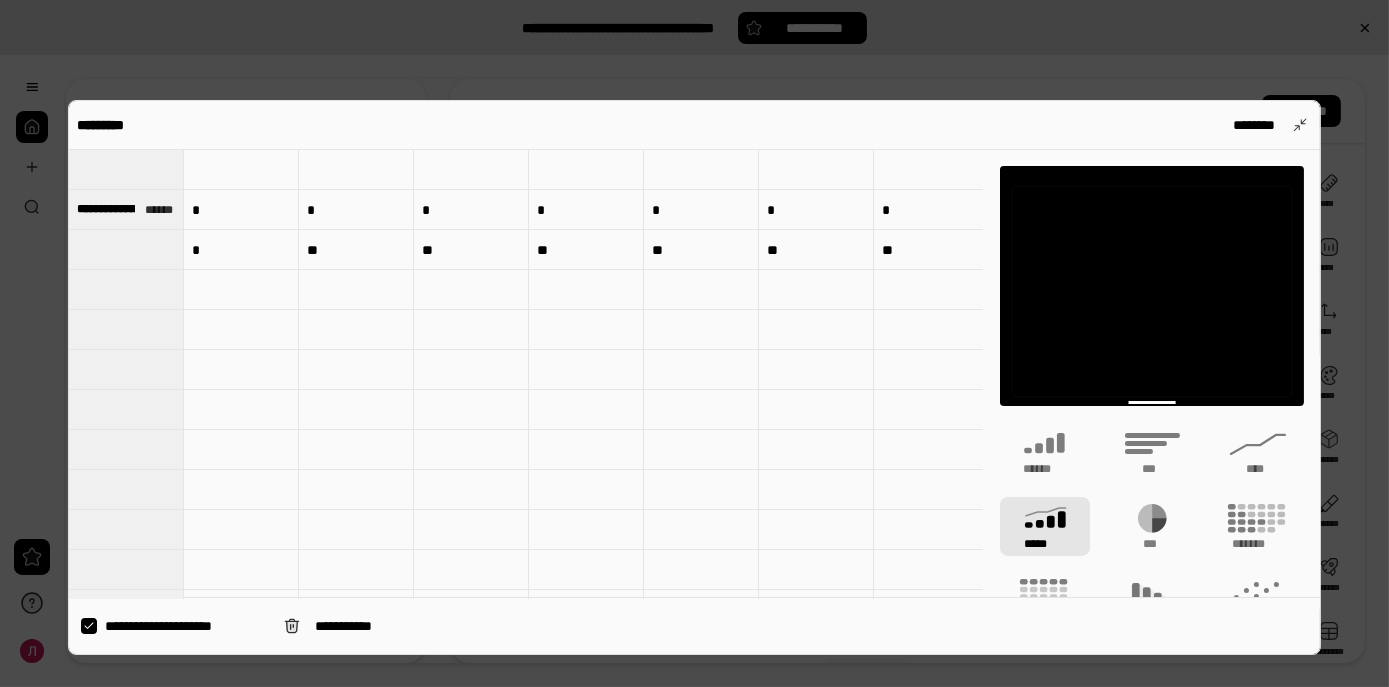 click 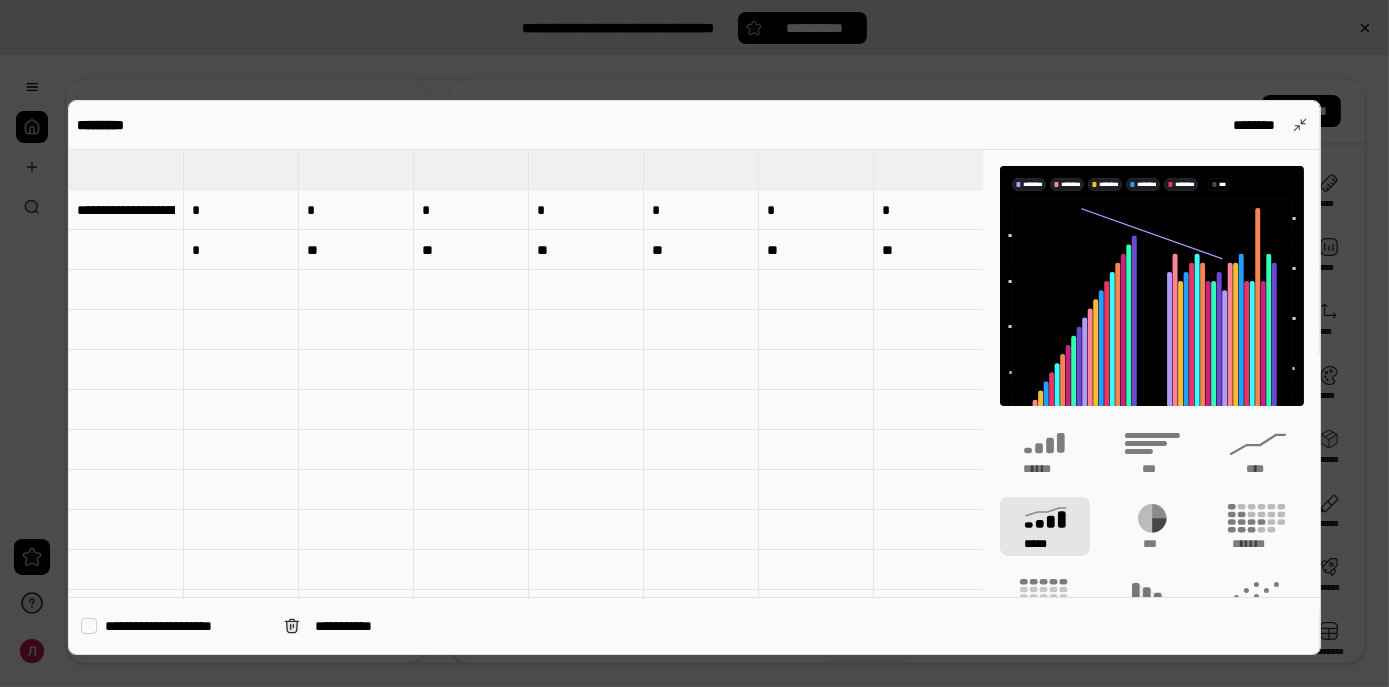 type 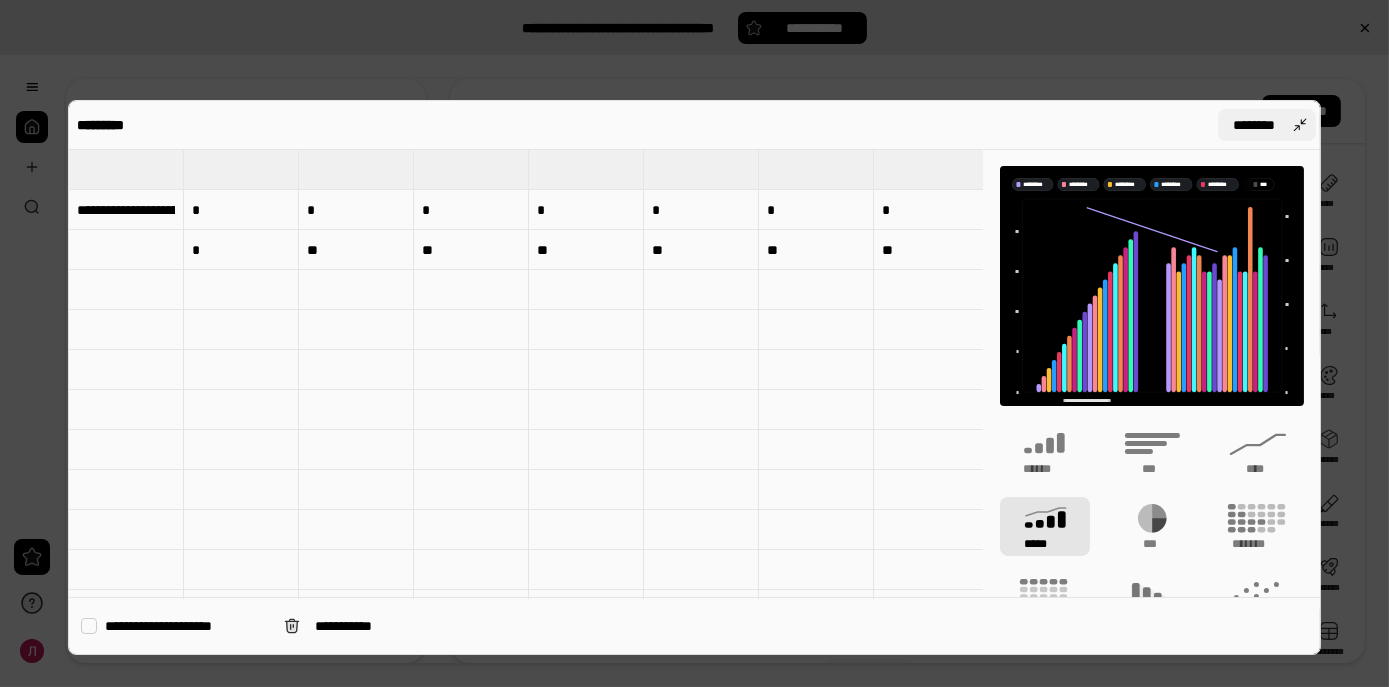 click on "********" at bounding box center (1267, 125) 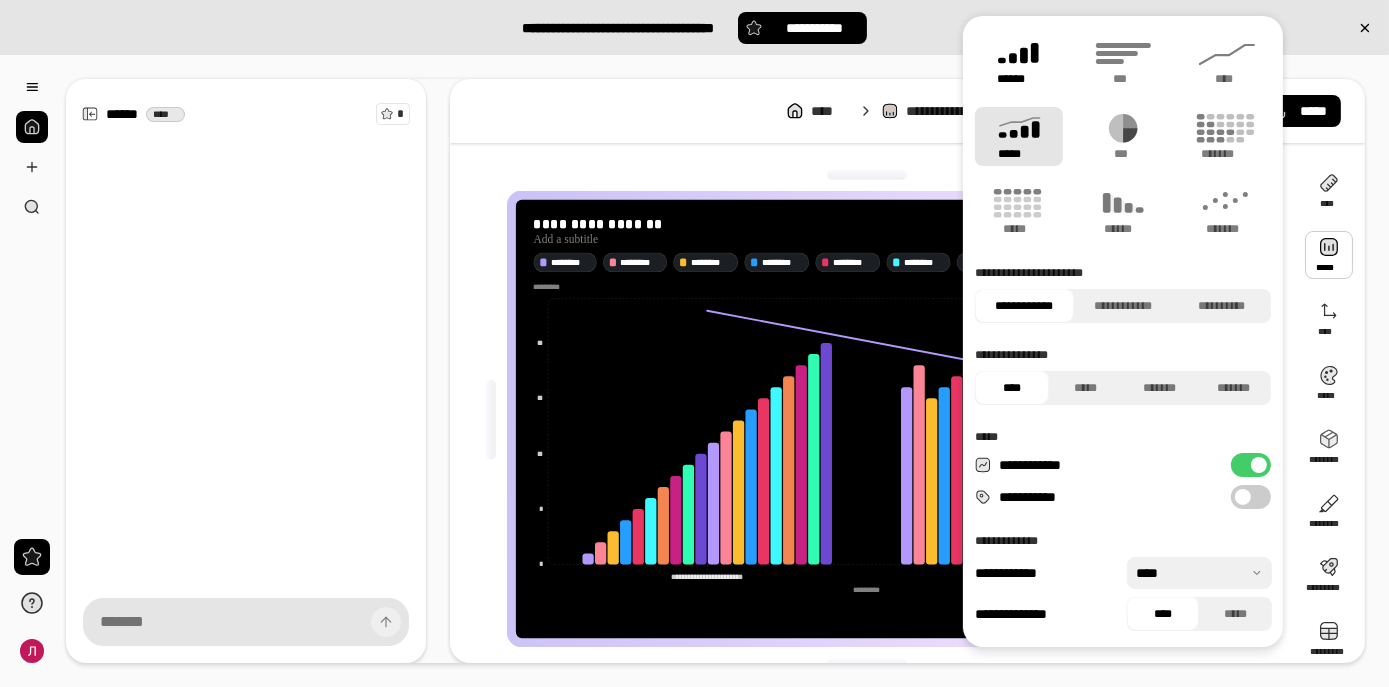 click on "******" at bounding box center (1019, 79) 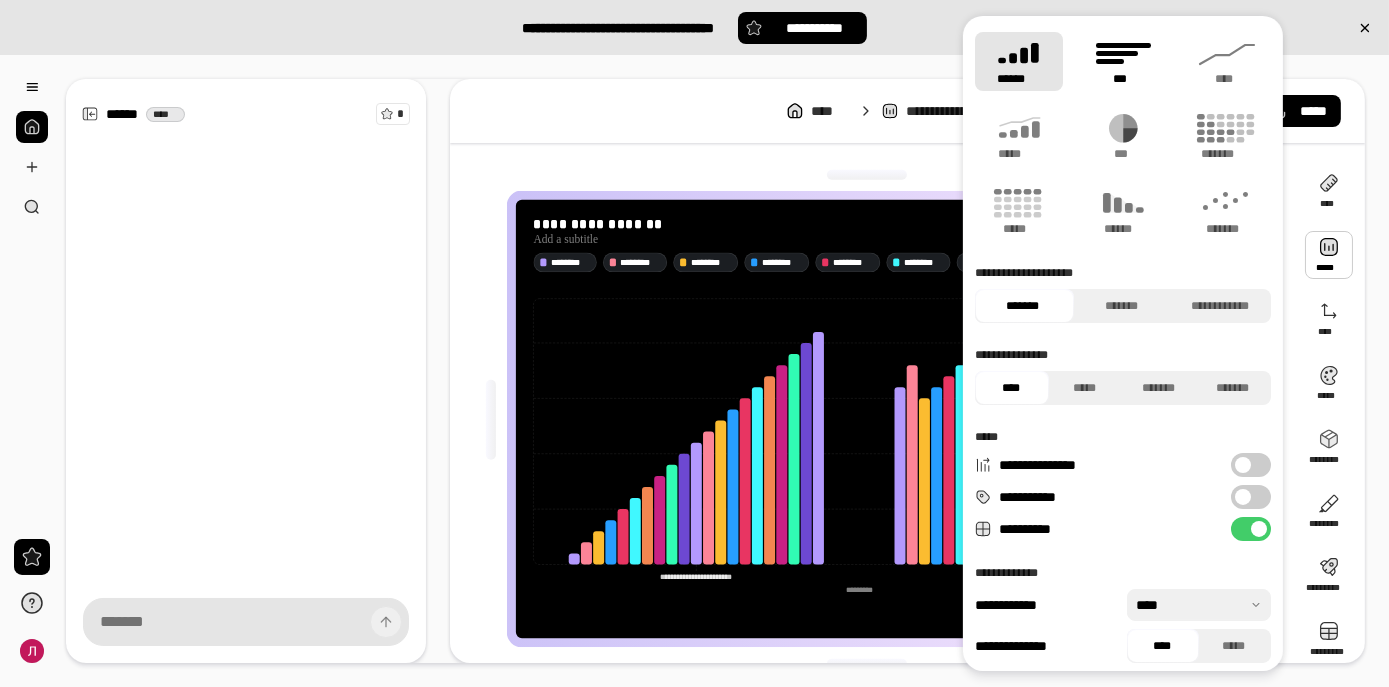 click on "***" at bounding box center [1123, 61] 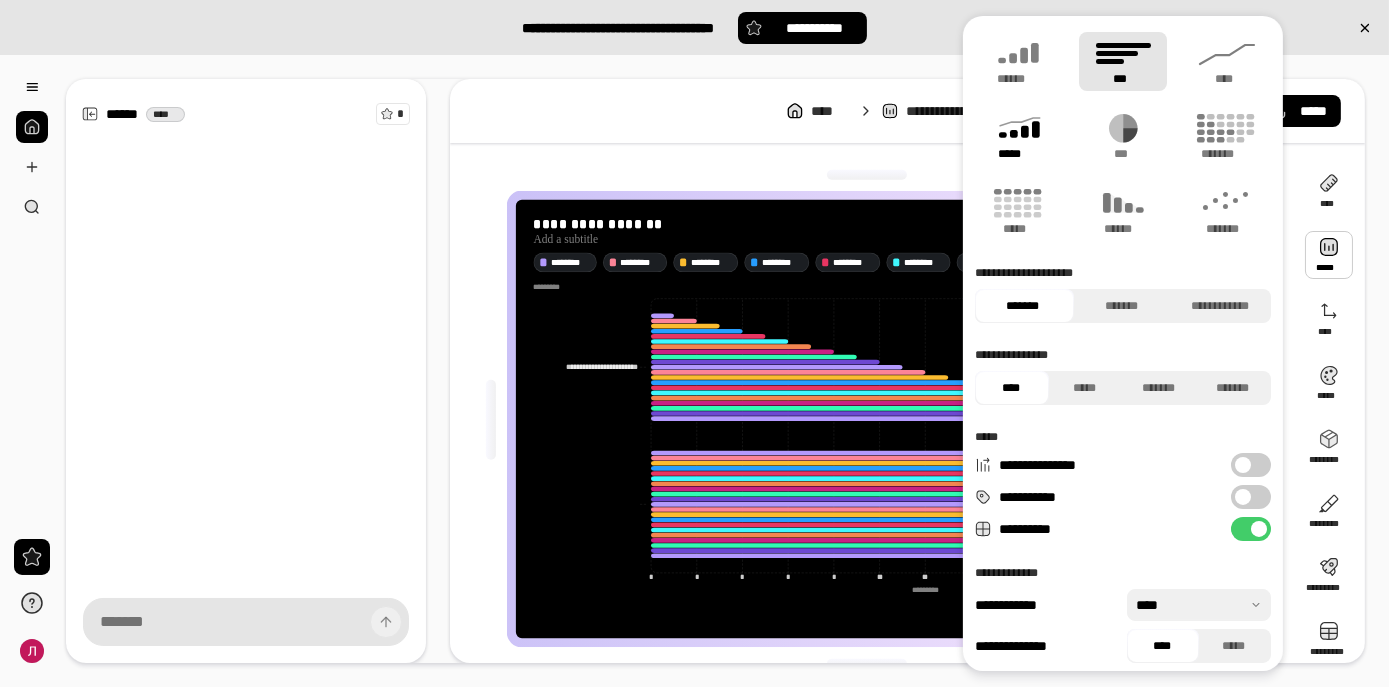 click on "*****" at bounding box center (1018, 154) 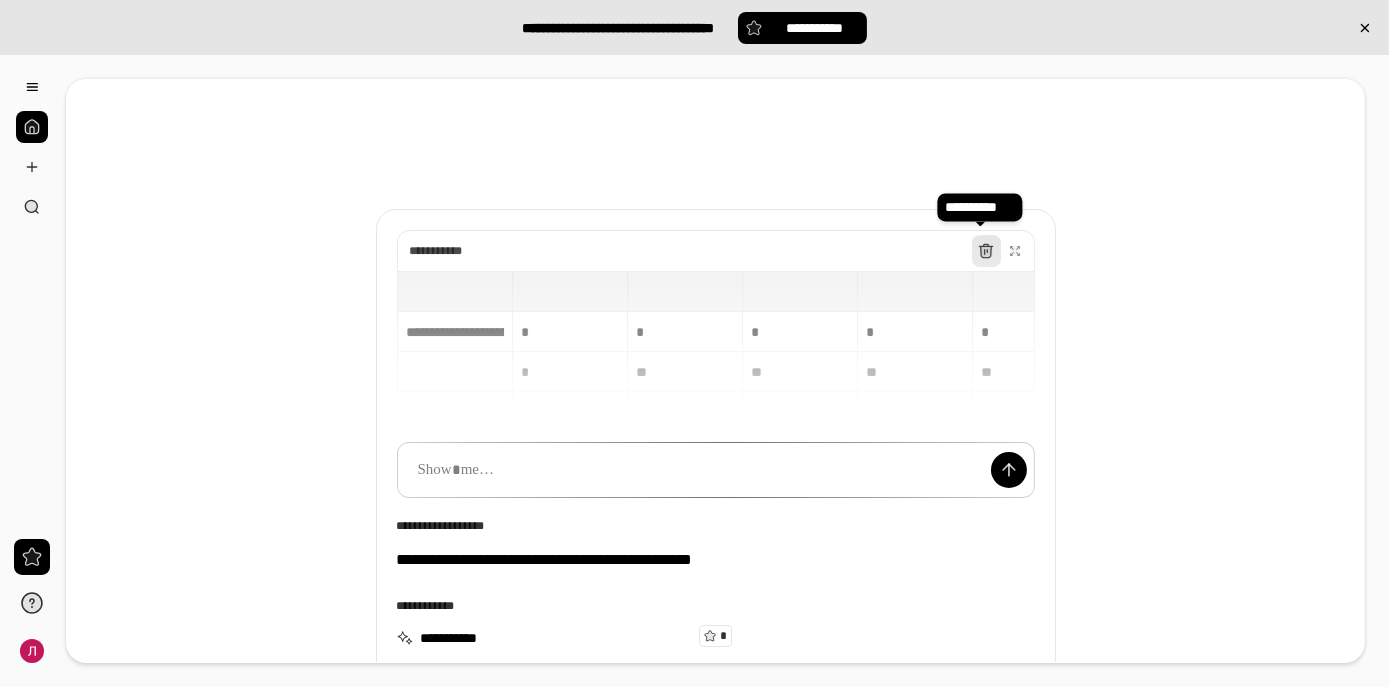 click 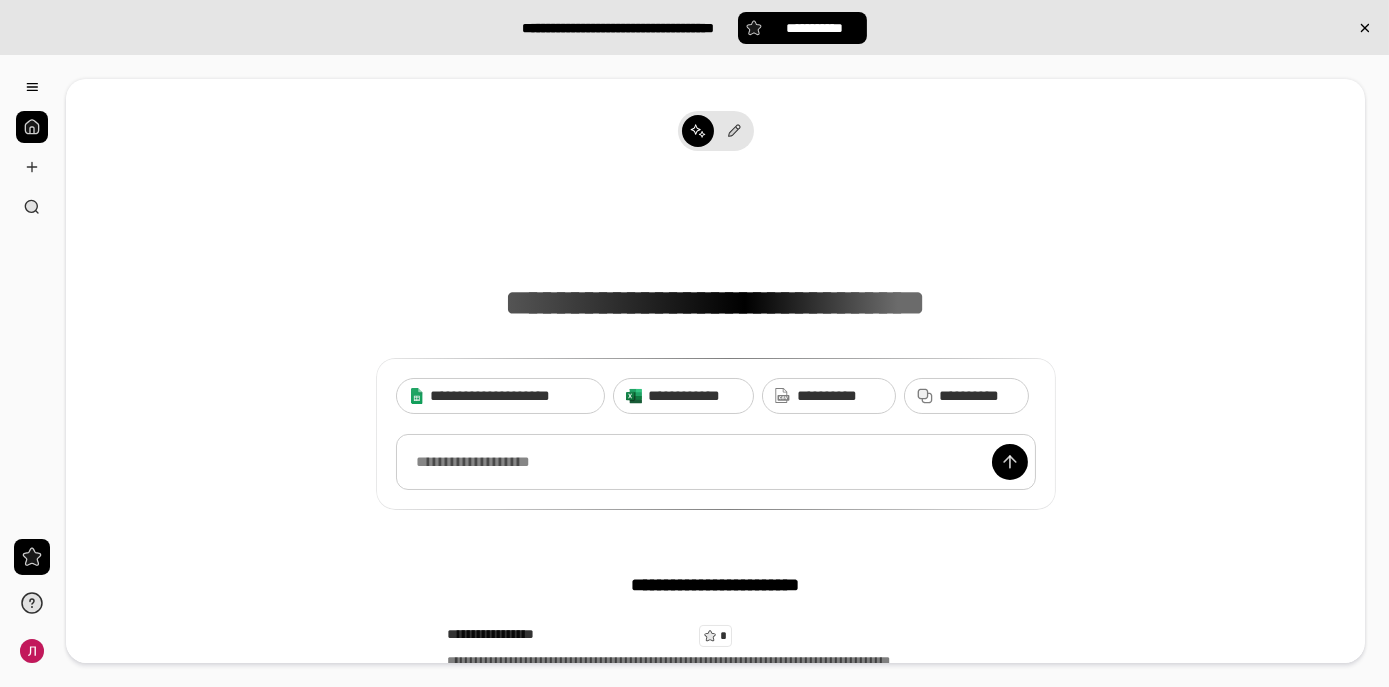 click at bounding box center [716, 462] 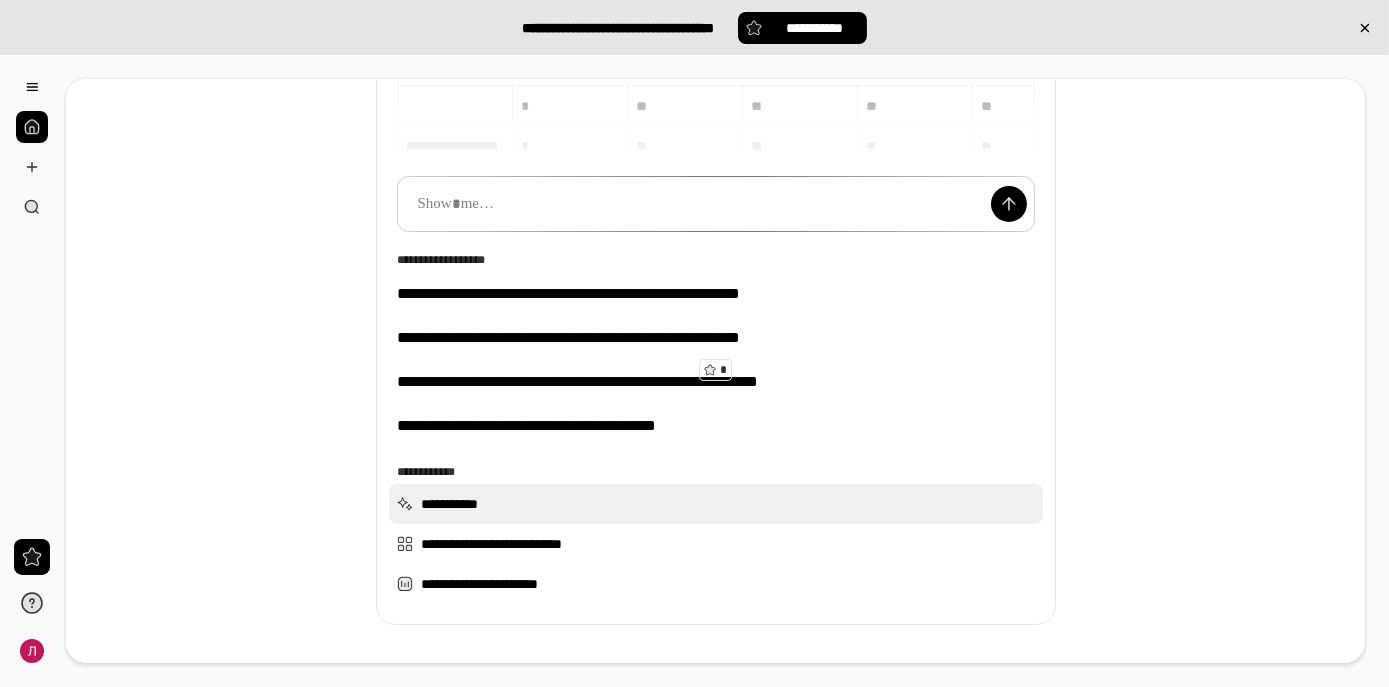 scroll, scrollTop: 320, scrollLeft: 0, axis: vertical 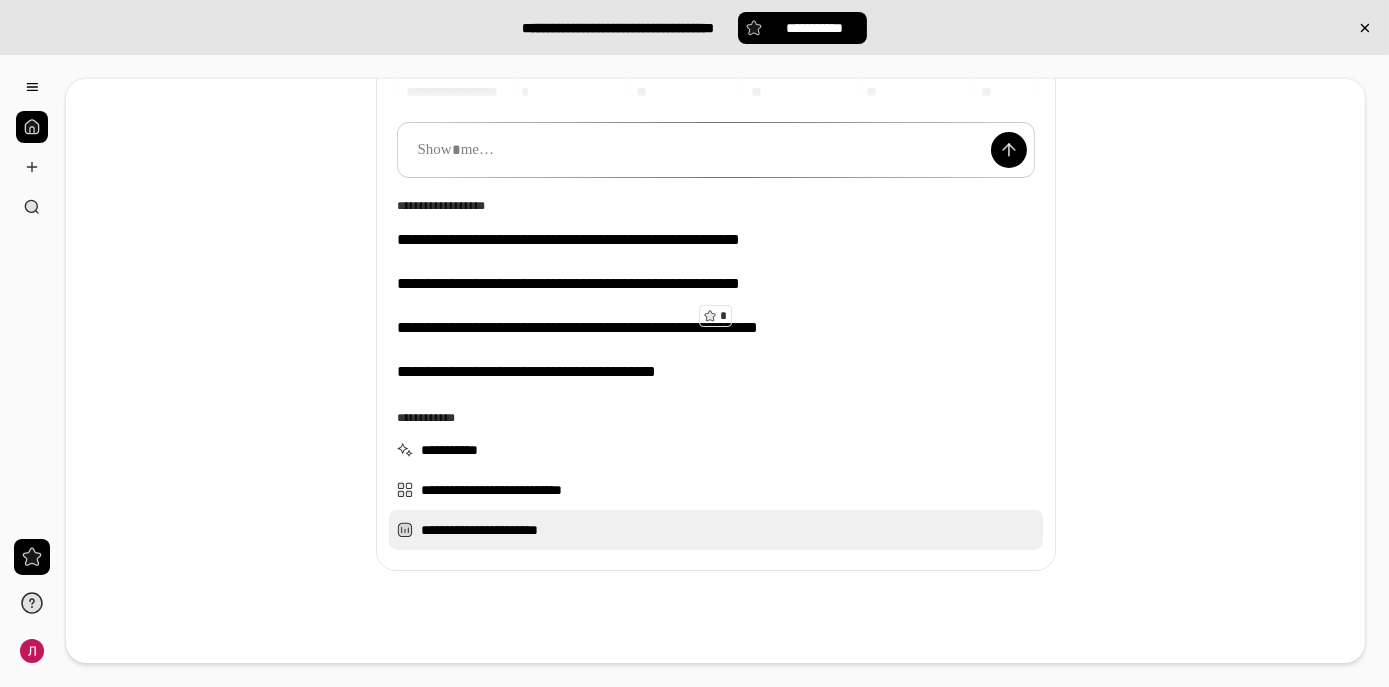 click on "**********" at bounding box center [716, 530] 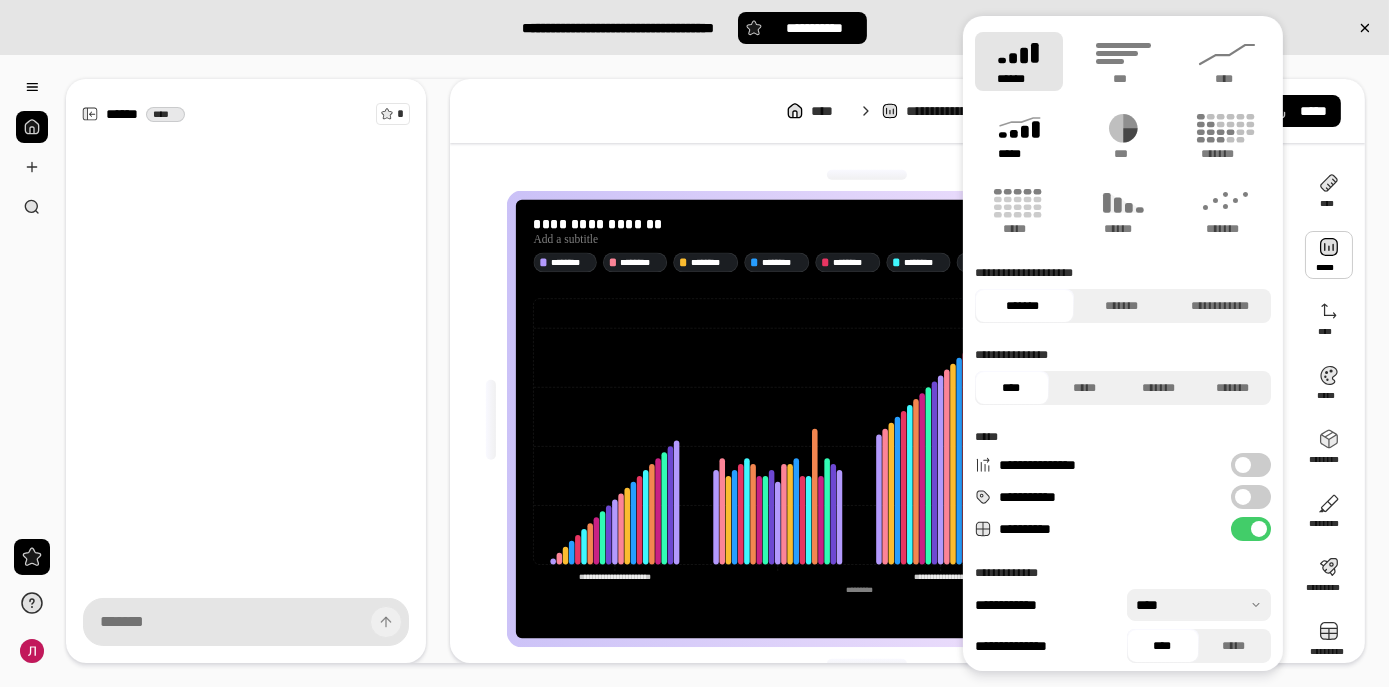 click 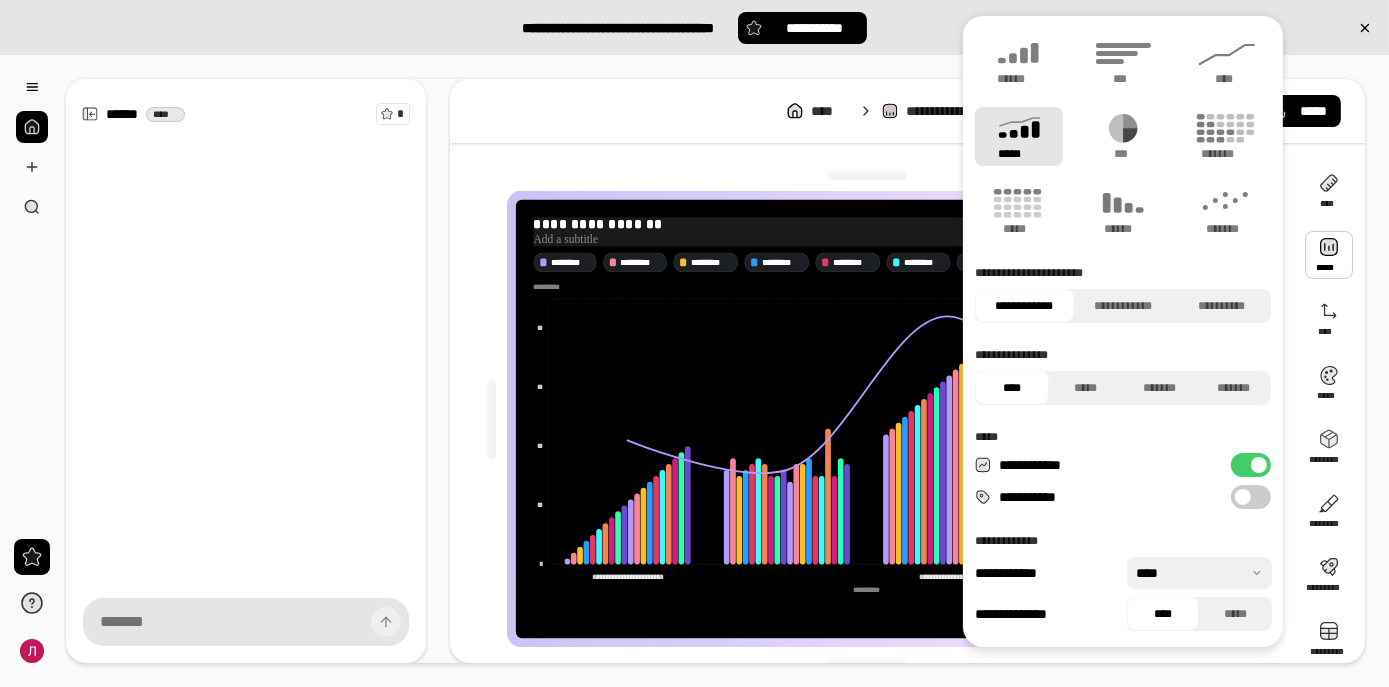 click at bounding box center [867, 240] 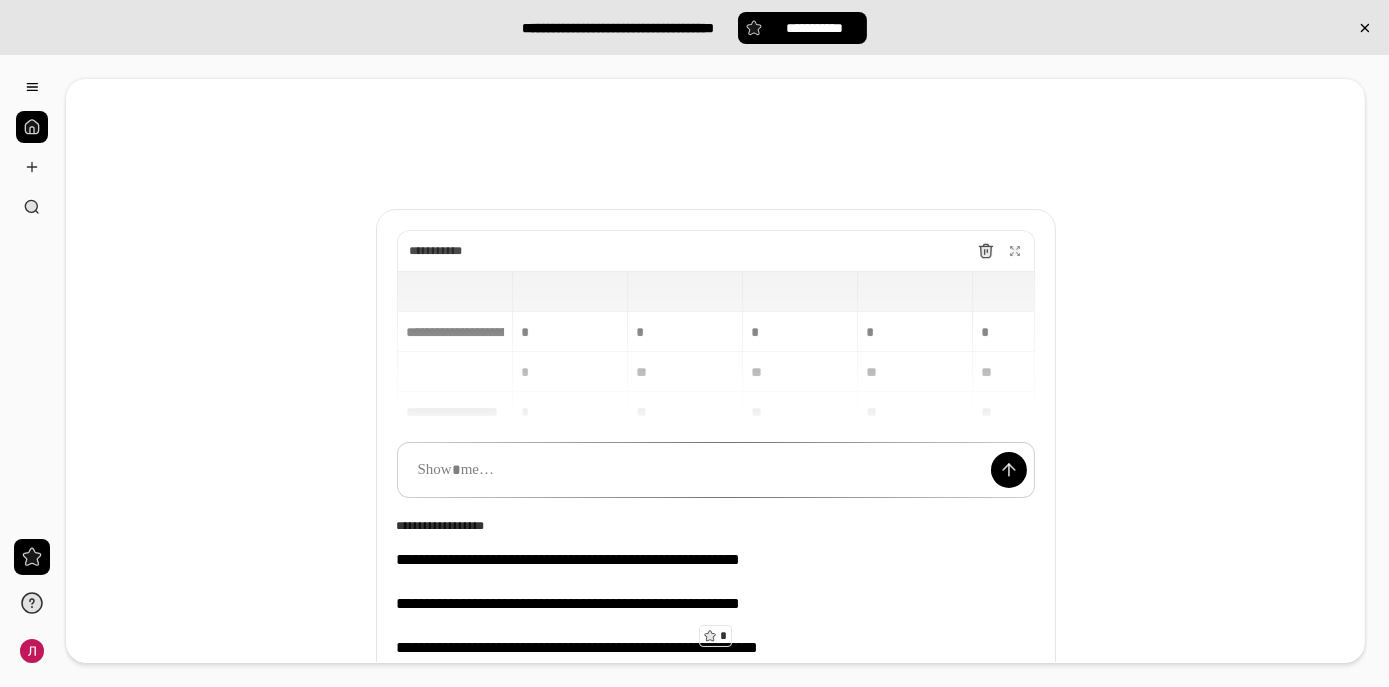 type 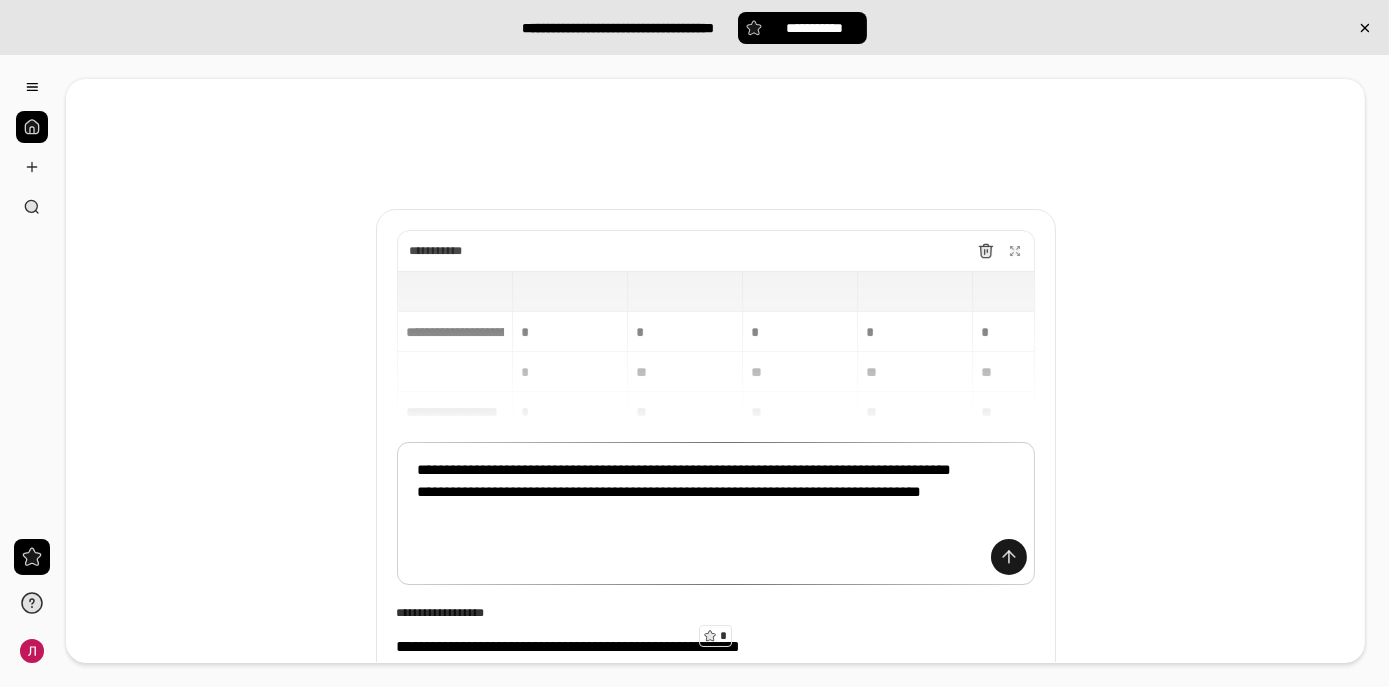 click at bounding box center (1009, 557) 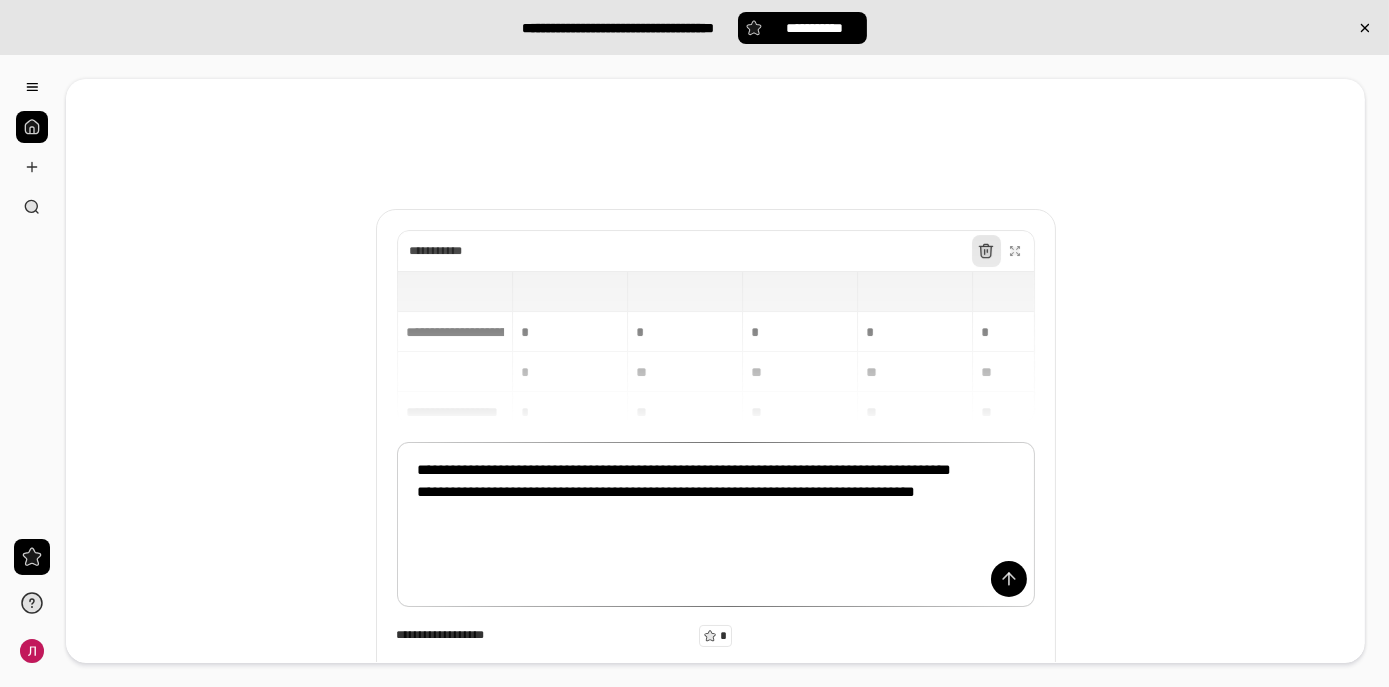 click 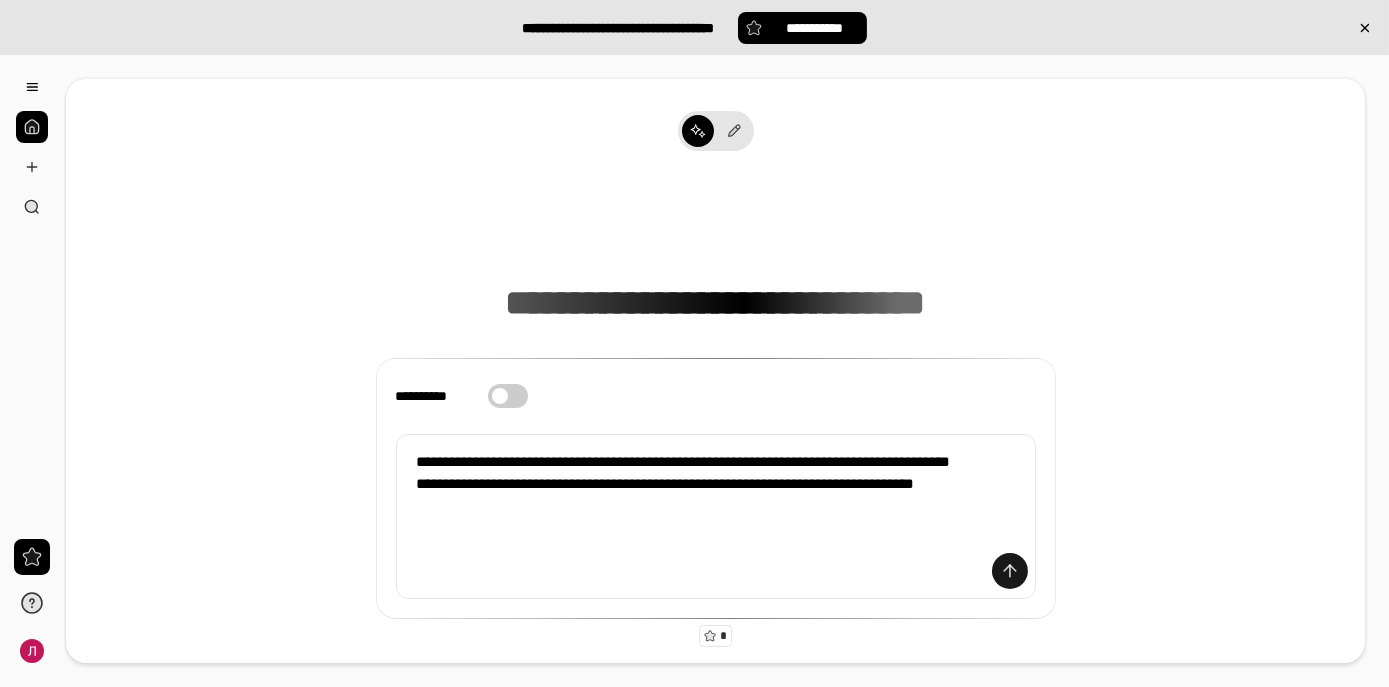 click at bounding box center [1010, 571] 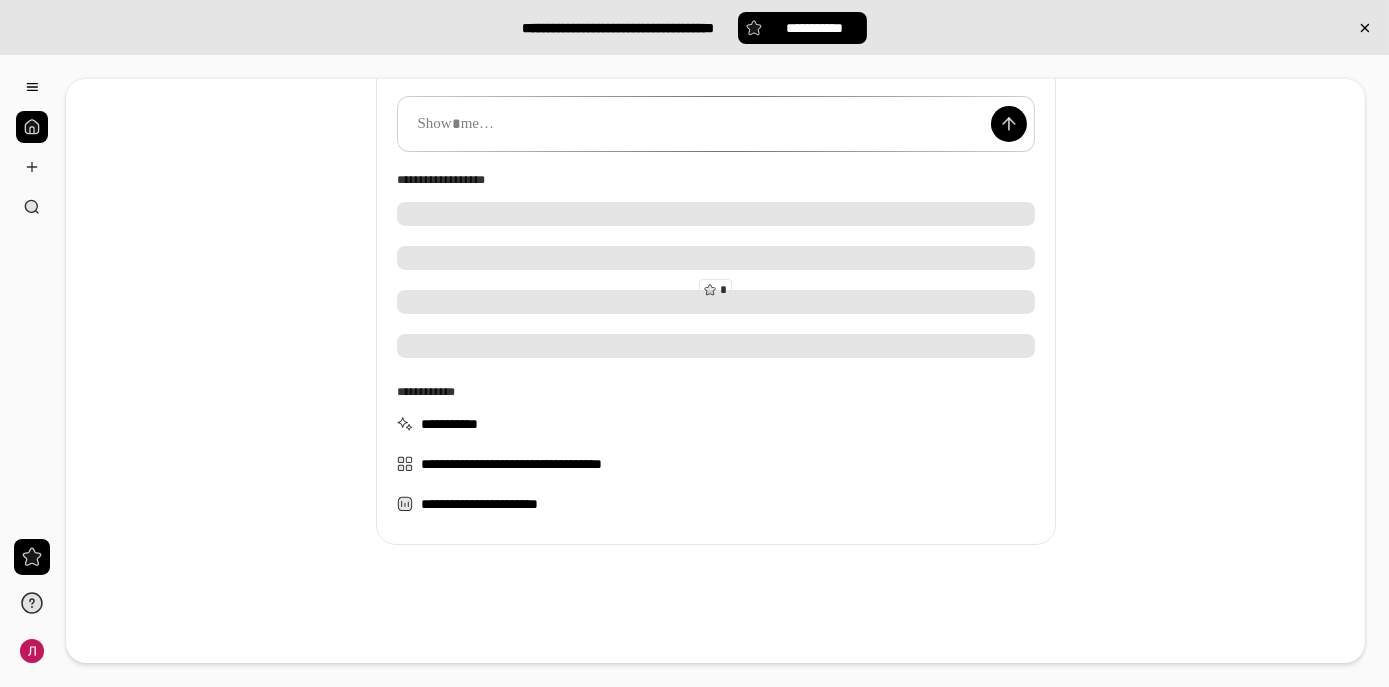 scroll, scrollTop: 302, scrollLeft: 0, axis: vertical 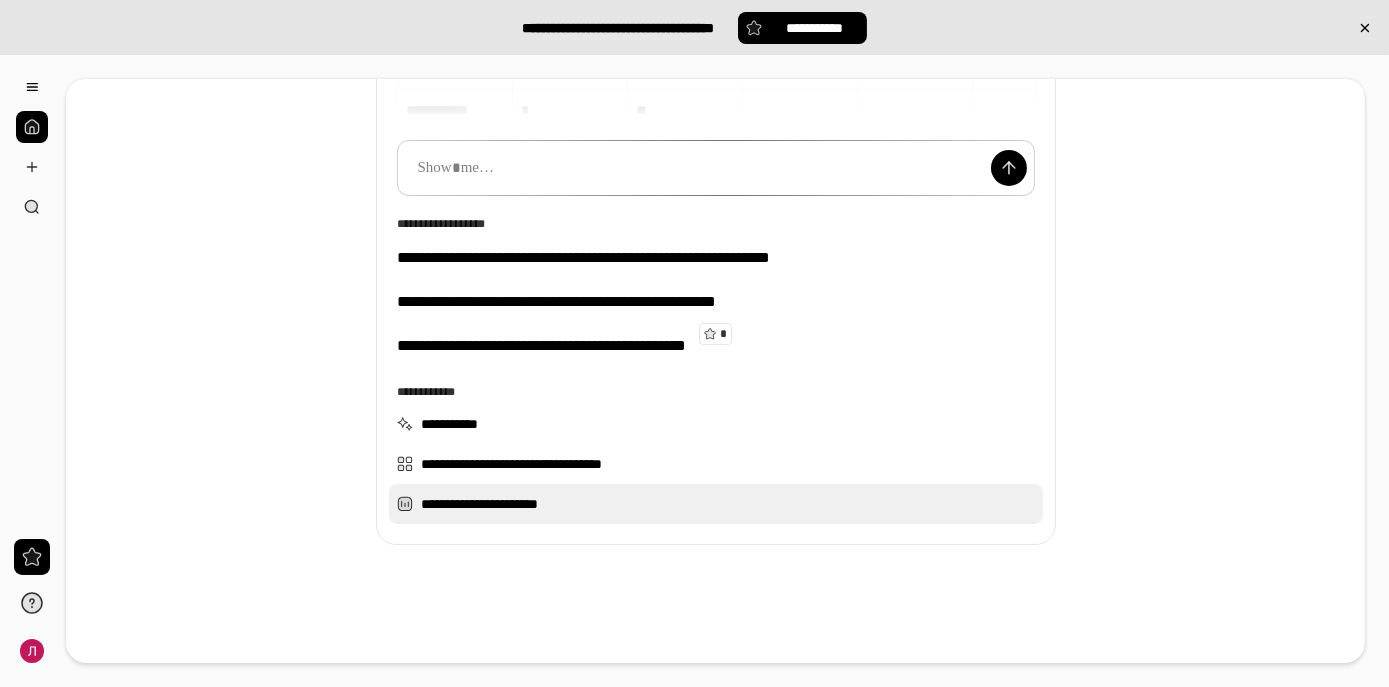 click on "**********" at bounding box center [716, 504] 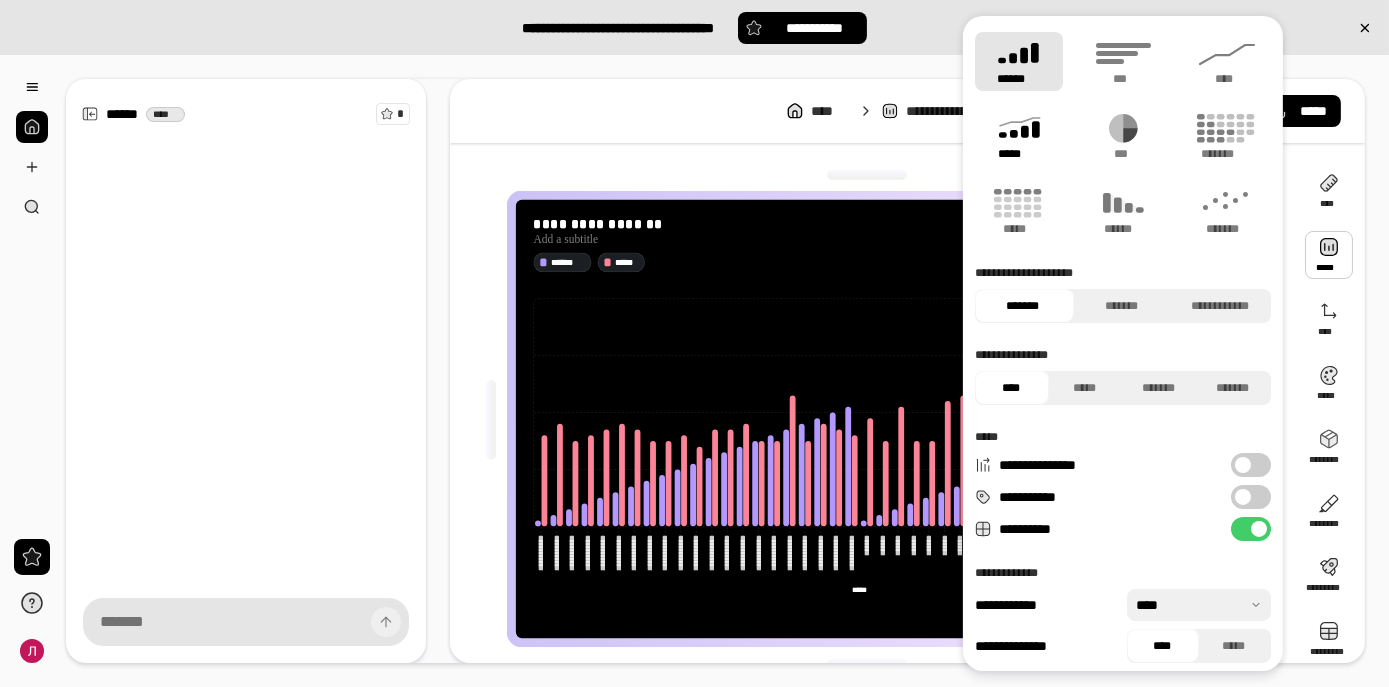 click 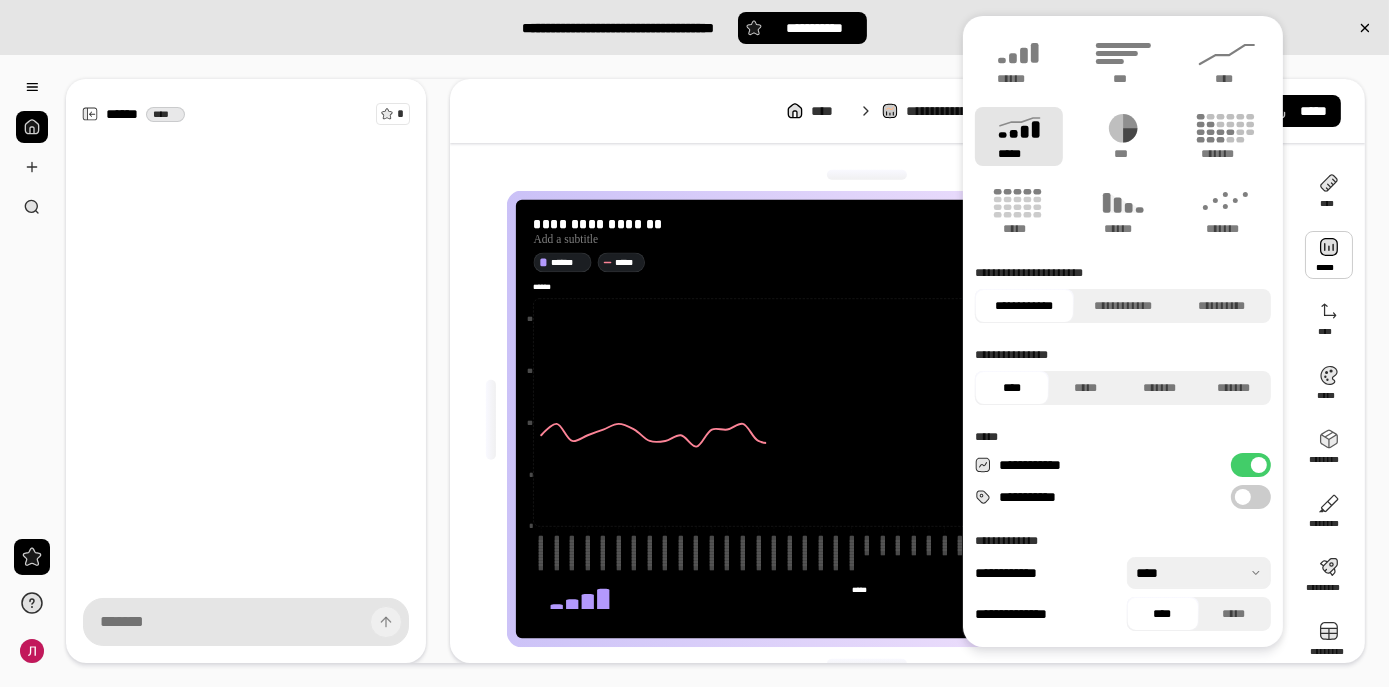 type on "*****" 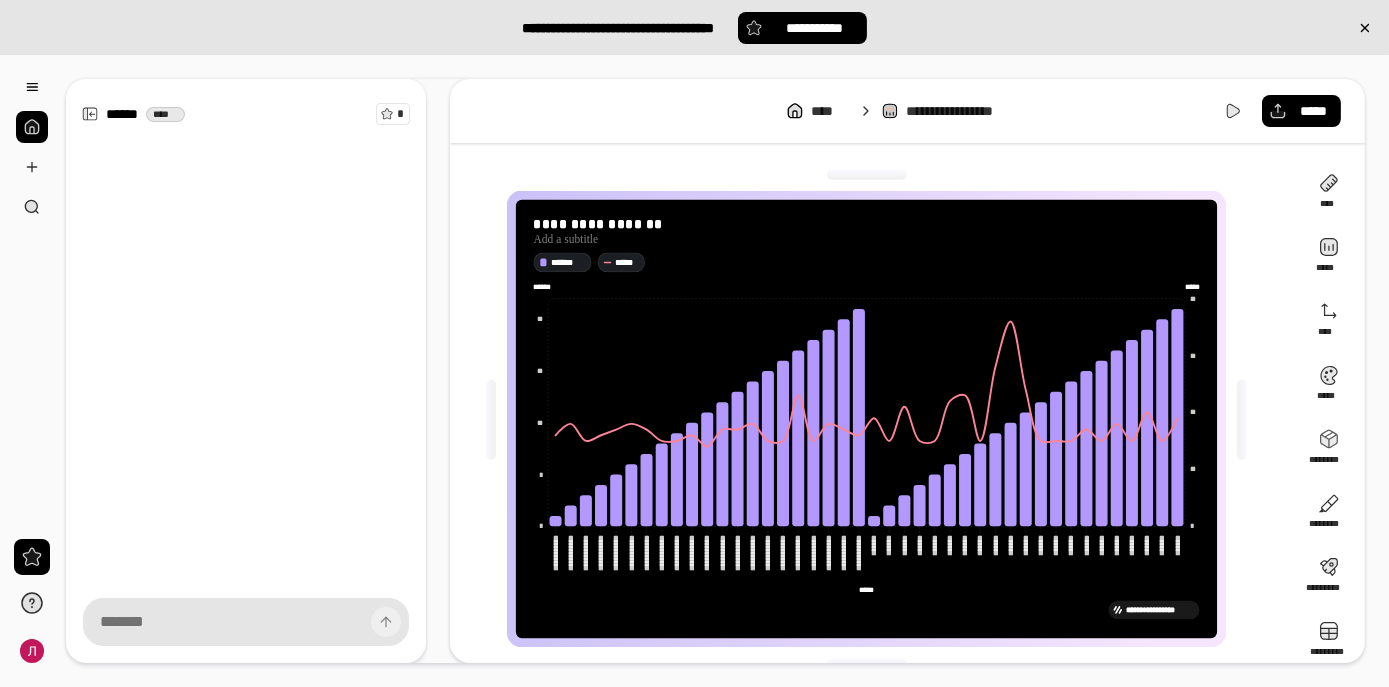 click on "[FIRST] [LAST] [CITY]" at bounding box center (867, 245) 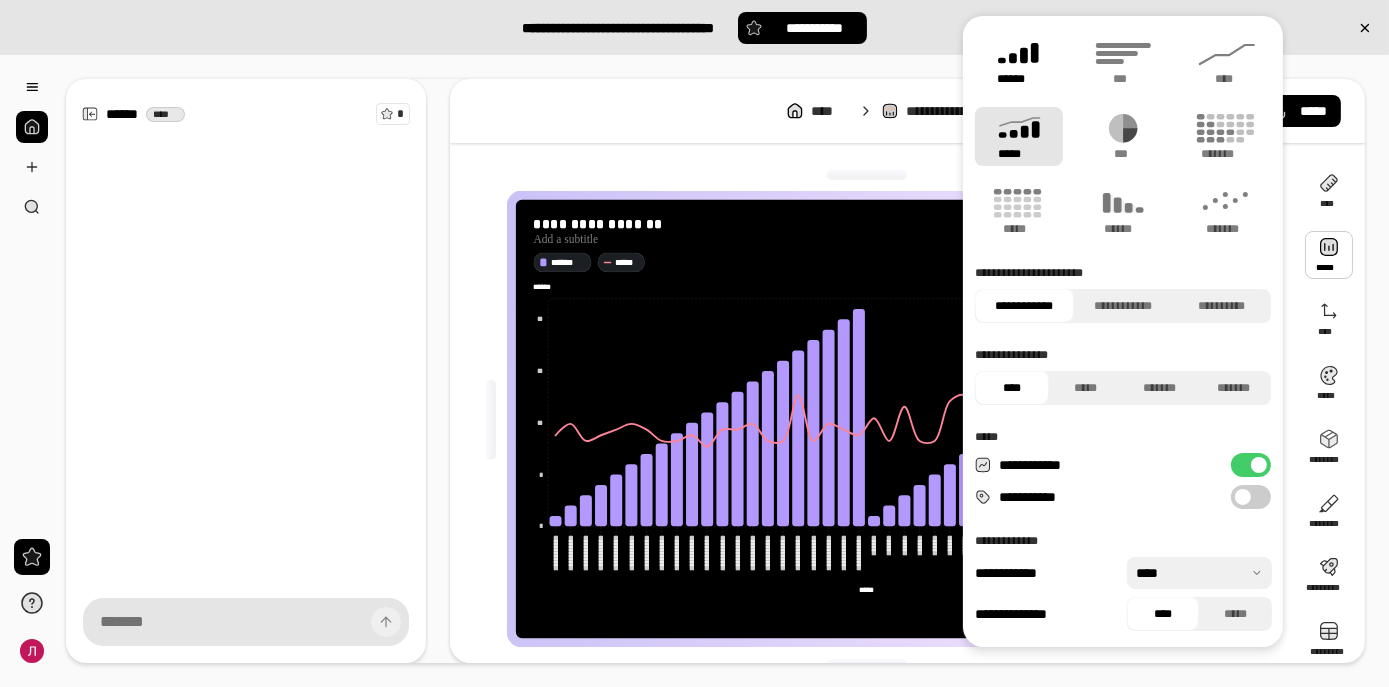 click 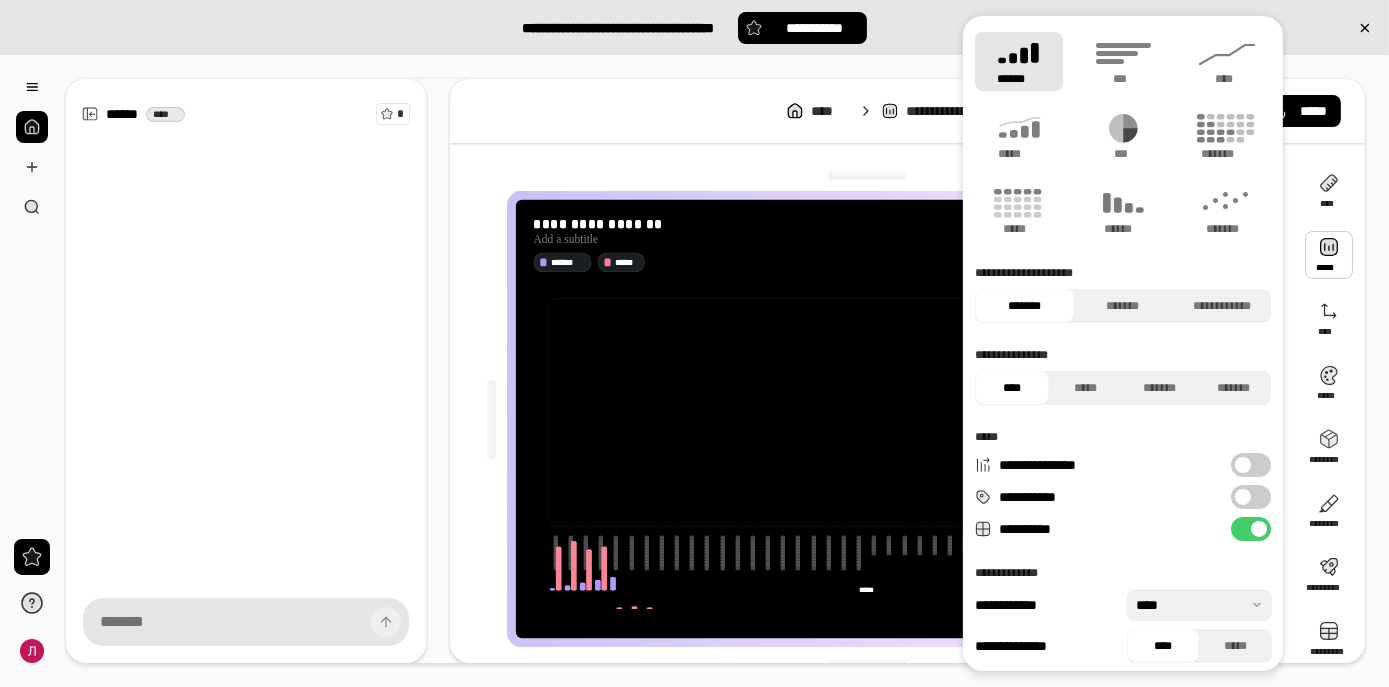 type 